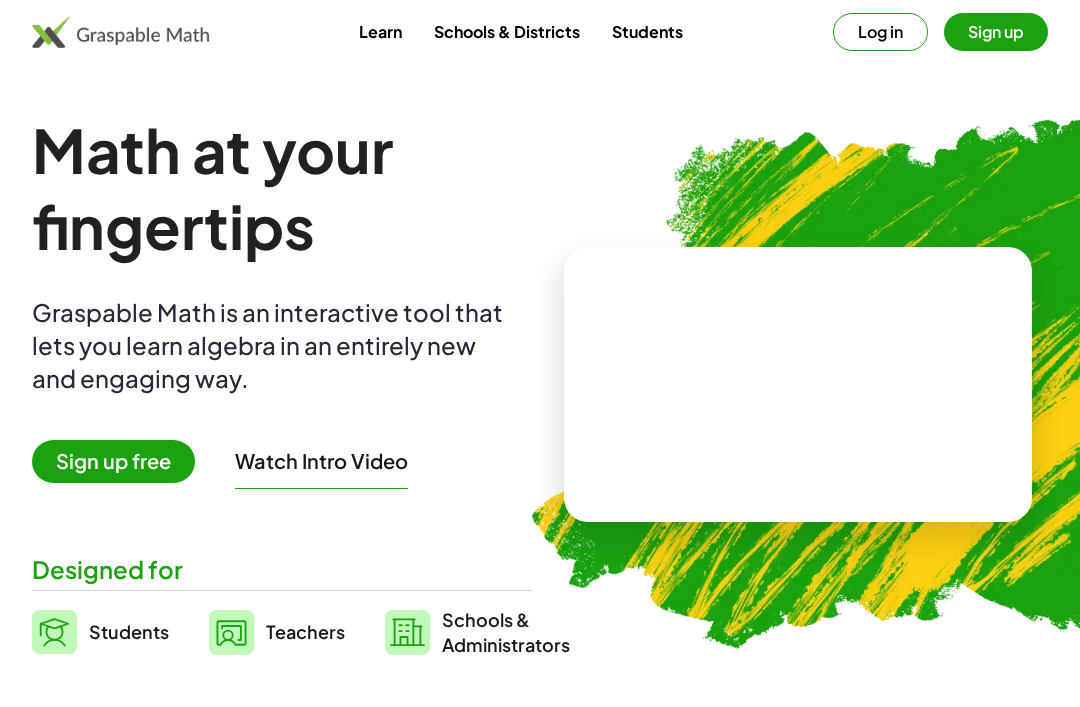 scroll, scrollTop: 0, scrollLeft: 0, axis: both 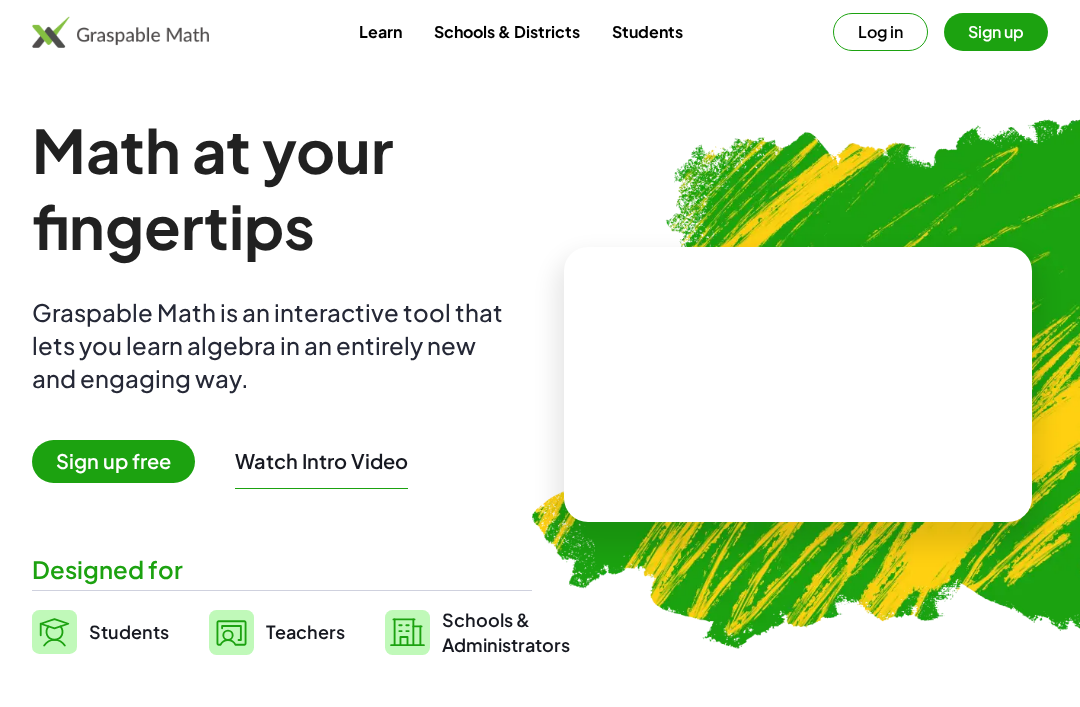click on "Sign up" at bounding box center (996, 32) 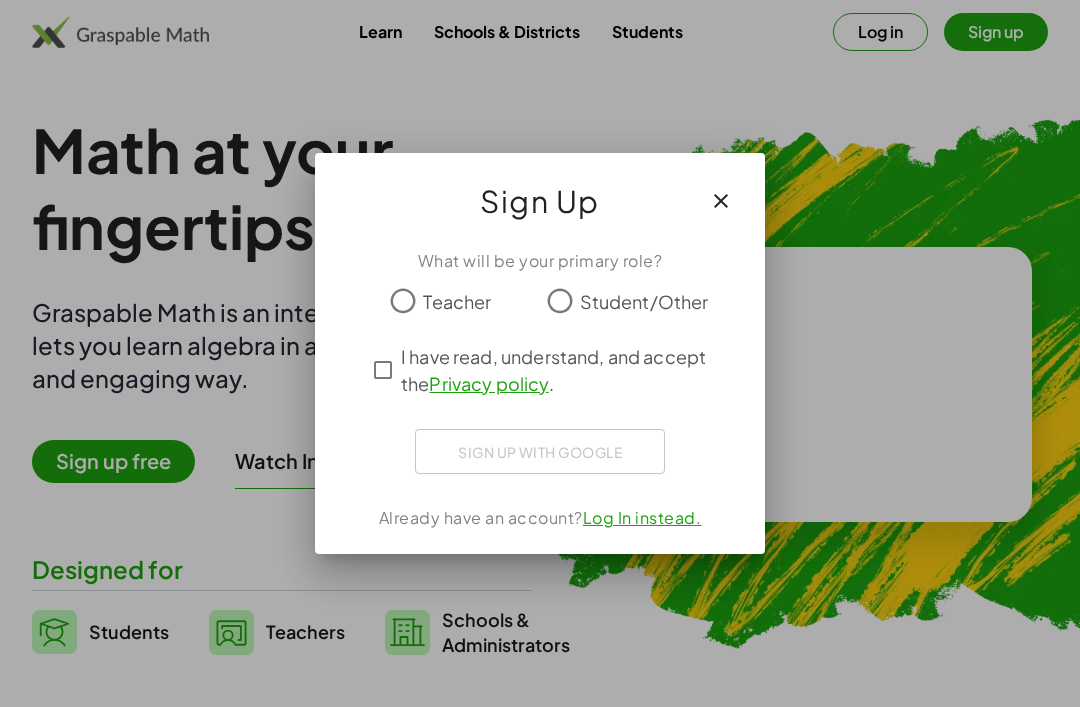 click on "Student/Other" 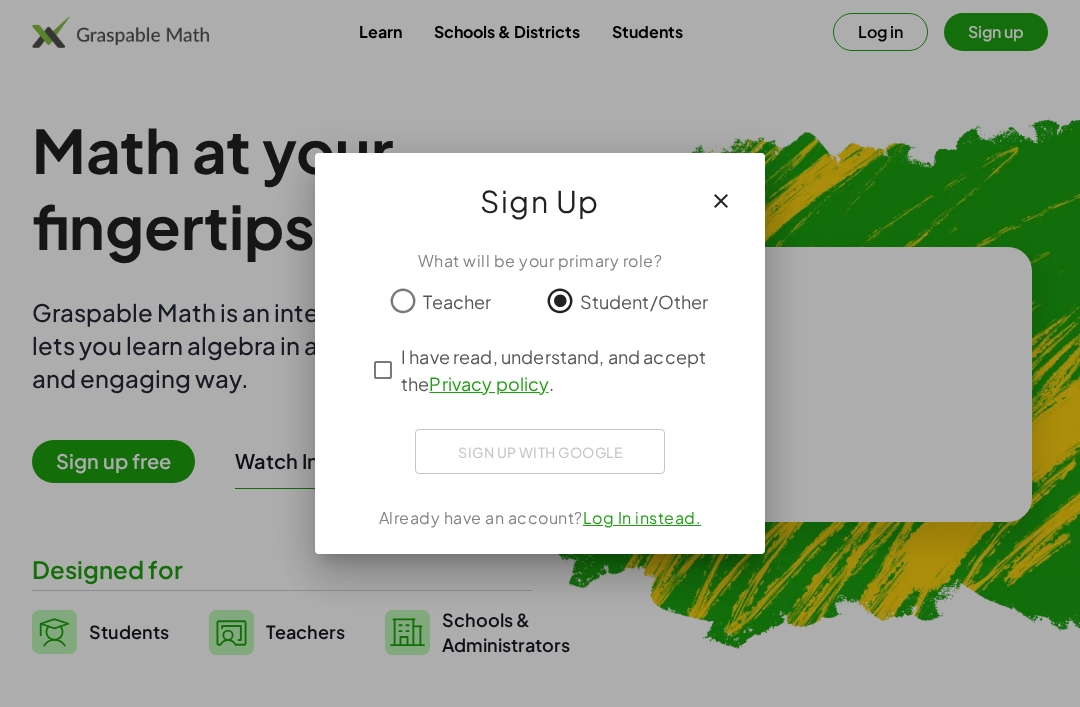 click on "Student/Other" 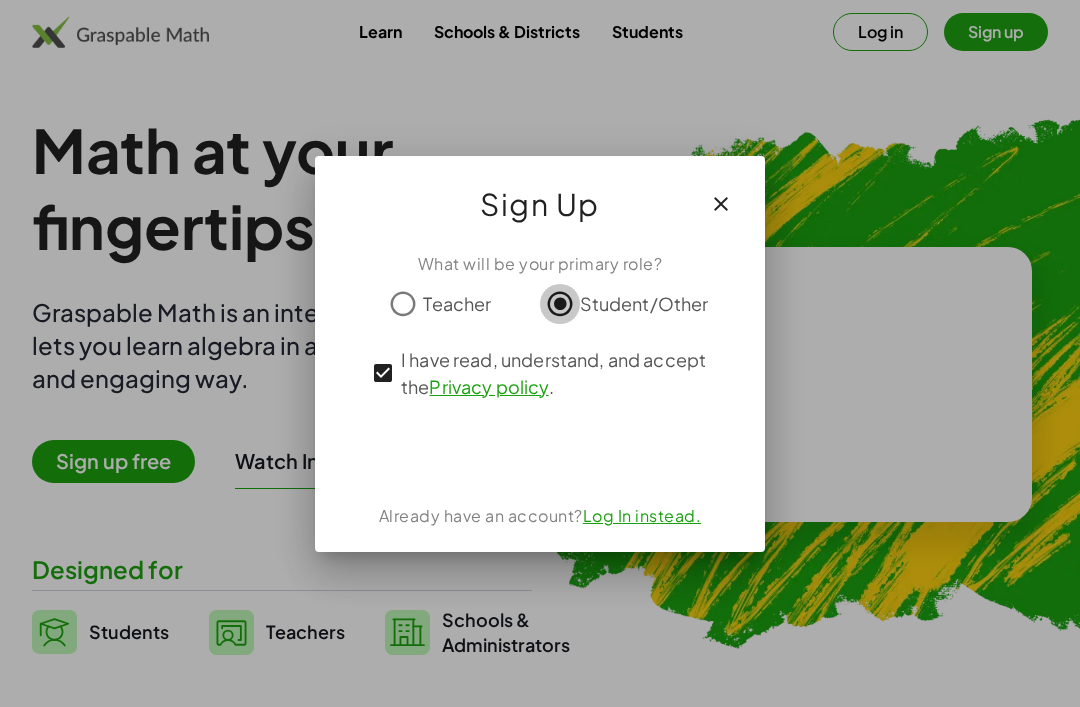 click at bounding box center (540, 452) 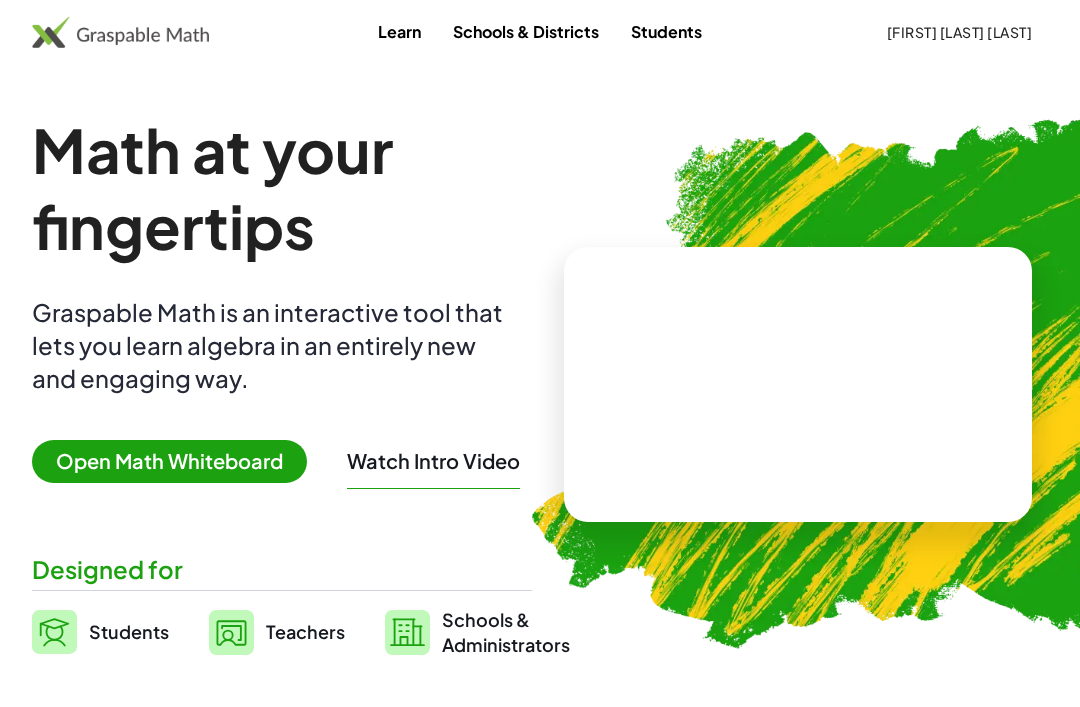 click on "Open Math Whiteboard" at bounding box center [169, 461] 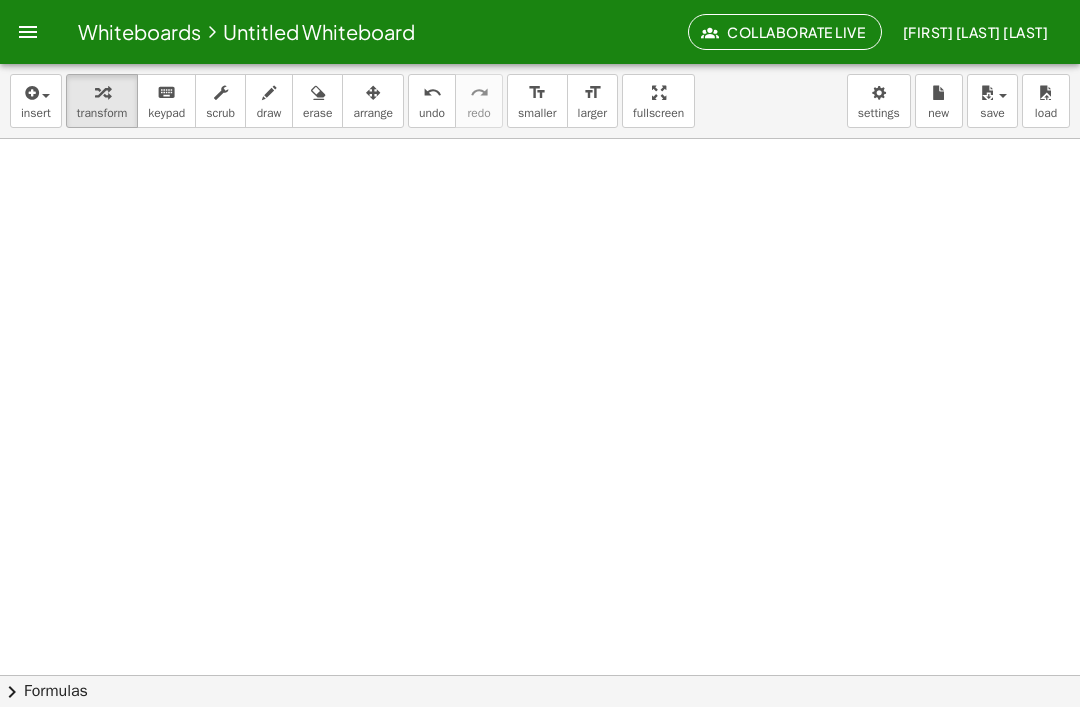 scroll, scrollTop: 0, scrollLeft: 0, axis: both 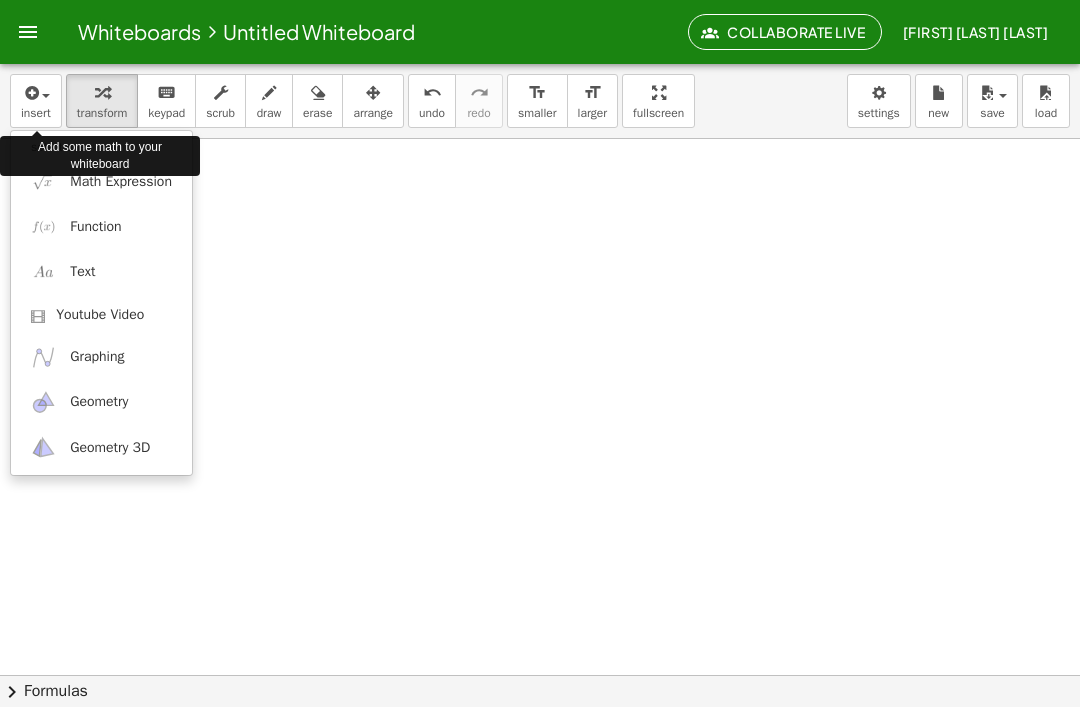 click on "Geometry" at bounding box center [101, 402] 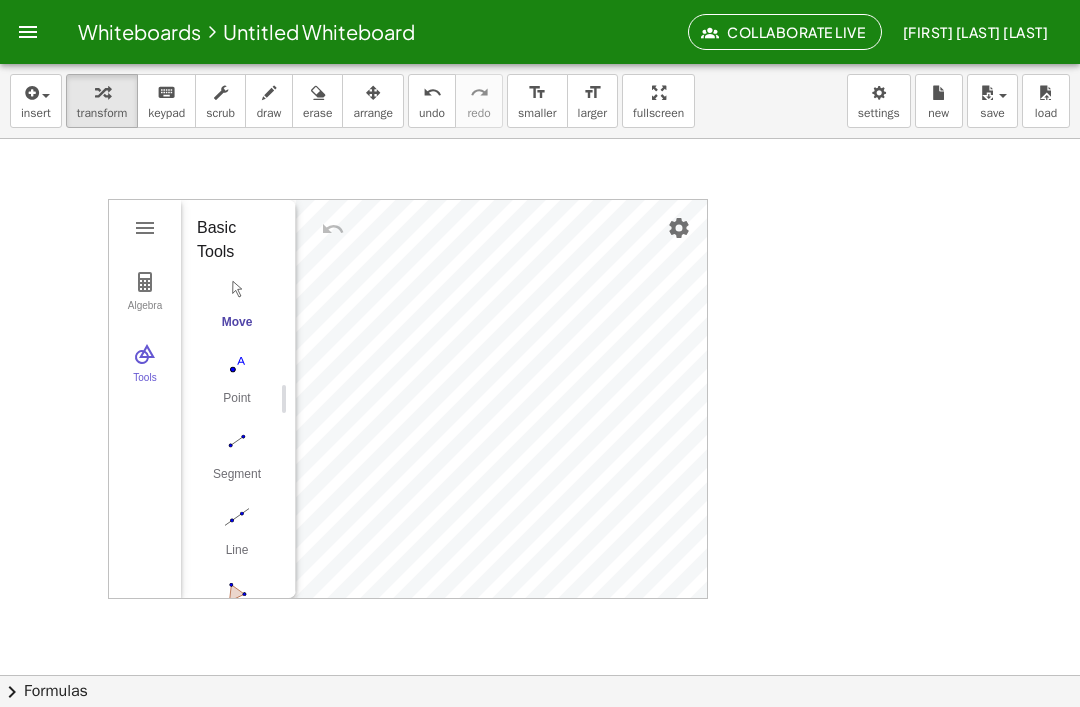 click on "insert" at bounding box center [36, 113] 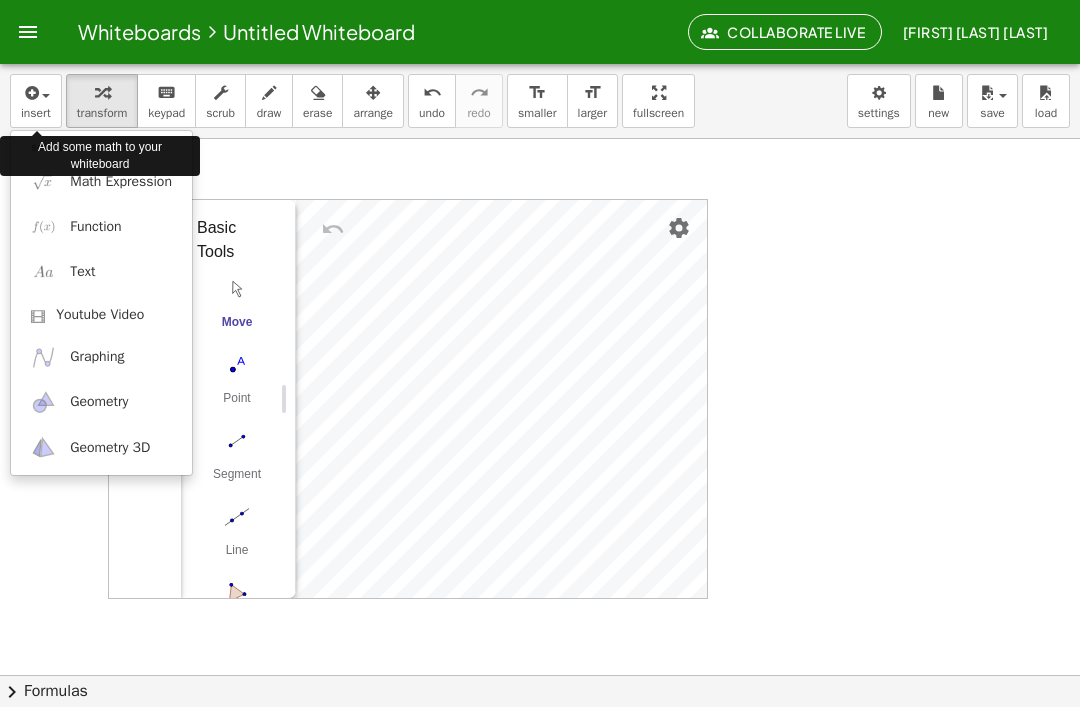 click at bounding box center (540, 353) 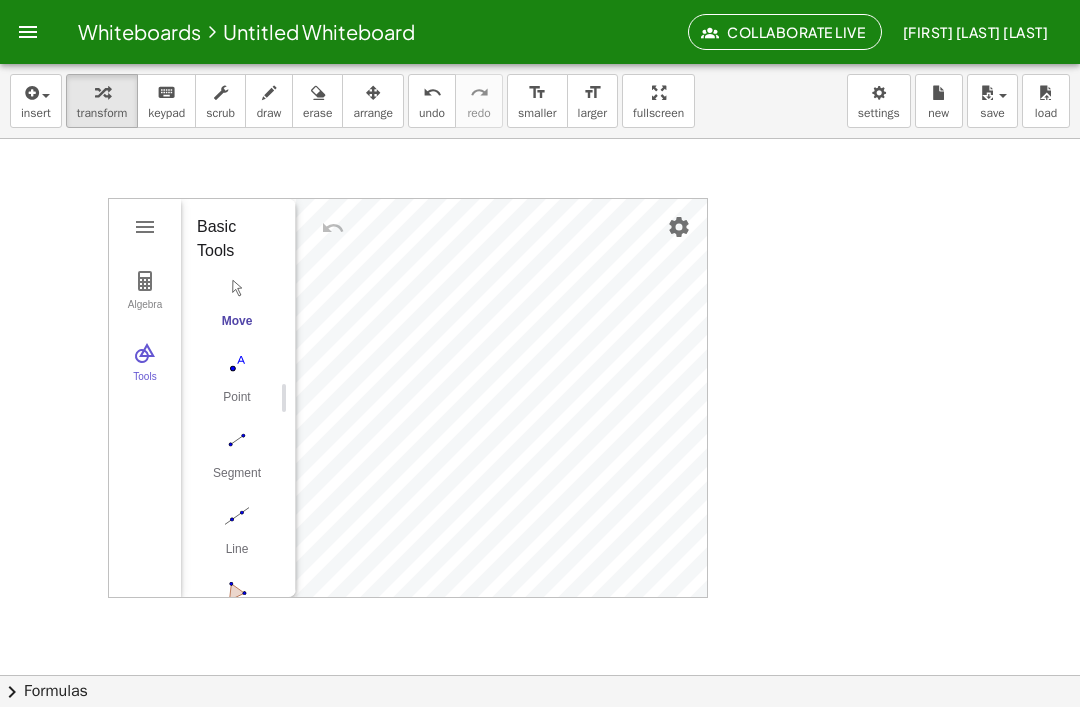 scroll, scrollTop: 3, scrollLeft: 0, axis: vertical 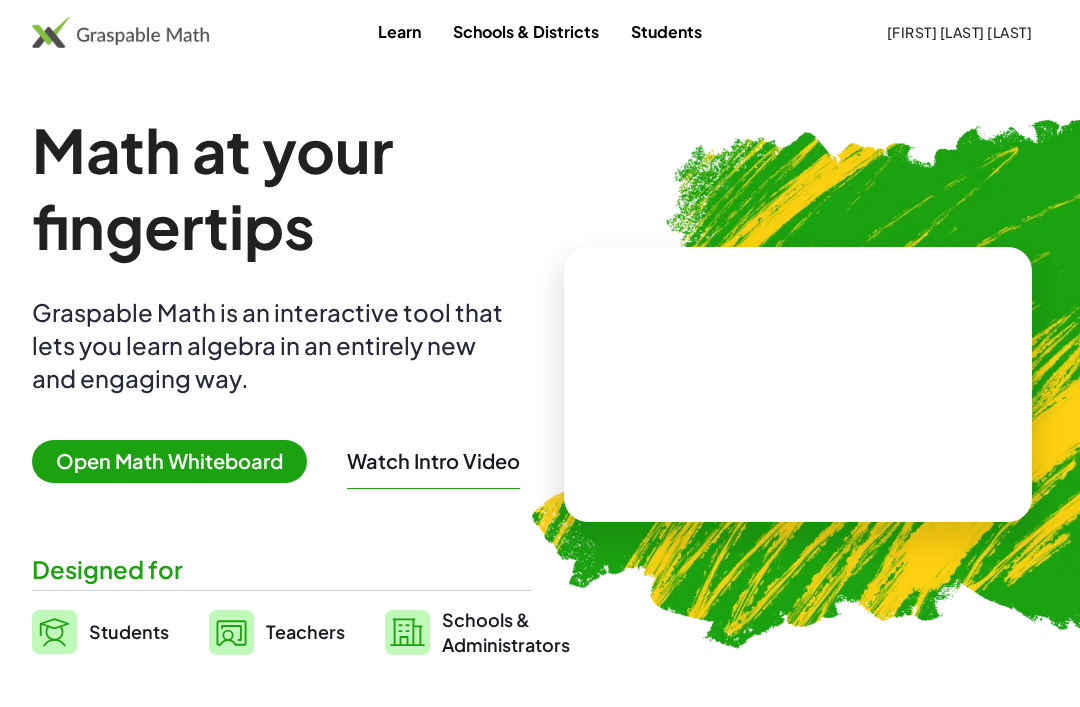 click on "Open Math Whiteboard" at bounding box center (169, 461) 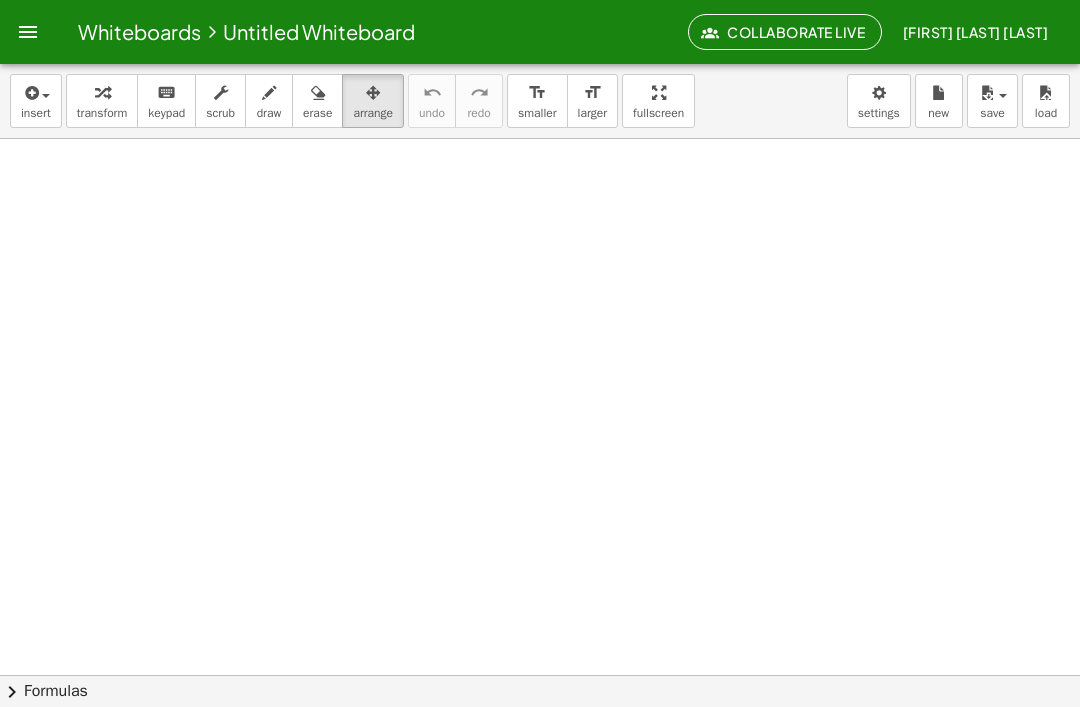 scroll, scrollTop: 0, scrollLeft: 0, axis: both 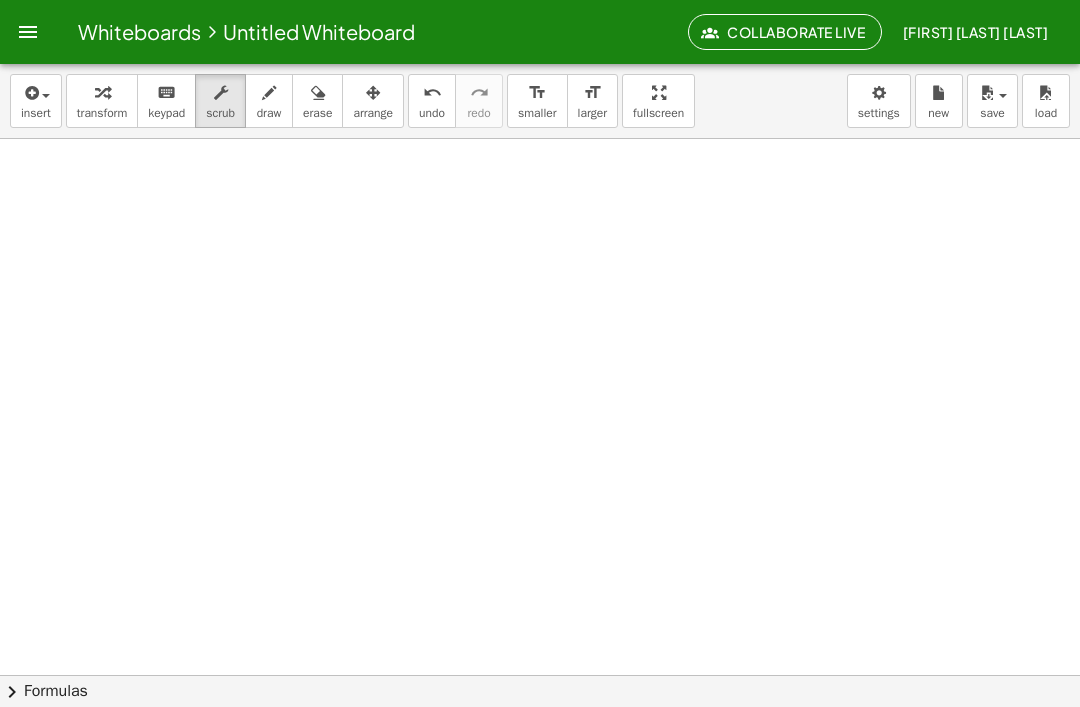click on "insert" at bounding box center [36, 113] 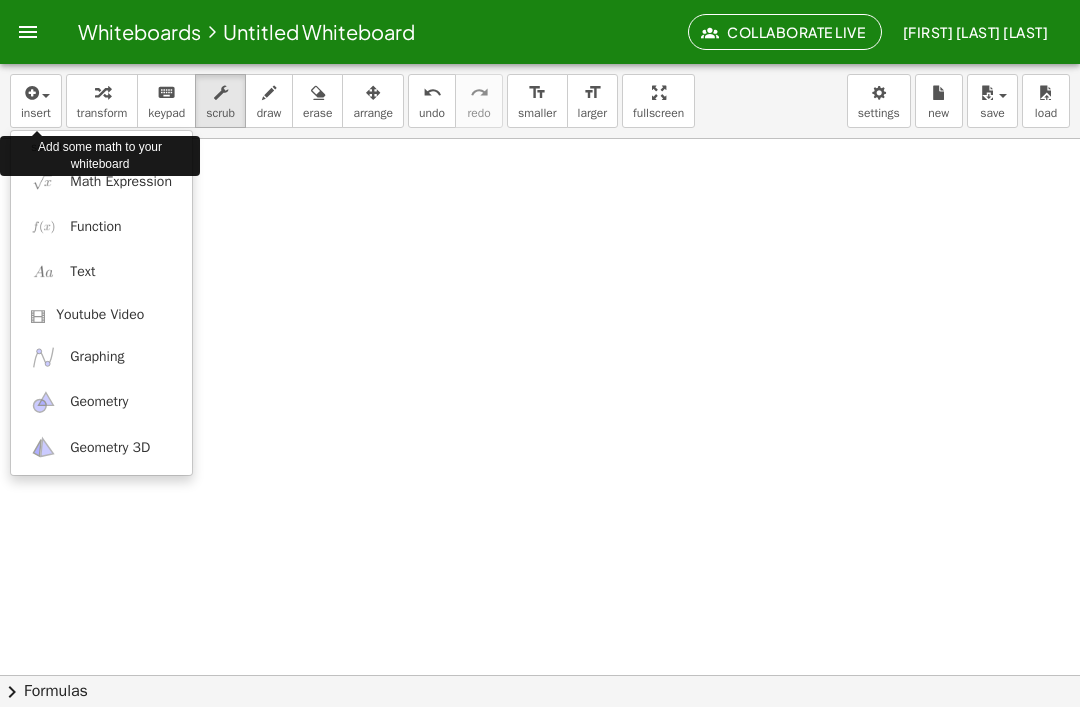 click at bounding box center [540, 353] 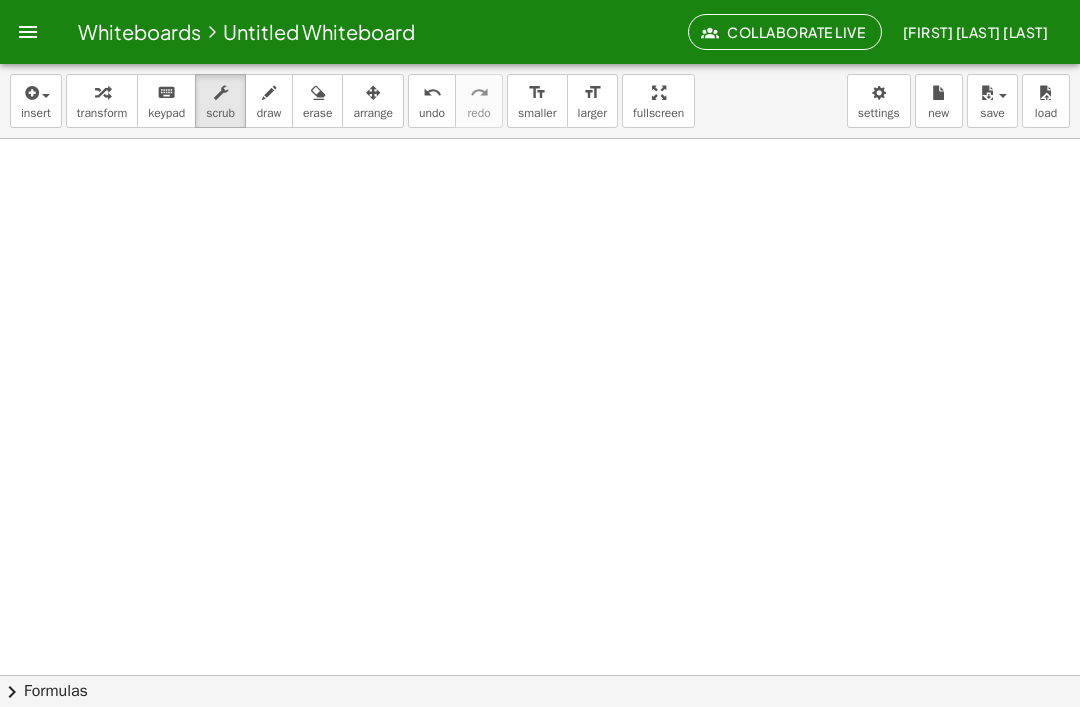 click at bounding box center [41, 95] 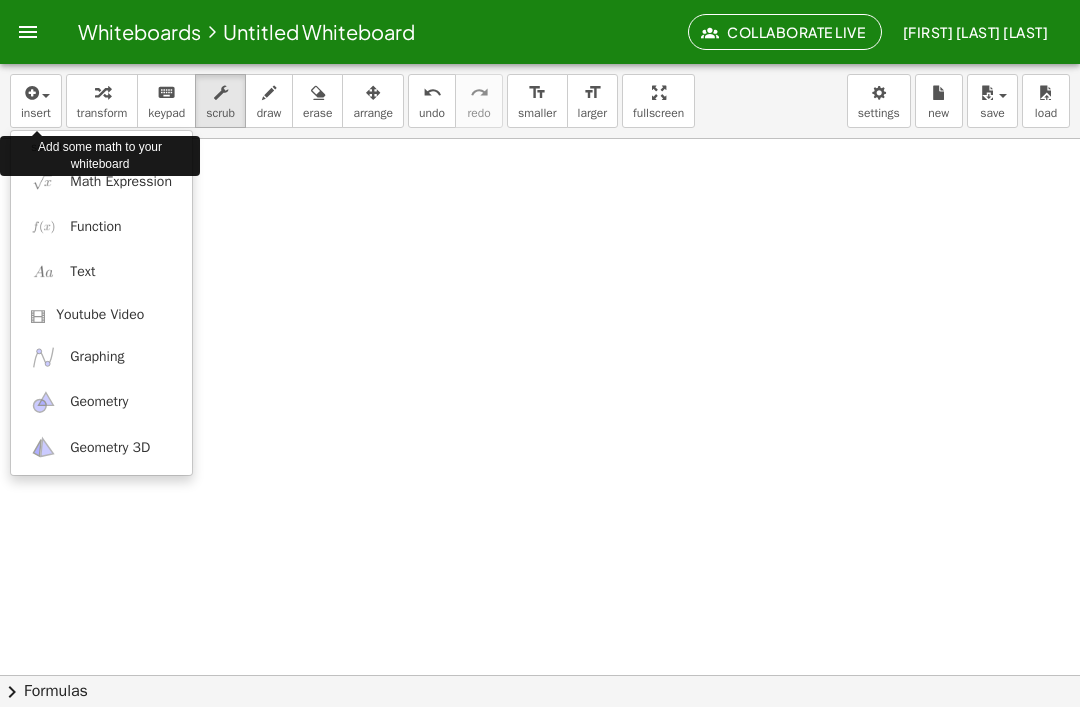 click on "Graphing" at bounding box center (101, 357) 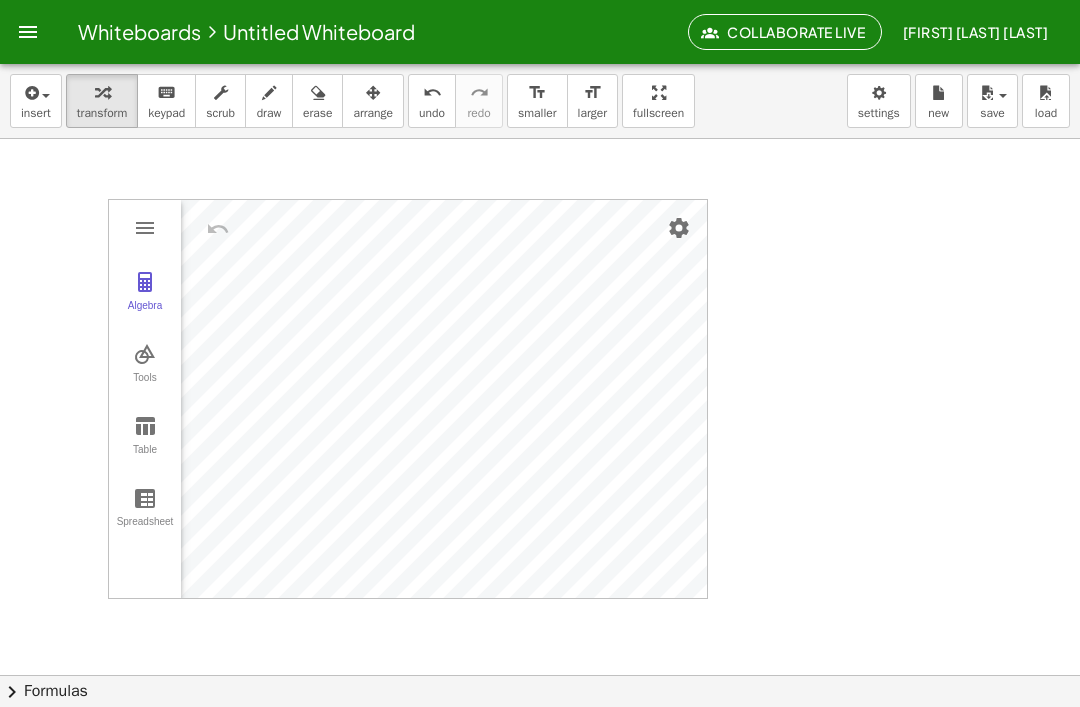 click at bounding box center (30, 93) 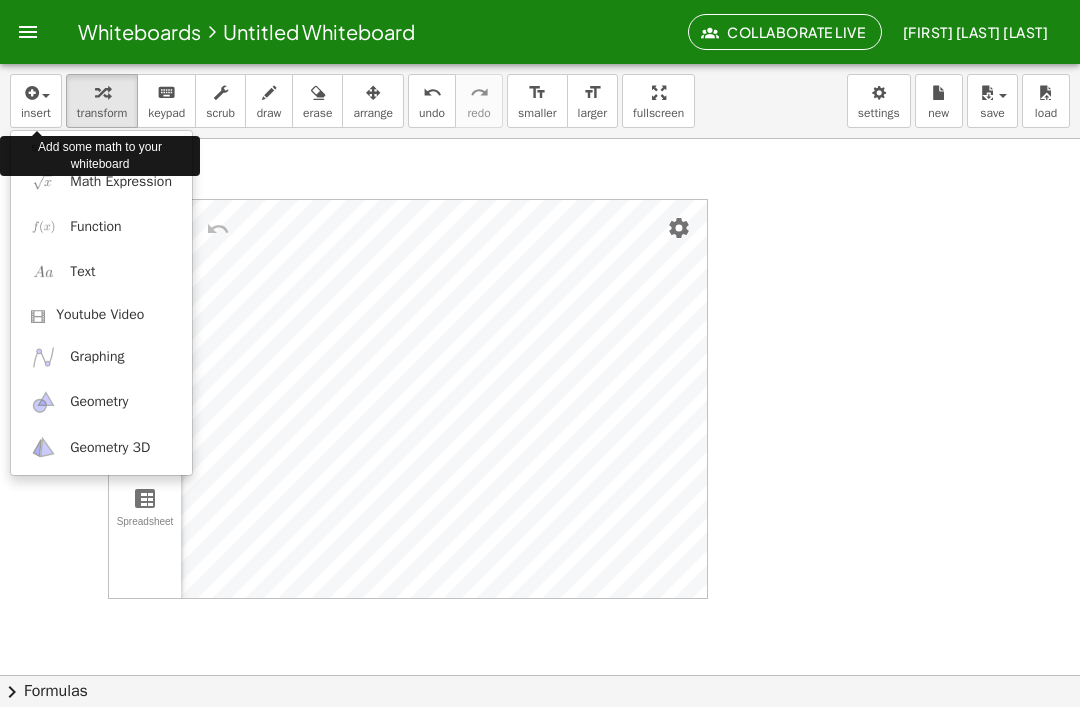 click at bounding box center [43, 357] 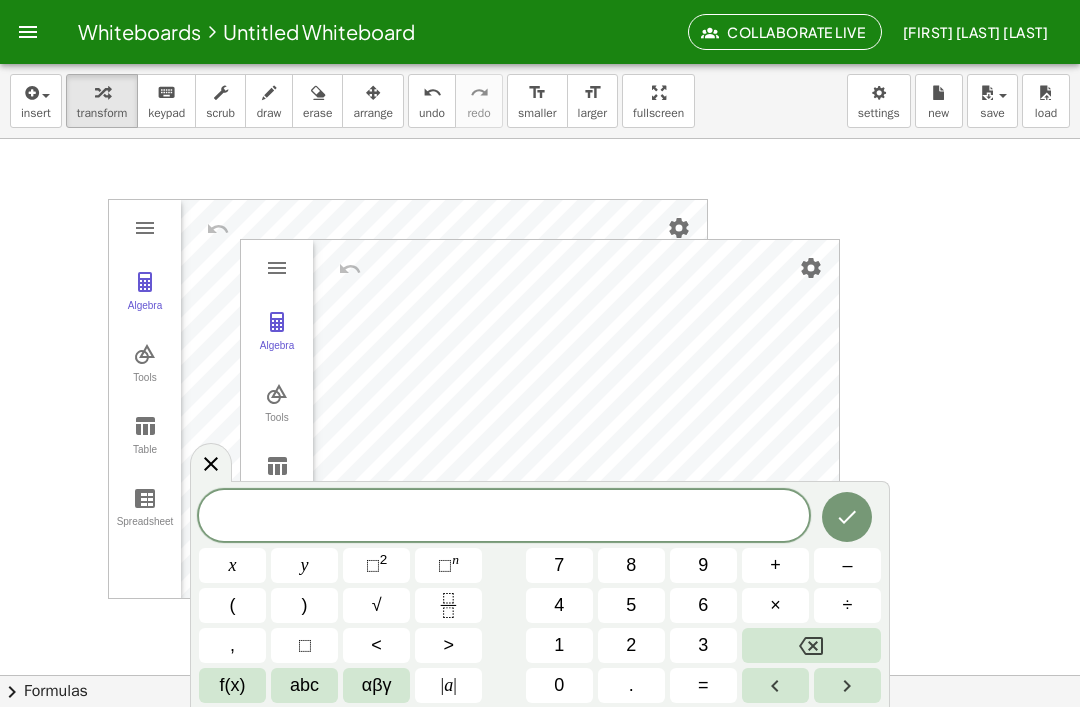 click at bounding box center [145, 228] 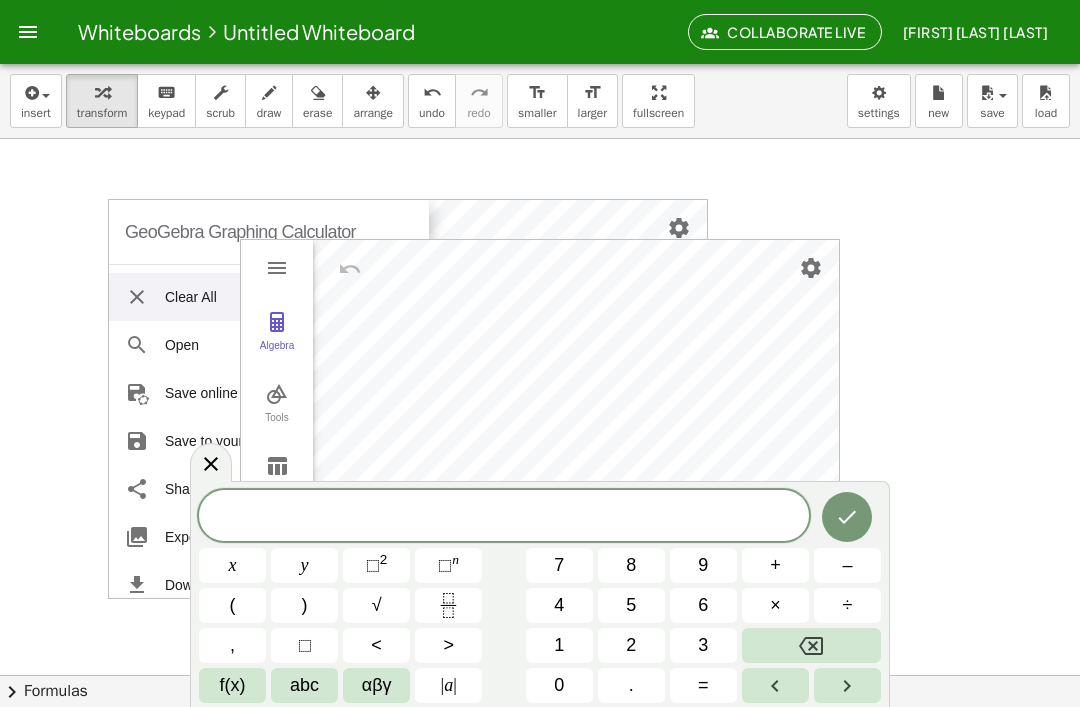 click on "GeoGebra Graphing Calculator" at bounding box center [240, 232] 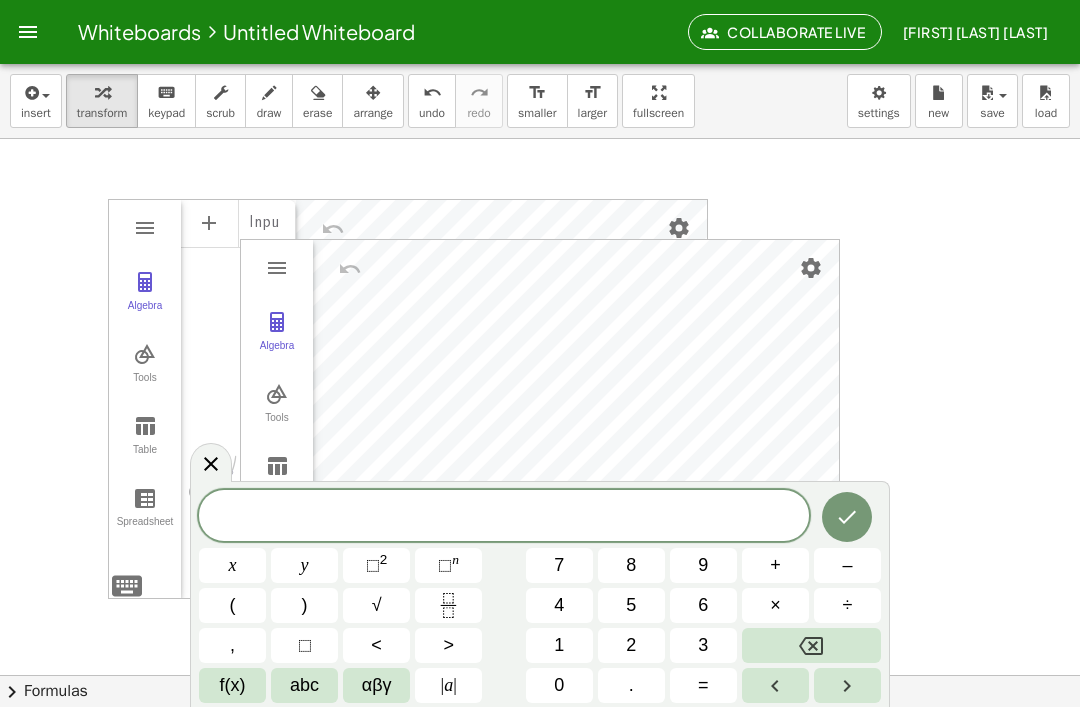click on "Algebra Tools Table Spreadsheet" at bounding box center (145, 399) 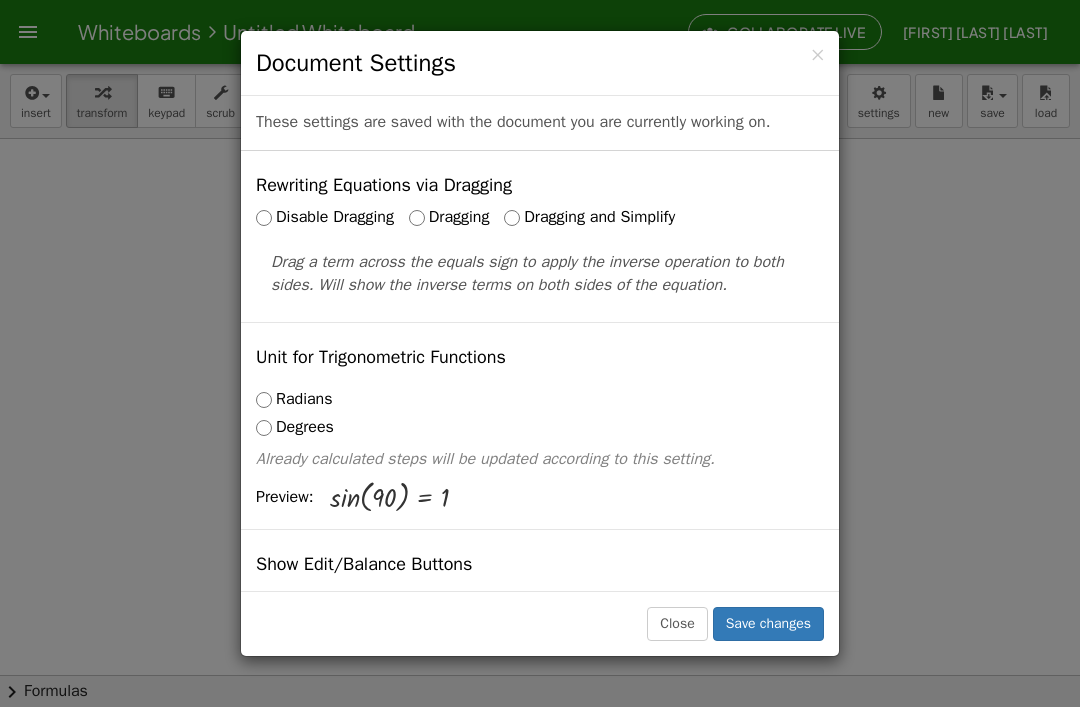 click on "× Document Settings These settings are saved with the document you are currently working on.
Rewriting Equations via Dragging
Disable Dragging
Dragging
Dragging and Simplify
Drag a term across the equals sign to apply the inverse operation to both sides. Will show the inverse terms on both sides of the equation.
Unit for Trigonometric Functions
Radians
Degrees
Already calculated steps will be updated according to this setting.
Preview:
sin ( , 90 ) = 1
Show Edit/Balance Buttons
Show Edit/Balance Buttons
Show or hide the edit or balance button beneath each derivation.
Substitute with parenthesis
+ a 2" at bounding box center (540, 353) 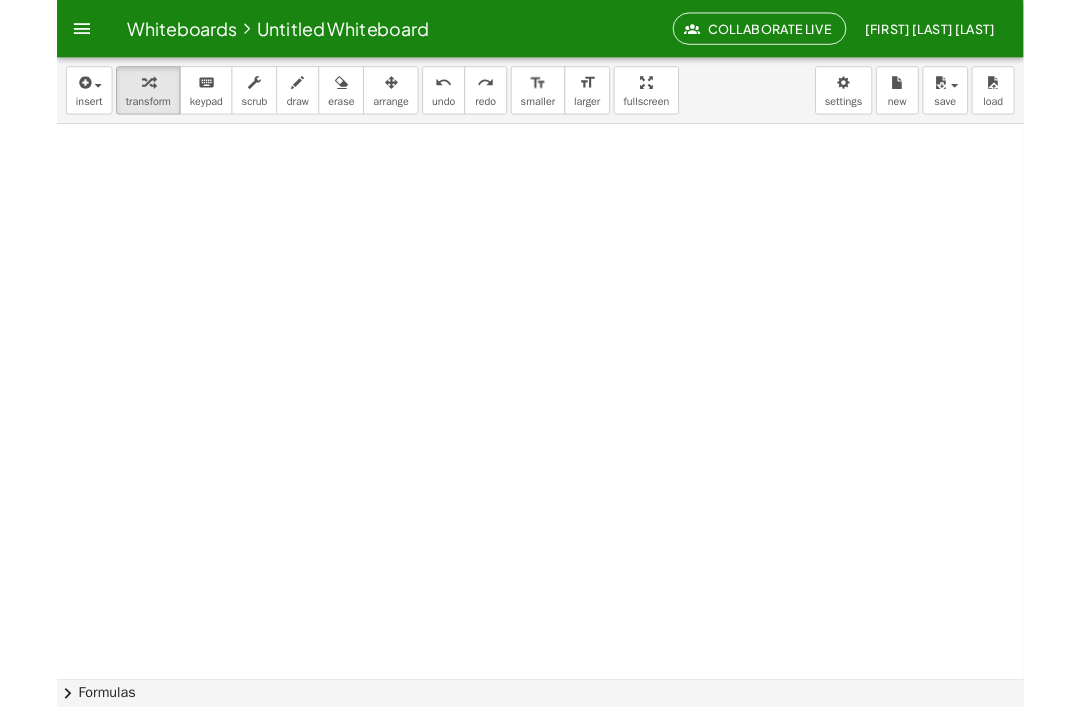 scroll, scrollTop: 0, scrollLeft: 0, axis: both 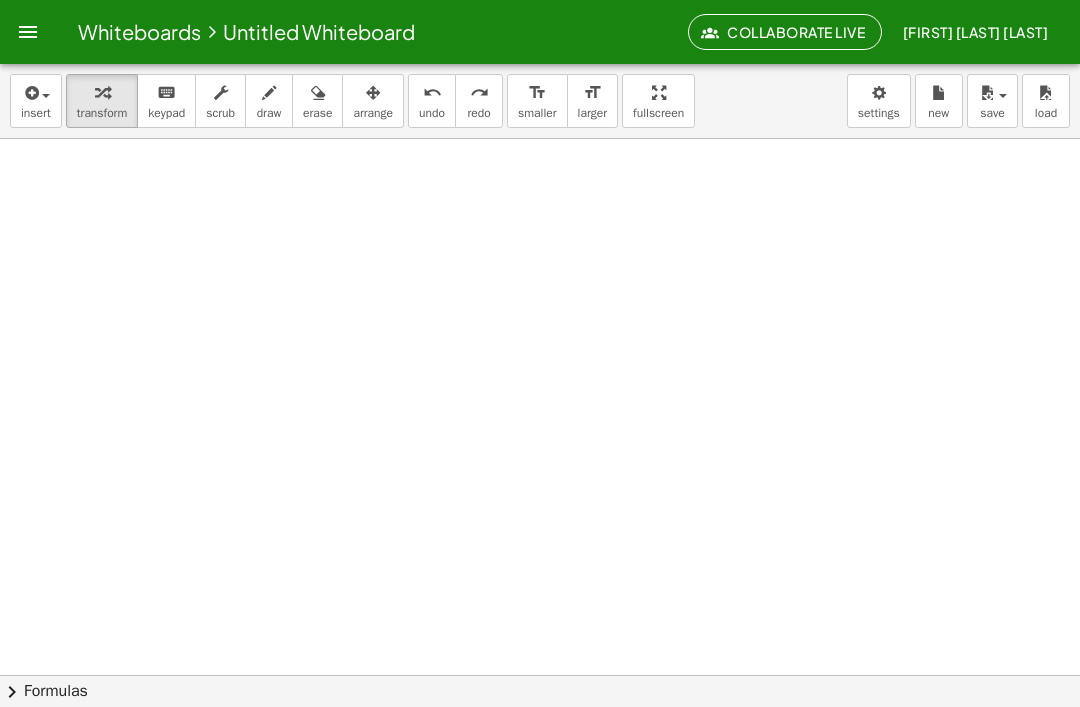 click at bounding box center (36, 92) 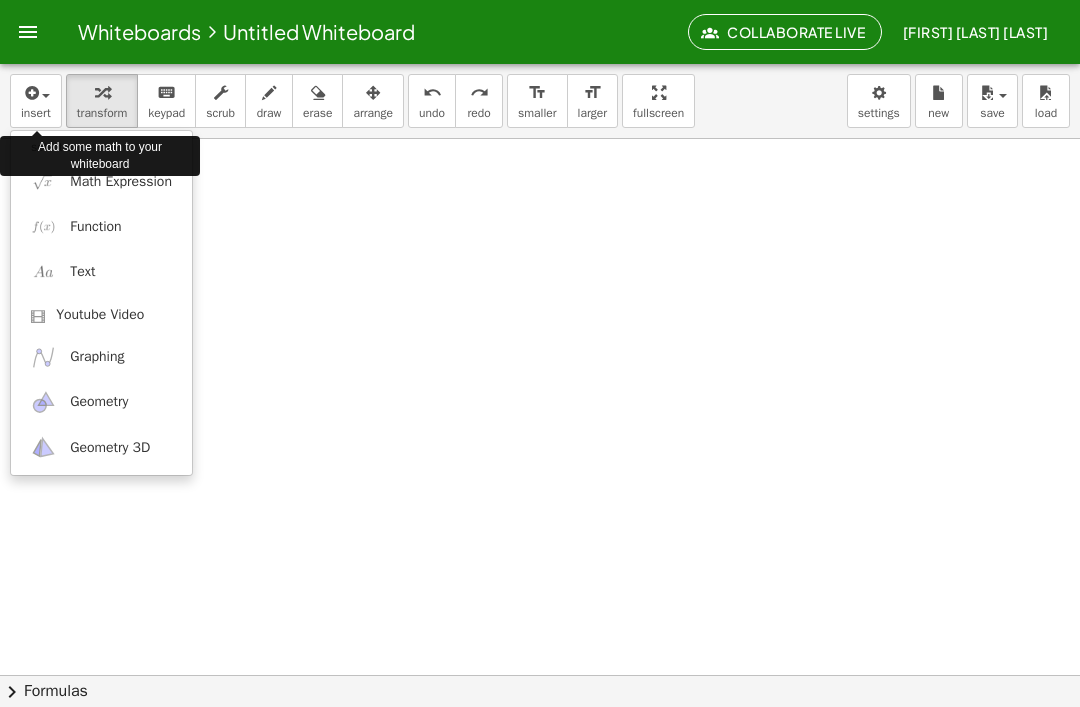 click at bounding box center [540, 353] 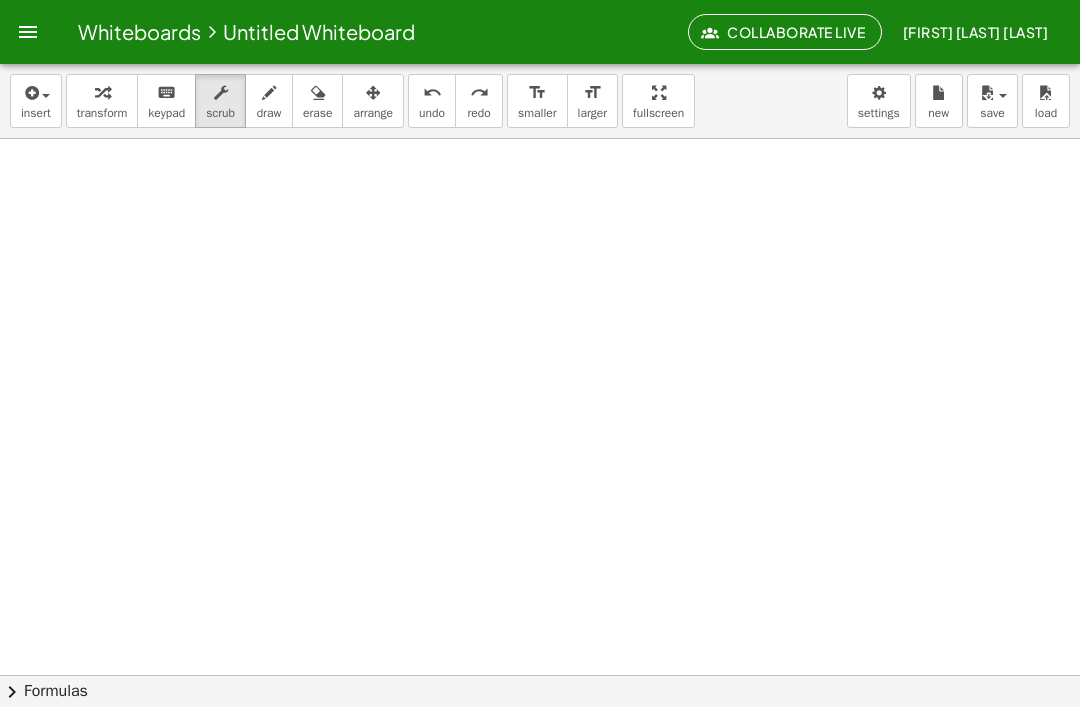 scroll, scrollTop: 26, scrollLeft: 0, axis: vertical 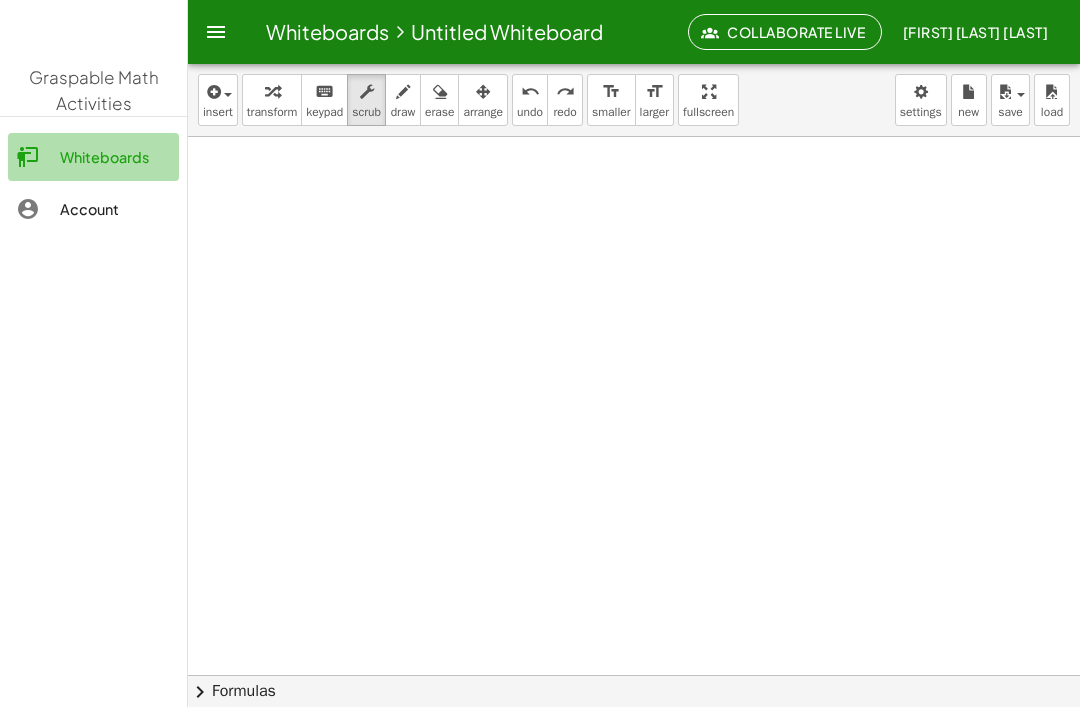 click on "Whiteboards" 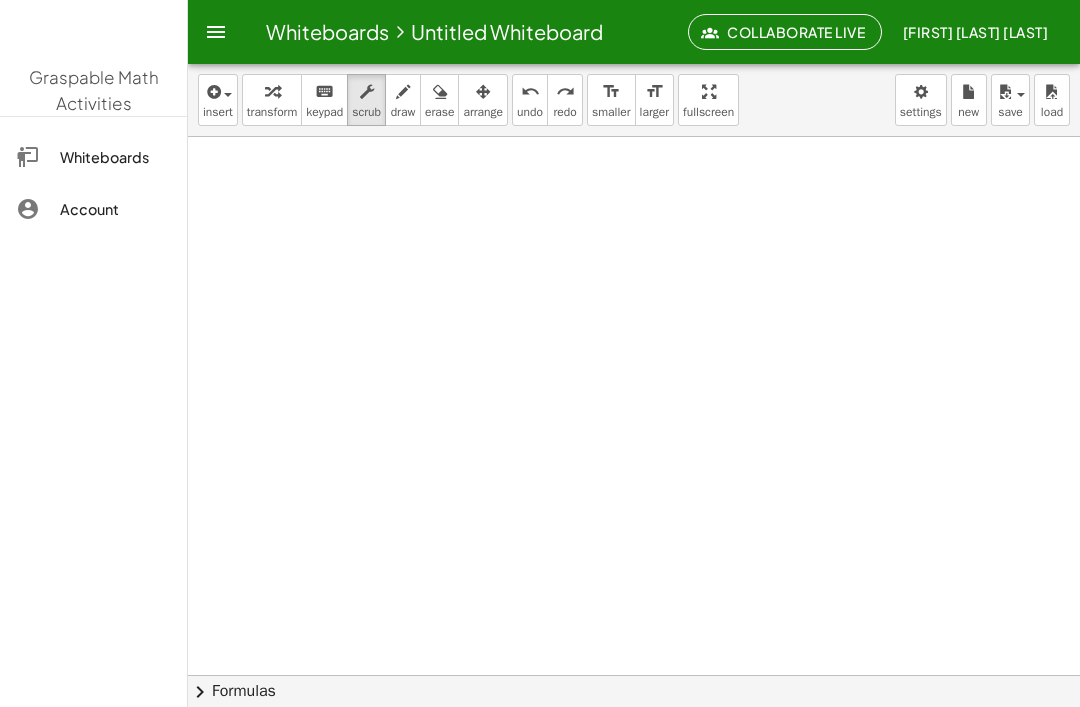 click on "Whiteboards" 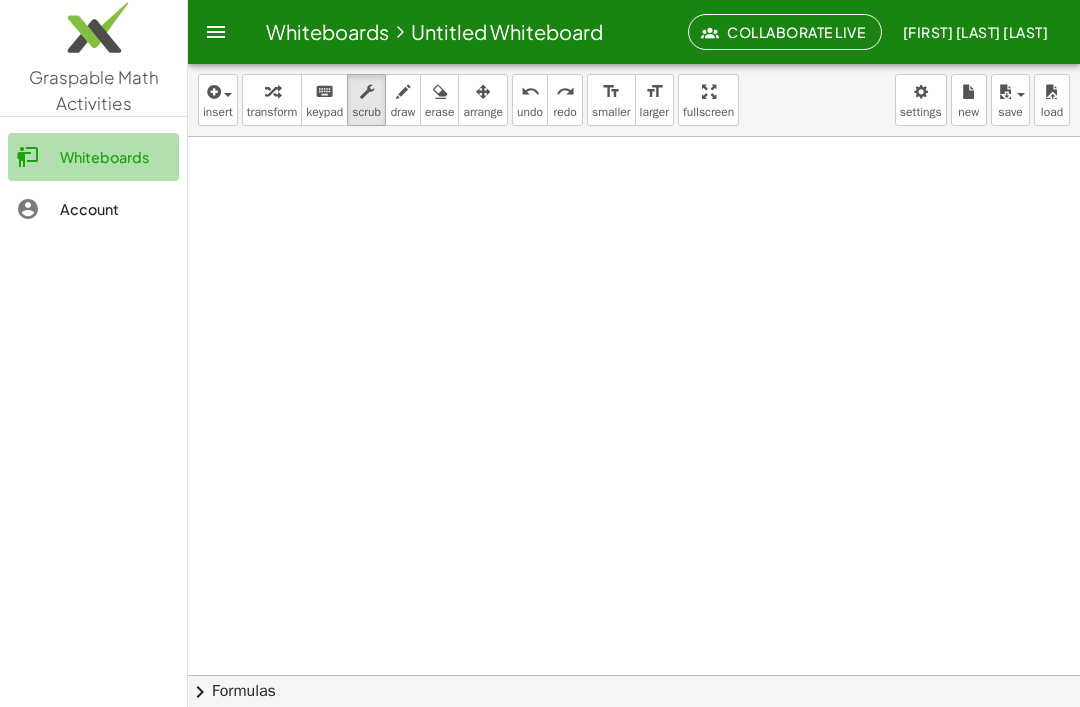 click on "Whiteboards" 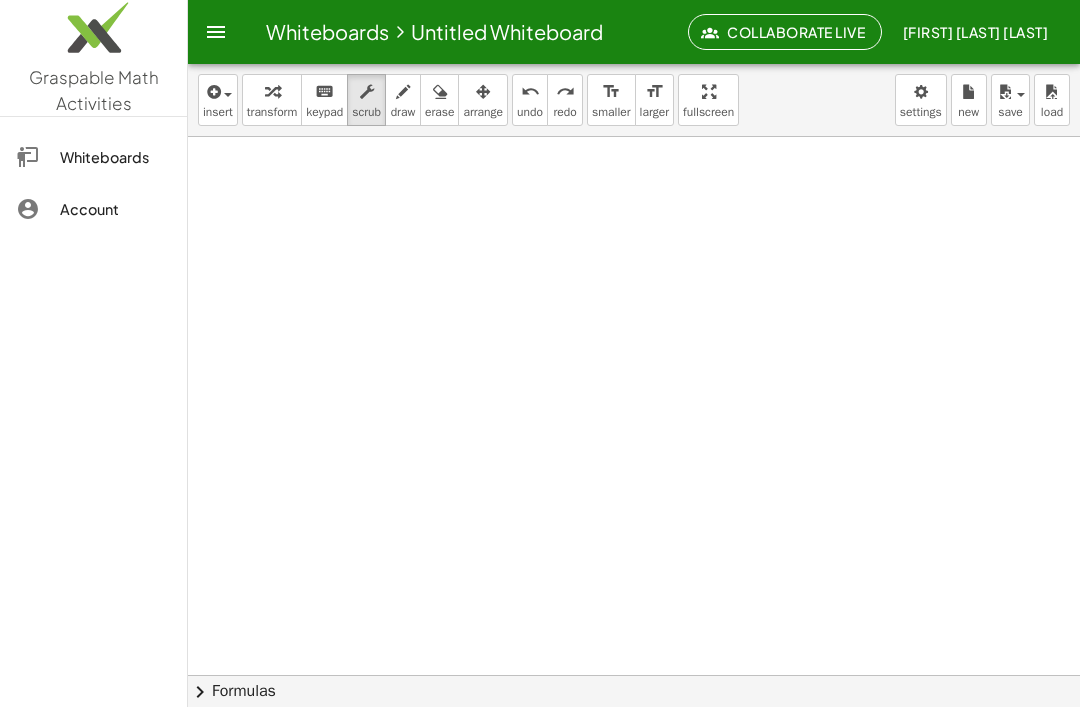 click on "Untitled Whiteboard" 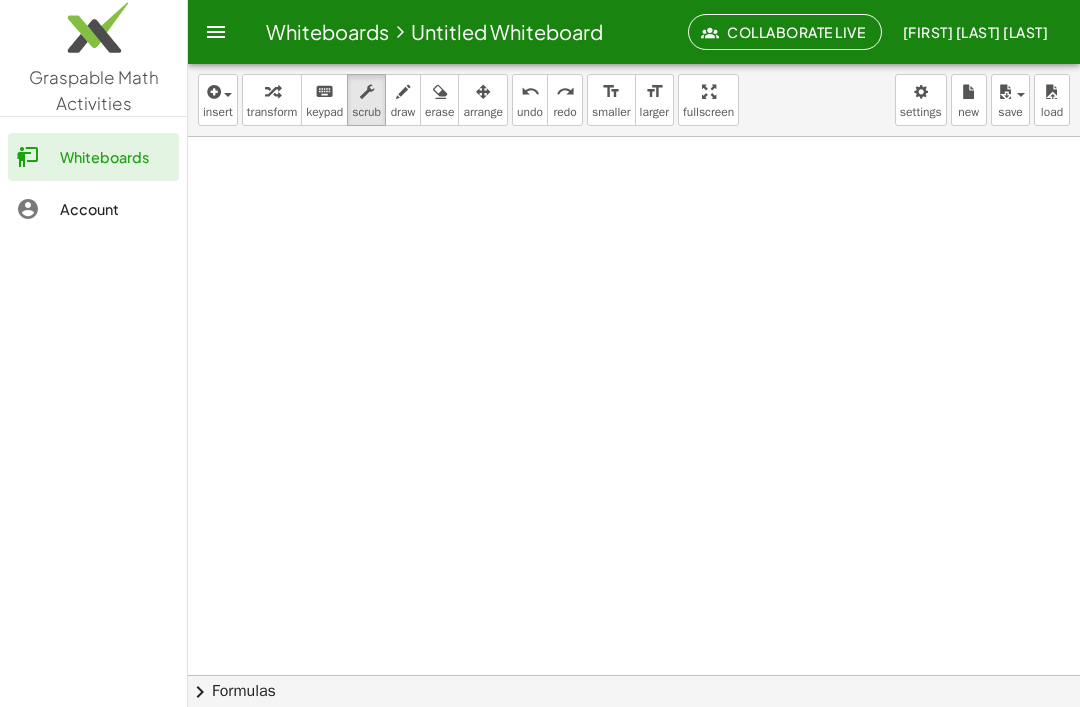 click on "Whiteboards" at bounding box center [327, 31] 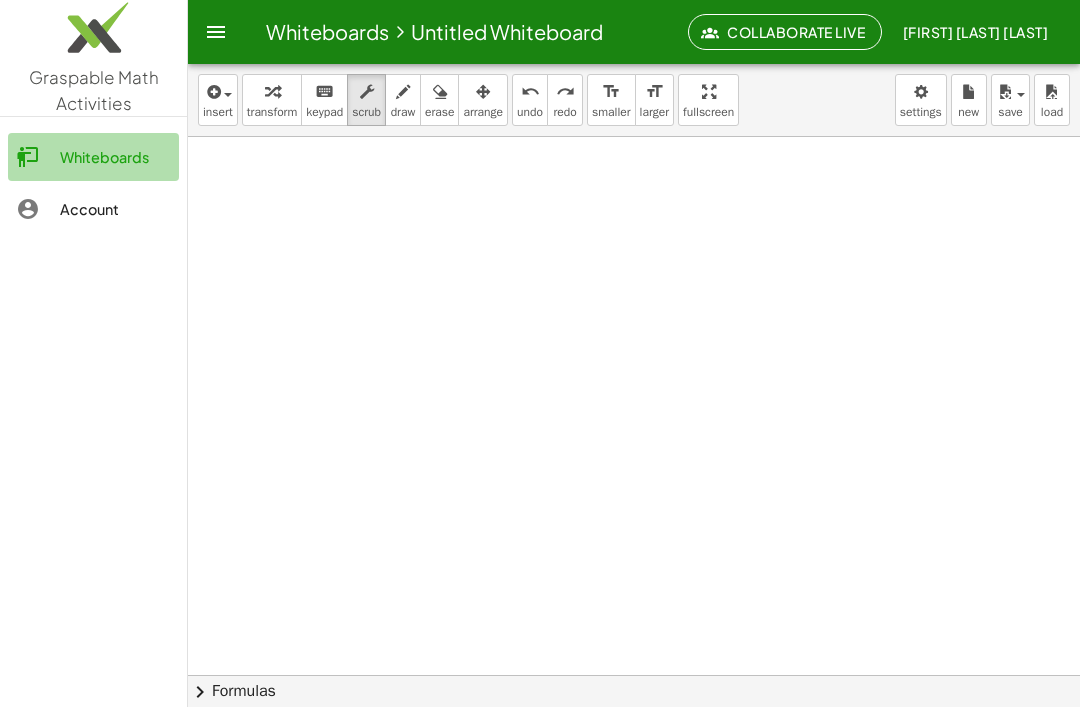 click on "Whiteboards" 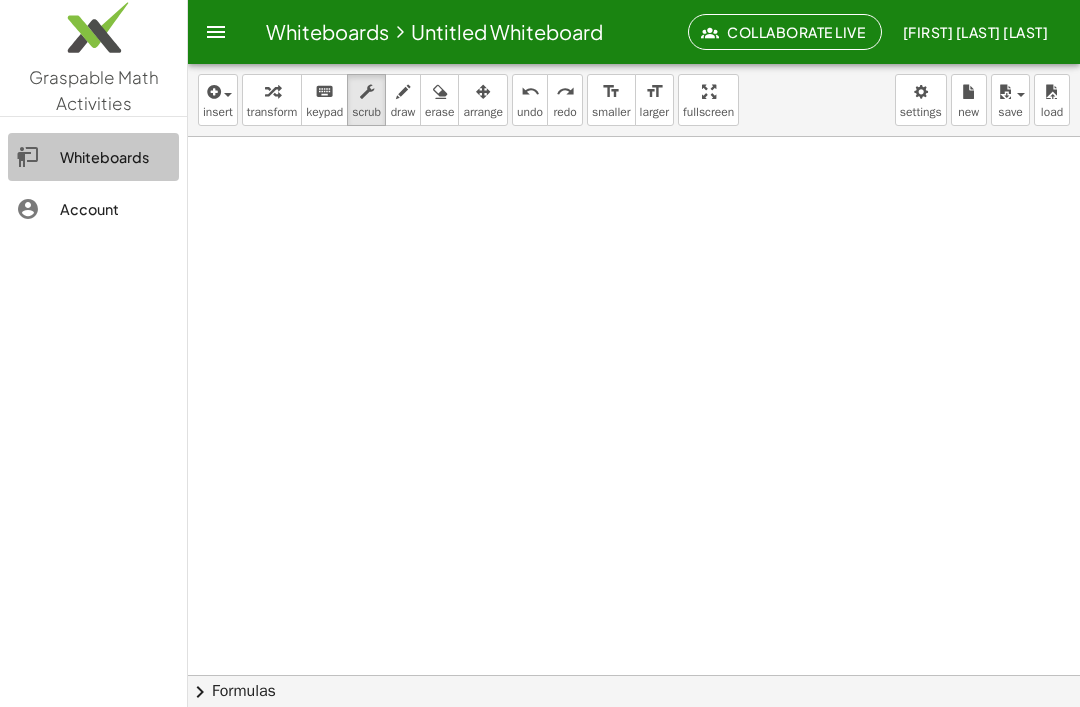 click on "Whiteboards" 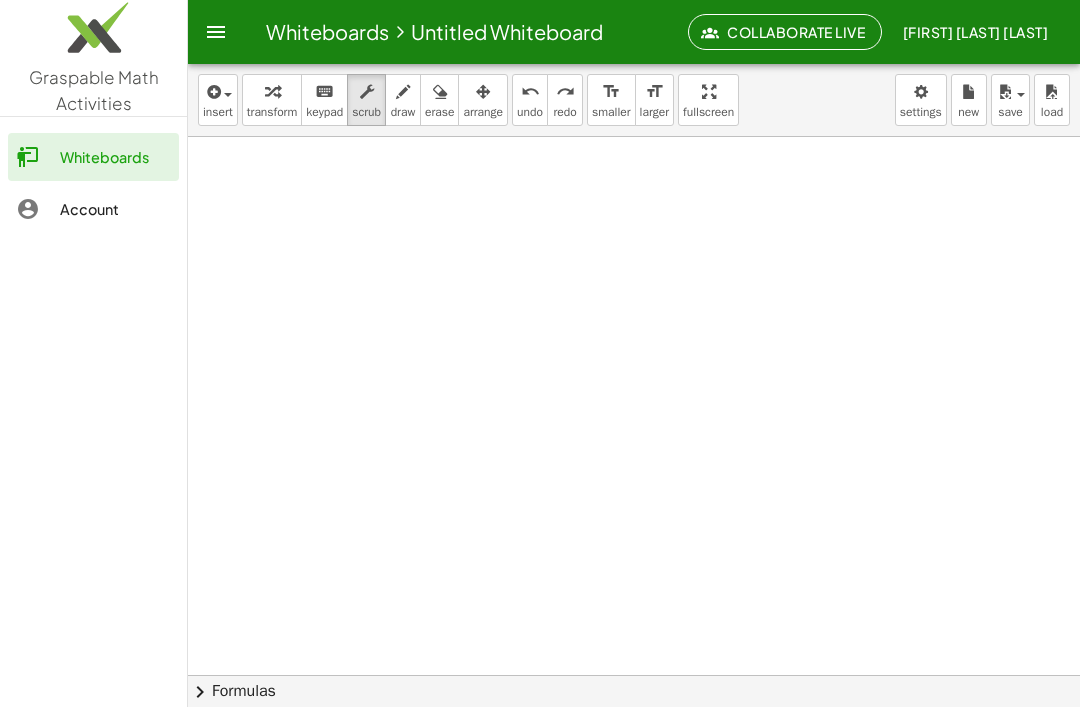 click on "Whiteboards" 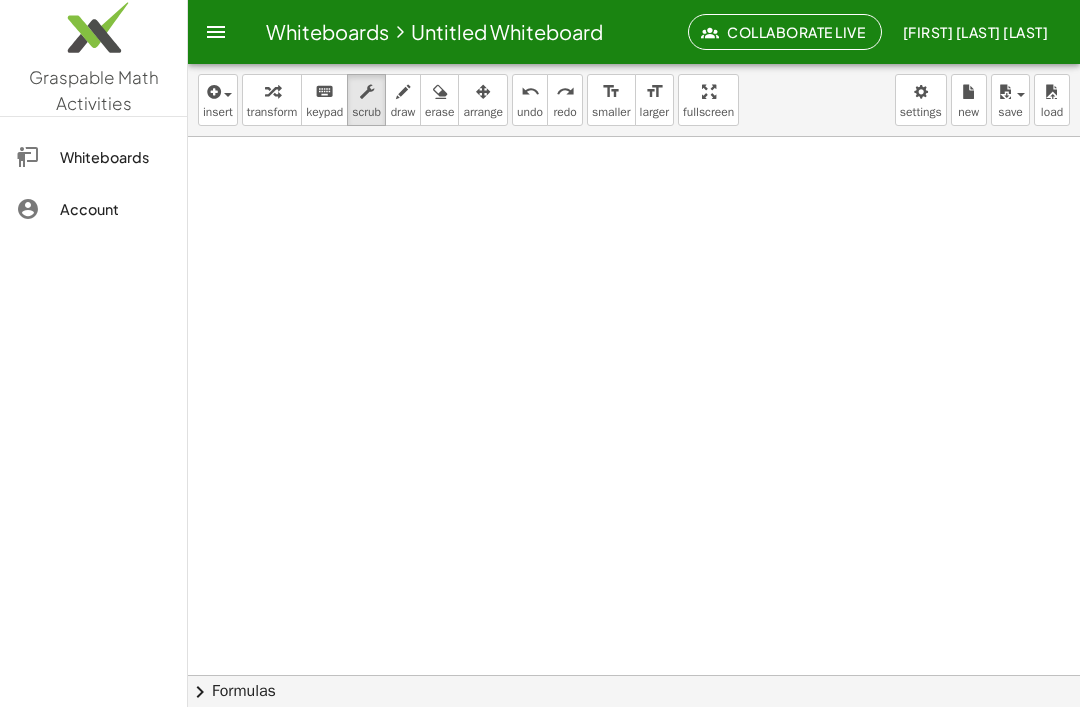 click 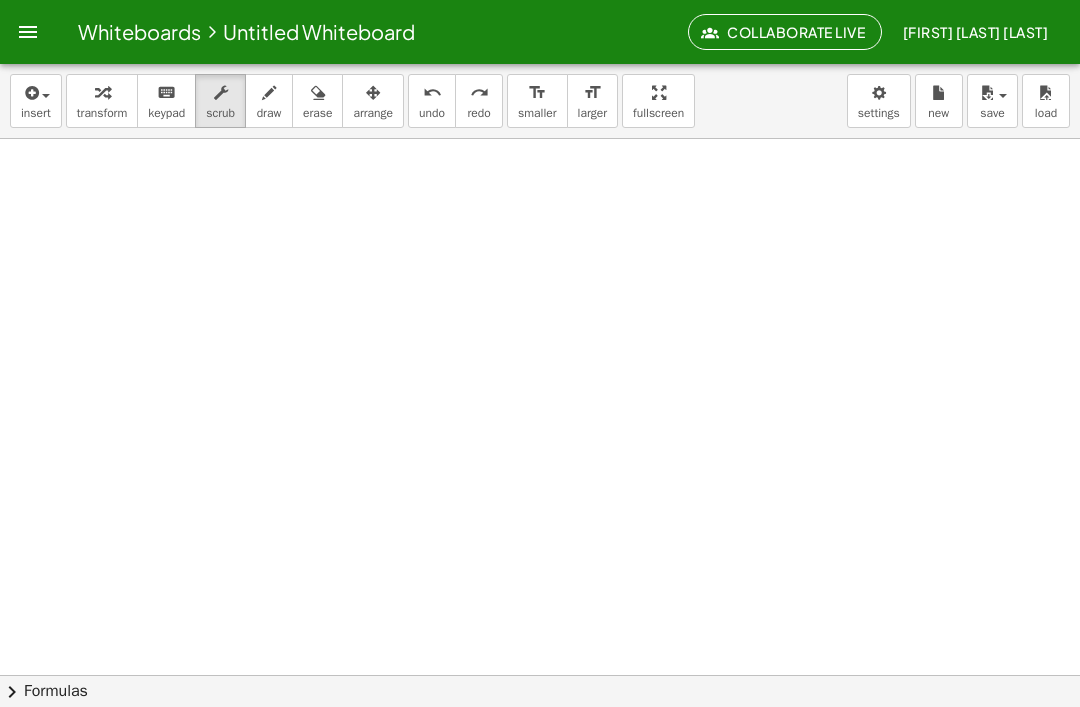 click at bounding box center (212, 32) 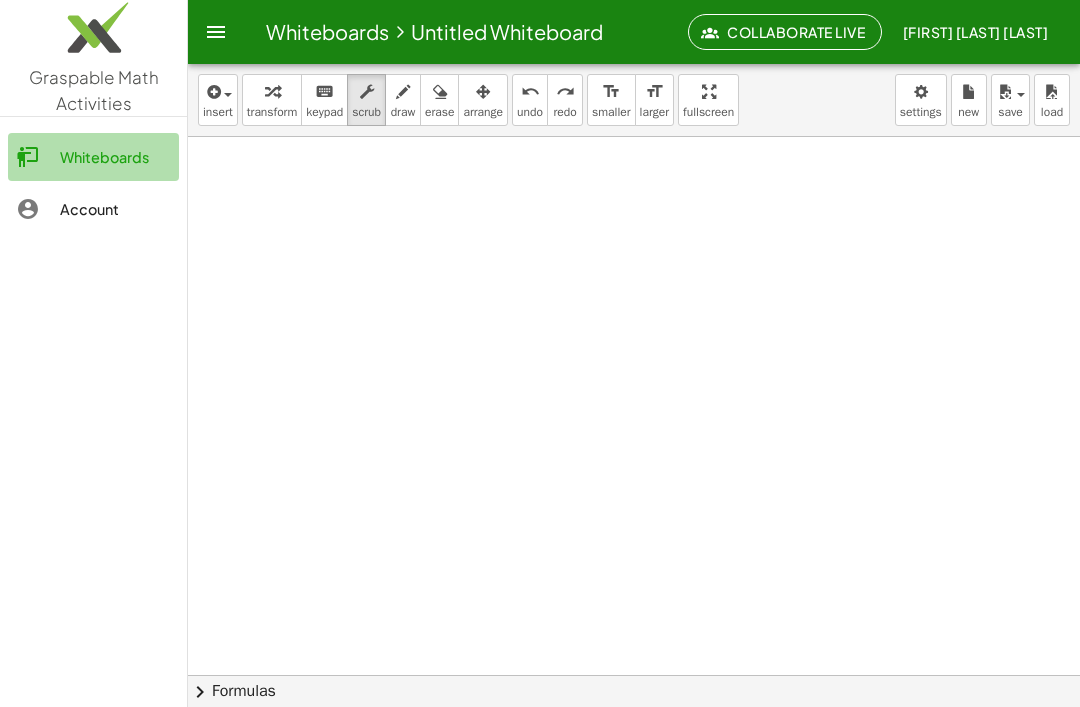 click 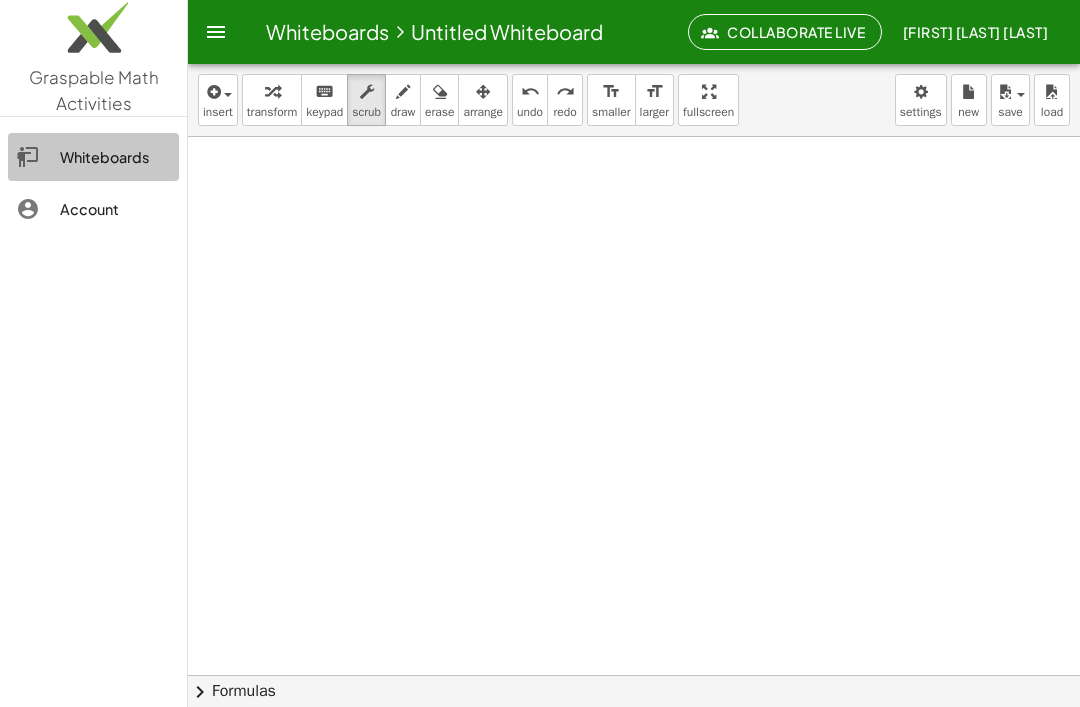 click on "Whiteboards" 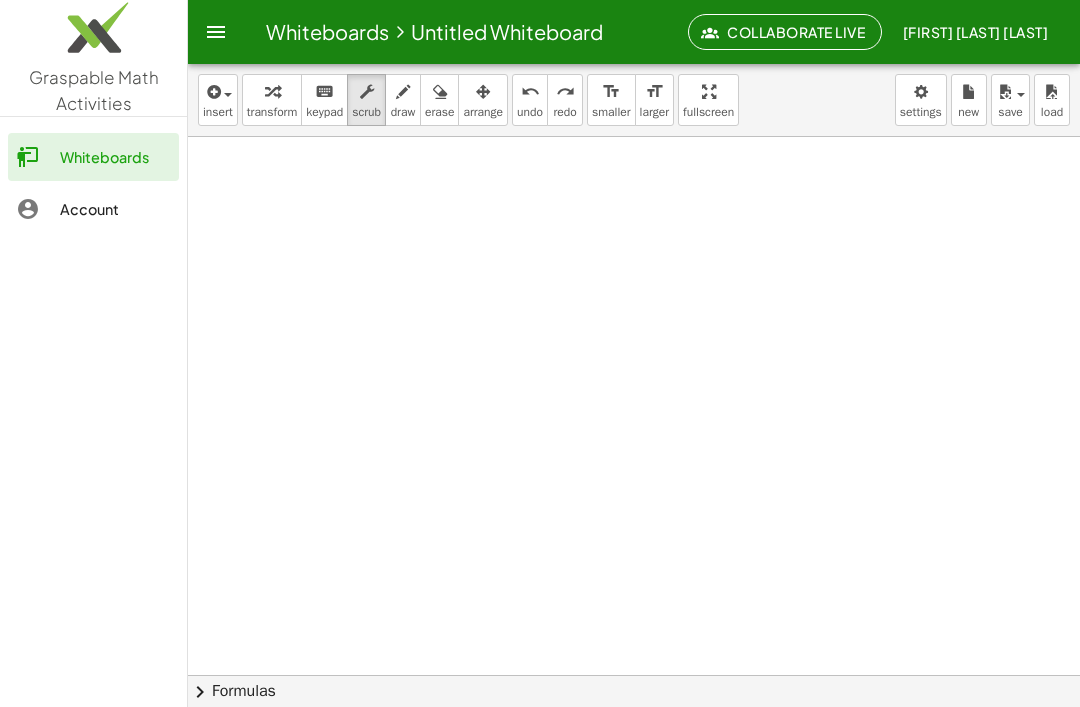 click at bounding box center (216, 32) 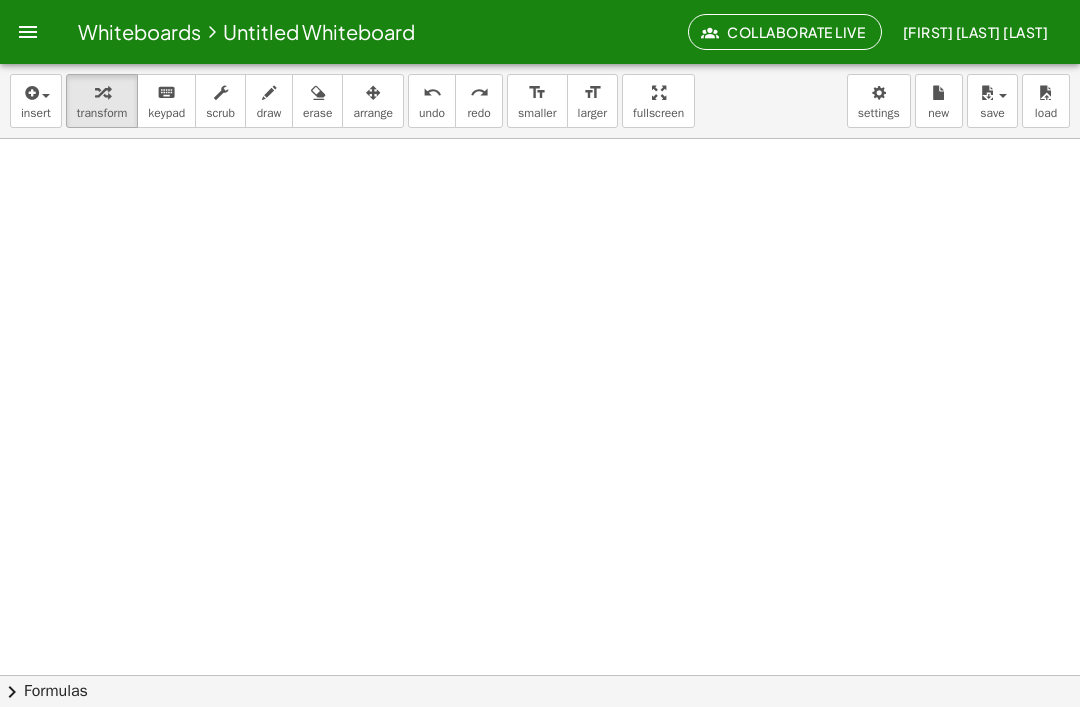 click on "Whiteboards" at bounding box center [139, 31] 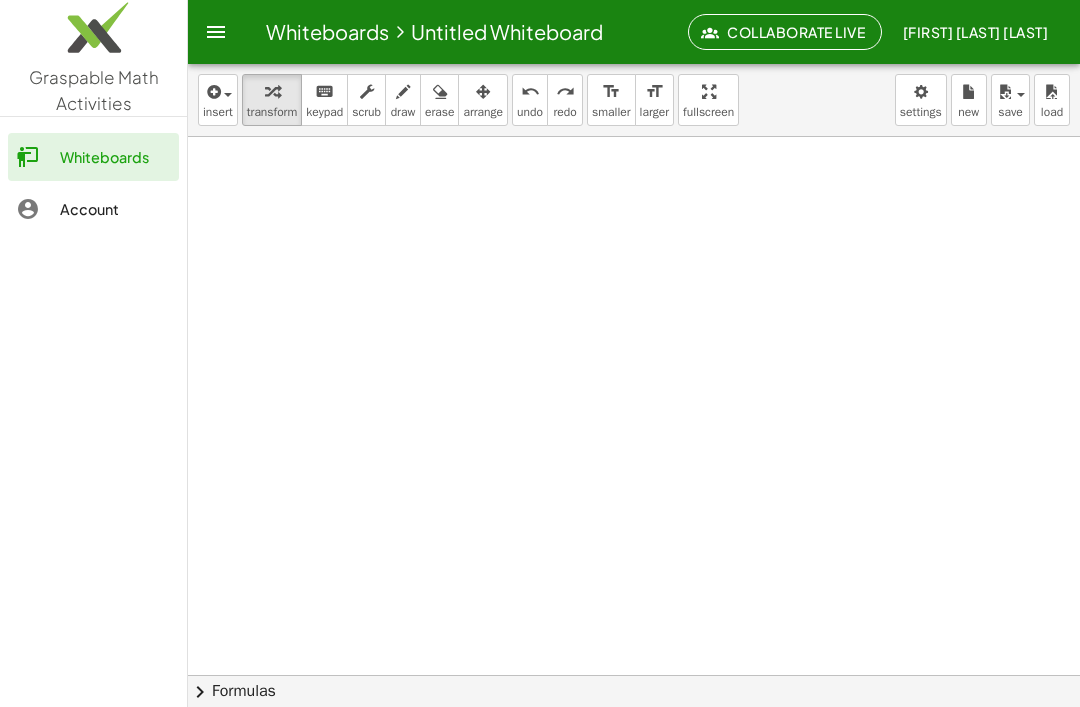 click 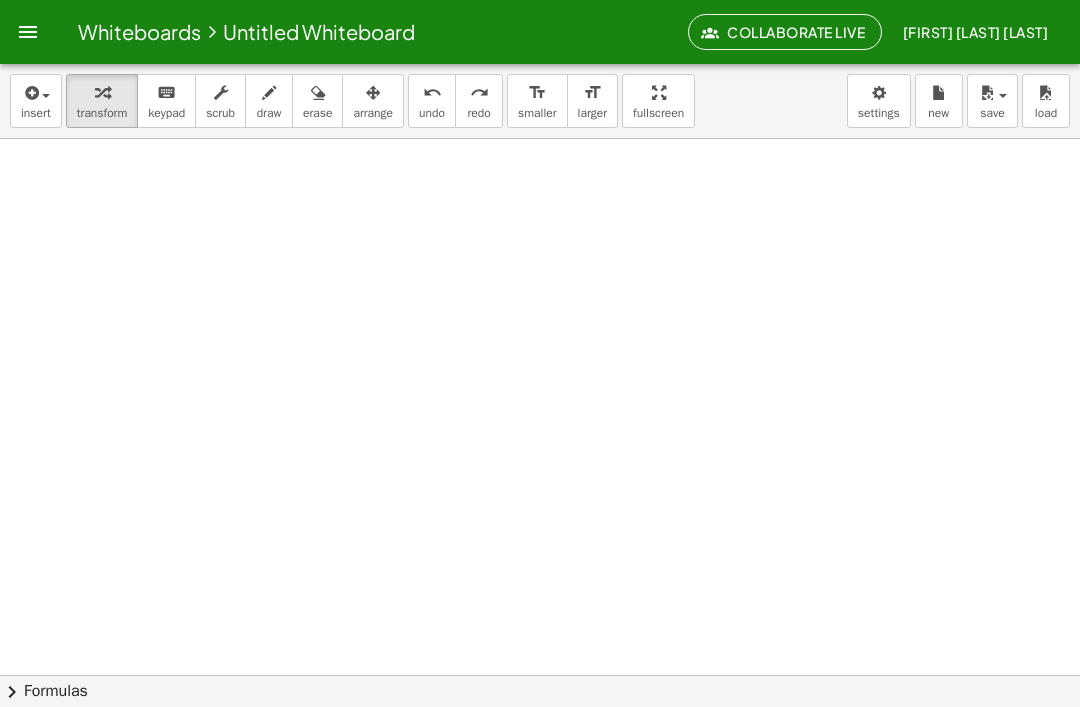 click on "Whiteboards" at bounding box center (139, 31) 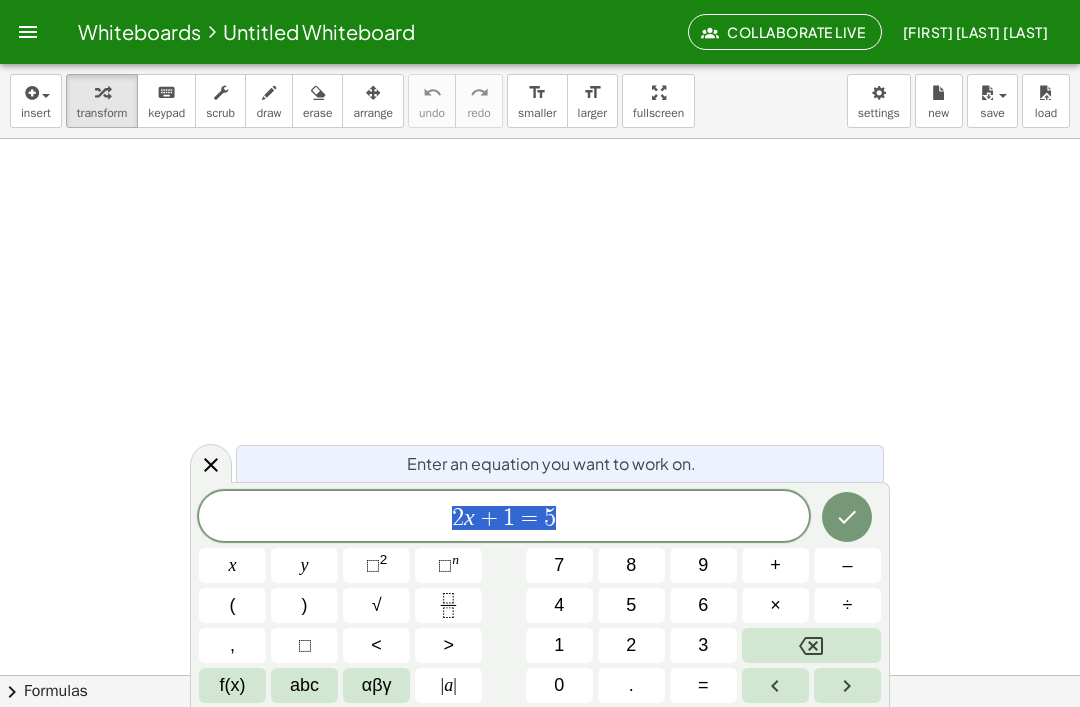 scroll, scrollTop: 0, scrollLeft: 0, axis: both 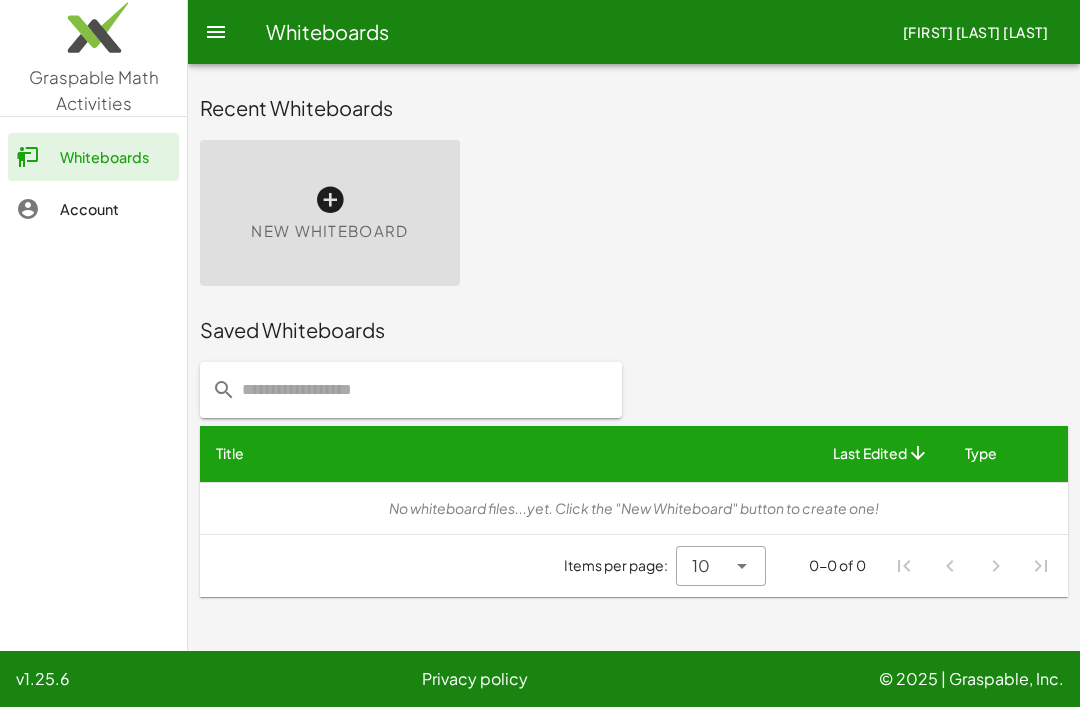 click 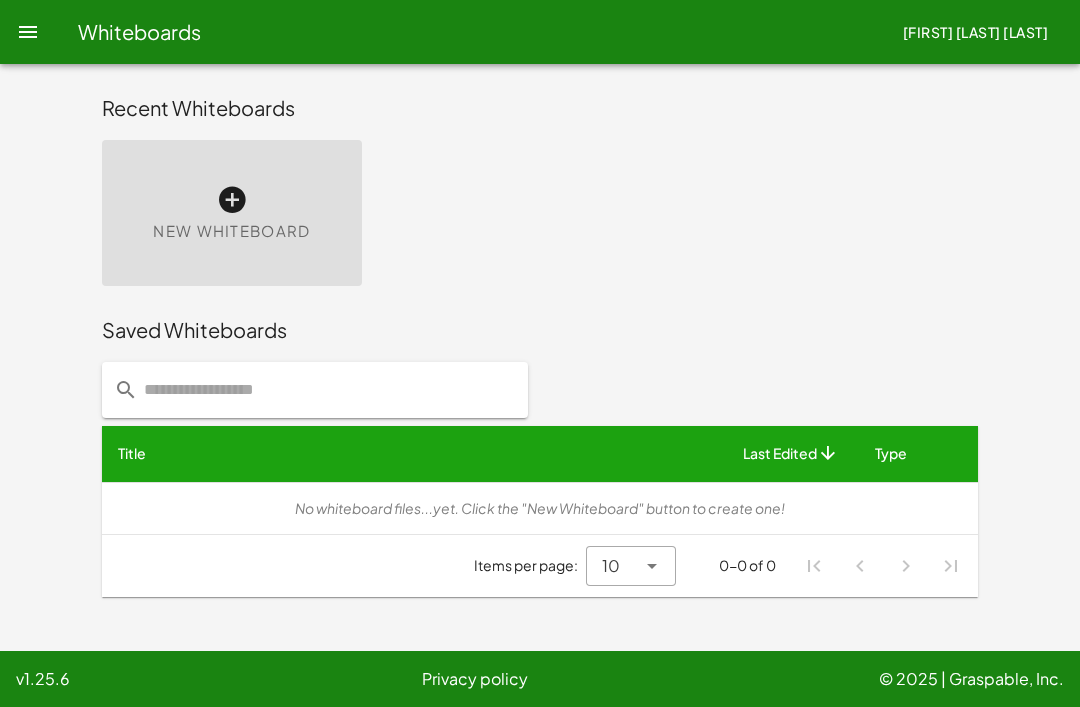 click 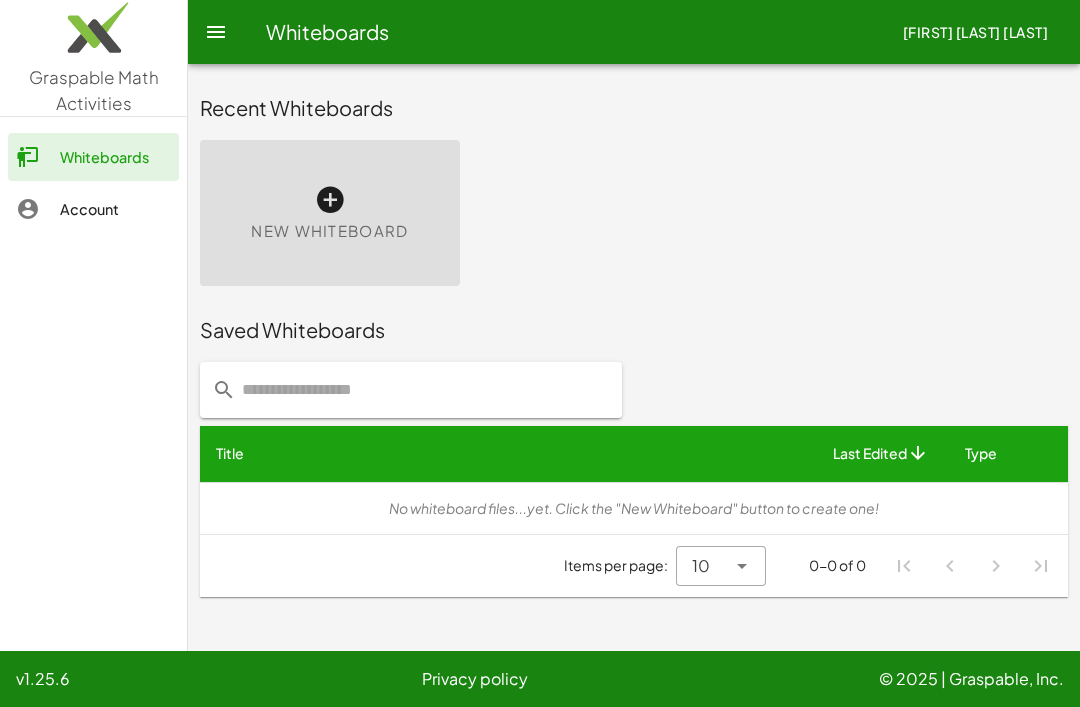click 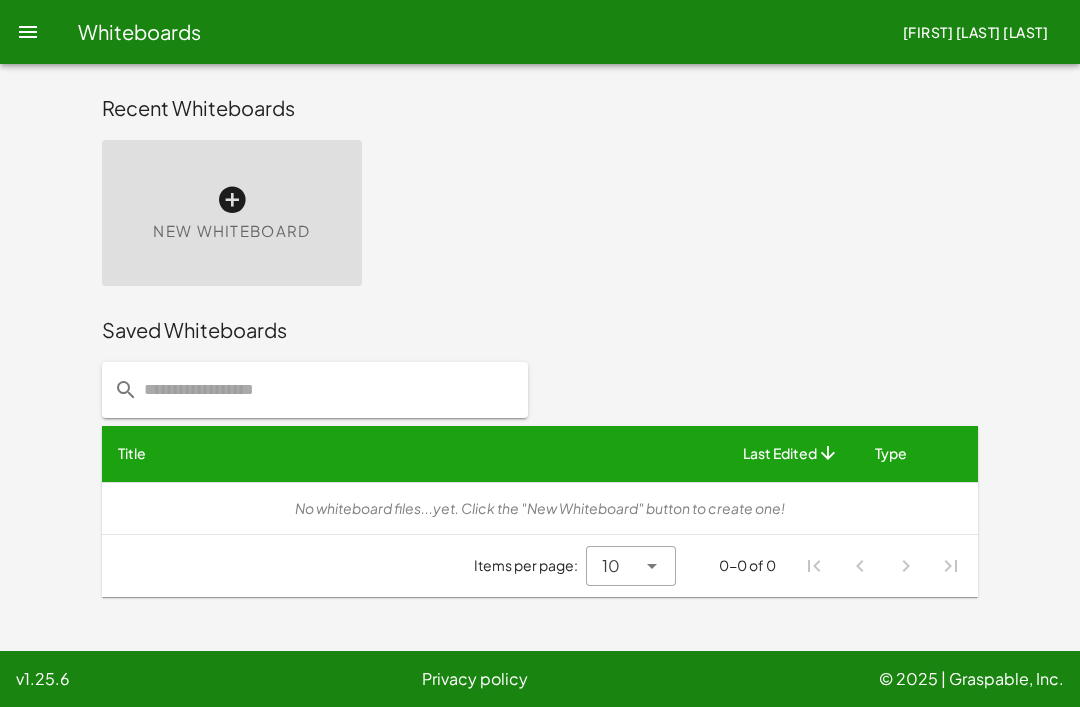 click on "Whiteboards  KONG ZHENG HAN Moe" 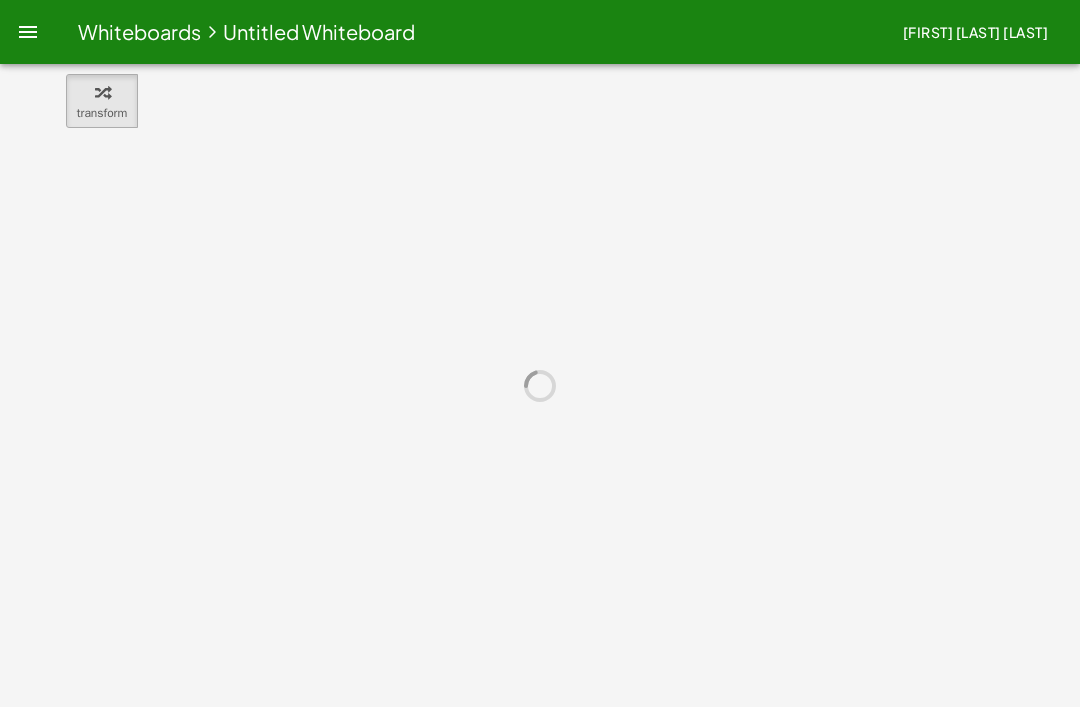 scroll, scrollTop: 0, scrollLeft: 0, axis: both 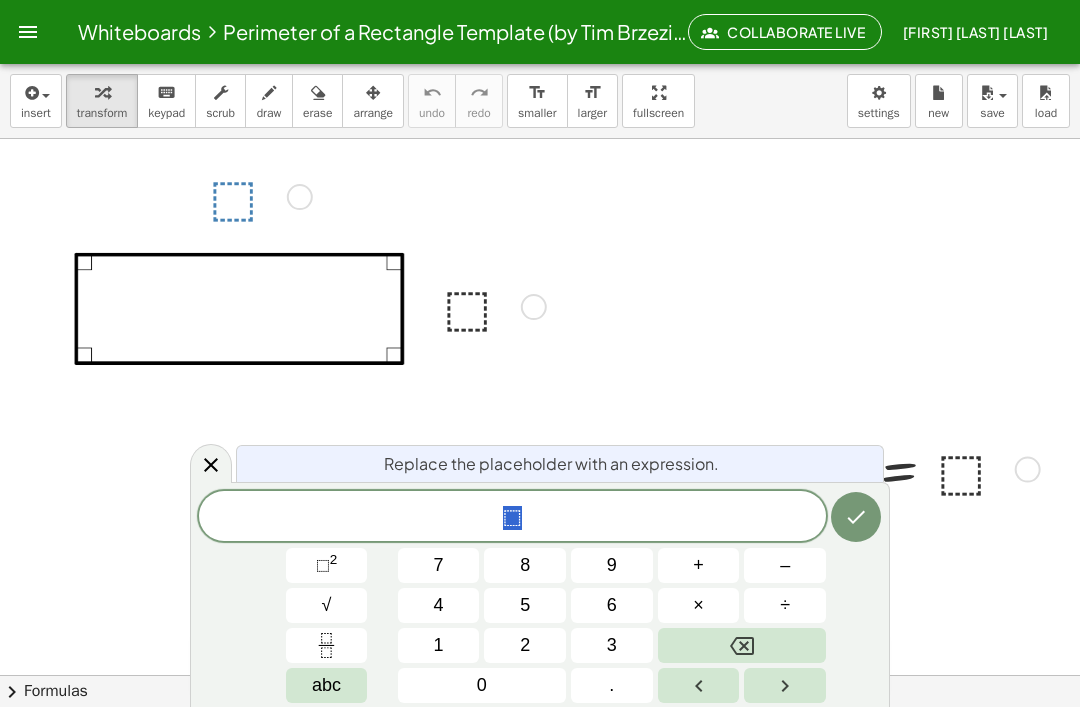 click on "5" at bounding box center (525, 605) 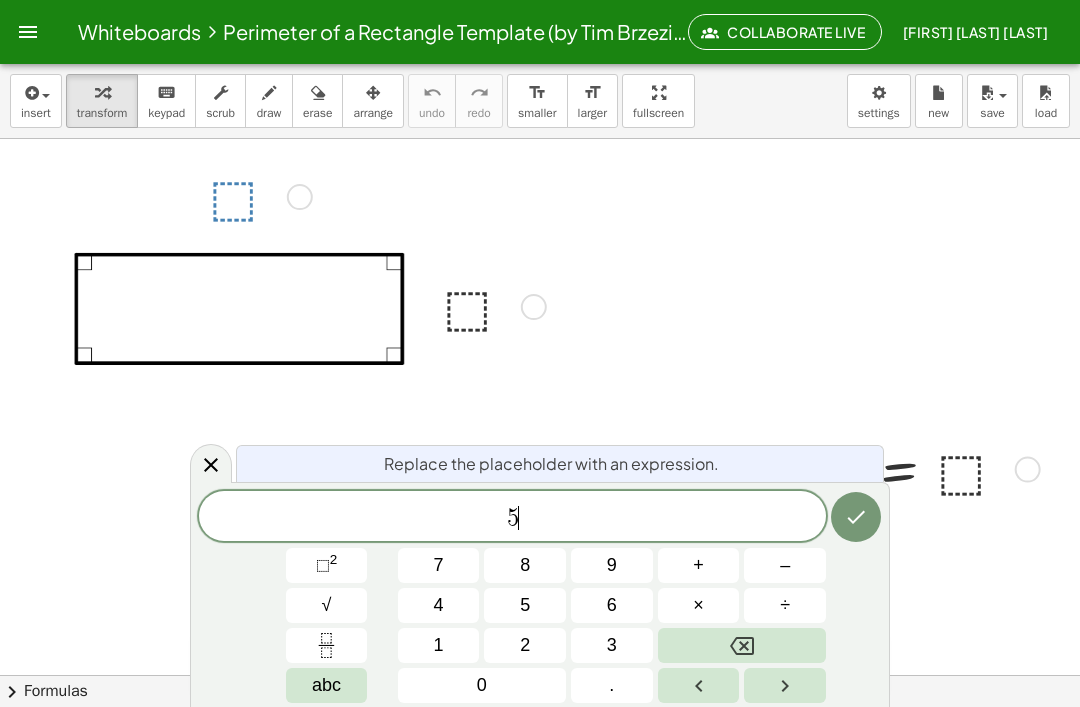click on "abc" at bounding box center (326, 685) 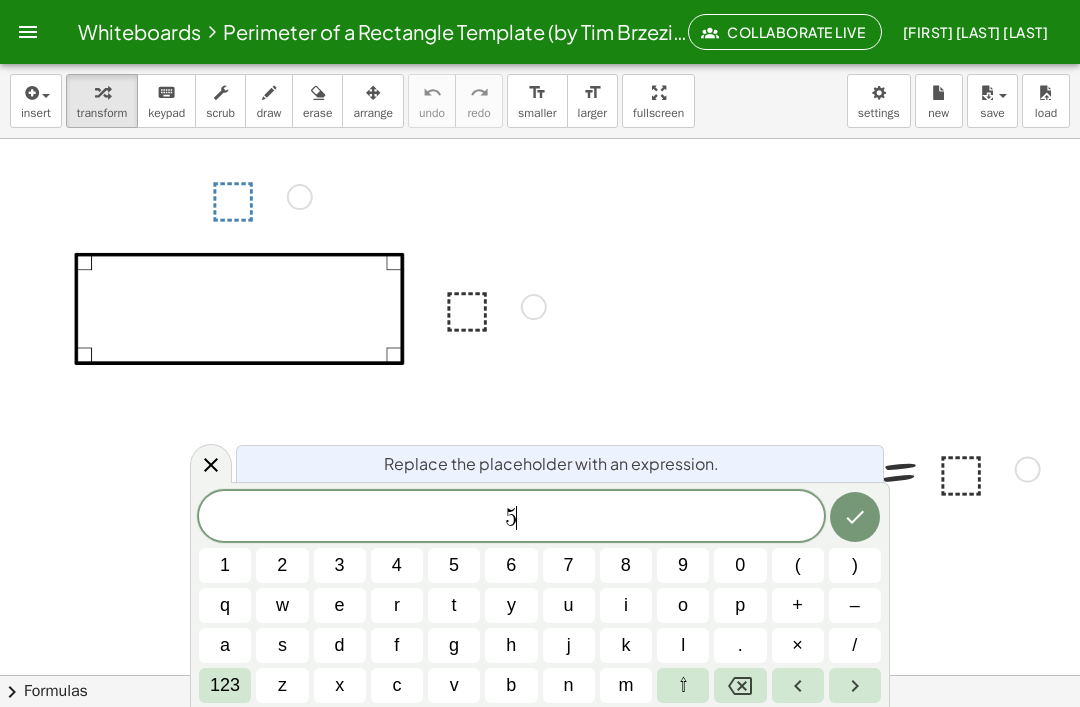 click on "x" at bounding box center [339, 685] 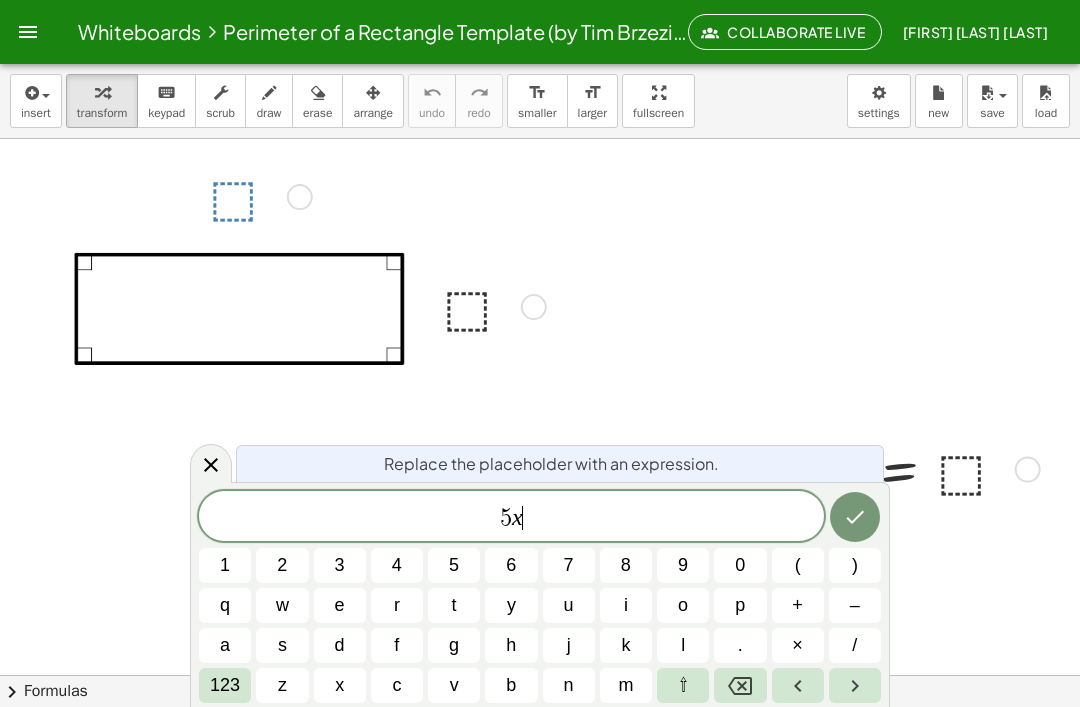 click on "123" at bounding box center (225, 685) 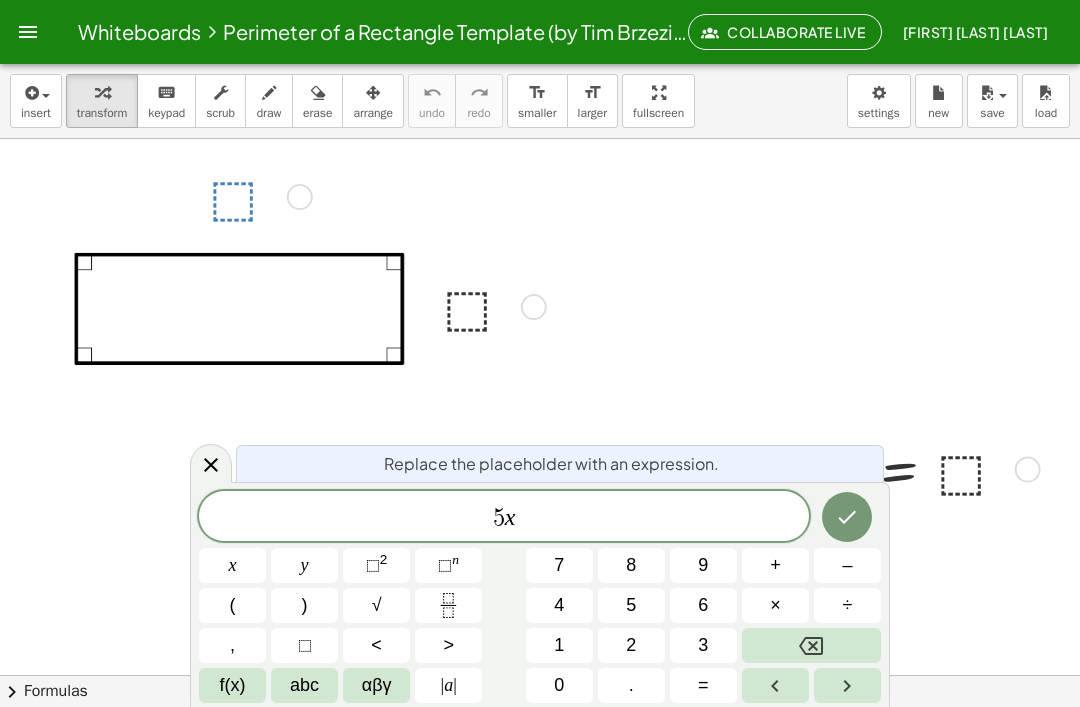 click on "–" at bounding box center [847, 565] 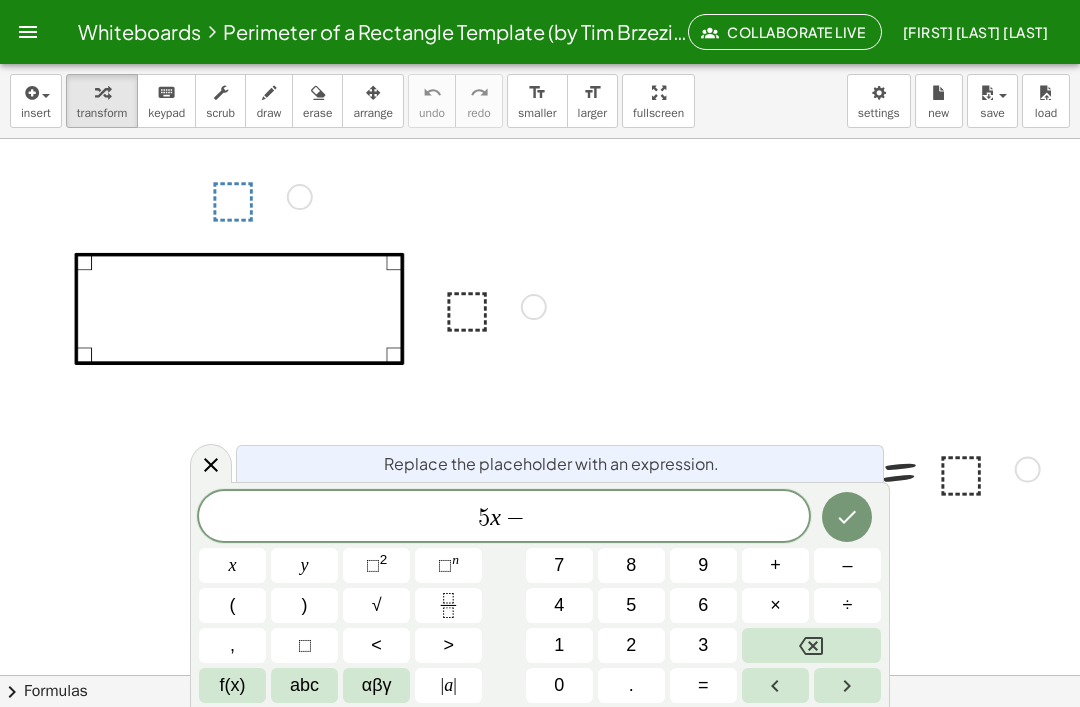 click 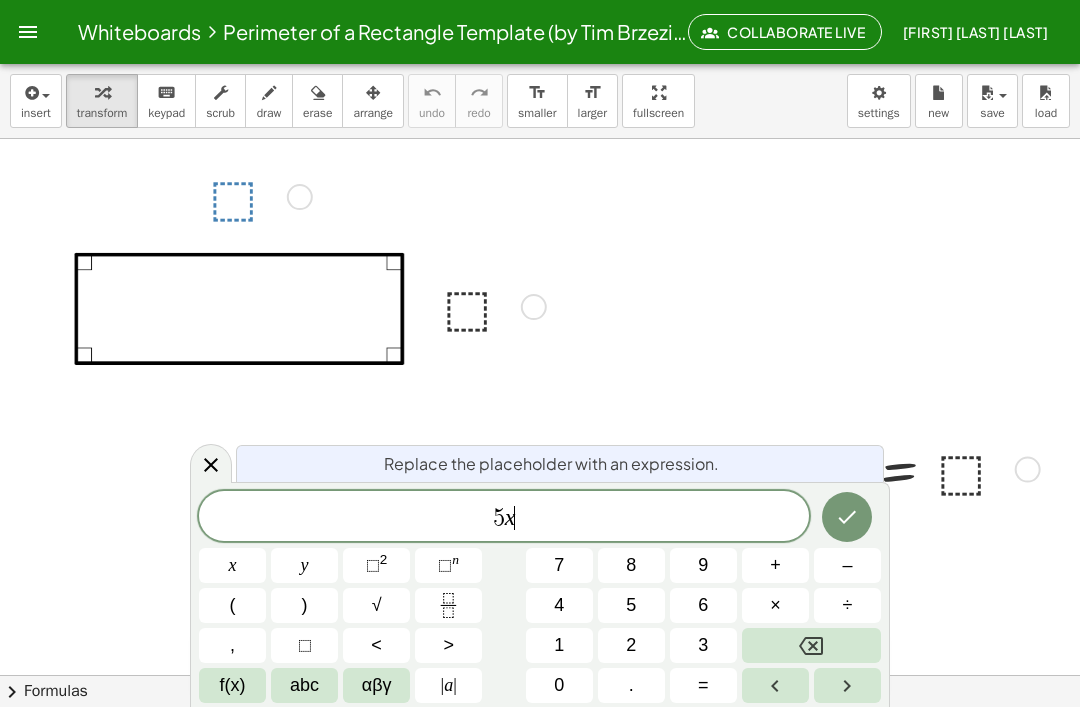 click 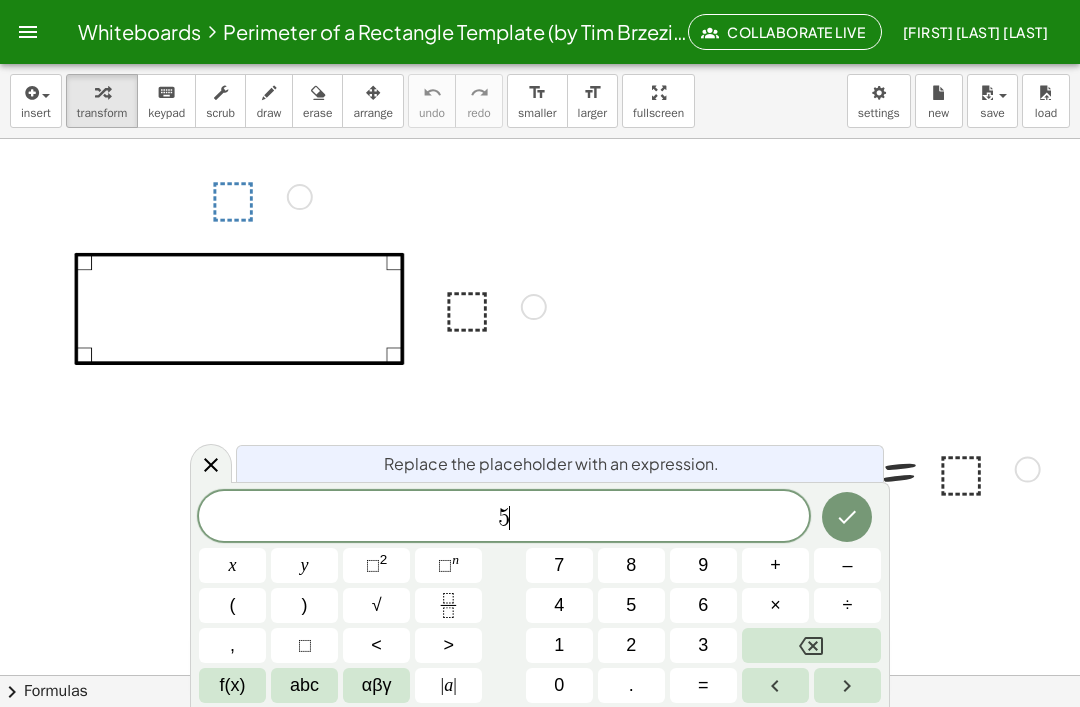 click at bounding box center [811, 645] 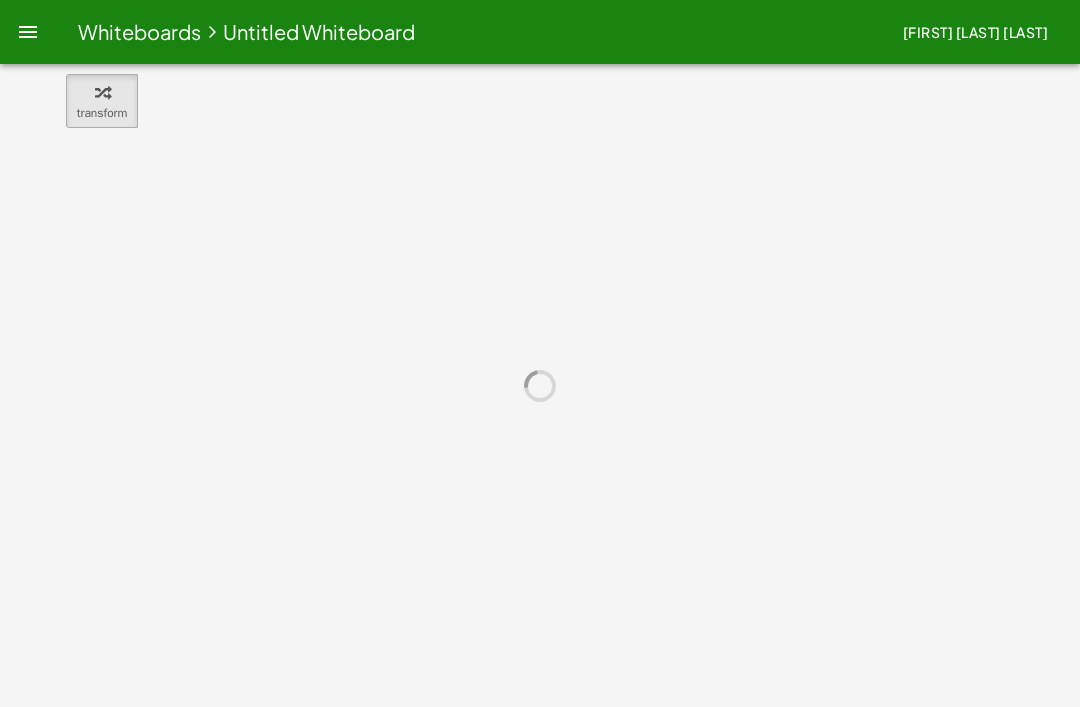 scroll, scrollTop: 0, scrollLeft: 0, axis: both 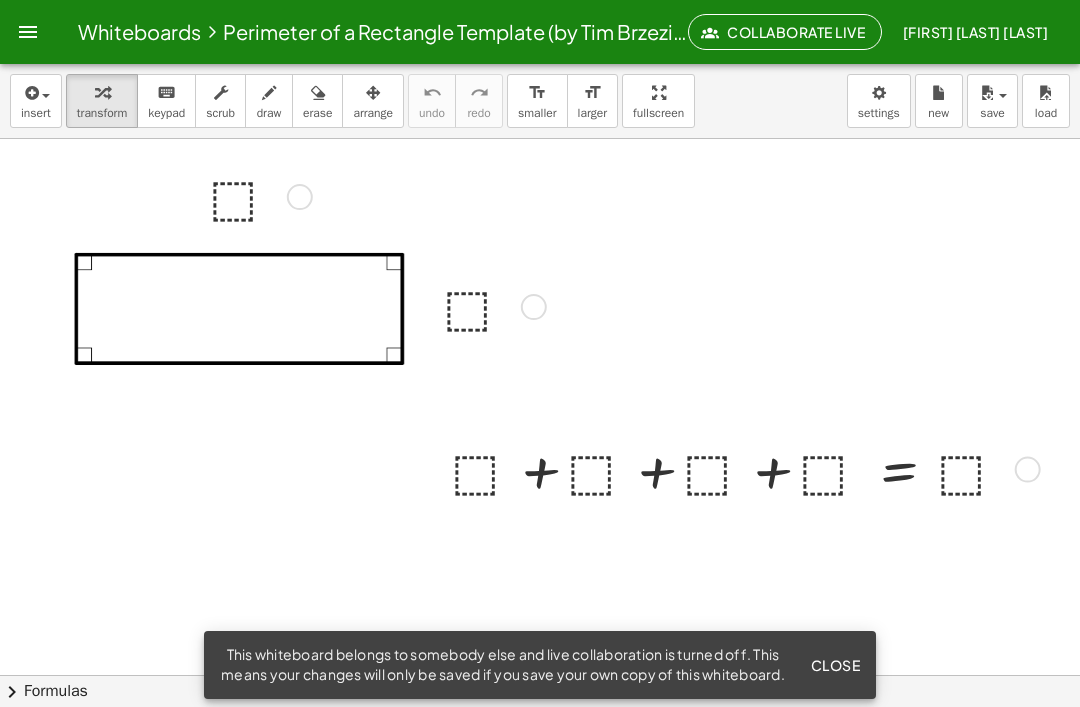 click at bounding box center [30, 93] 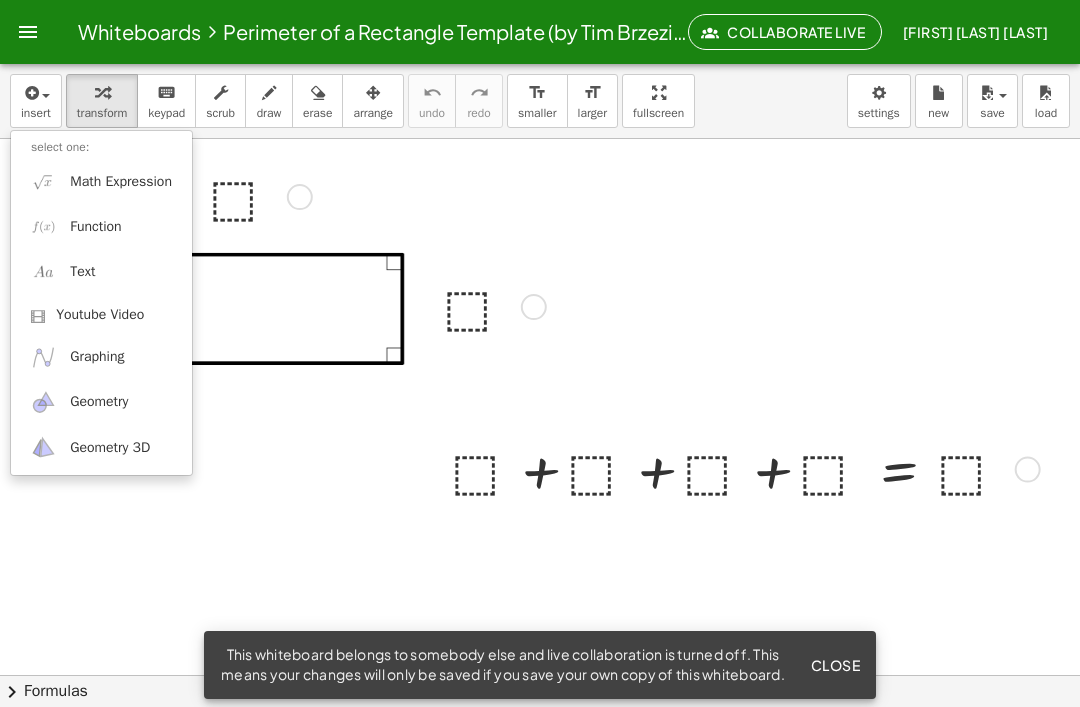 click at bounding box center [540, 353] 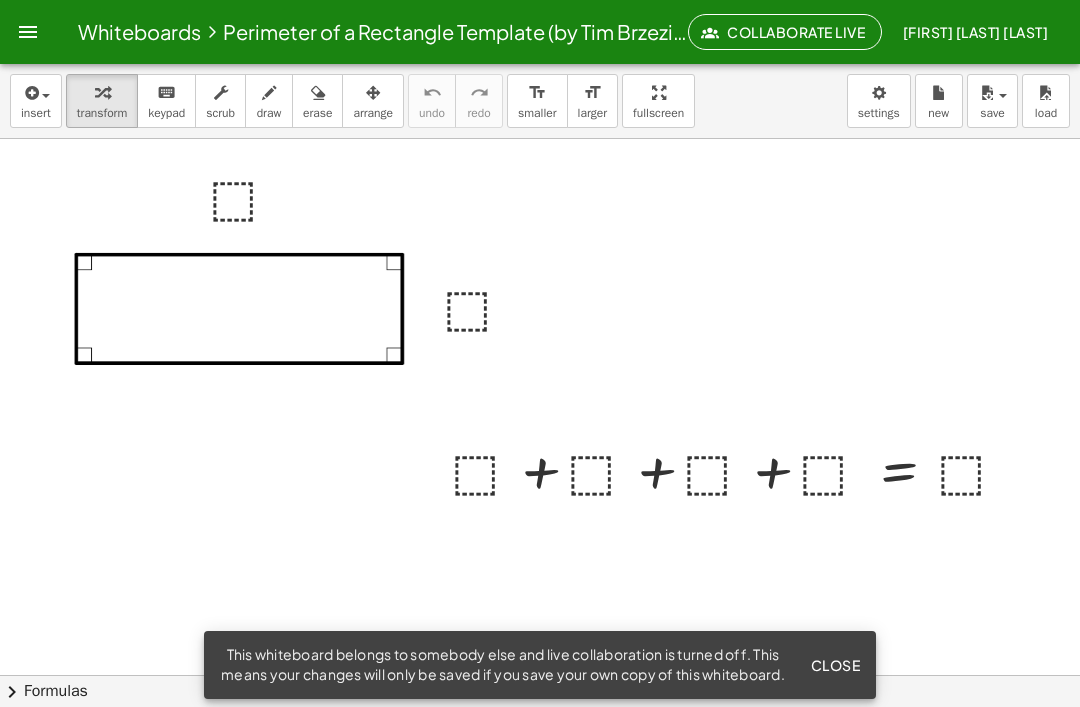 click at bounding box center [28, 32] 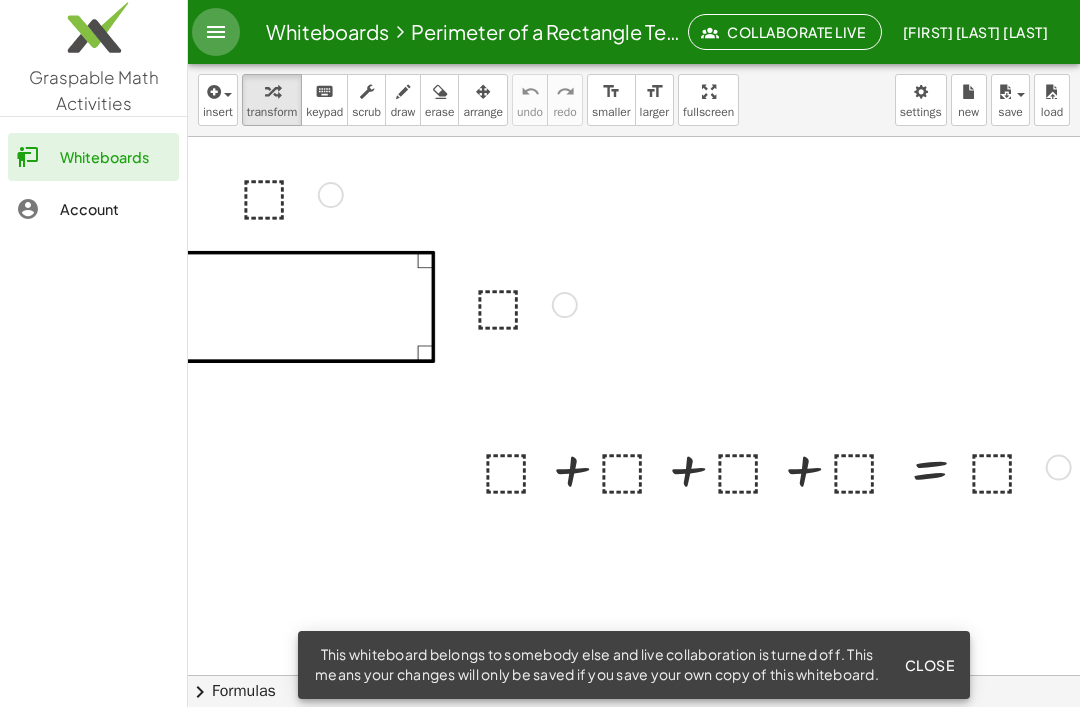 scroll, scrollTop: 0, scrollLeft: 165, axis: horizontal 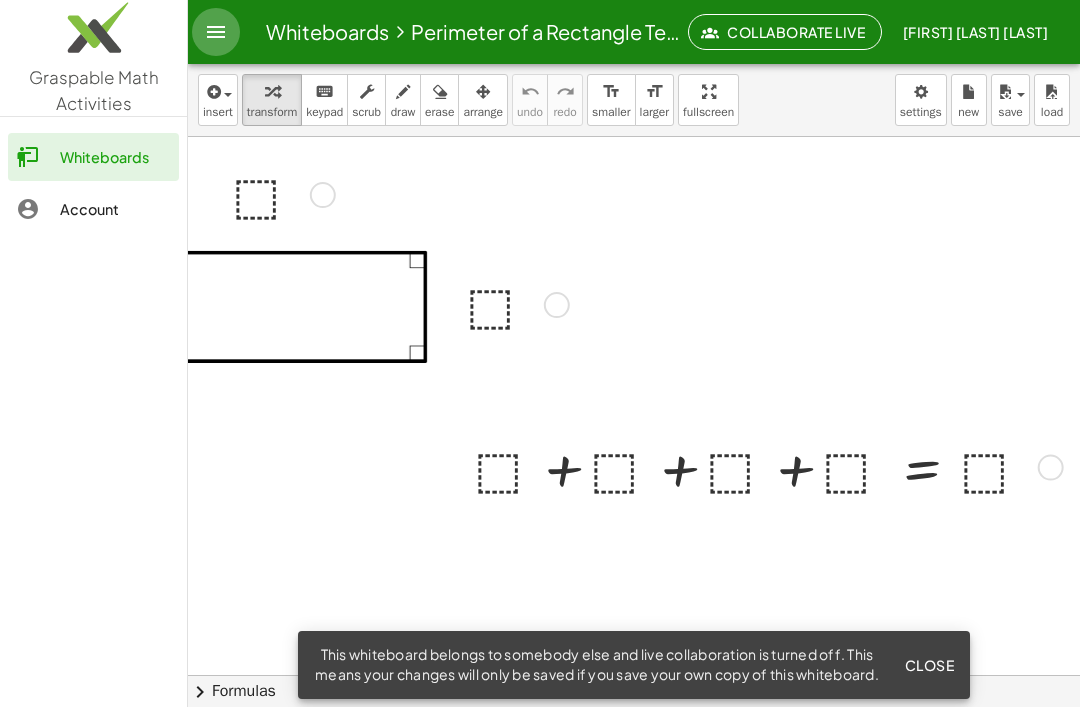 click at bounding box center (216, 32) 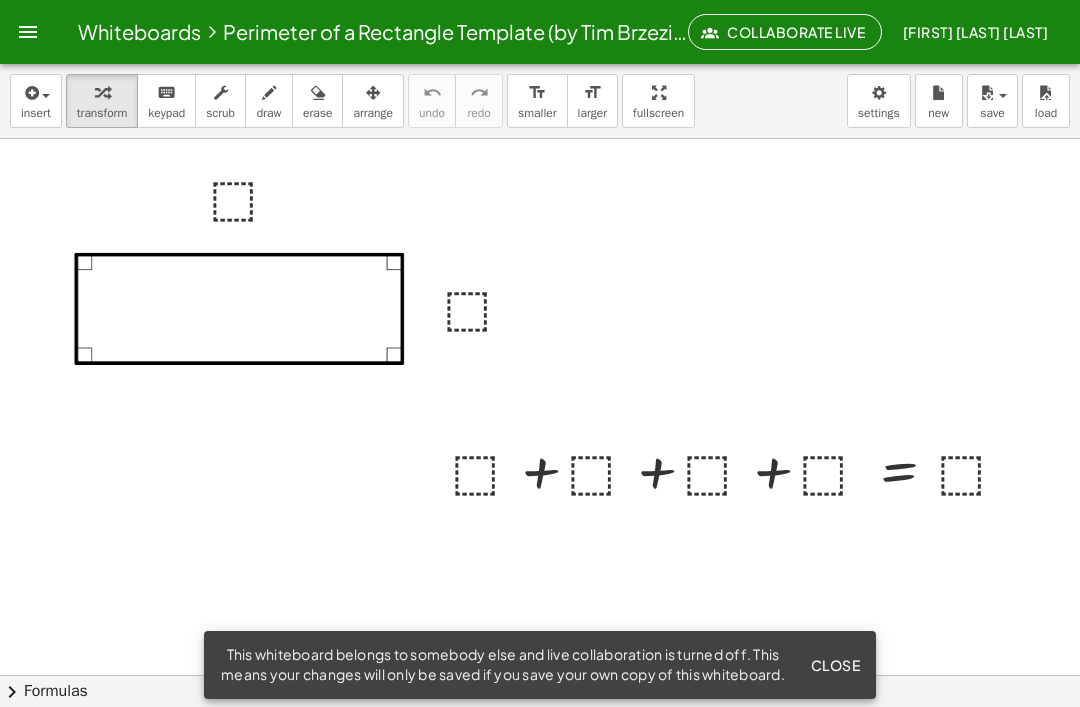 scroll, scrollTop: 0, scrollLeft: 0, axis: both 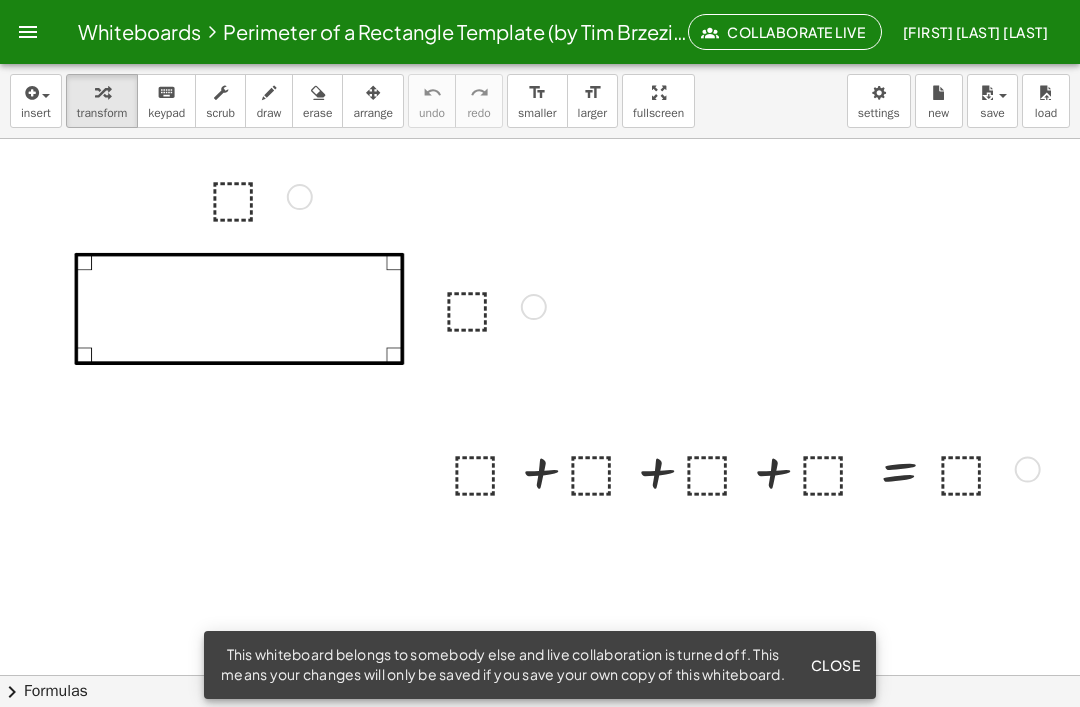 click on "Whiteboards" at bounding box center [139, 31] 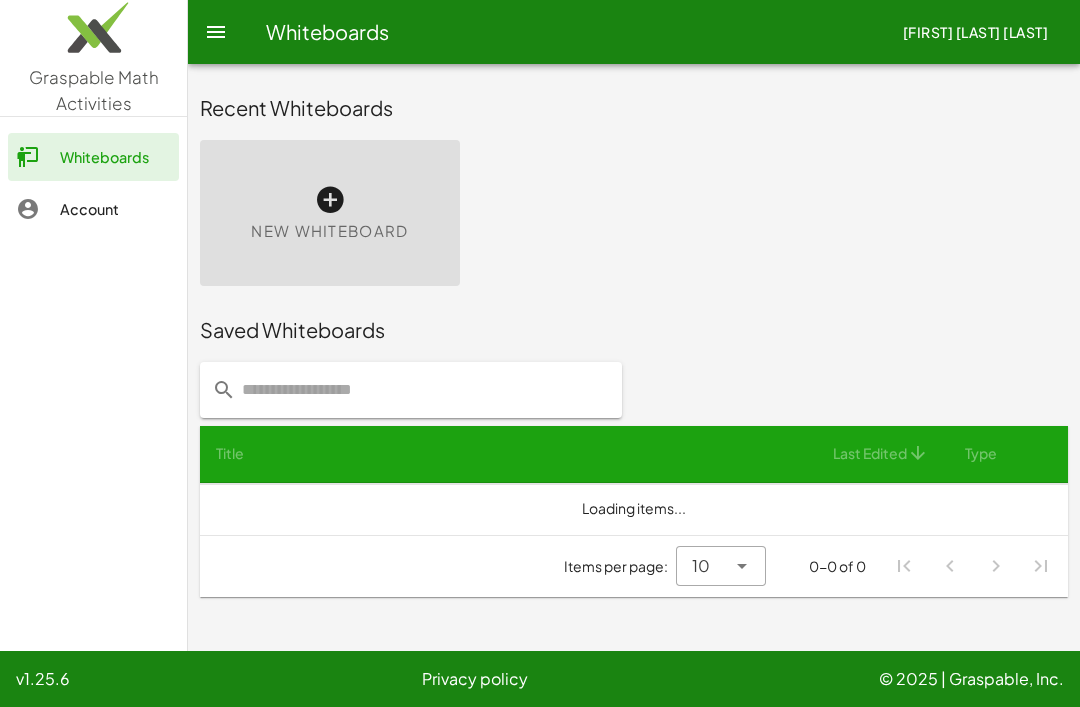 click on "New Whiteboard" at bounding box center (330, 213) 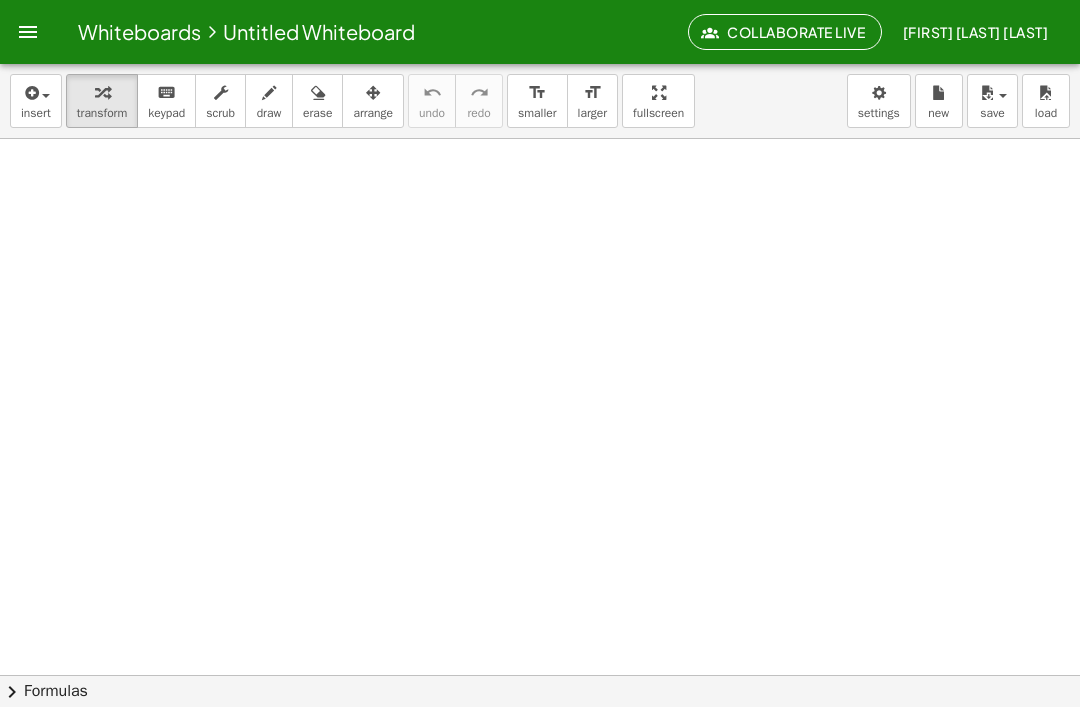 click on "insert" at bounding box center (36, 101) 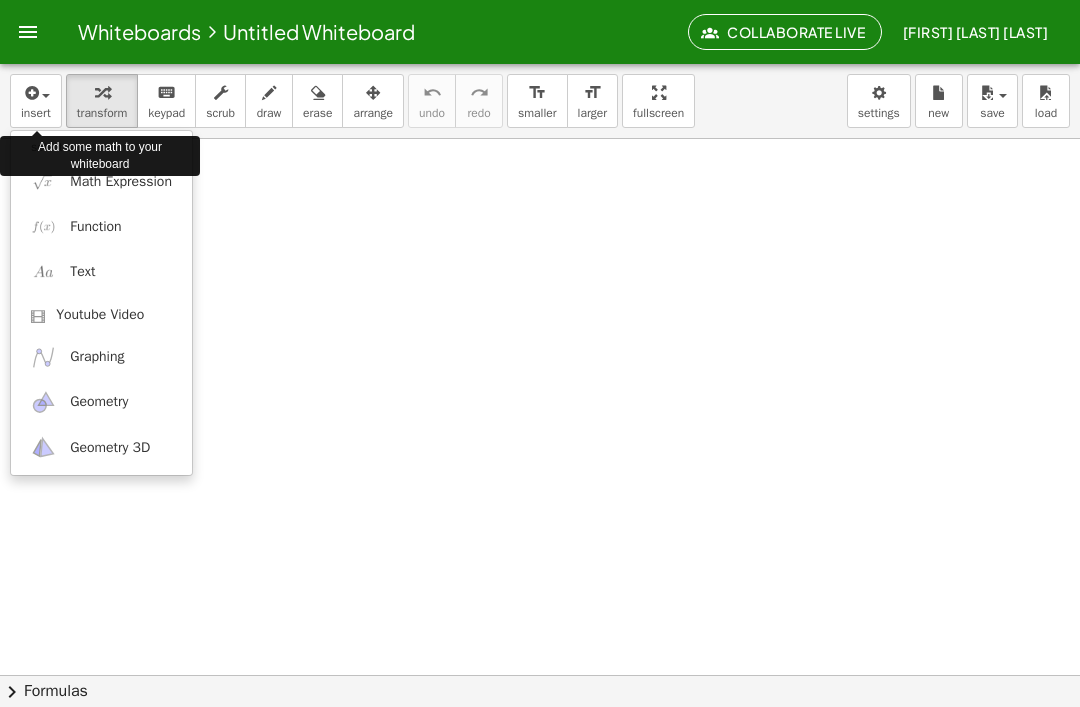 click at bounding box center (43, 181) 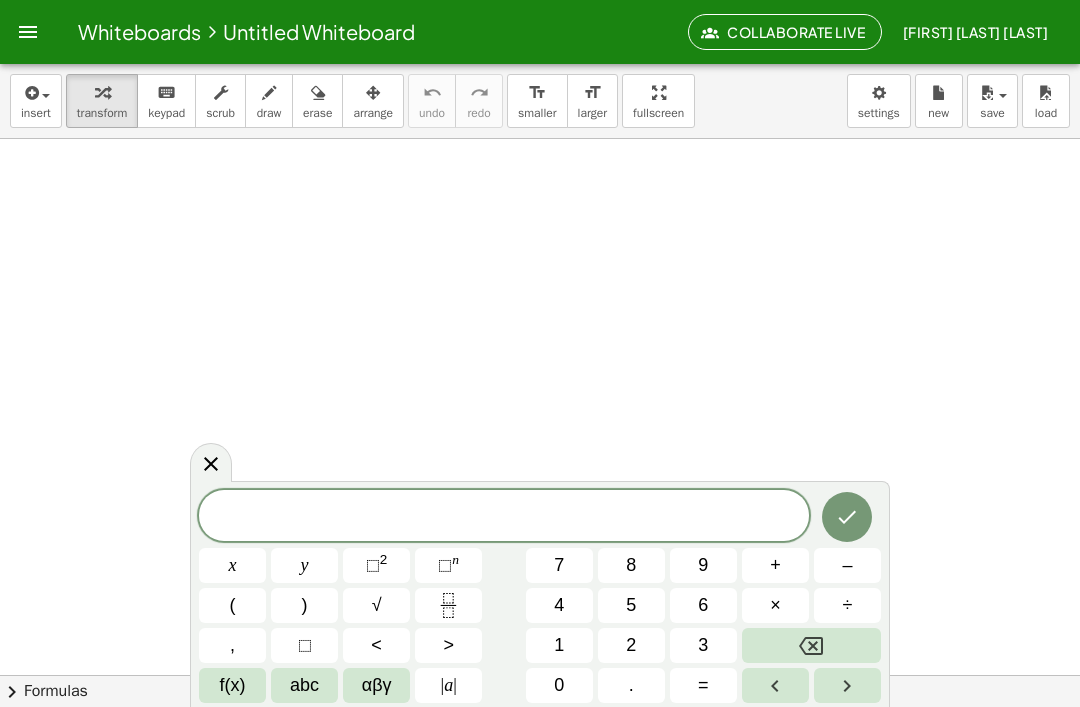 click on "–" at bounding box center (847, 565) 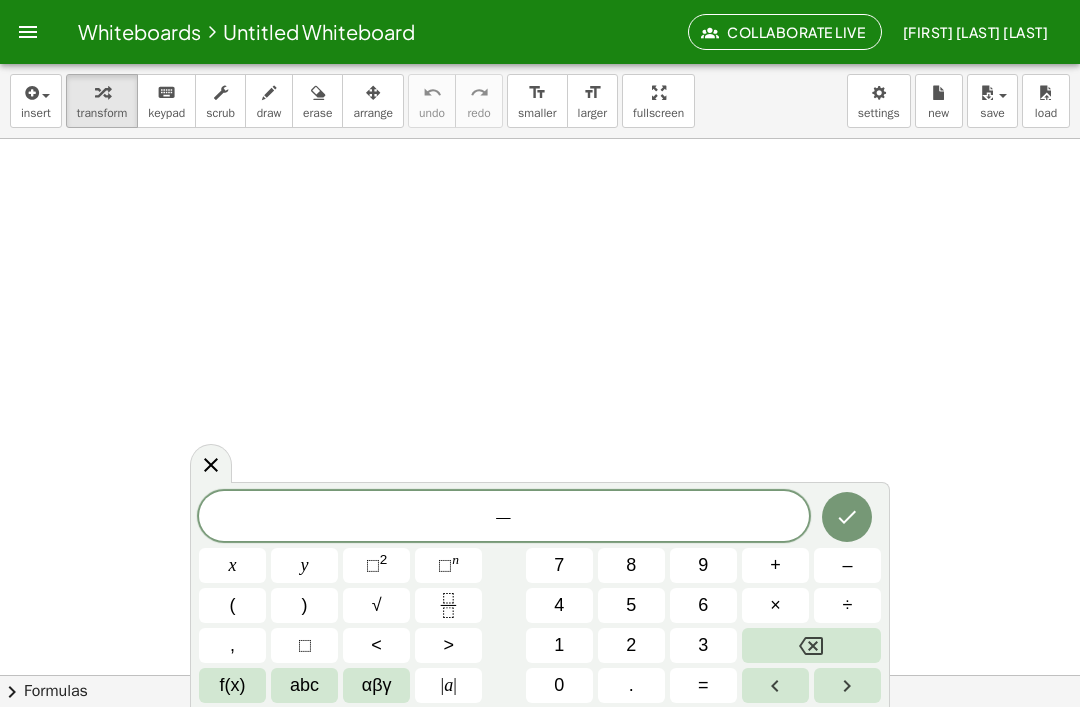 click on "2" at bounding box center (631, 645) 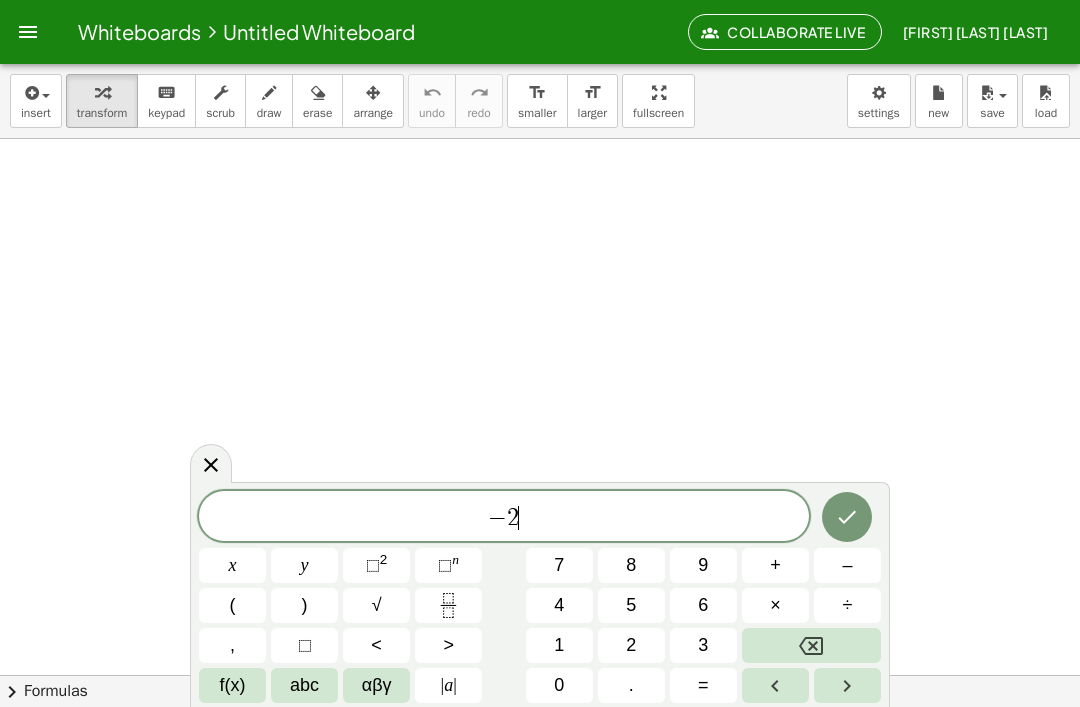 click on "f(x)" at bounding box center [232, 685] 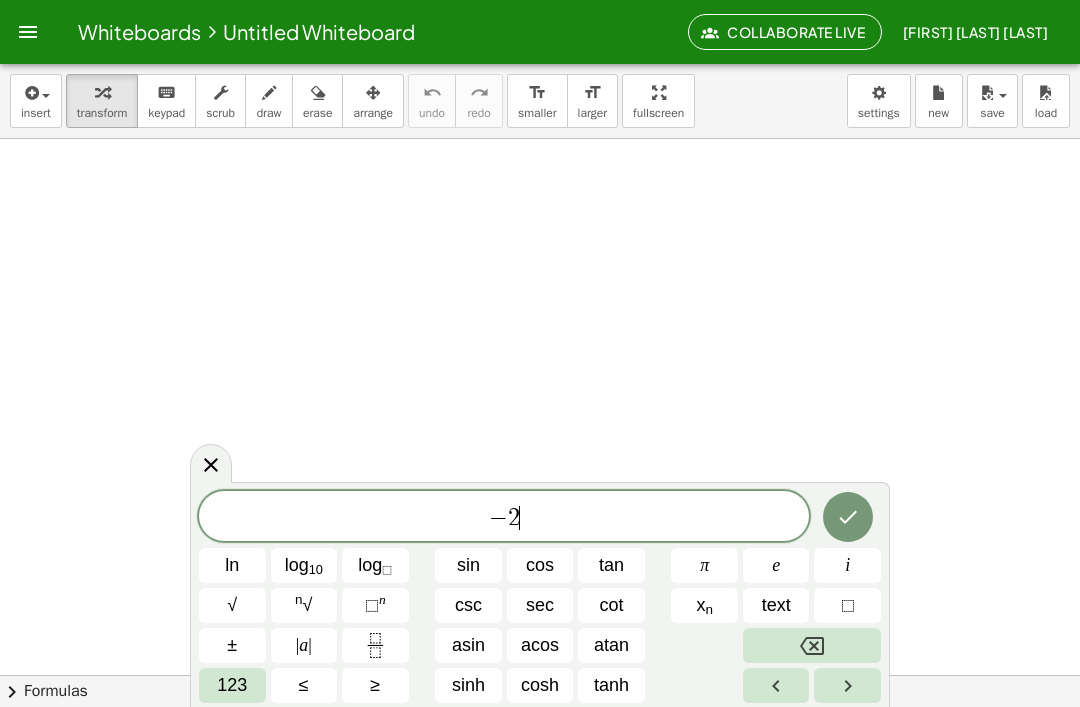 click on "123" at bounding box center [232, 685] 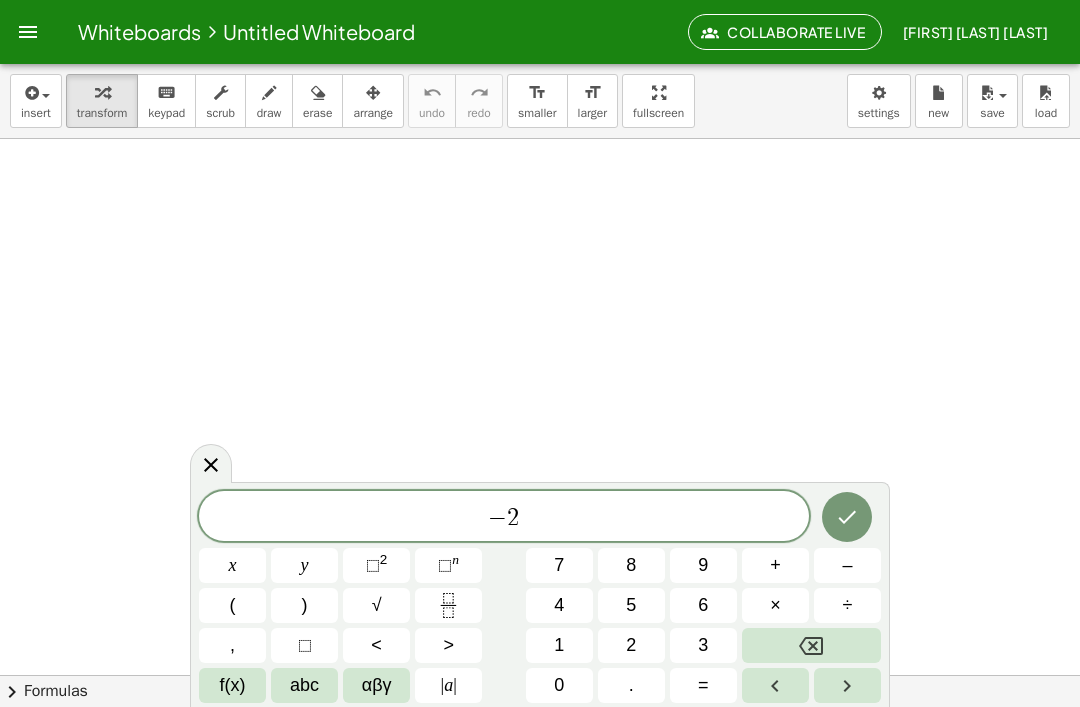 click on "abc" at bounding box center [304, 685] 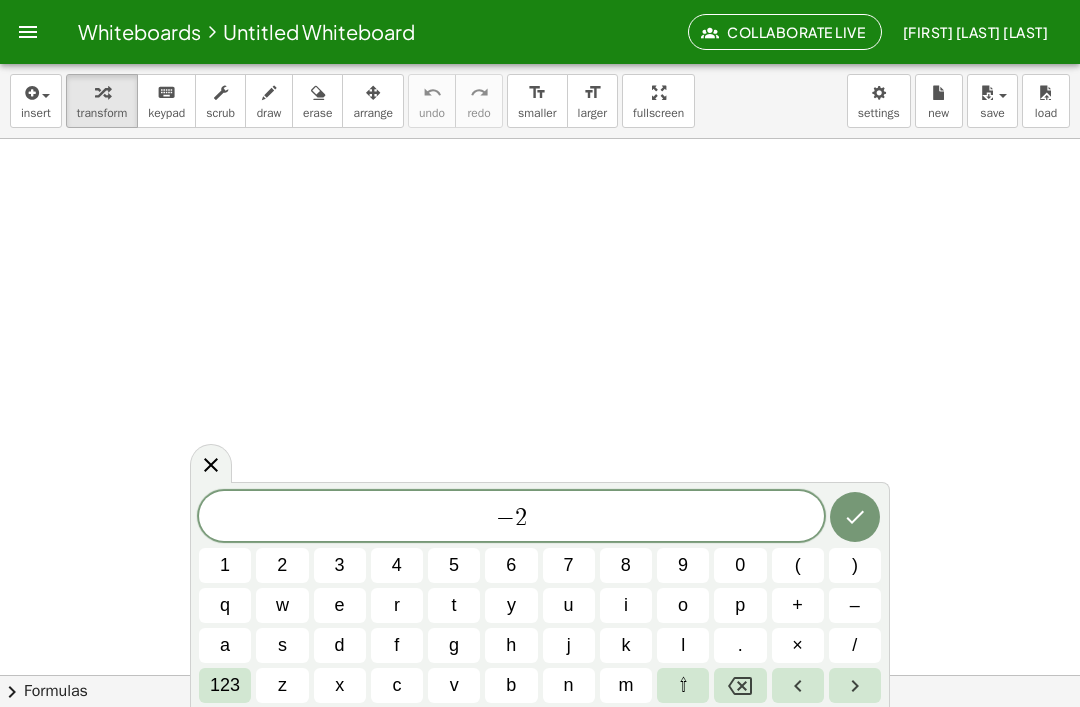 click on "x" at bounding box center [340, 685] 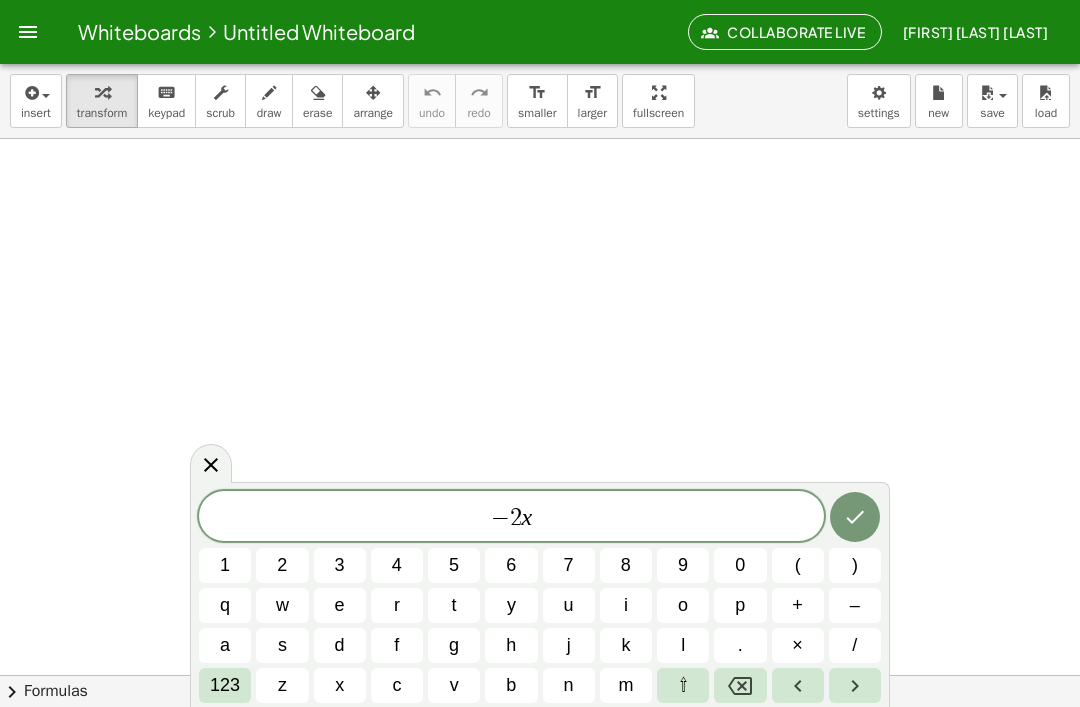 click on "123" at bounding box center [225, 685] 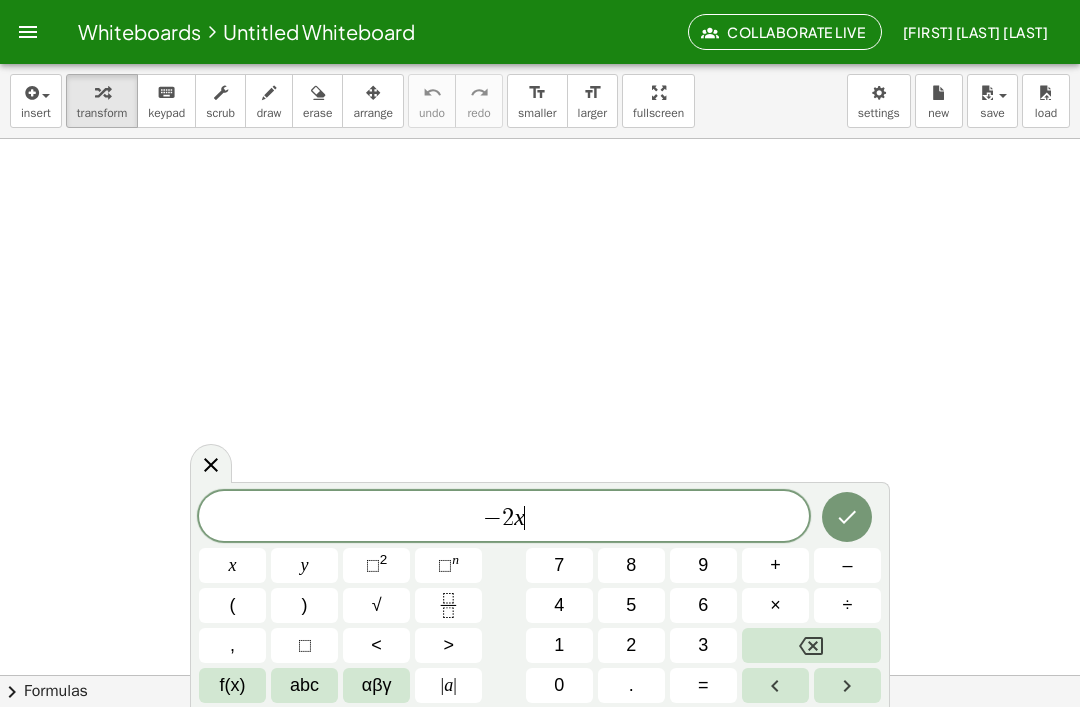 click on "(" at bounding box center [232, 605] 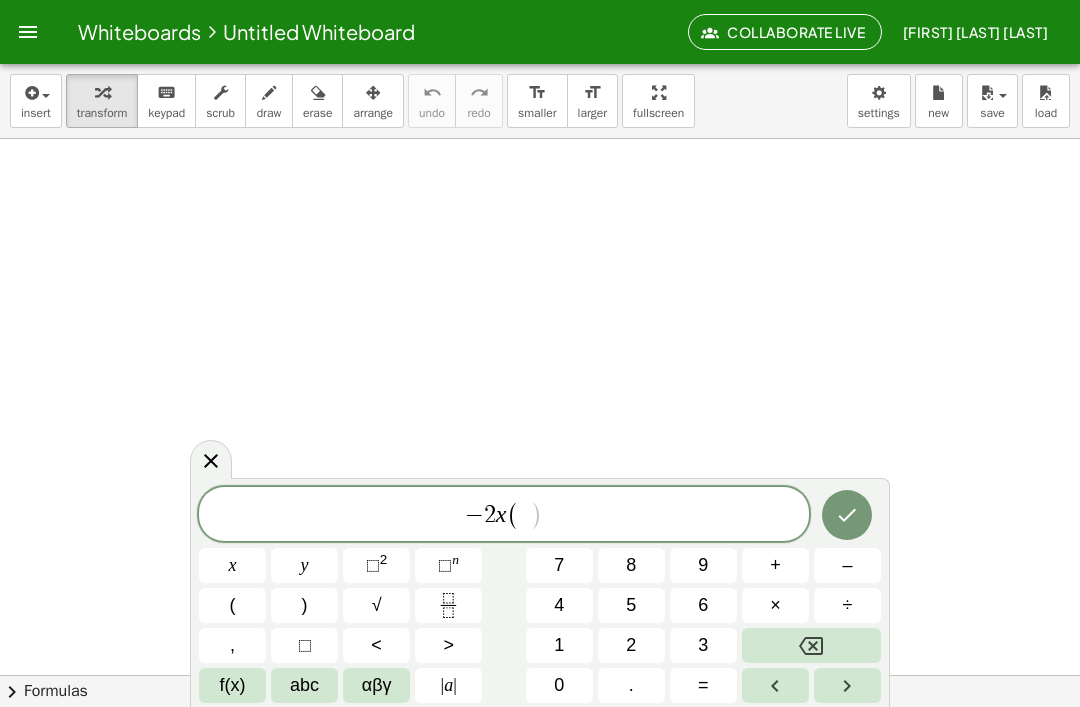 click on "9" at bounding box center [703, 565] 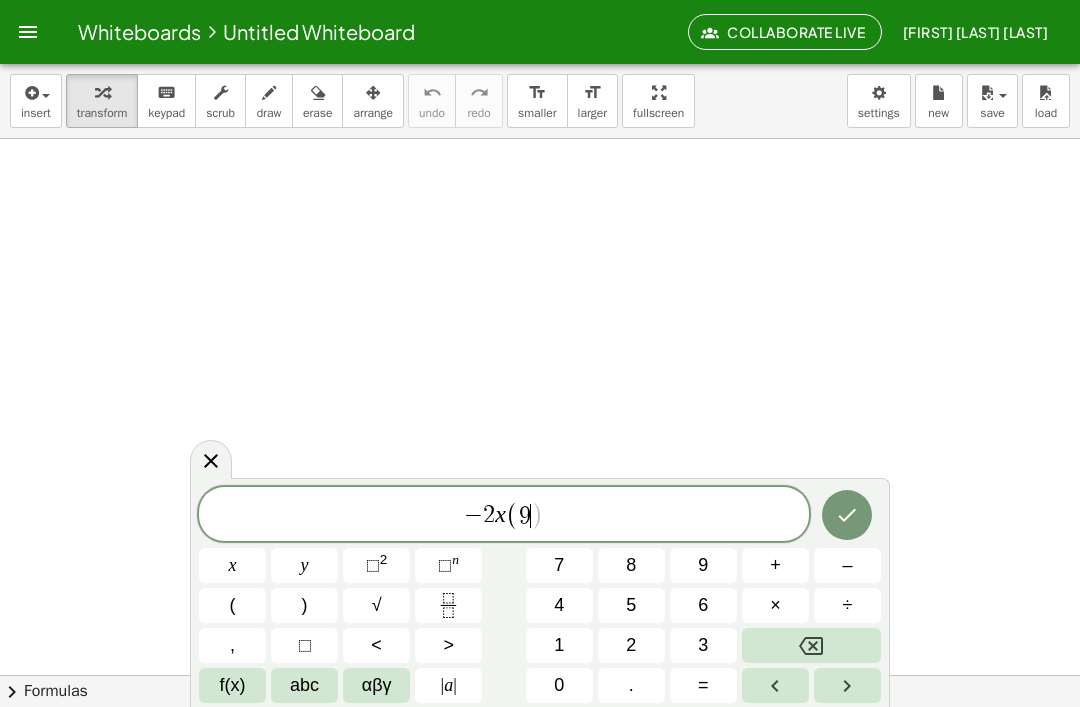 click on "abc" at bounding box center (304, 685) 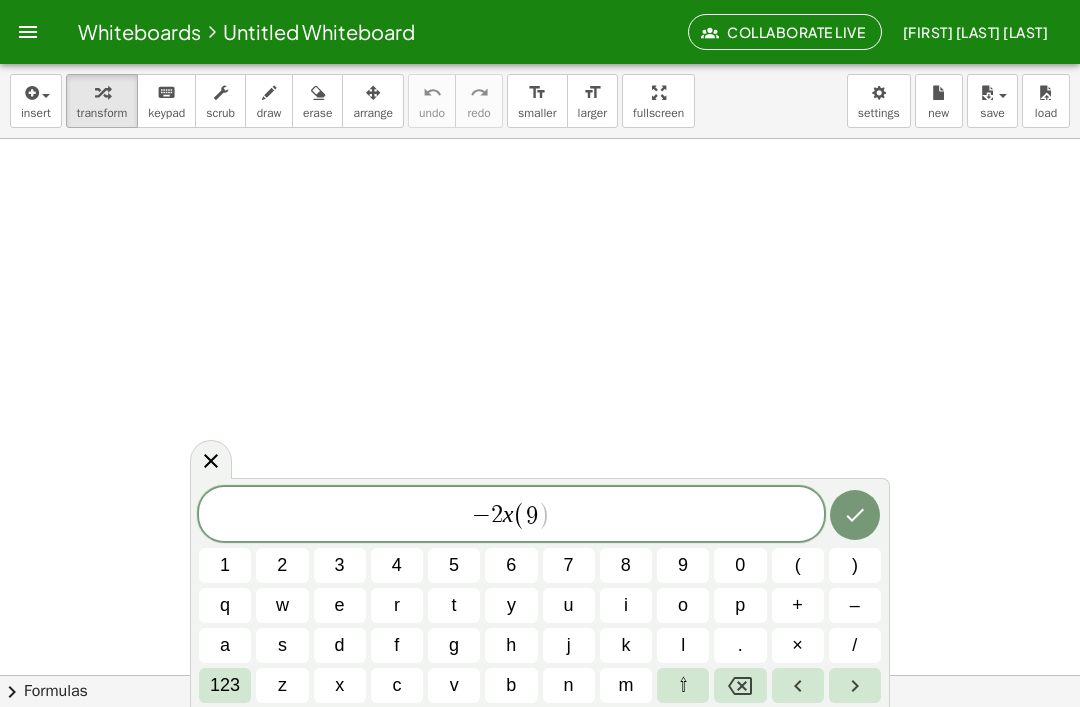 click on "a" at bounding box center (225, 645) 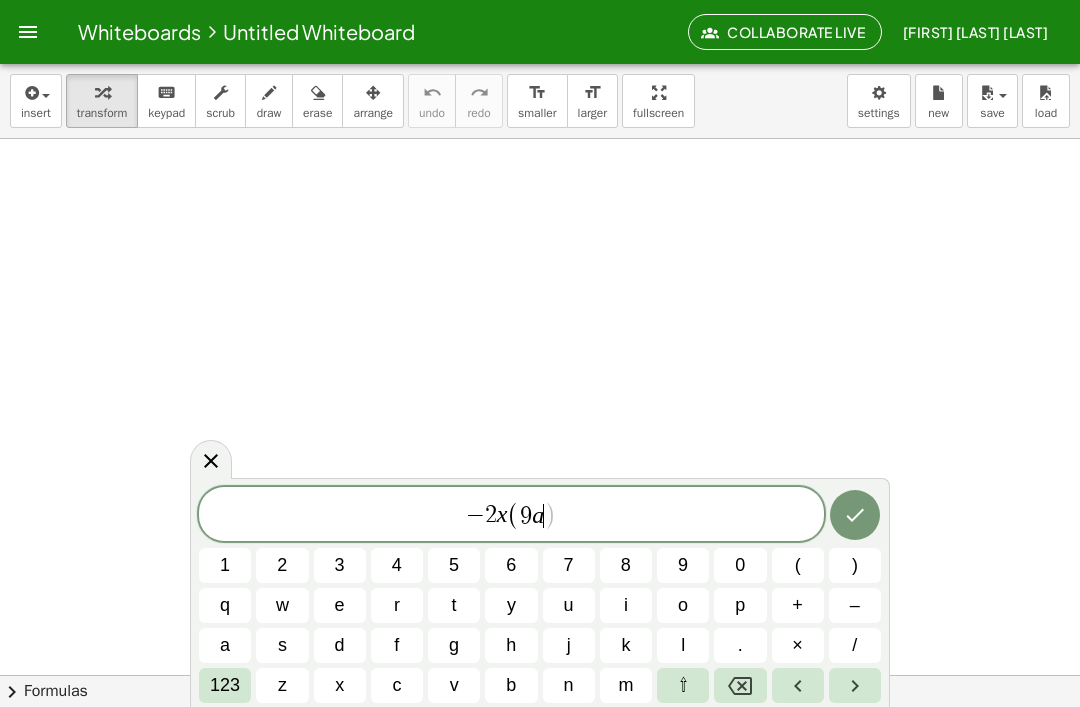click on "123" at bounding box center [225, 685] 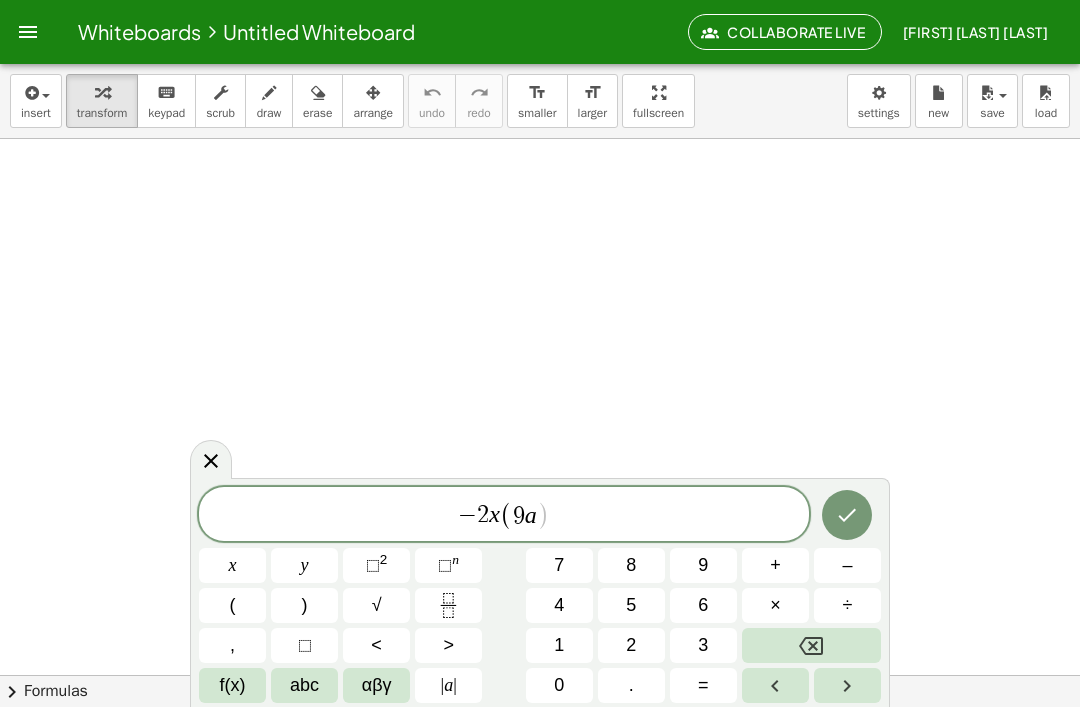 click on "+" at bounding box center (775, 565) 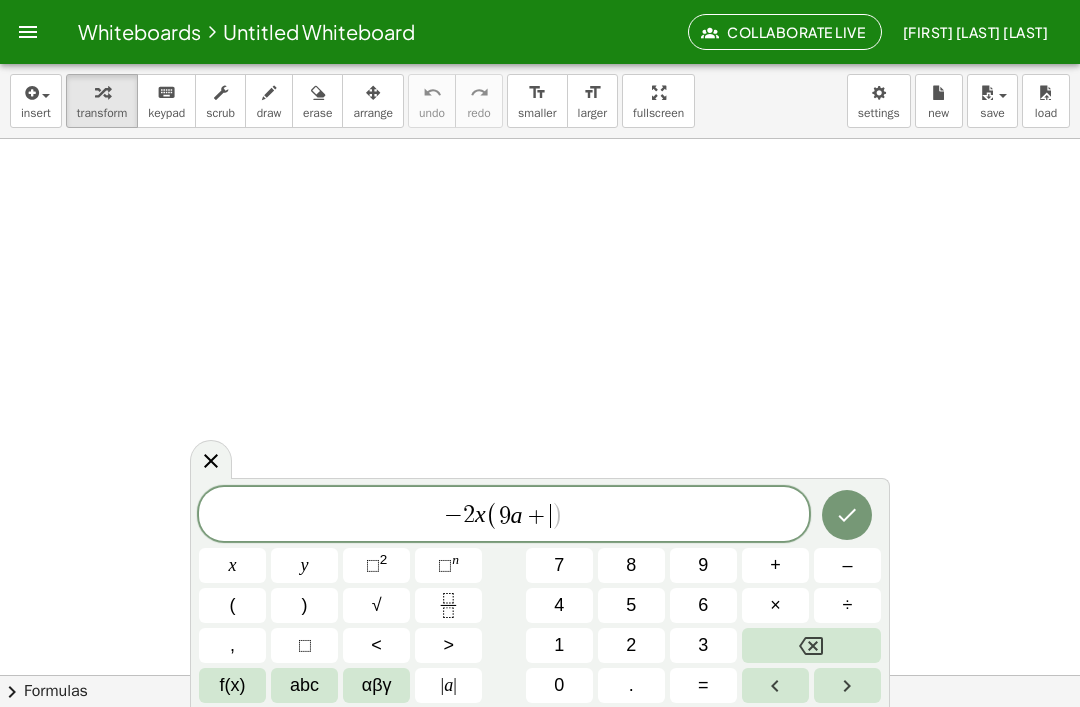 click on "abc" at bounding box center (304, 685) 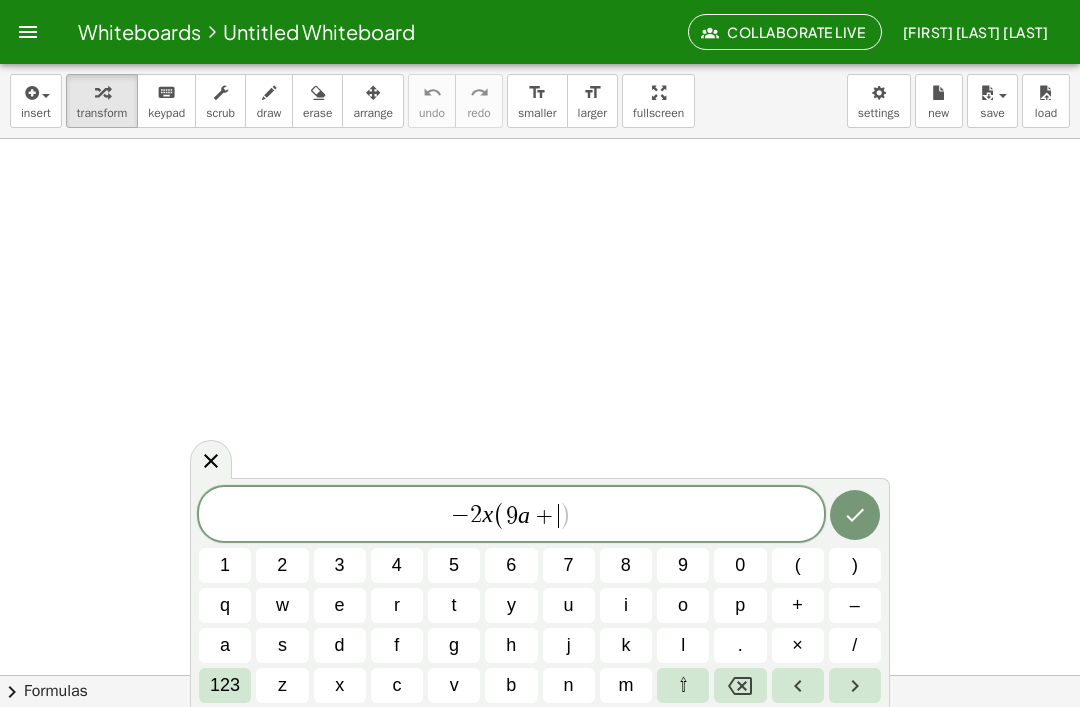 click on "b" at bounding box center [511, 685] 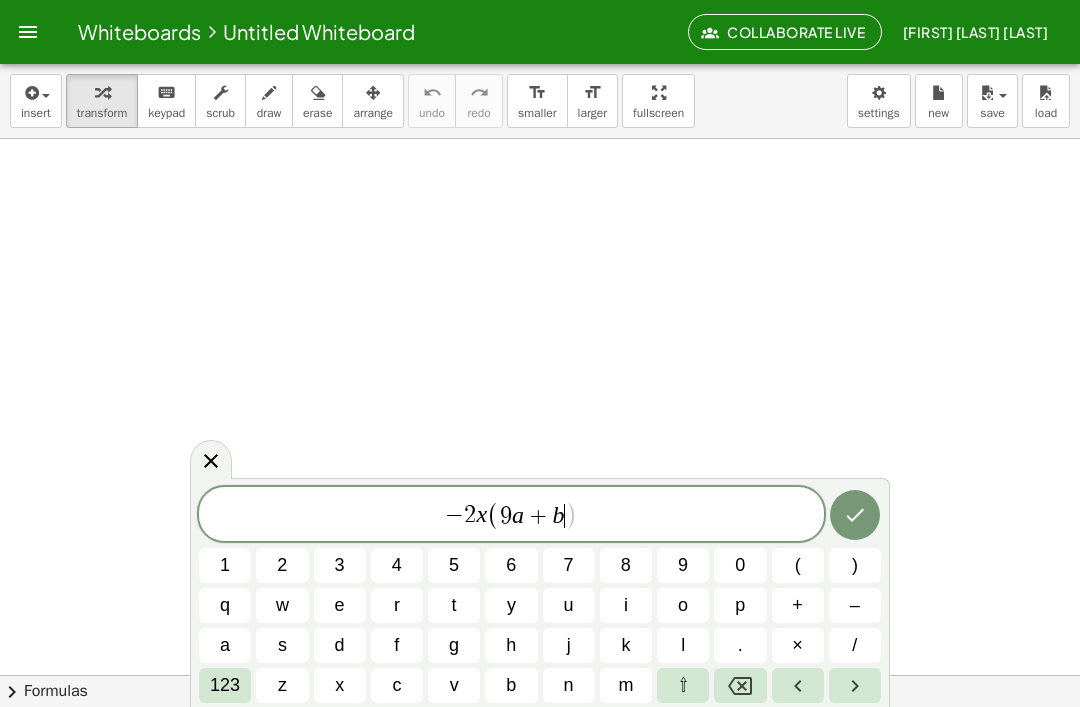 click on "123" at bounding box center [225, 685] 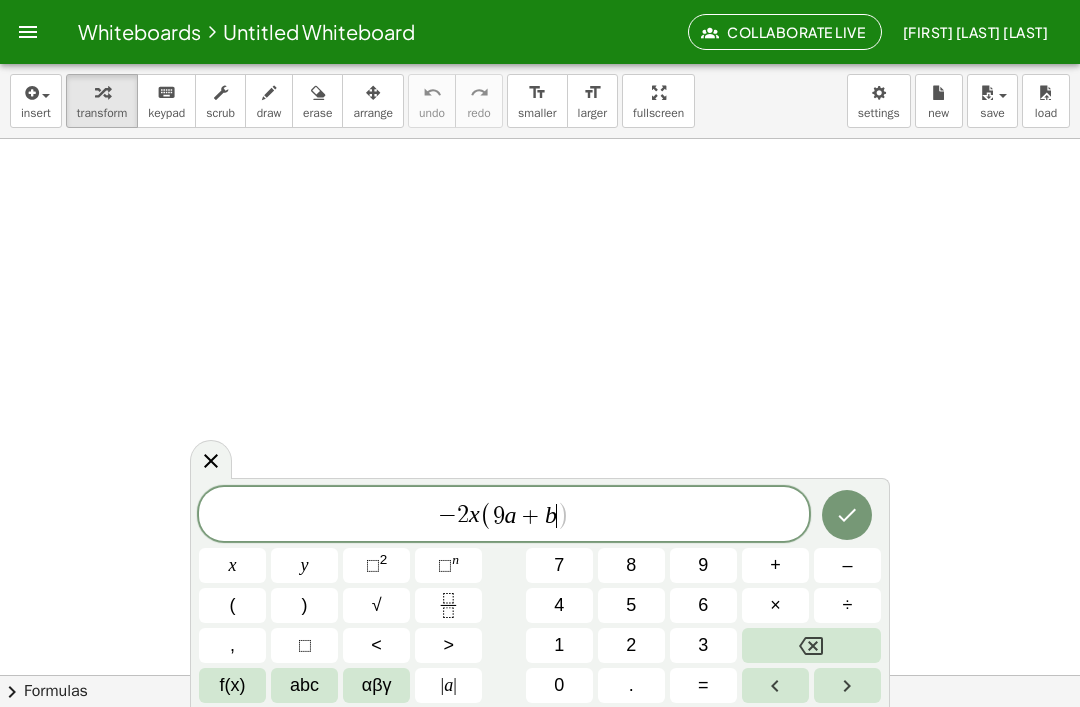 click on ")" at bounding box center (305, 605) 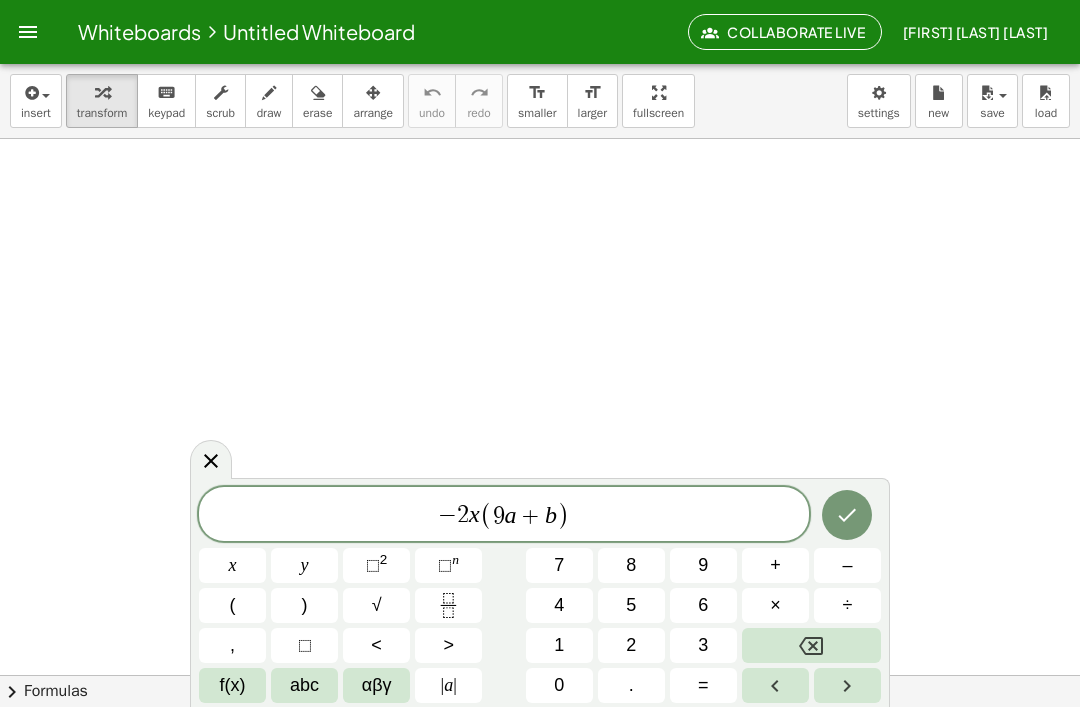 click on "–" at bounding box center (847, 565) 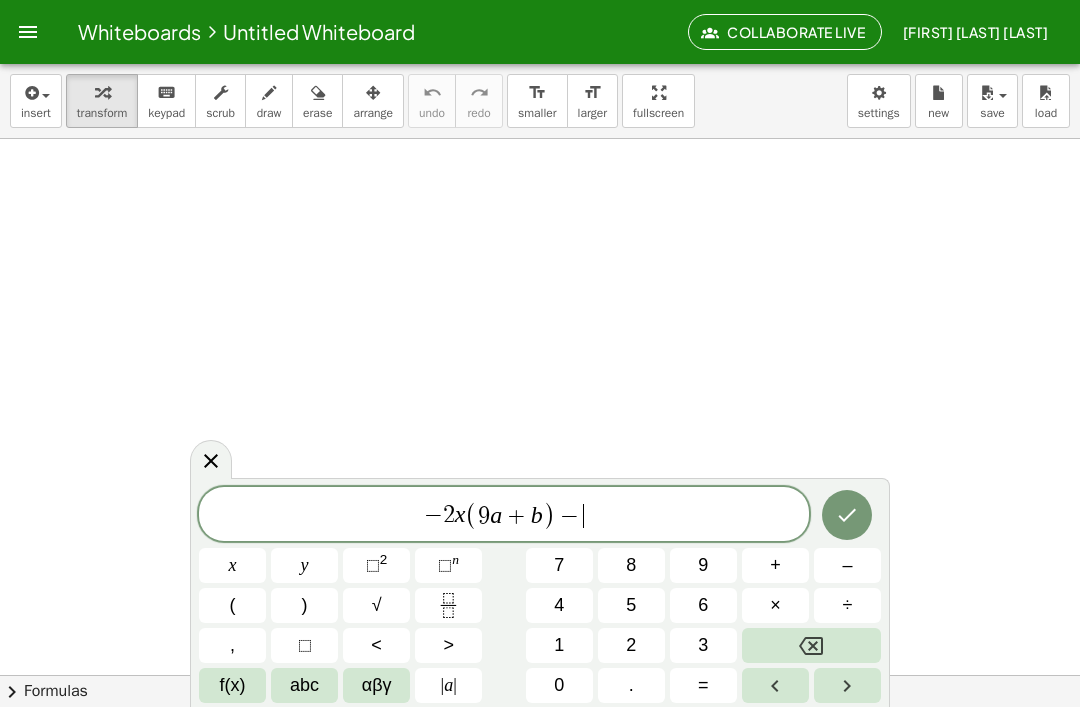 click on "8" at bounding box center (631, 565) 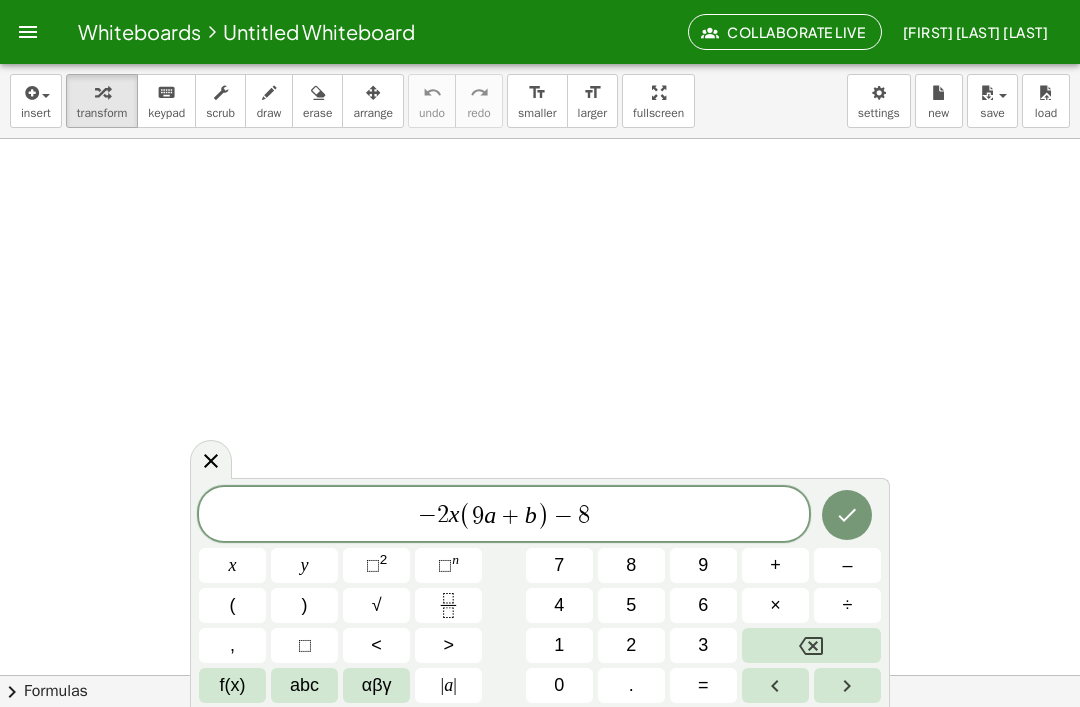 click on "abc" at bounding box center (304, 685) 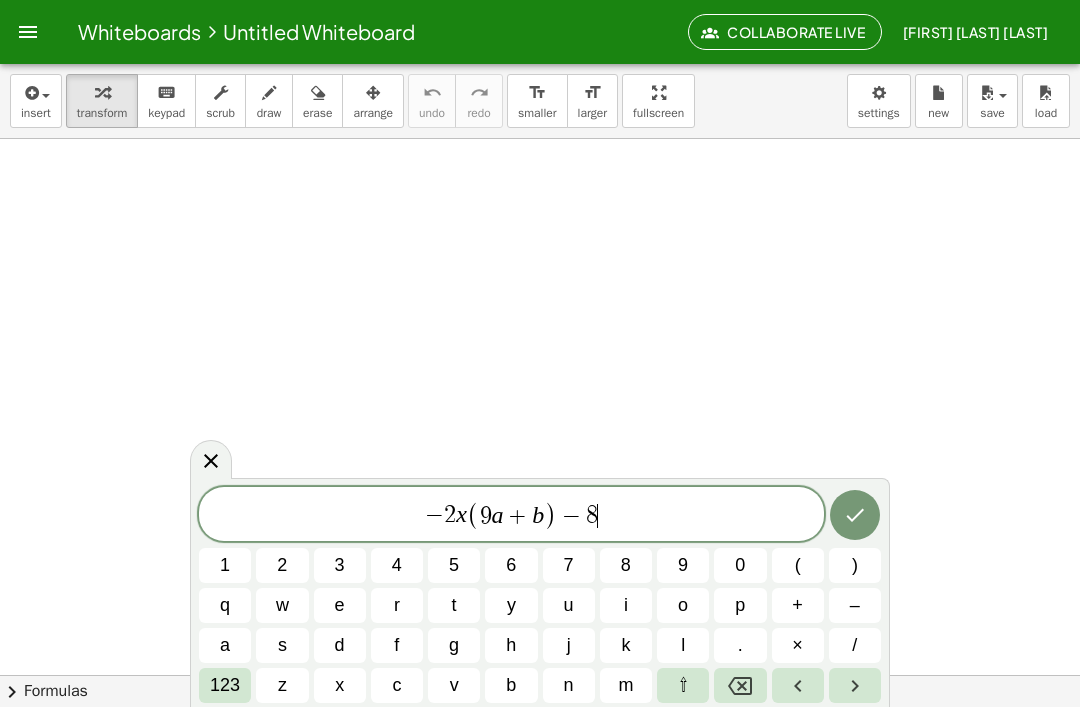 click on "x" at bounding box center (339, 685) 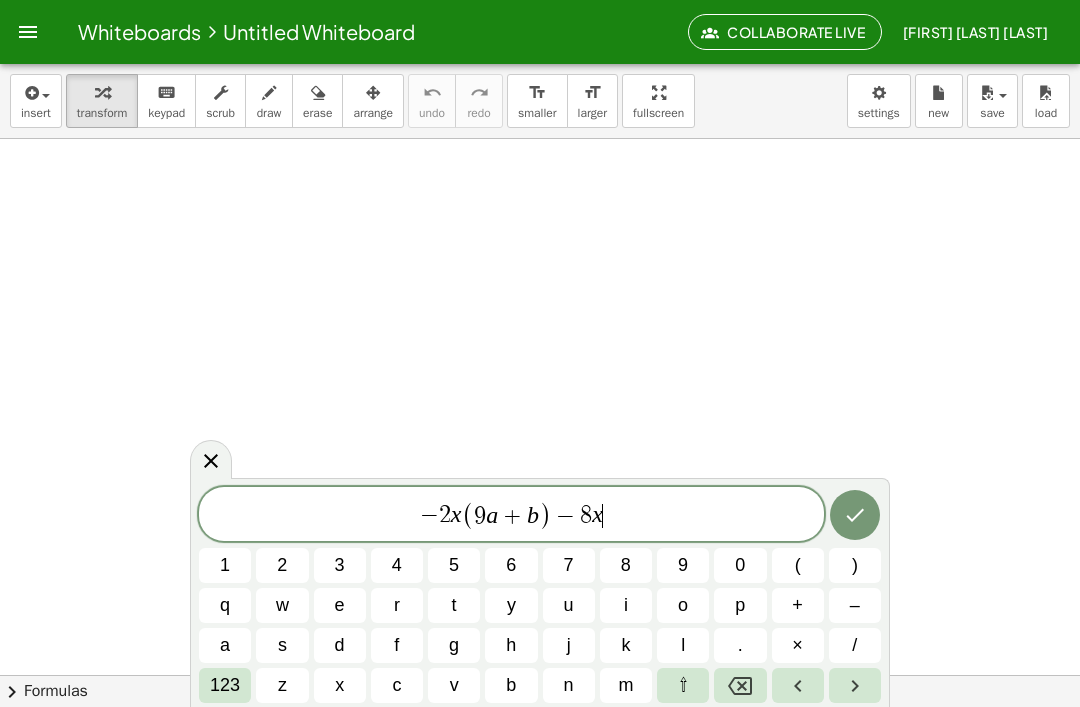 click on "123" at bounding box center (225, 685) 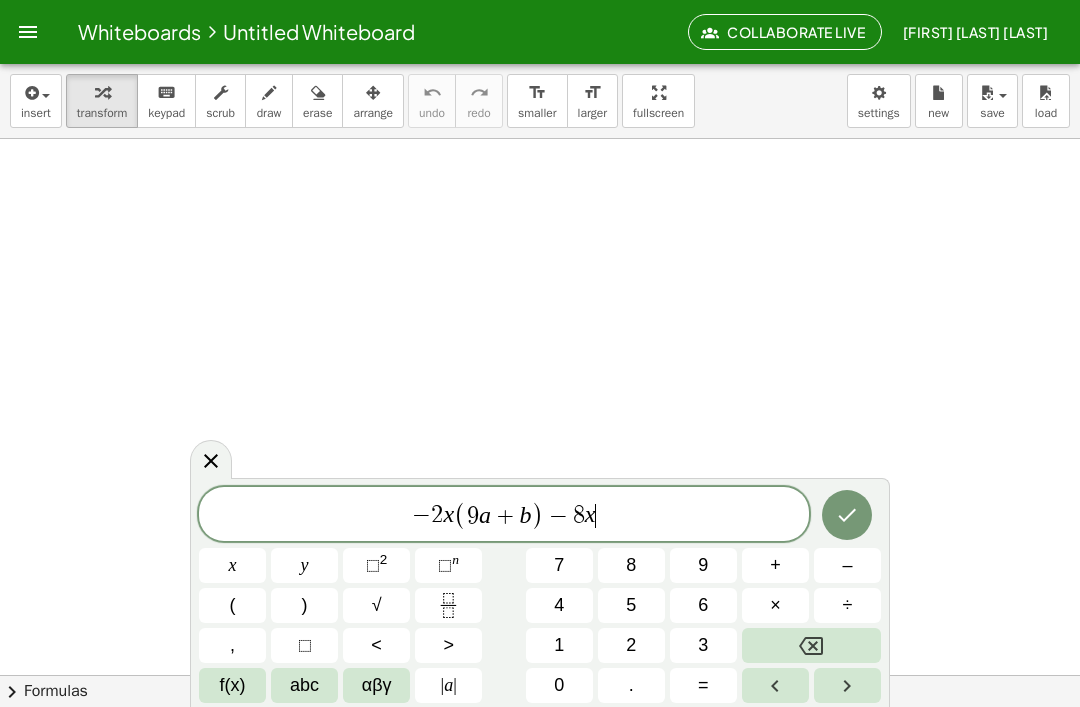 click on "×" at bounding box center (775, 605) 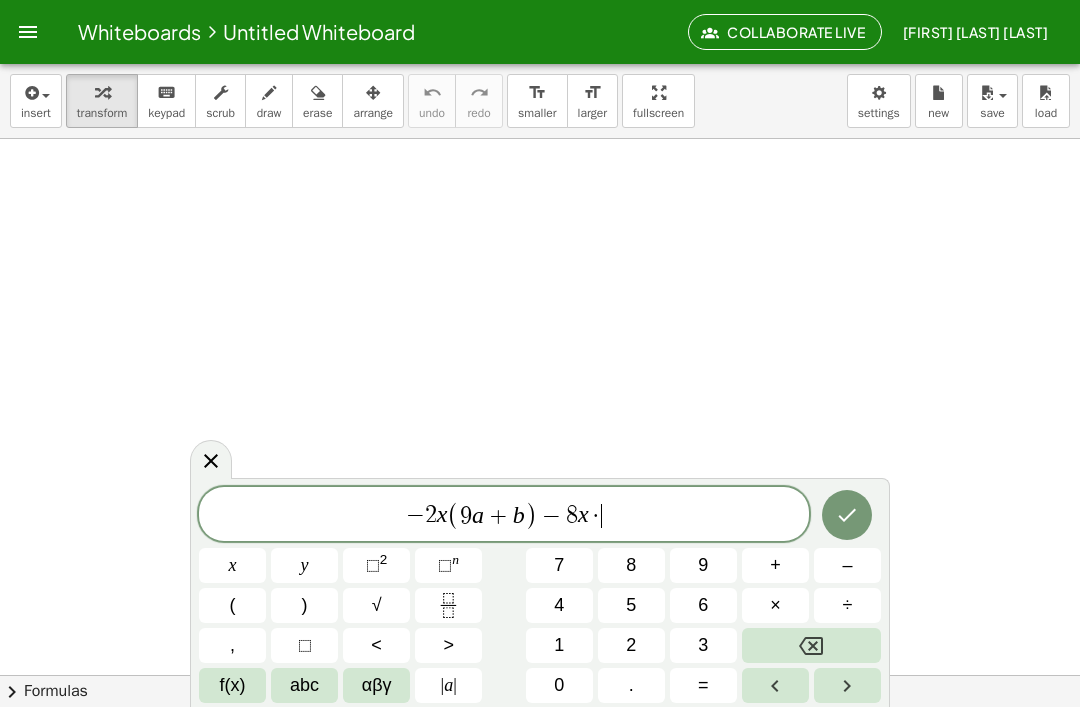 click on "(" at bounding box center [232, 605] 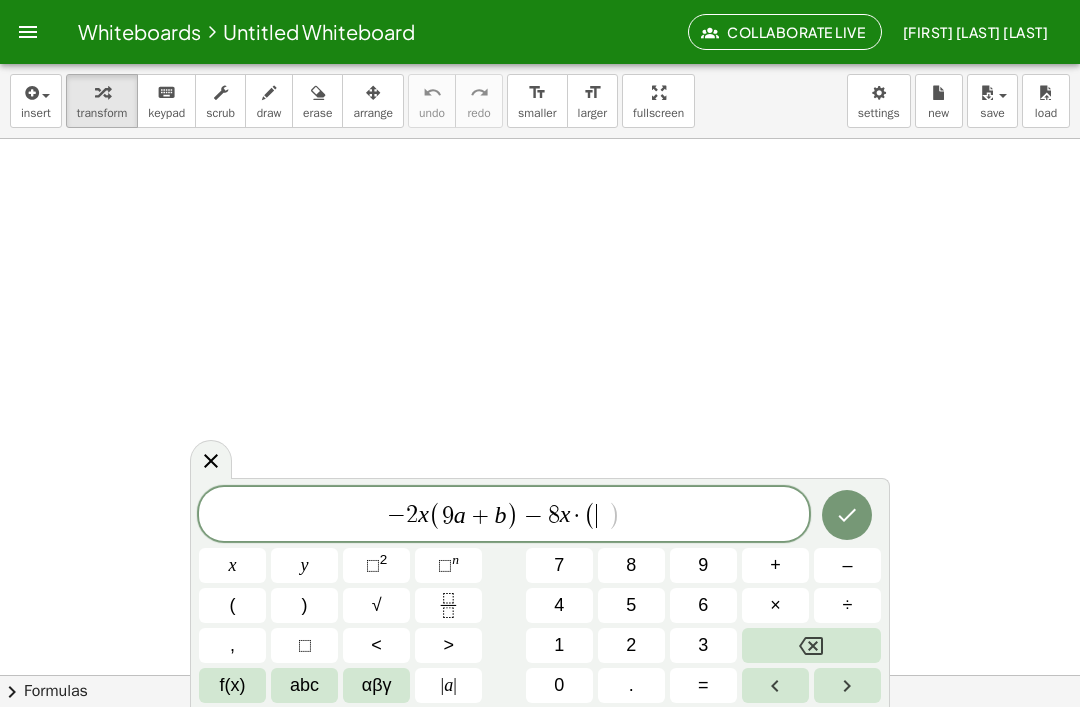 click on "3" at bounding box center (703, 645) 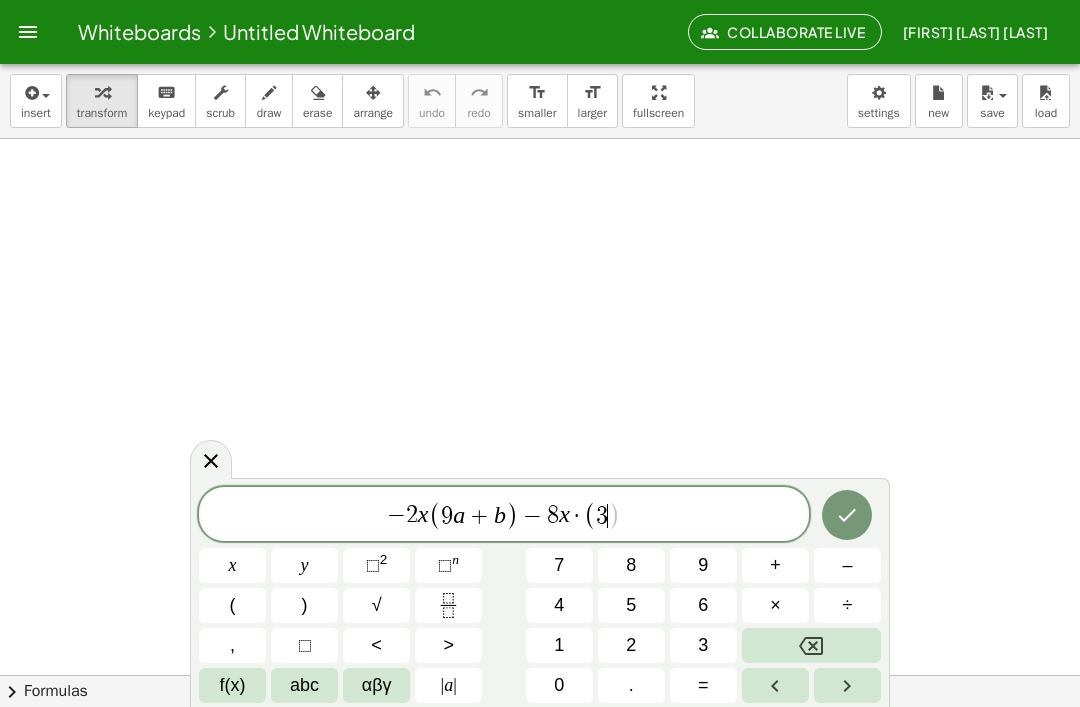 click on "abc" at bounding box center [304, 685] 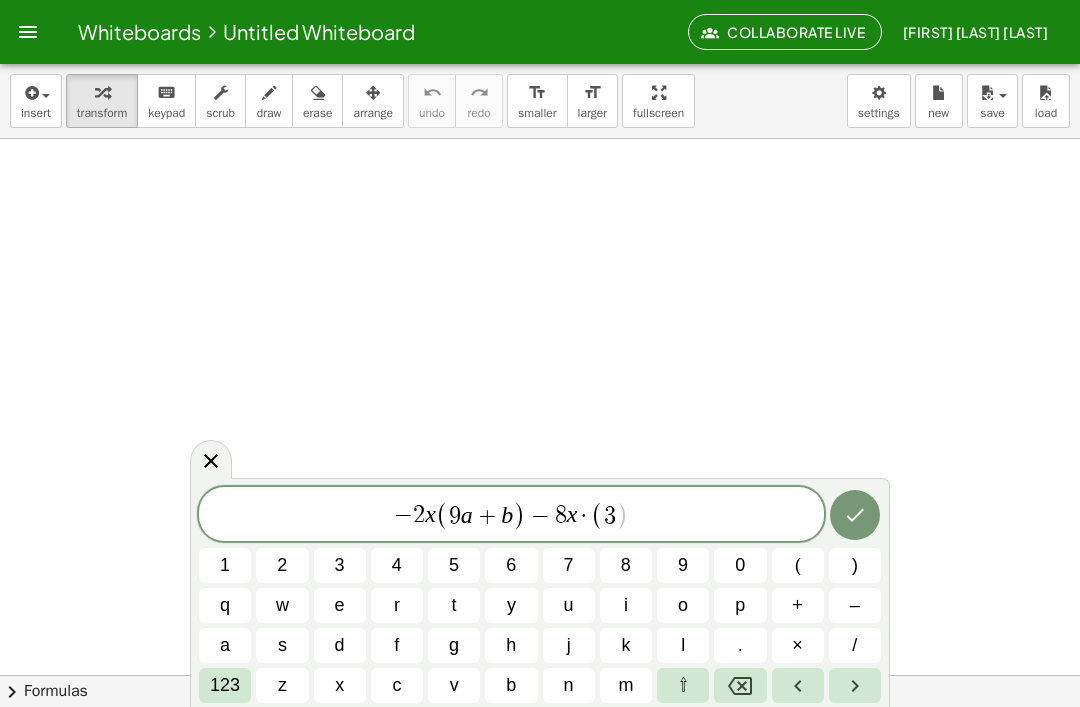 click on "a" at bounding box center (225, 645) 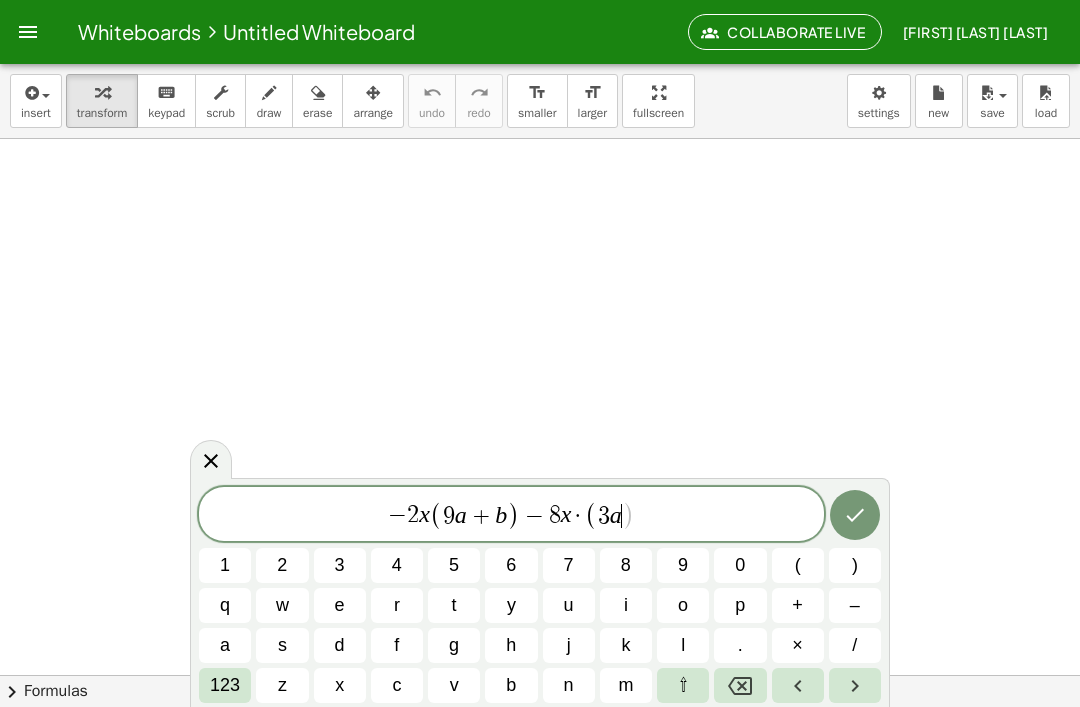click on "123" at bounding box center (225, 685) 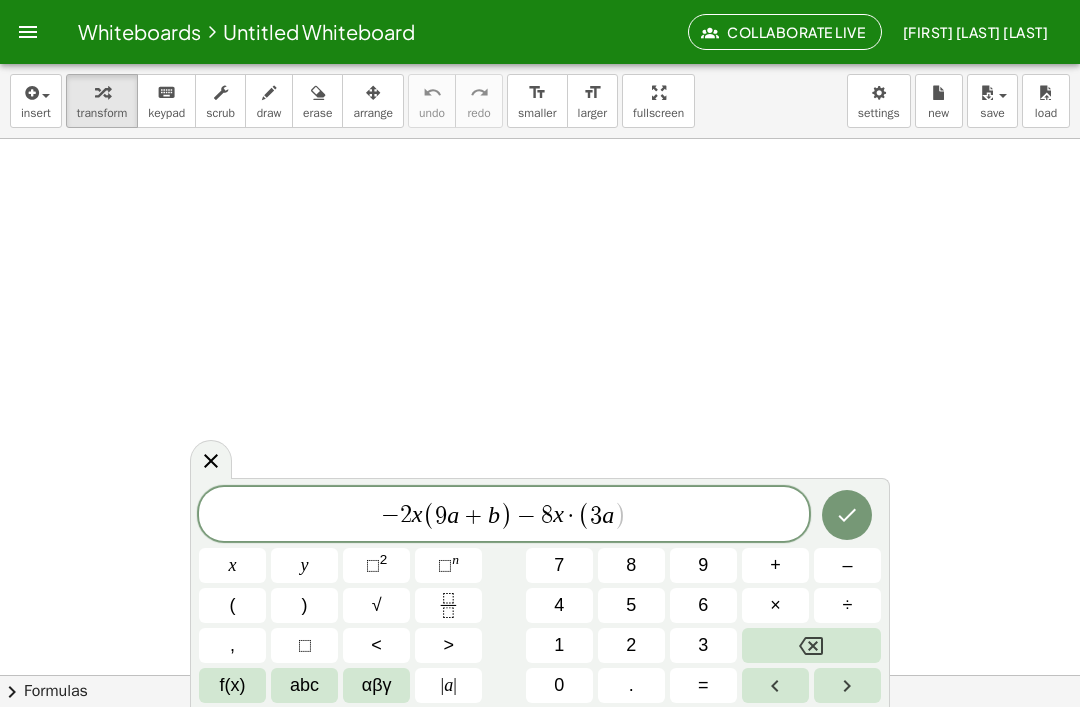 click on "–" at bounding box center [847, 565] 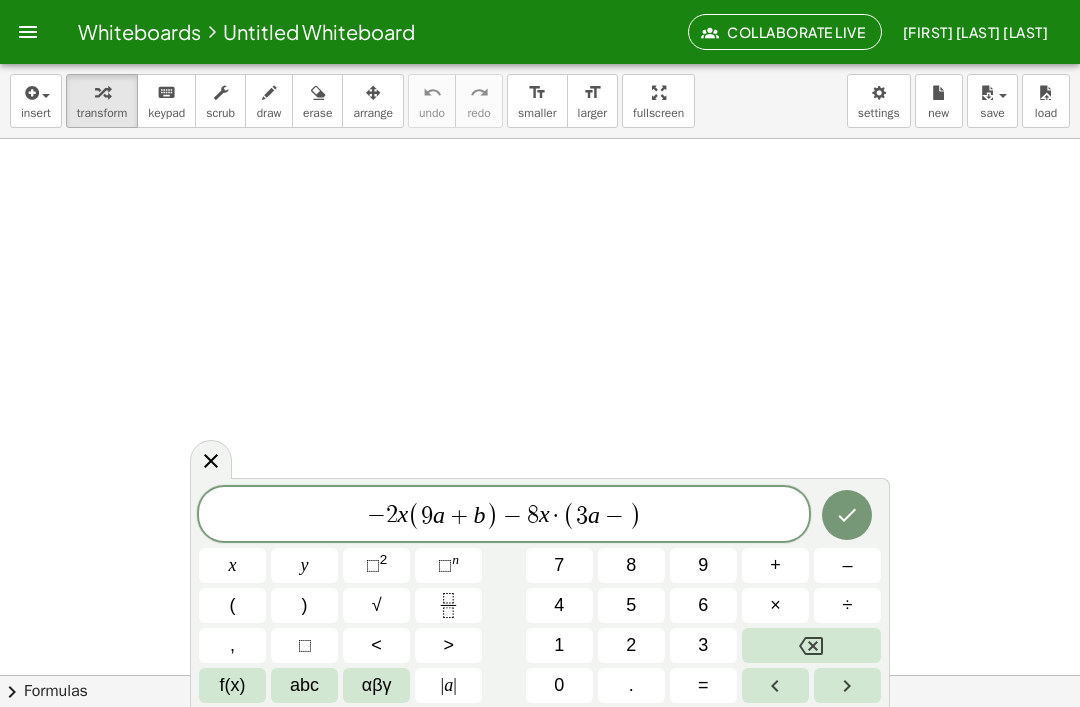 click on "5" at bounding box center [631, 605] 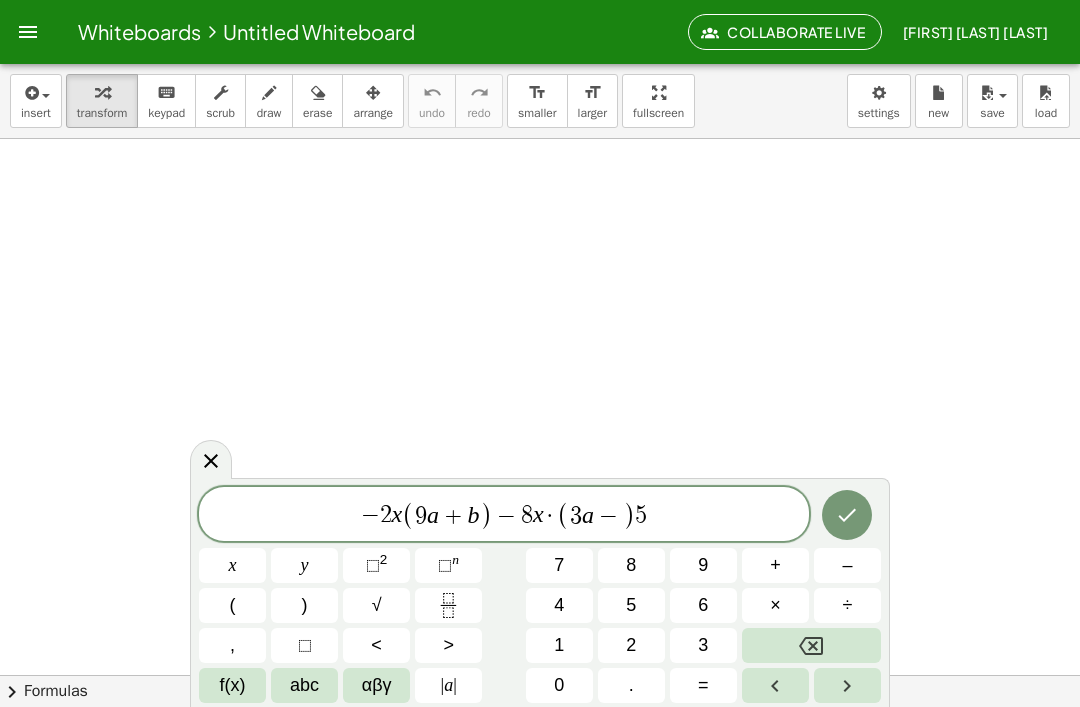 click on "abc" at bounding box center [304, 685] 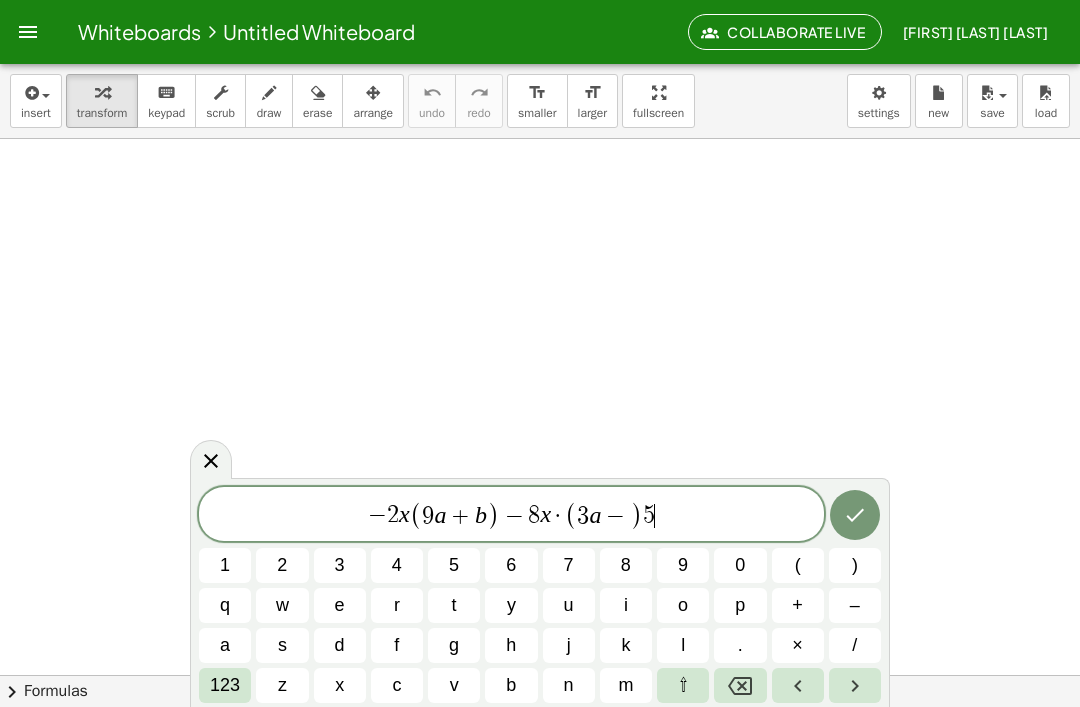 click on "b" at bounding box center [511, 685] 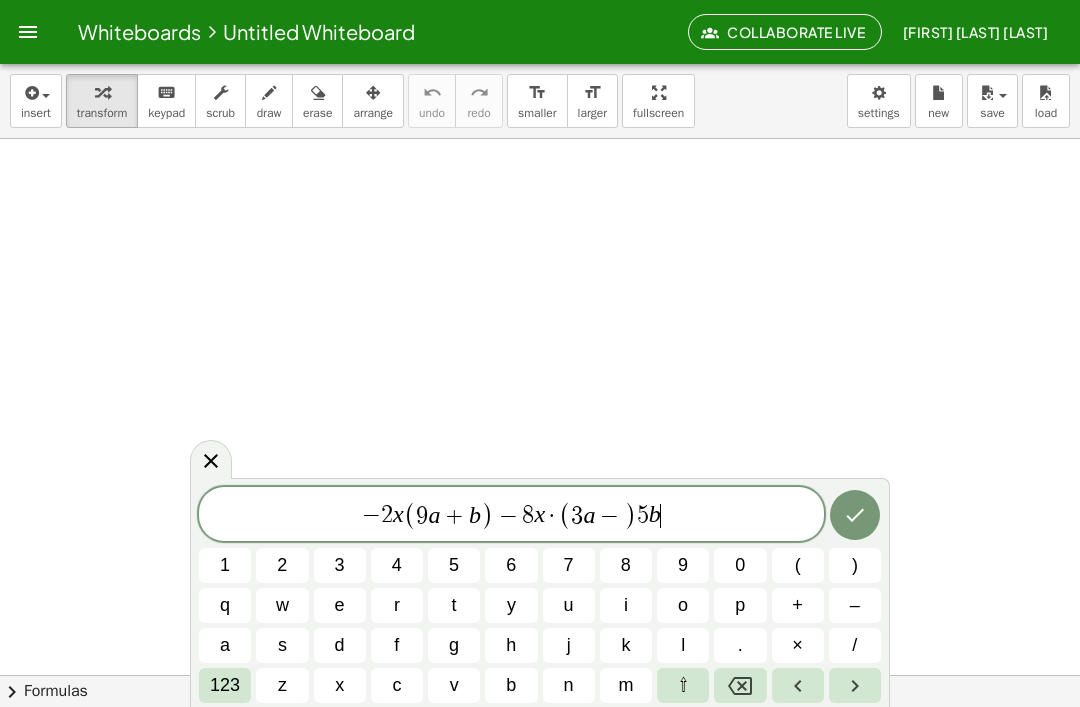 click on "−" at bounding box center [609, 516] 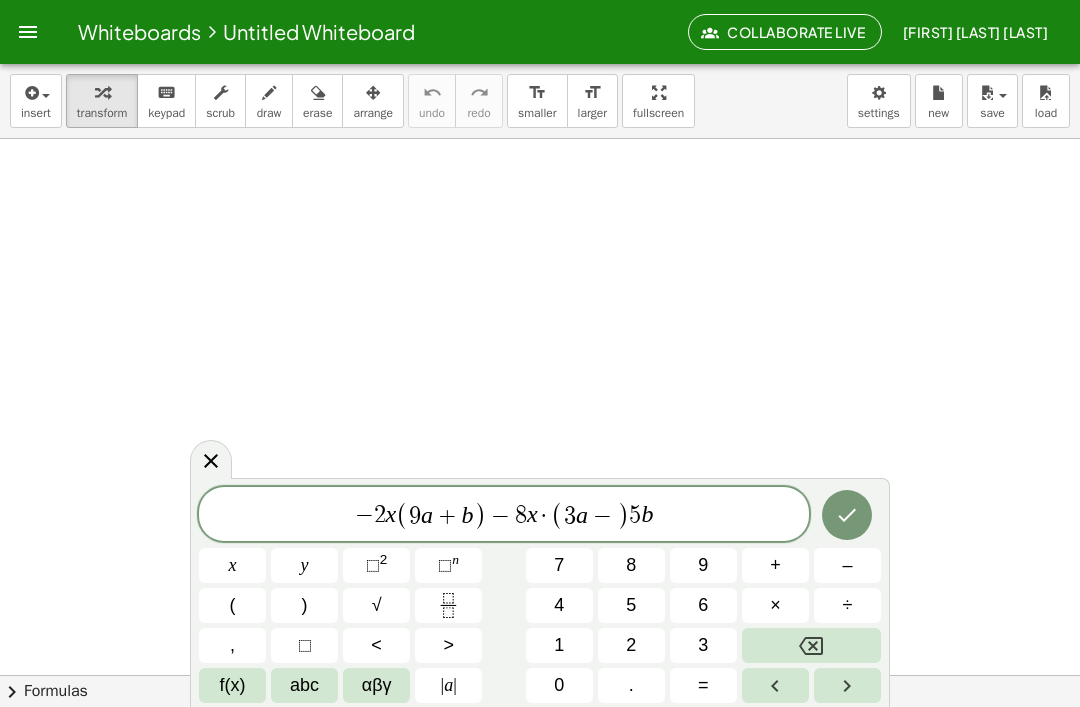 click on "abc" at bounding box center (304, 685) 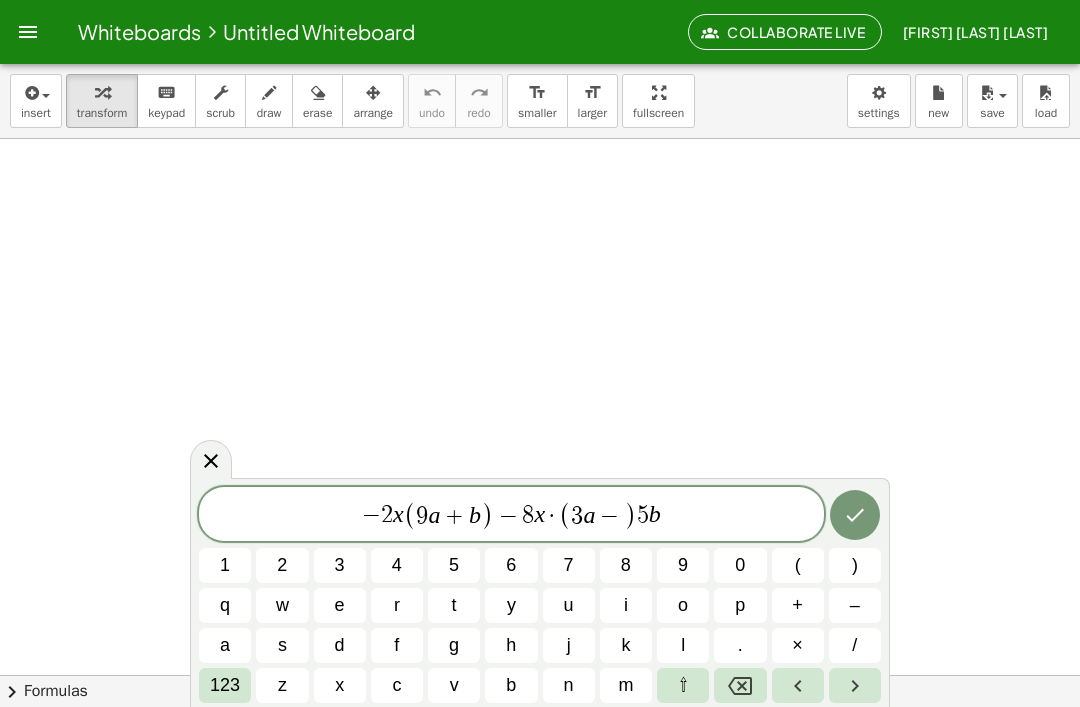 click on "5" at bounding box center [454, 565] 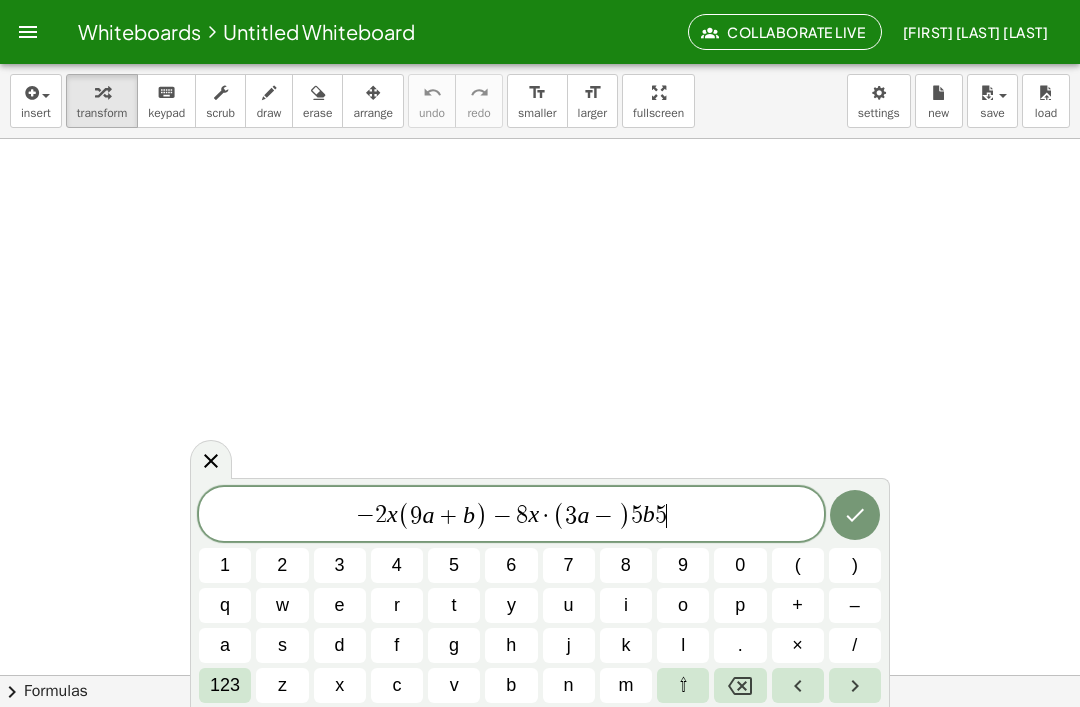click on "b" at bounding box center (511, 685) 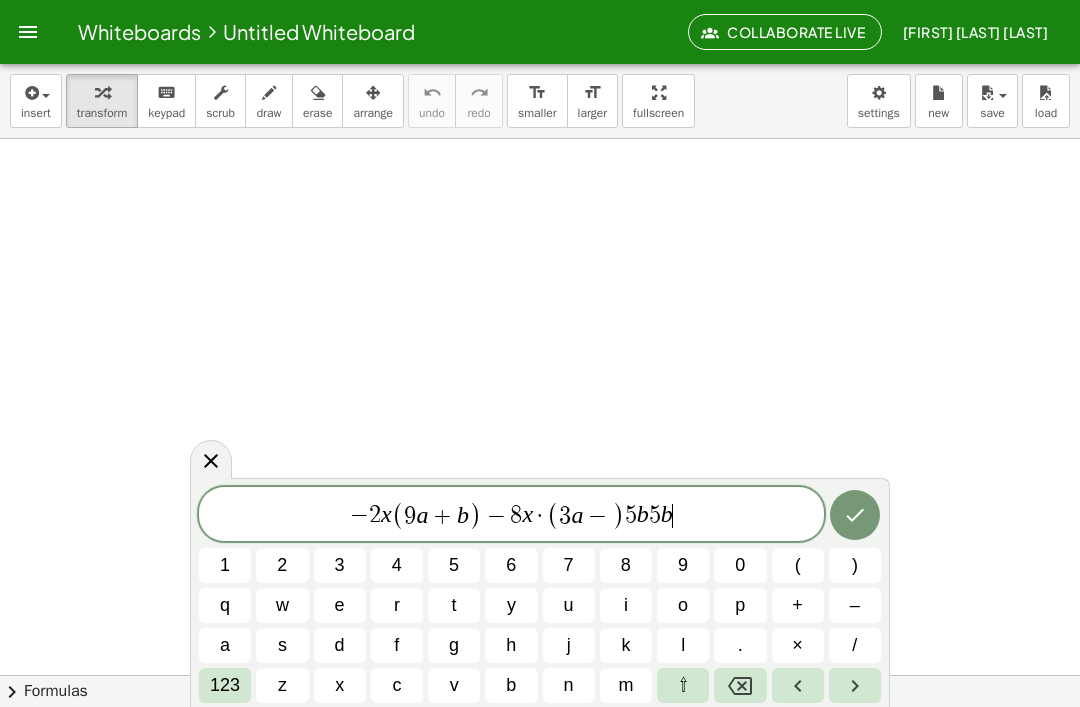 click at bounding box center [740, 685] 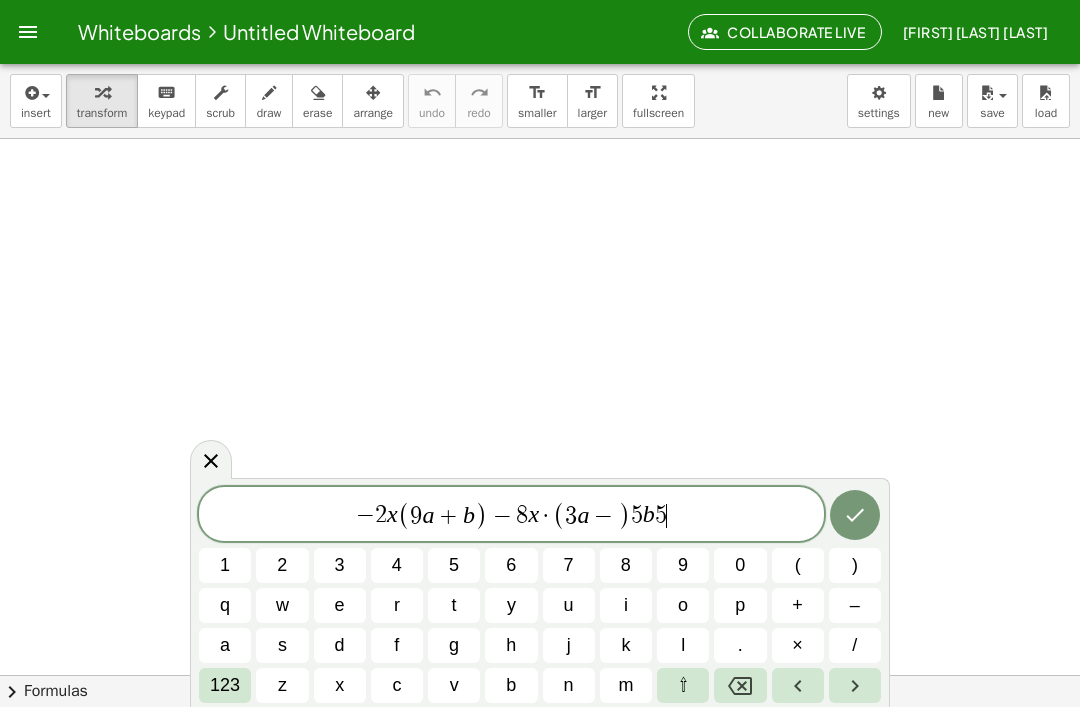 click at bounding box center (740, 685) 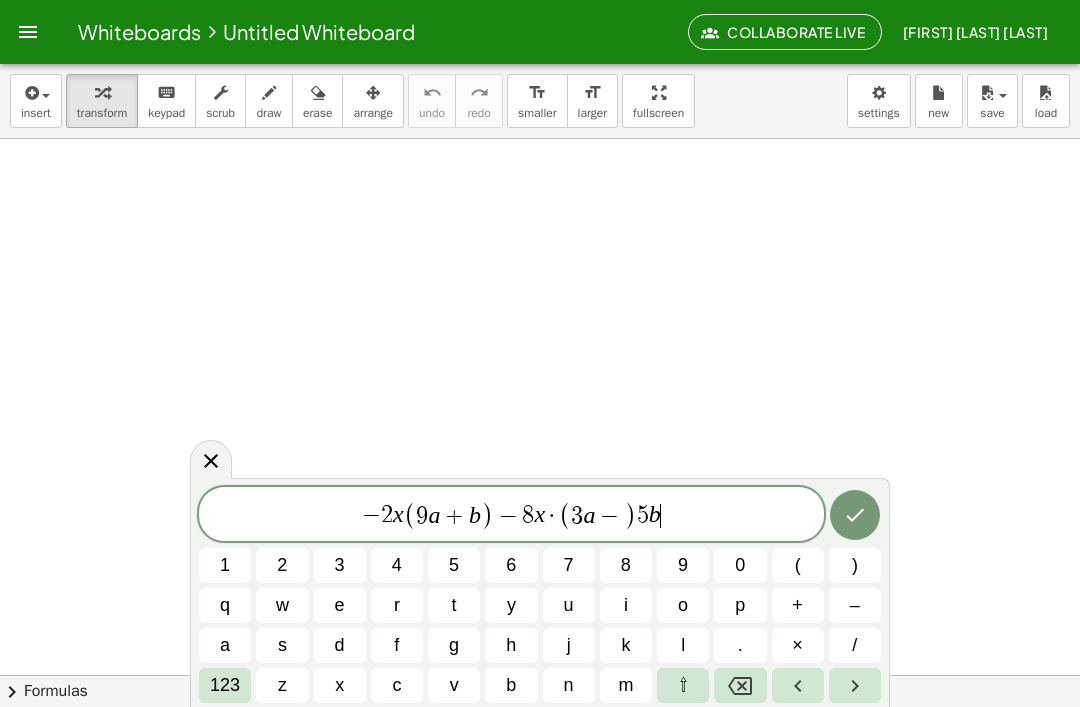 click at bounding box center [740, 685] 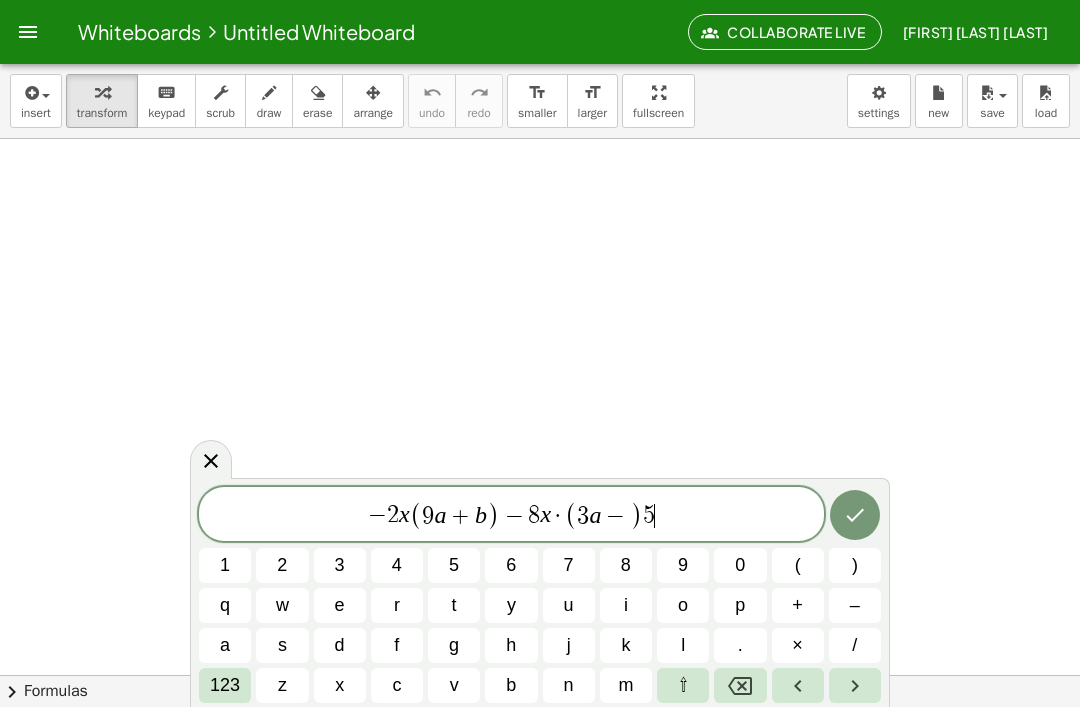click at bounding box center [740, 685] 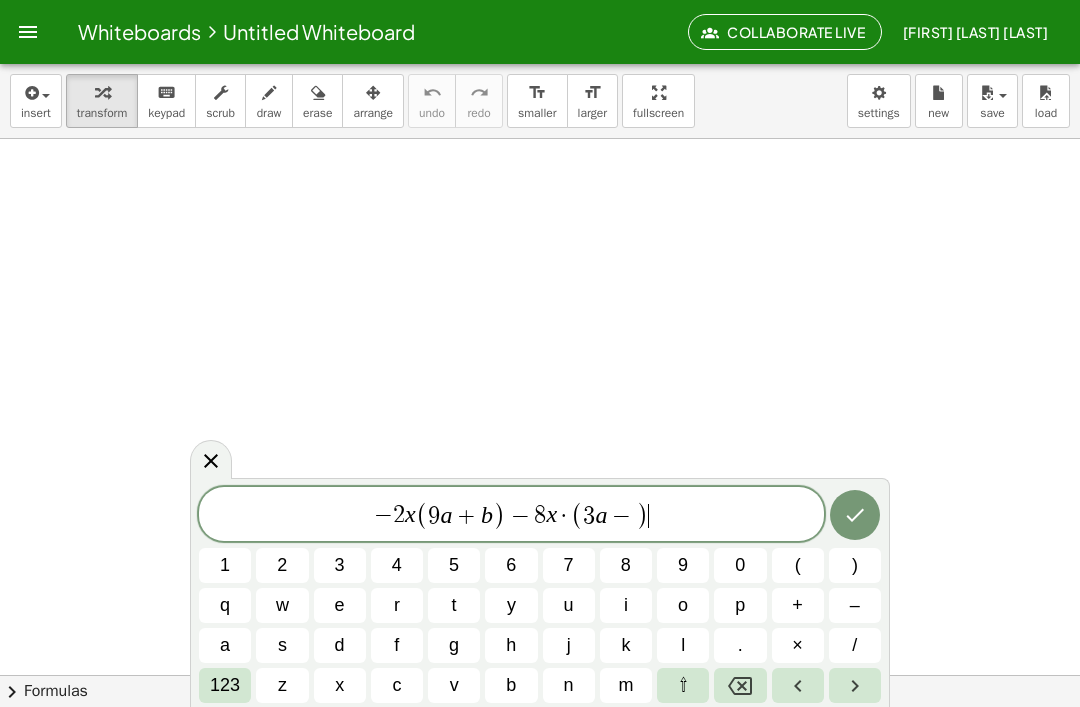 click at bounding box center (740, 685) 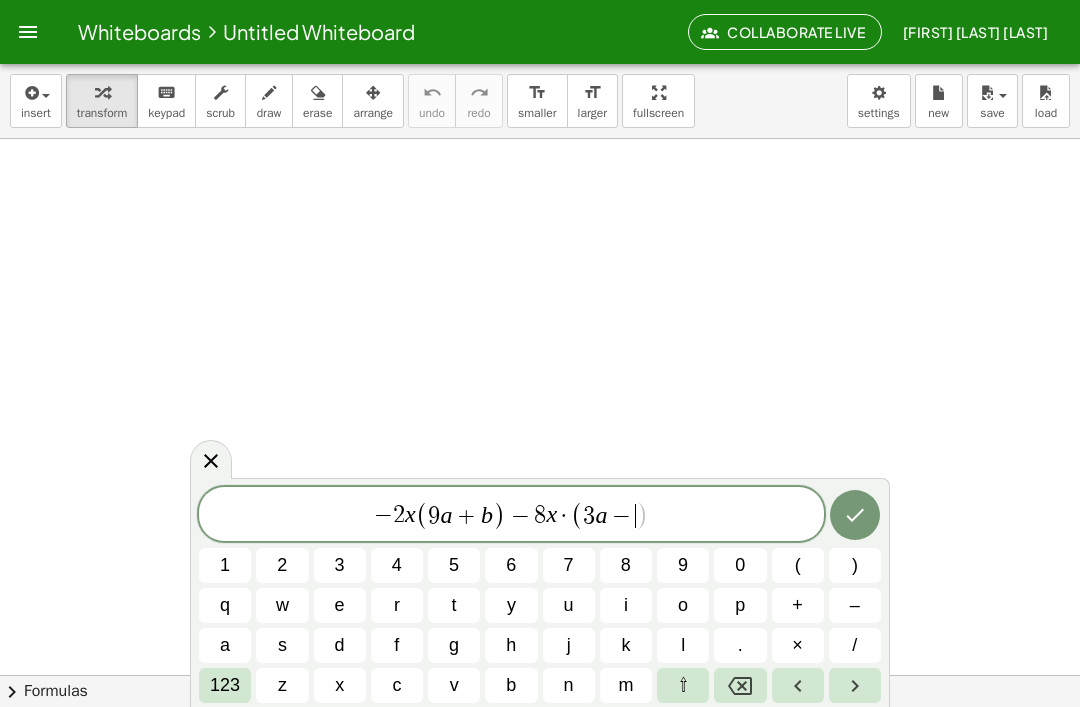 click on "5" at bounding box center (454, 565) 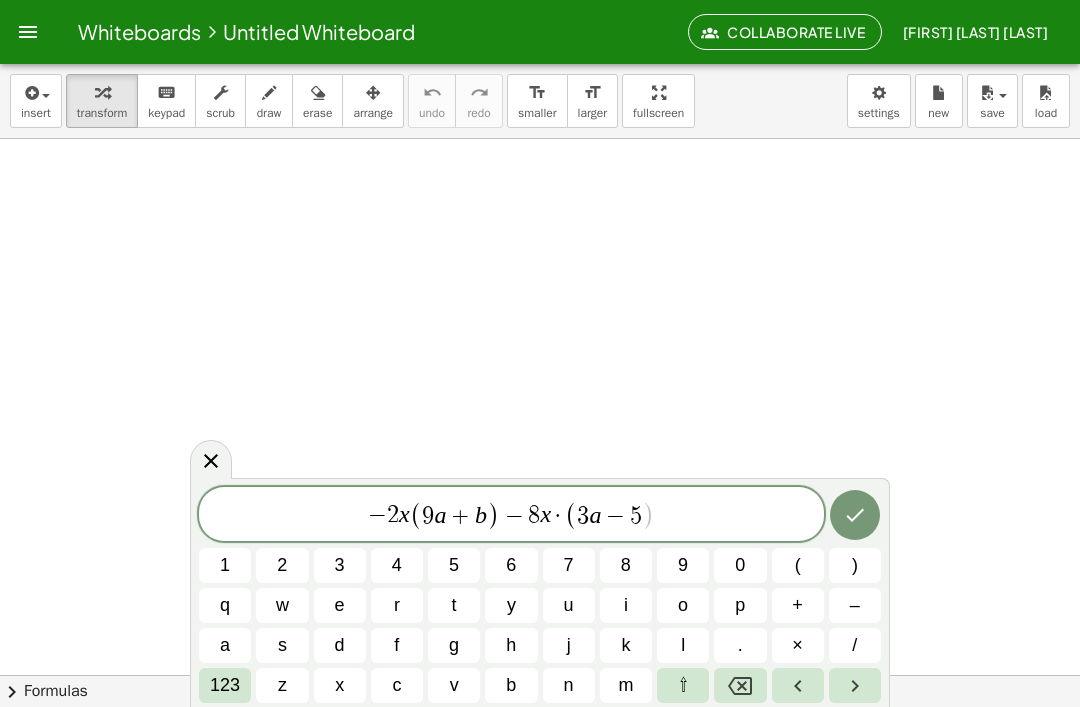 click on "b" at bounding box center [511, 685] 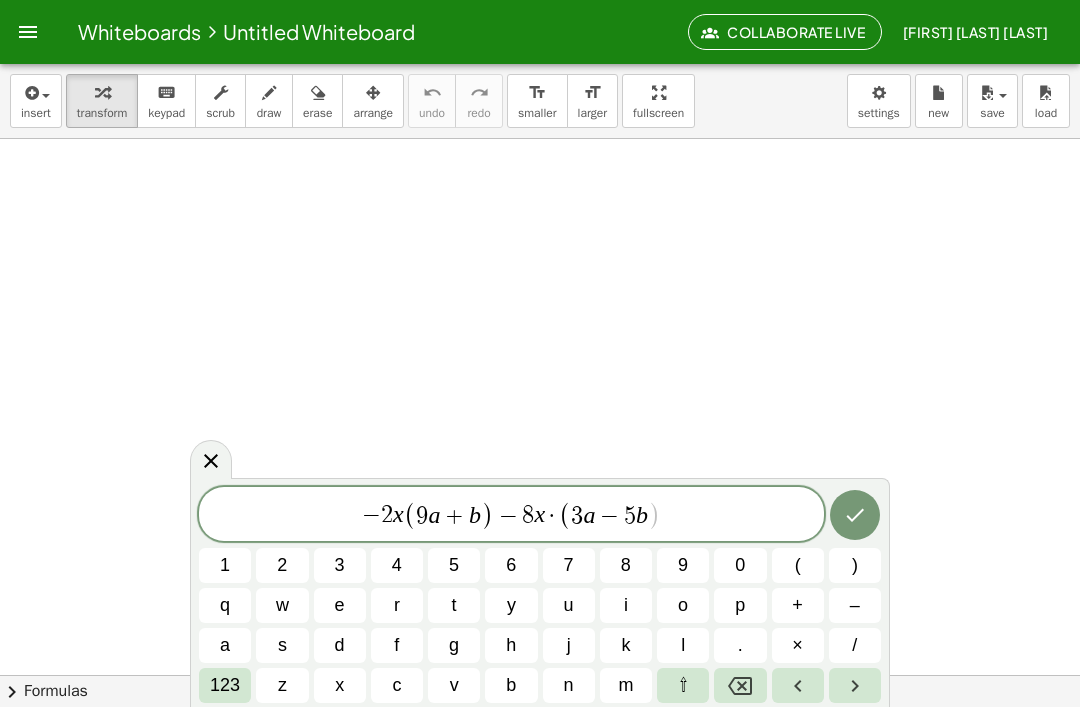 click on "123" at bounding box center (225, 685) 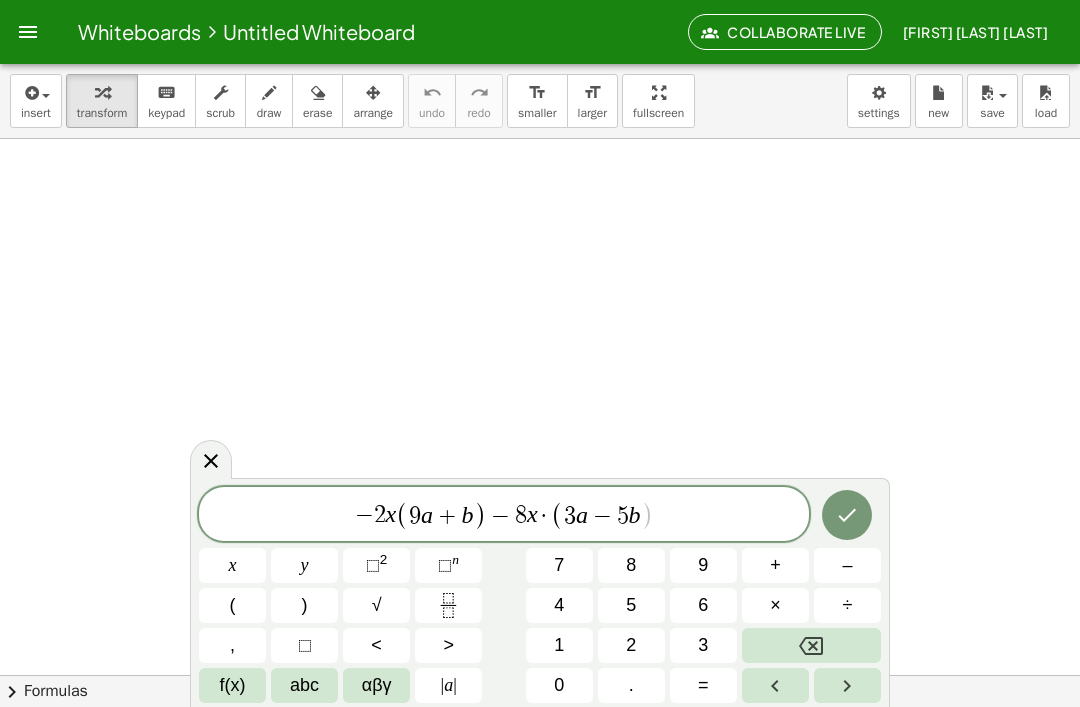 click on ")" at bounding box center (304, 605) 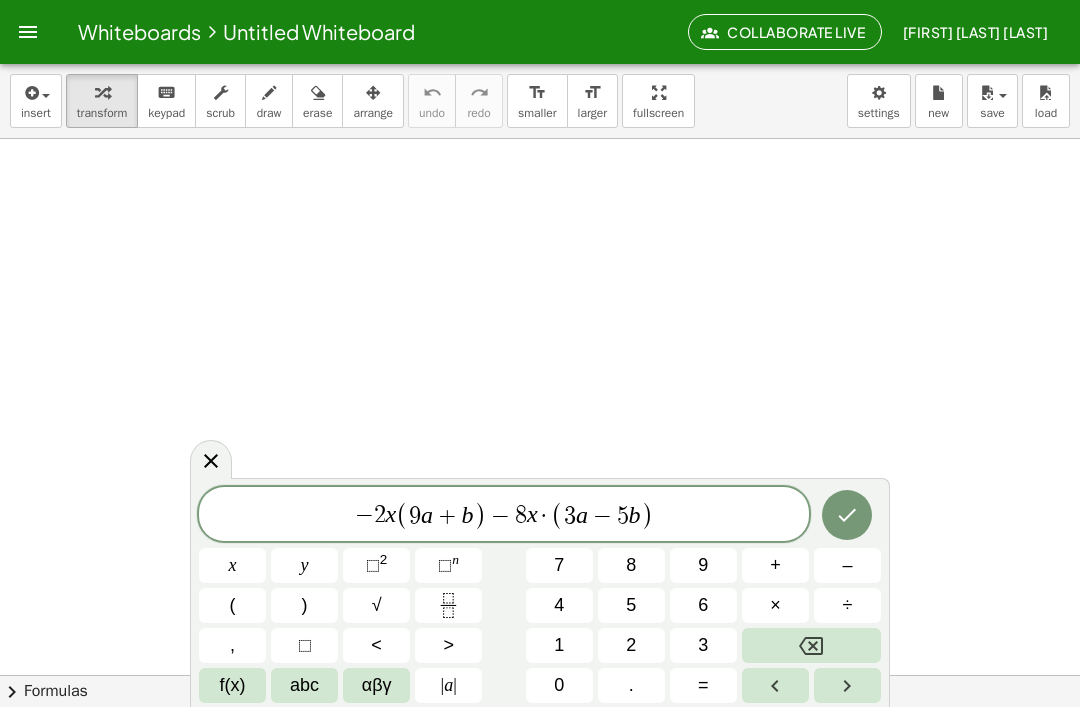 click 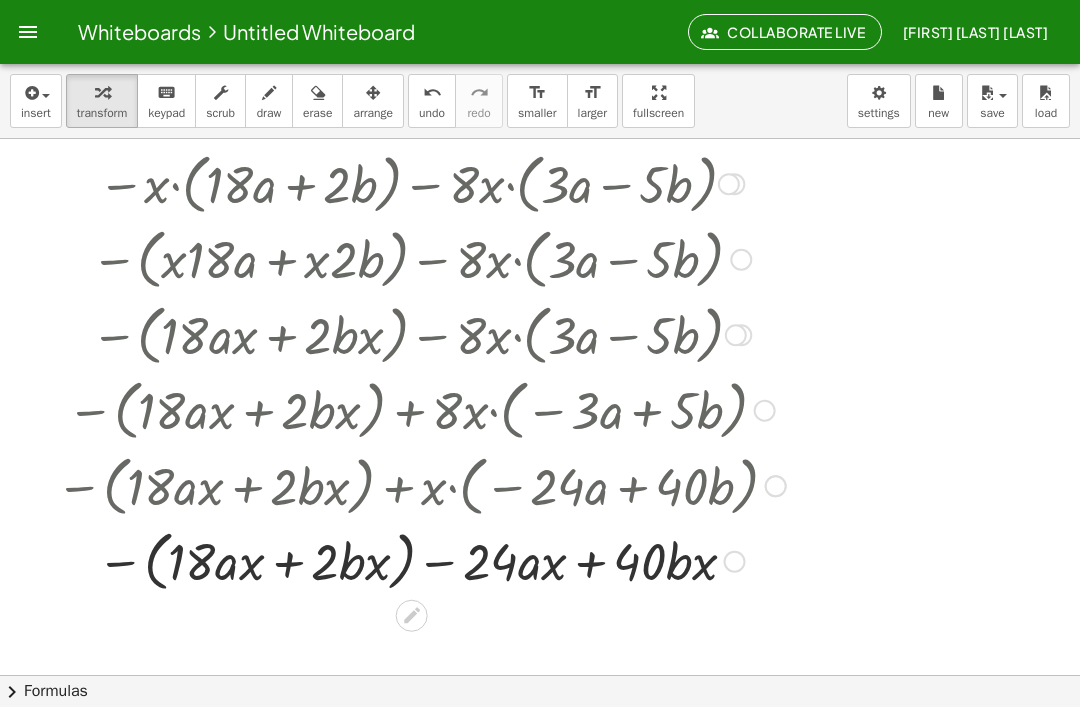 scroll, scrollTop: 110, scrollLeft: 0, axis: vertical 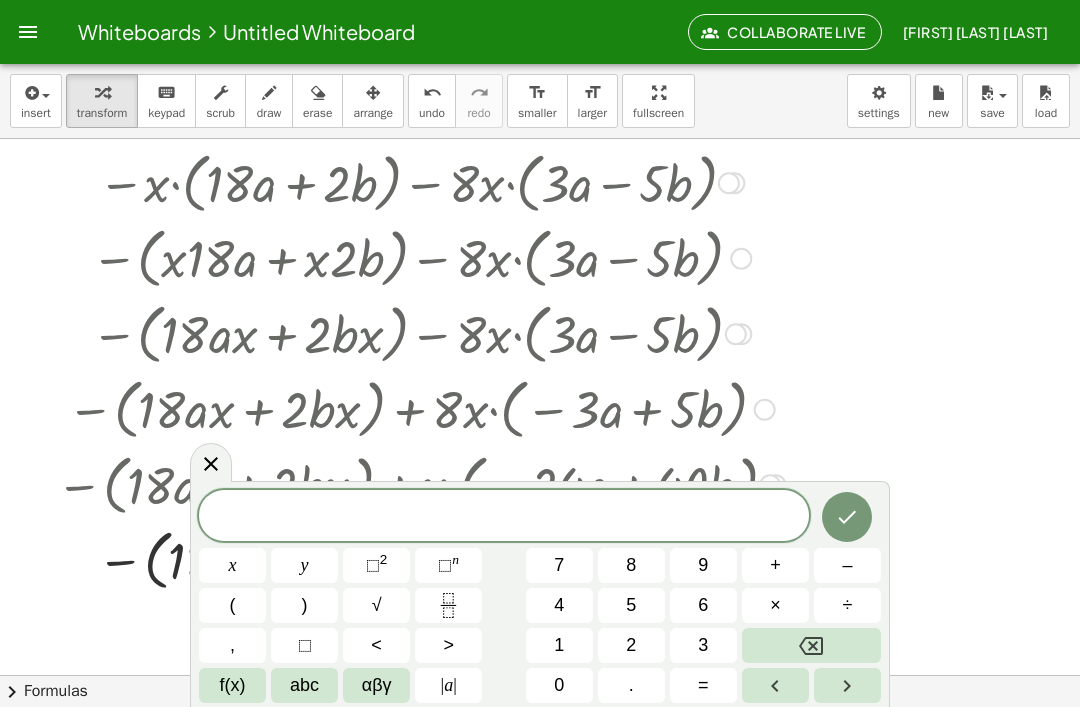click 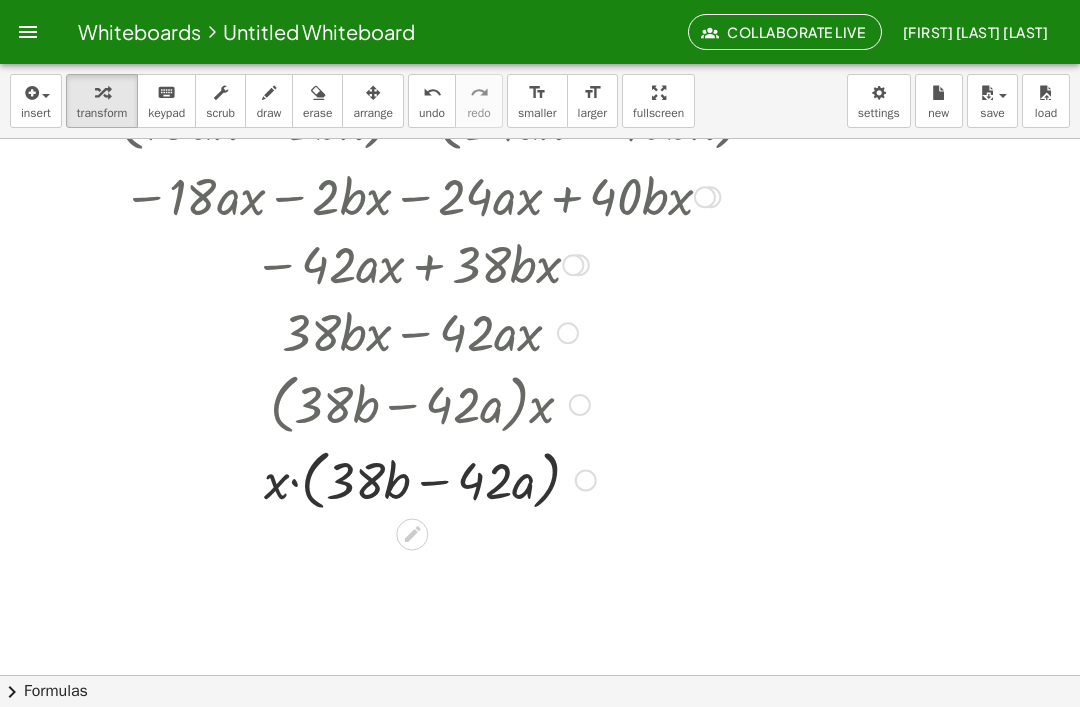 scroll, scrollTop: 410, scrollLeft: 0, axis: vertical 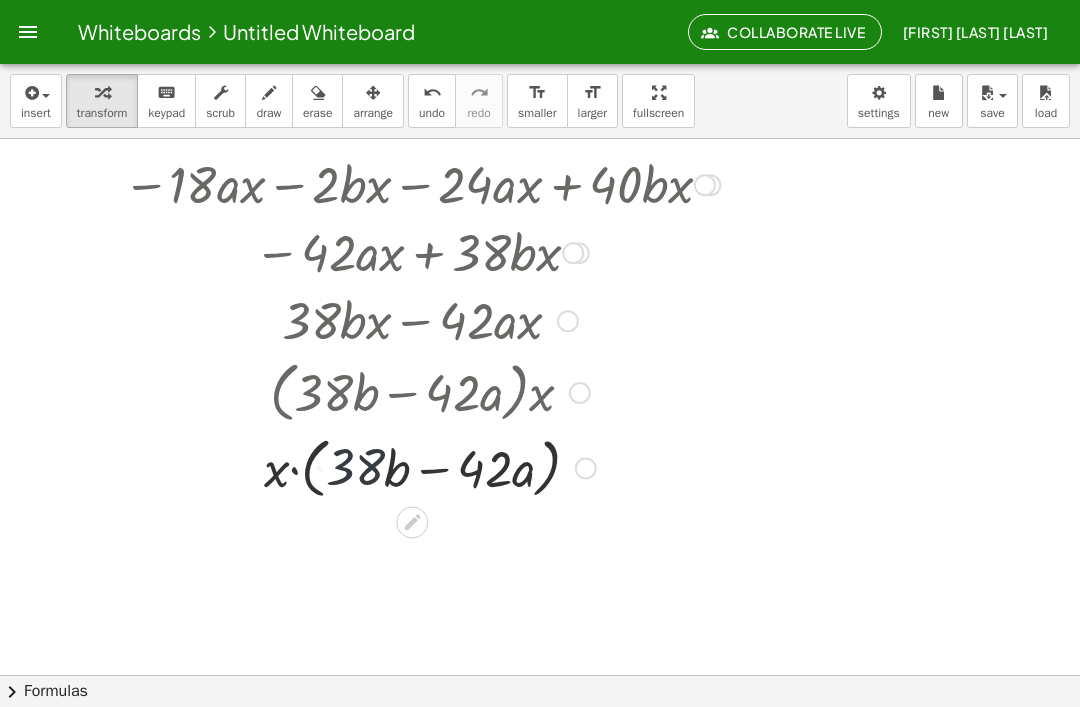 click 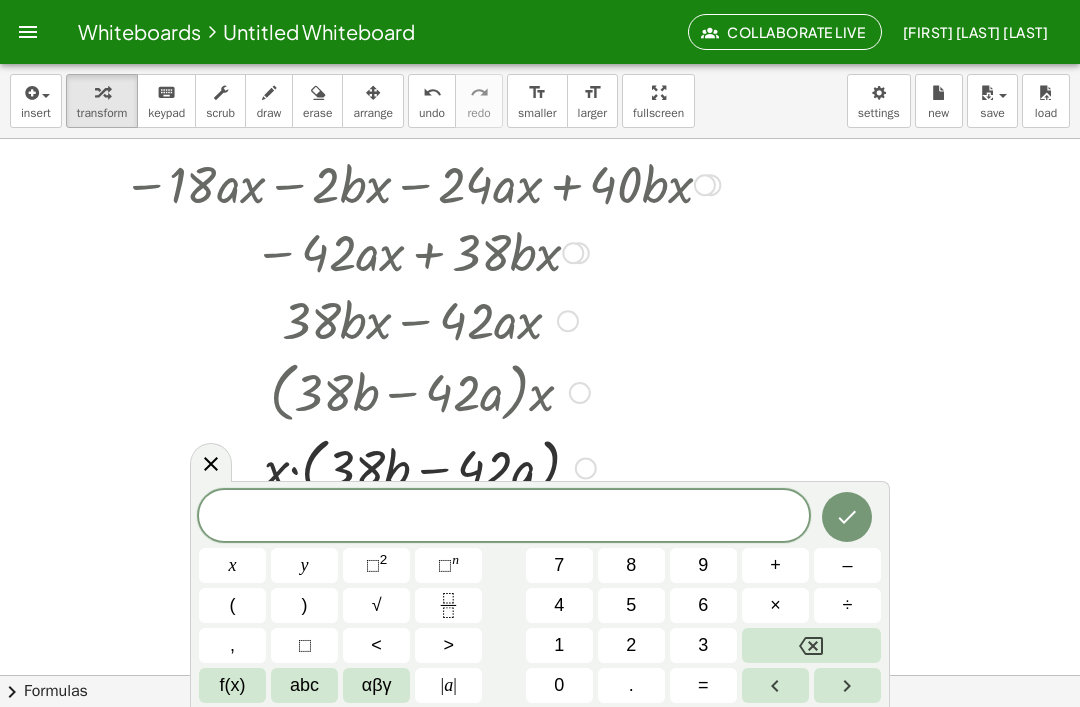 click 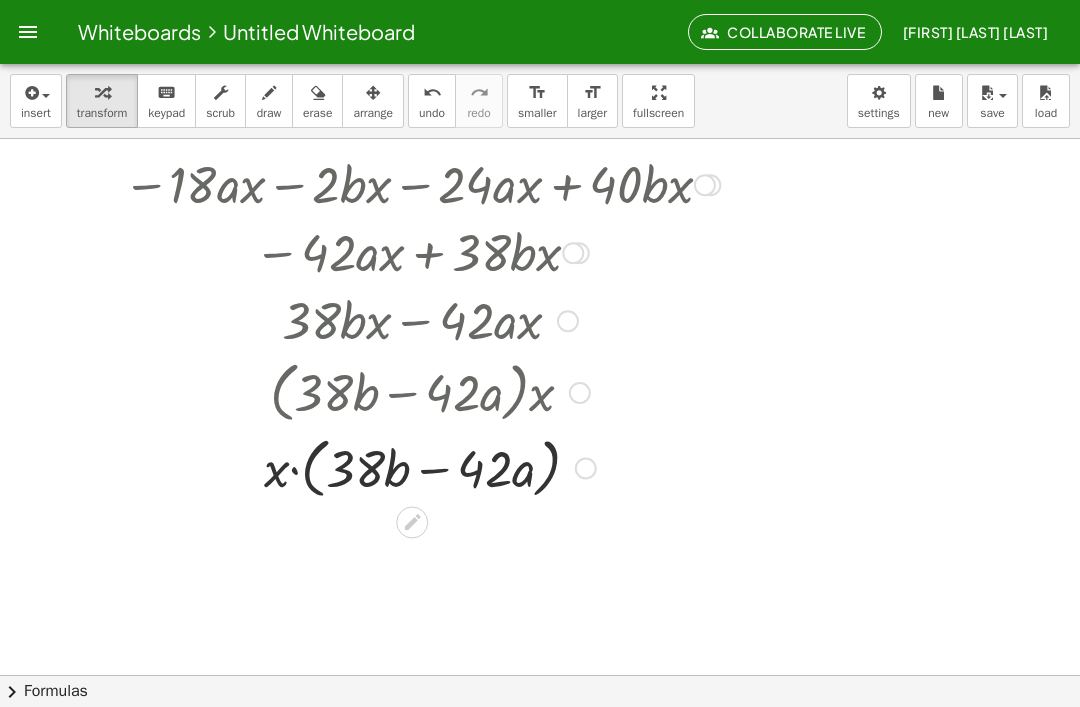 click 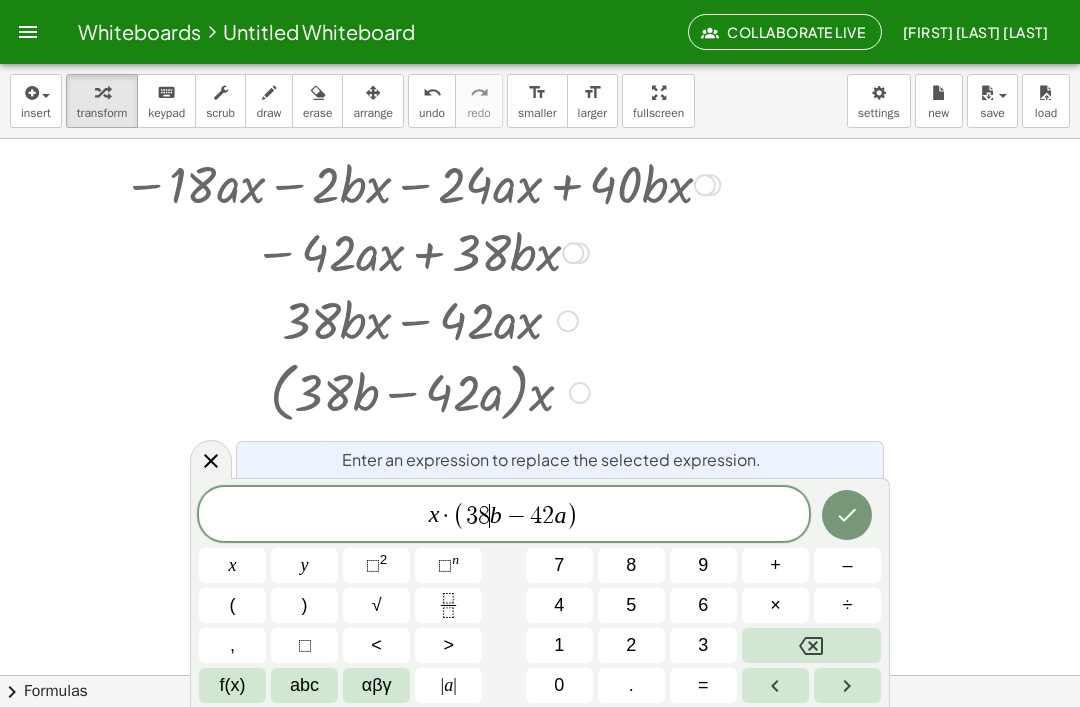 click at bounding box center [811, 645] 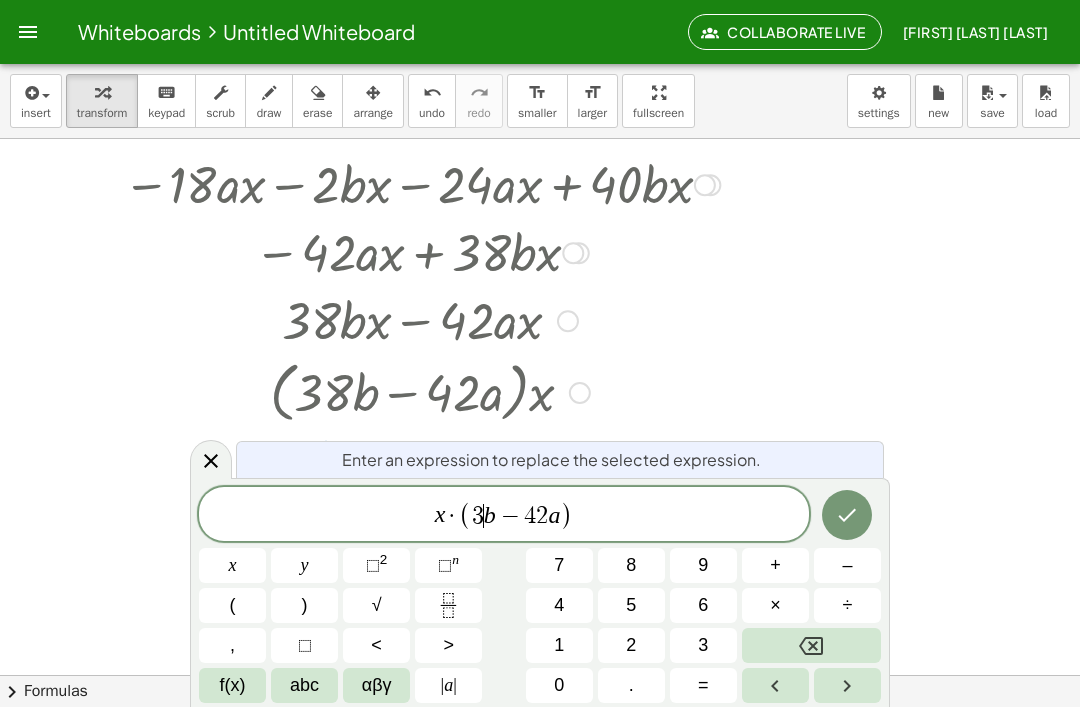 click at bounding box center [811, 645] 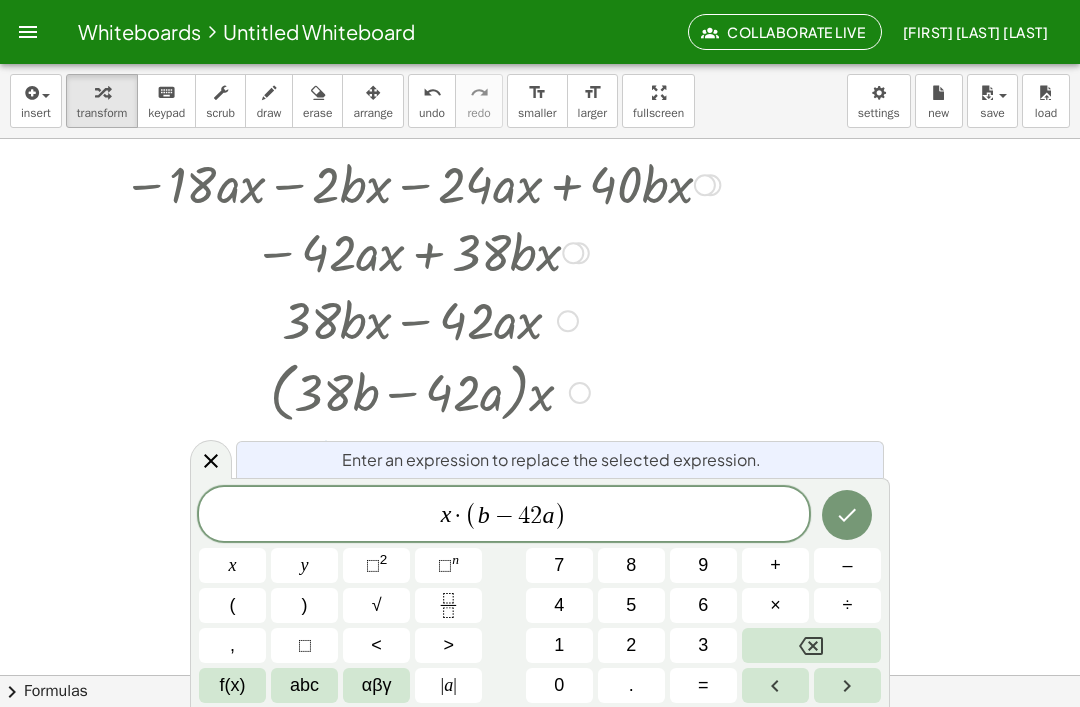 click on "1" at bounding box center (559, 645) 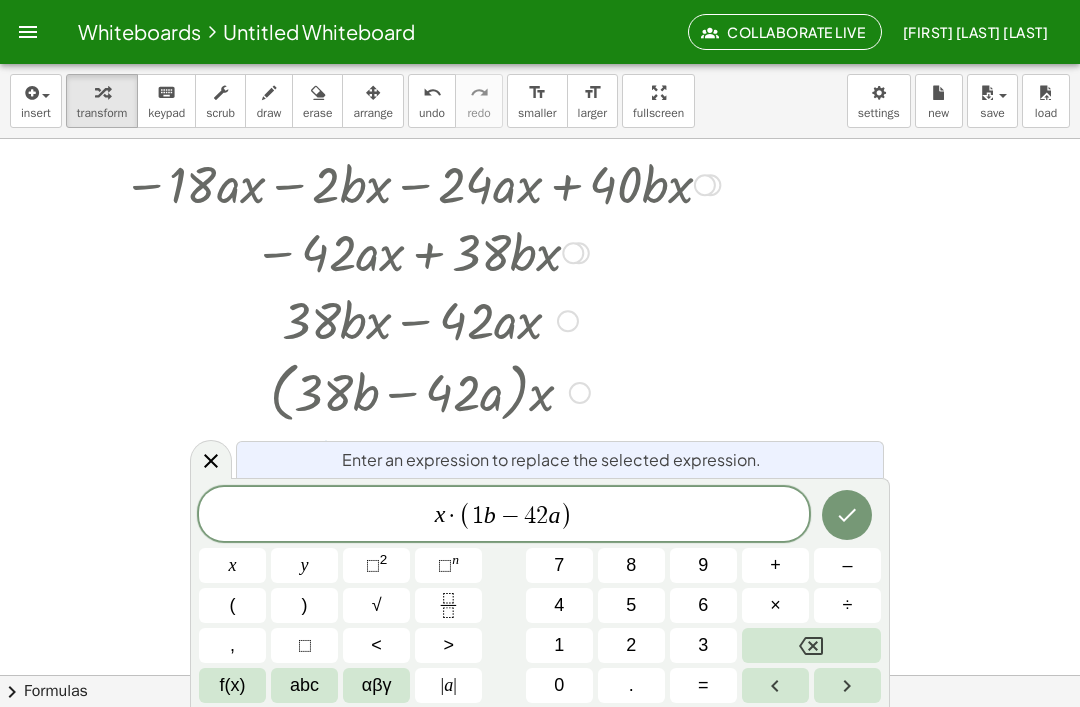 click on "9" at bounding box center (703, 565) 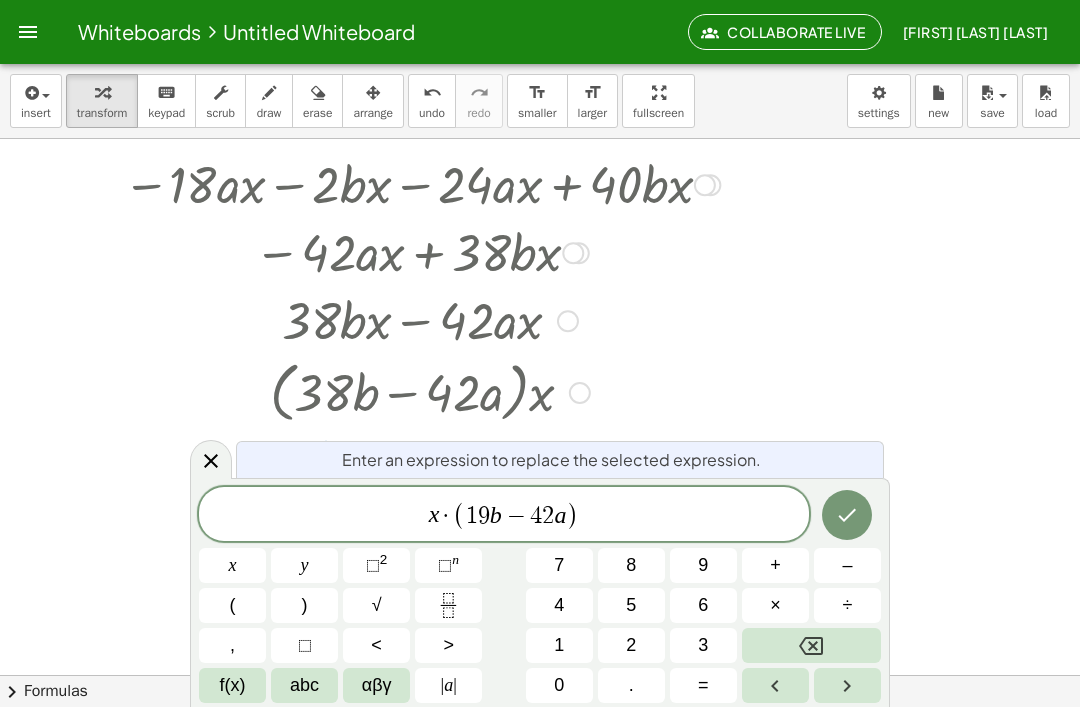click on "4" at bounding box center [536, 516] 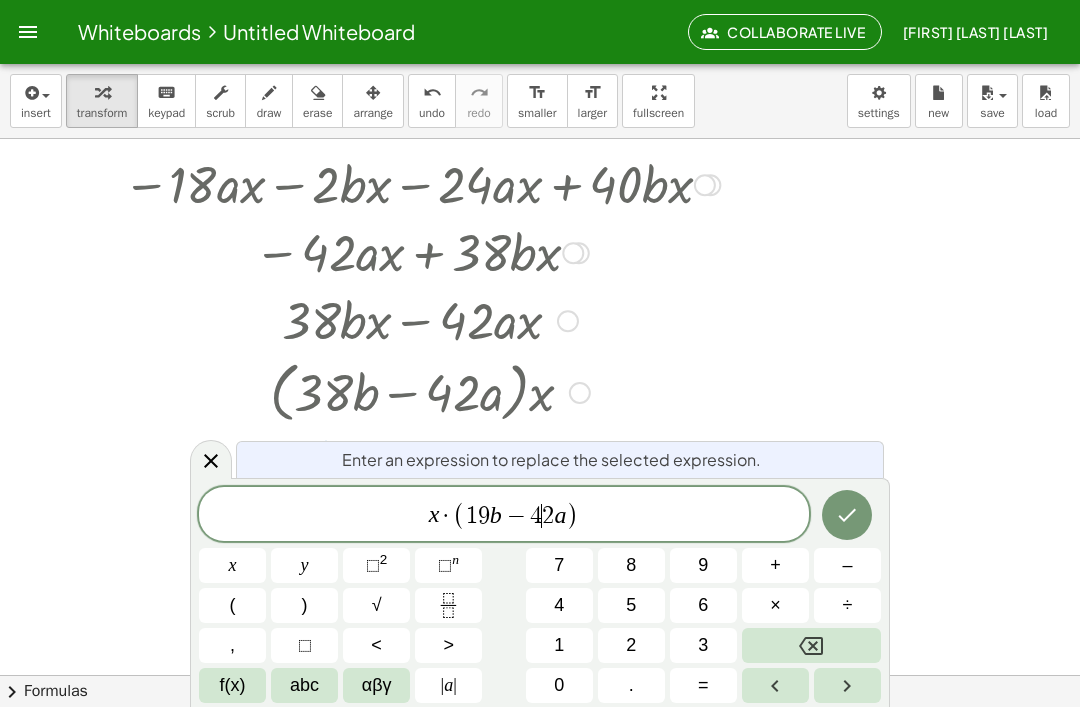 click on "a" at bounding box center [560, 515] 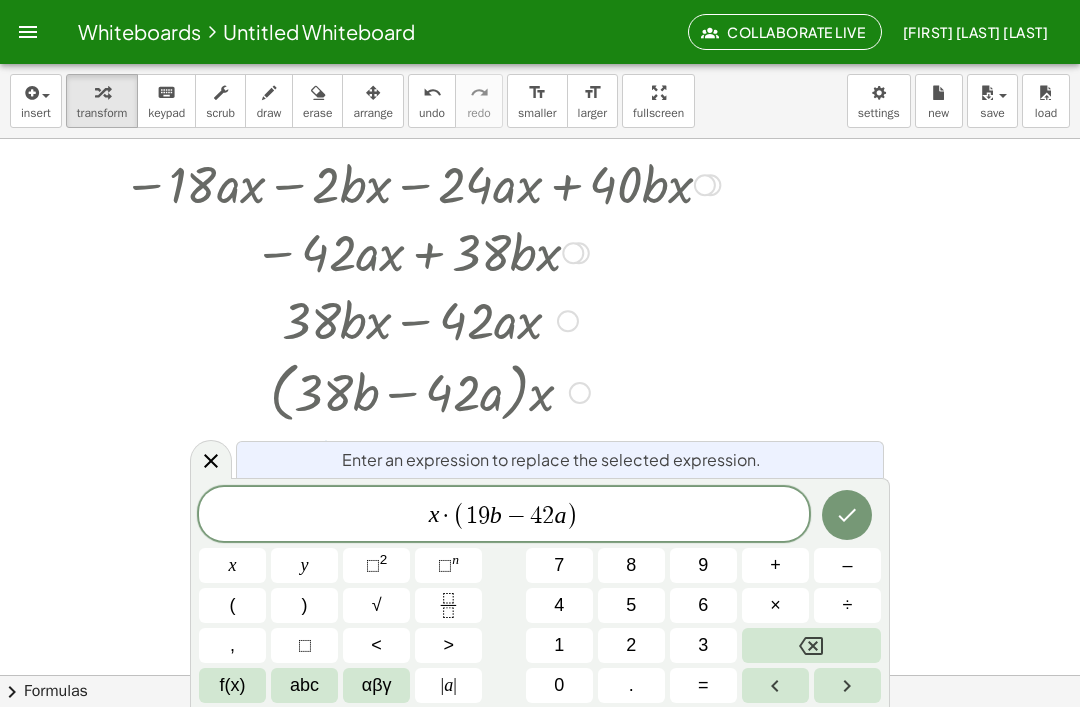 click 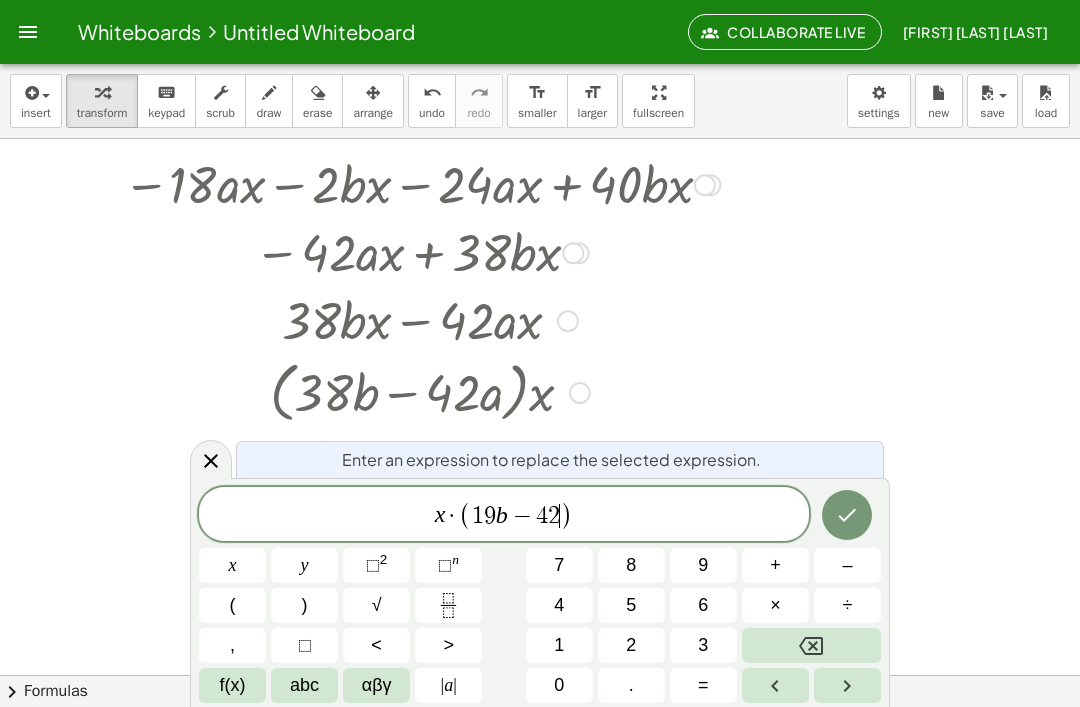 click 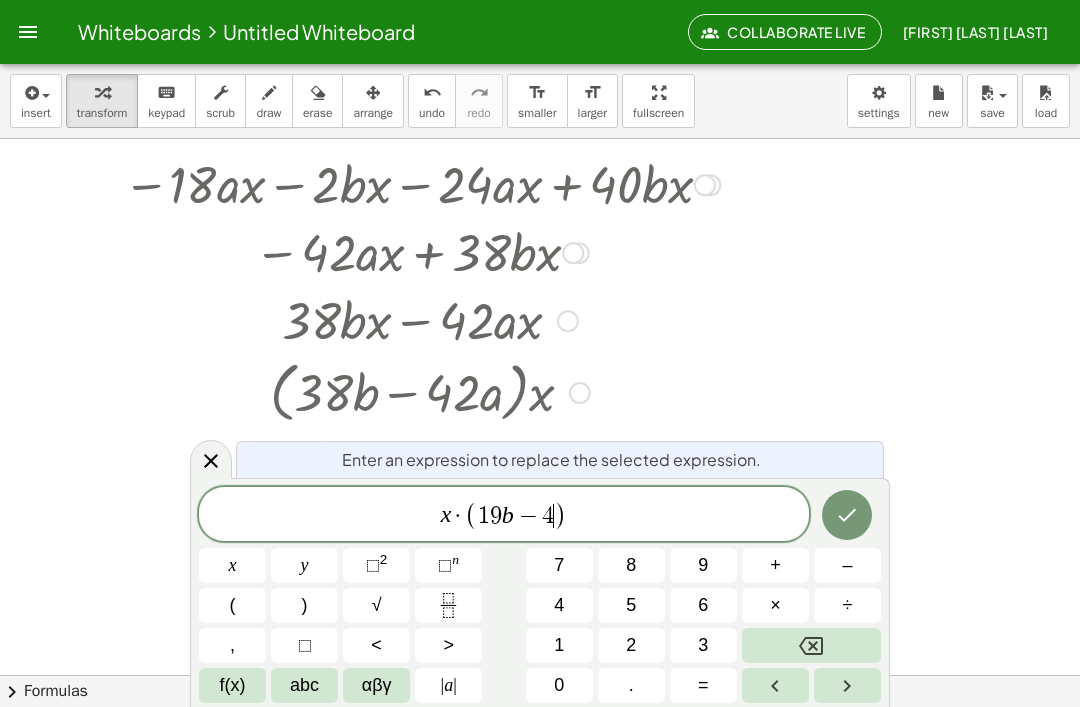 click 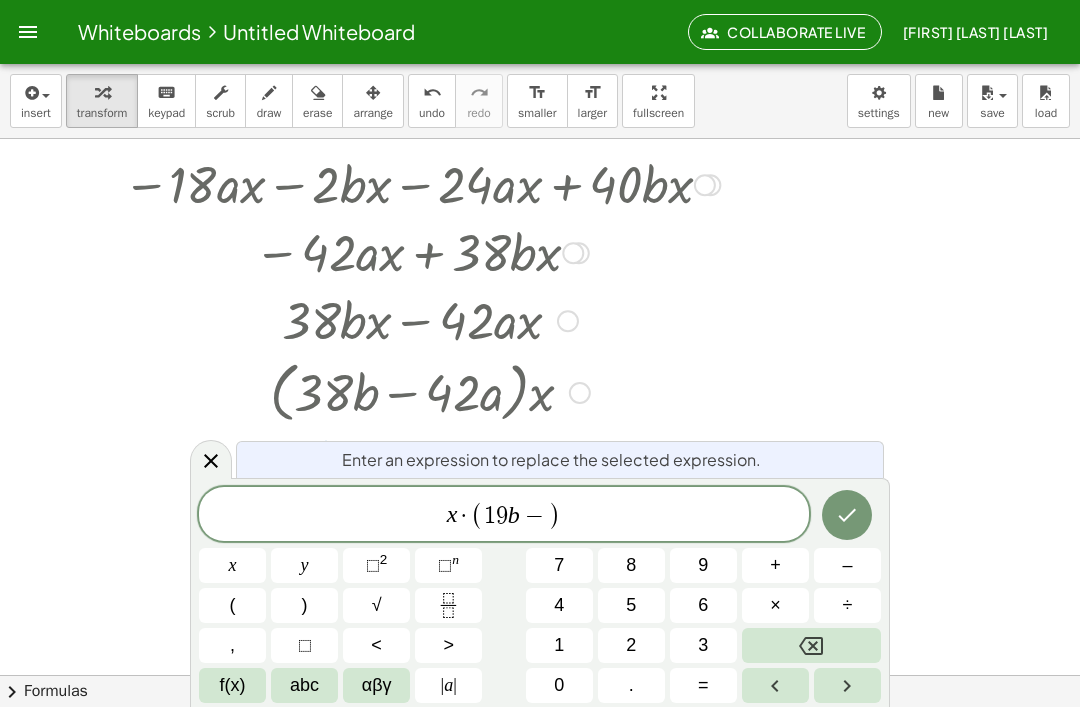 click on "2" at bounding box center (631, 645) 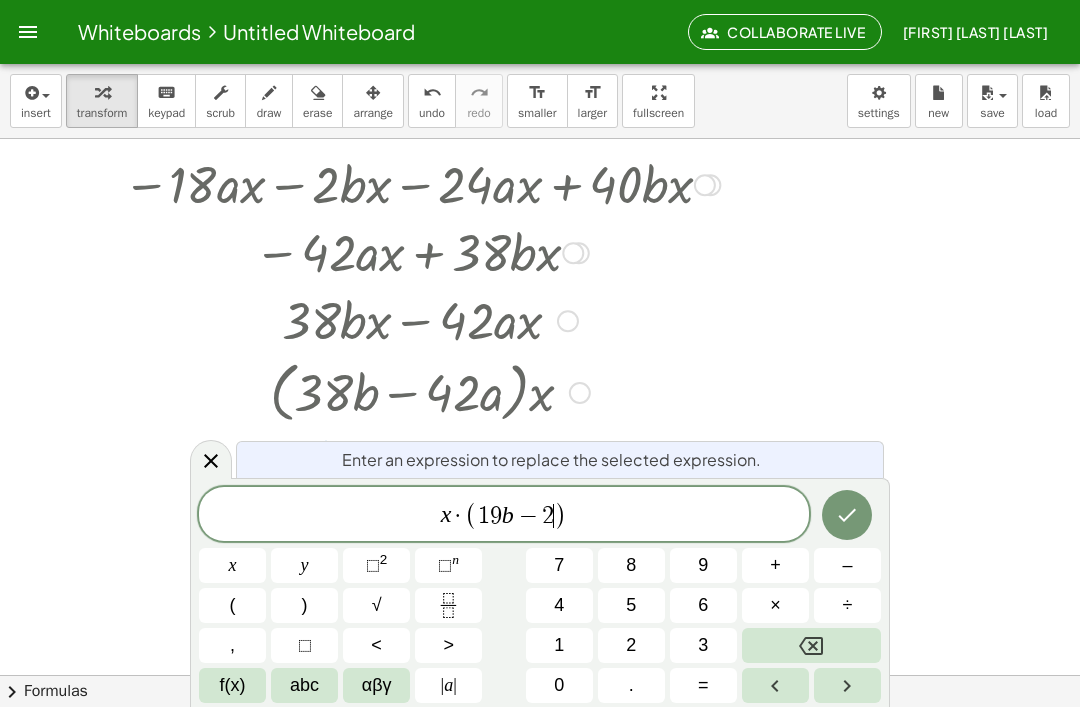 click on "1" at bounding box center (559, 645) 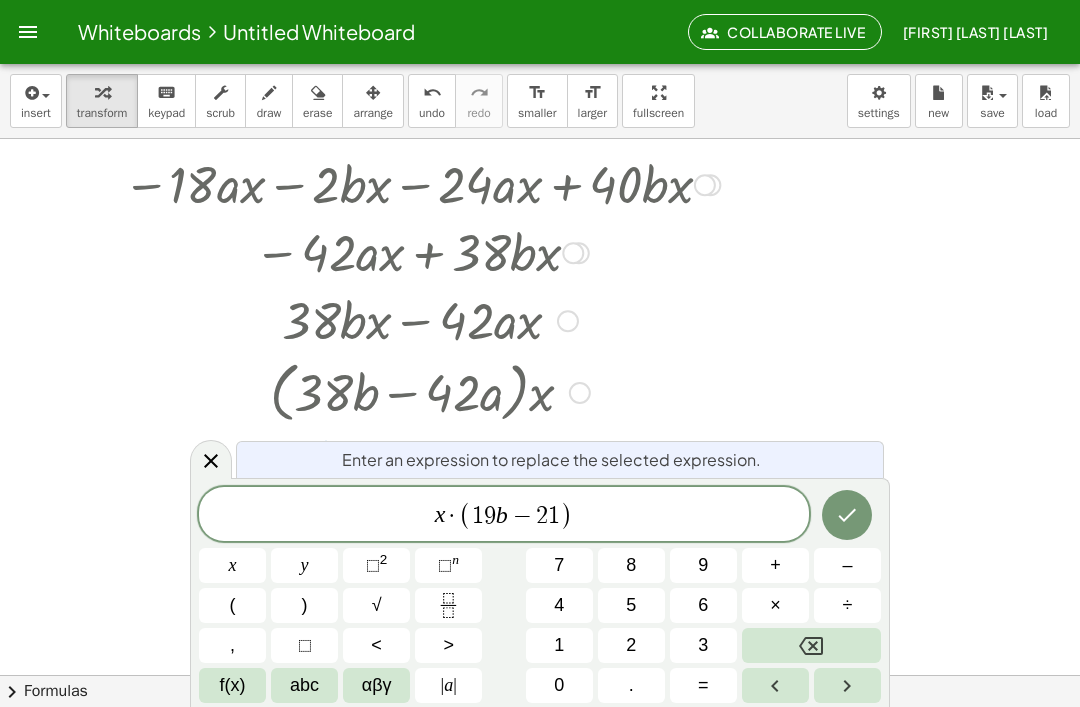 click on "f(x)" at bounding box center (233, 685) 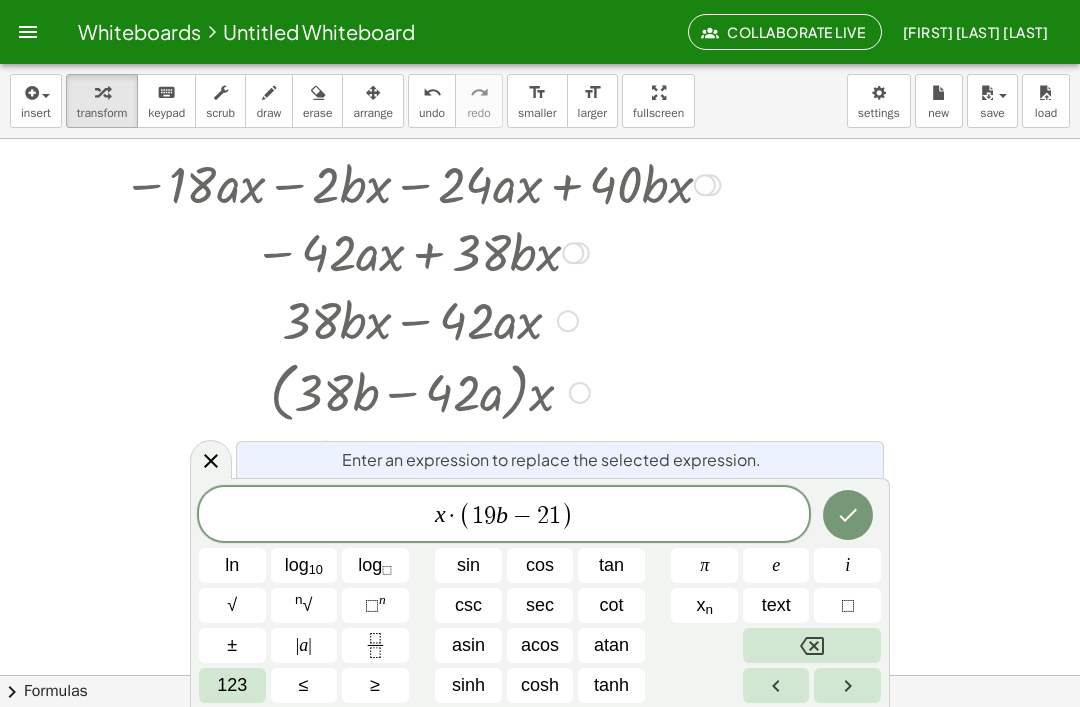 click on "123" at bounding box center (232, 685) 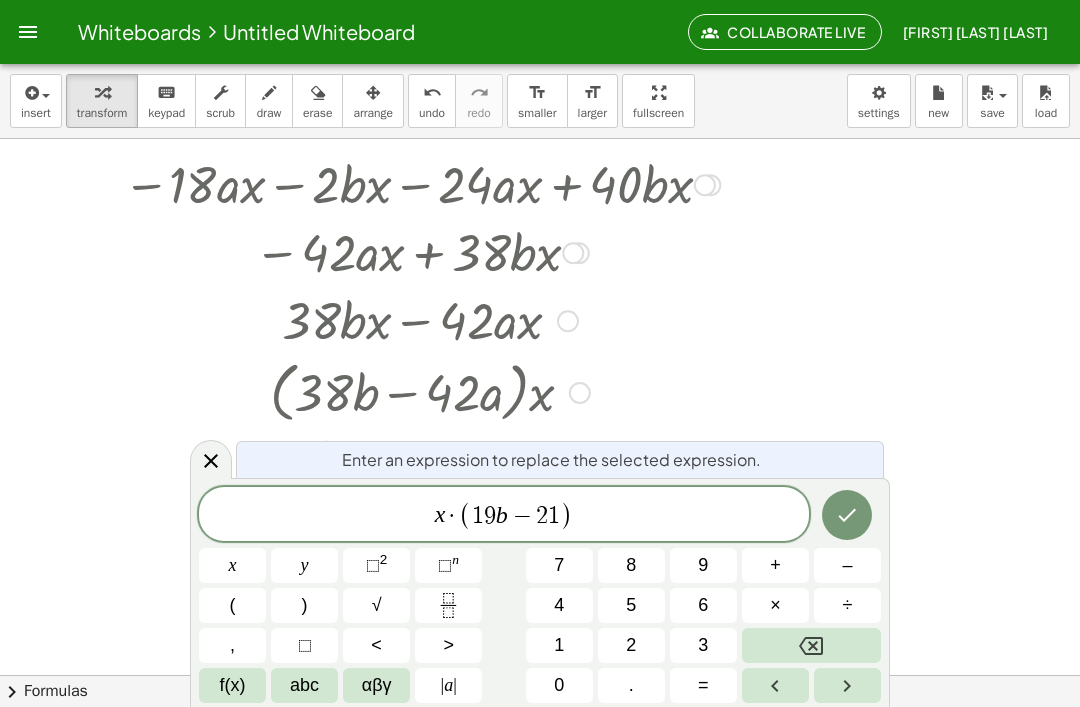 click on "abc" at bounding box center [304, 685] 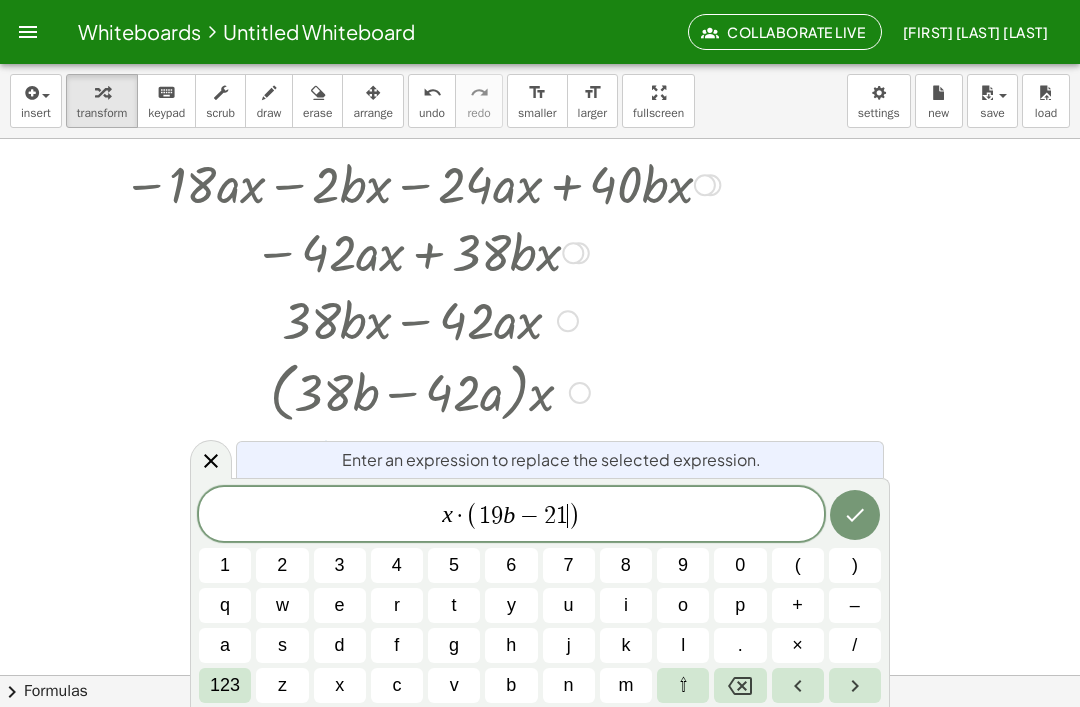 click on "a" at bounding box center (225, 645) 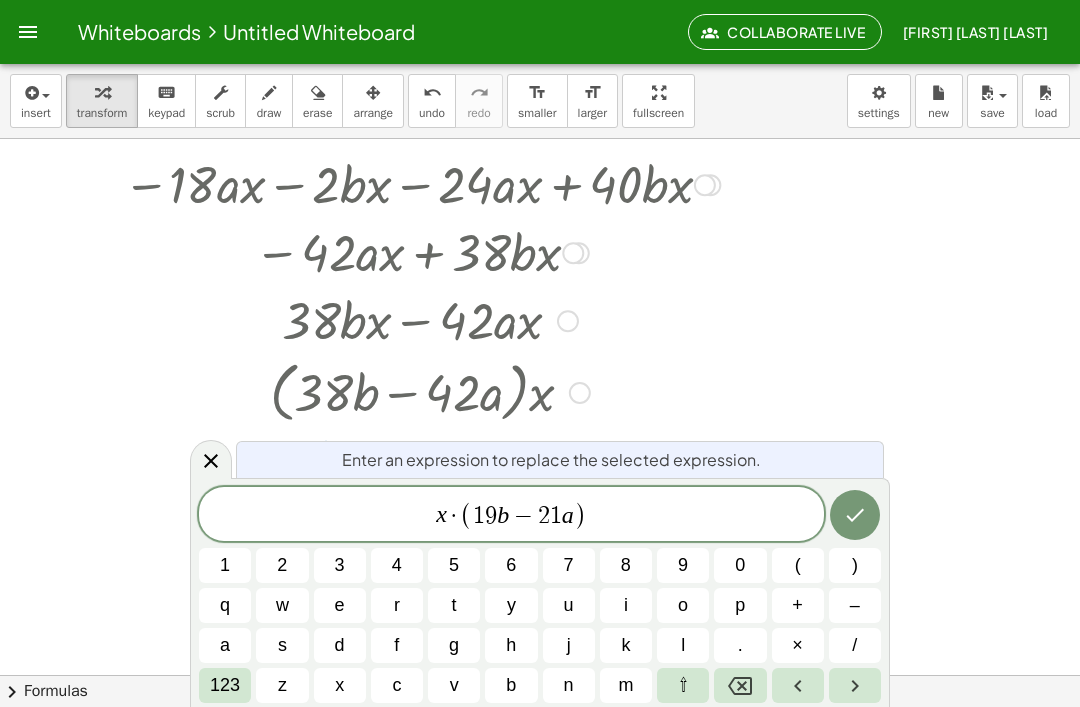 click on "x · ( 1 9 b − 2 1 a ​ )" at bounding box center [511, 515] 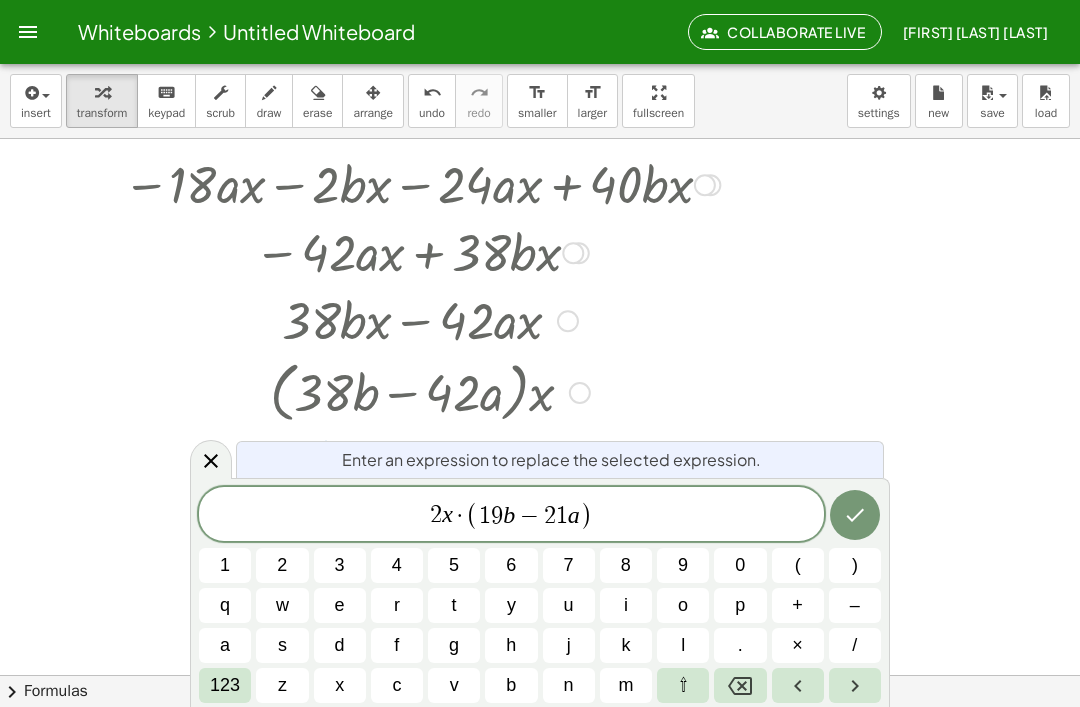 click on "(" at bounding box center (472, 515) 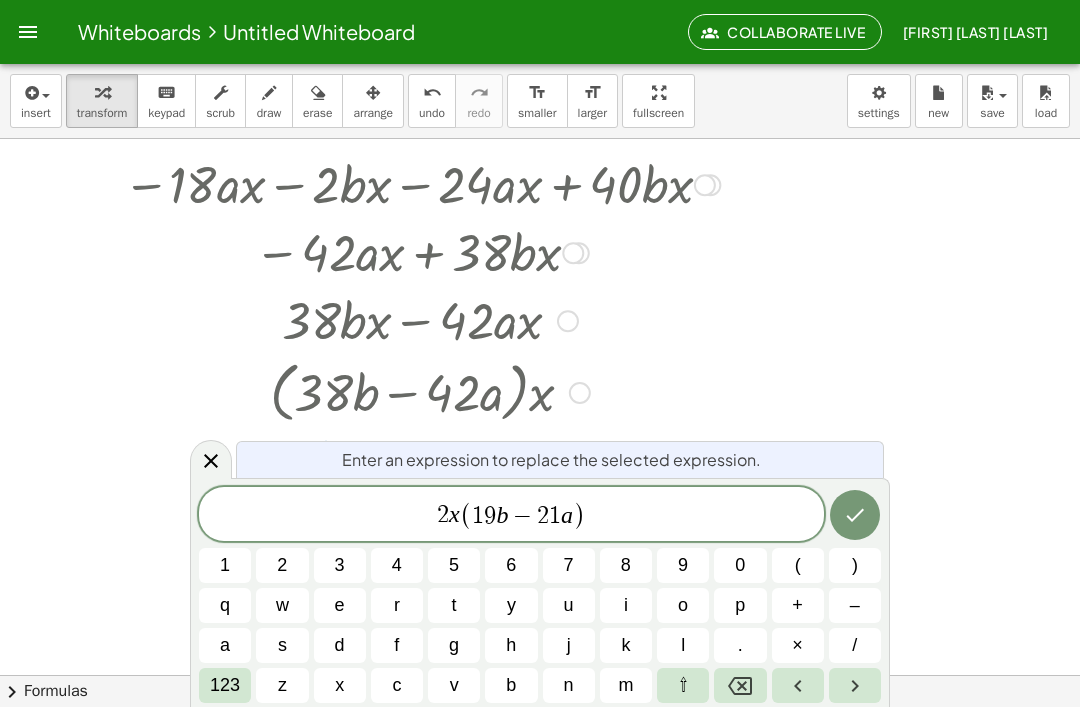 click 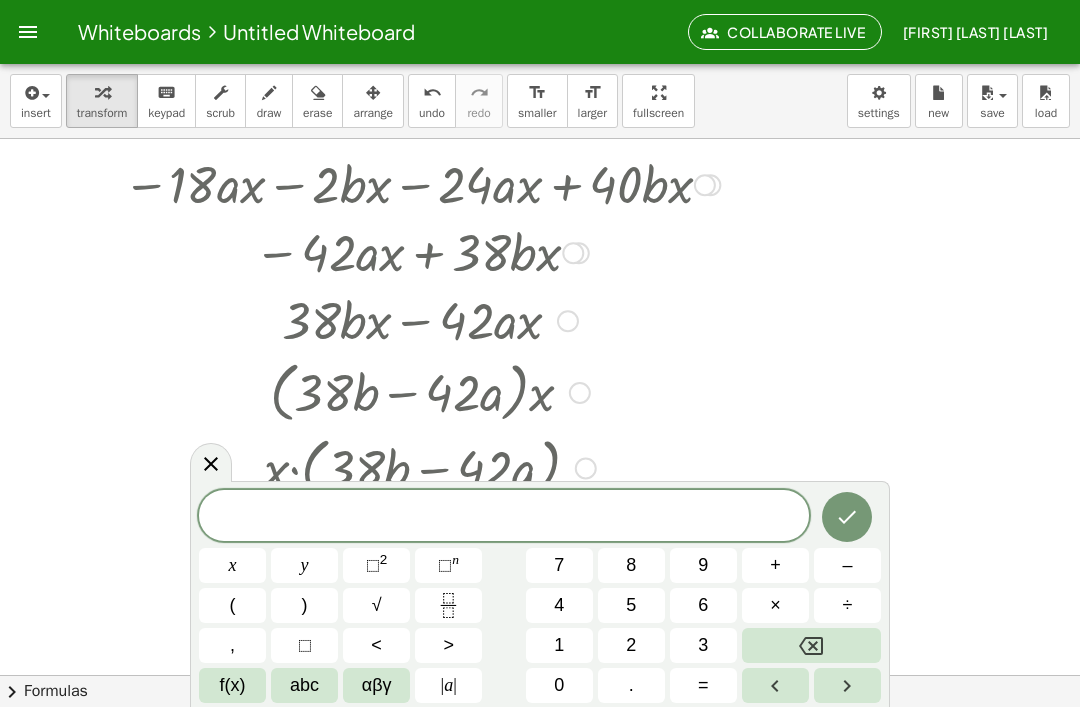 click at bounding box center [211, 462] 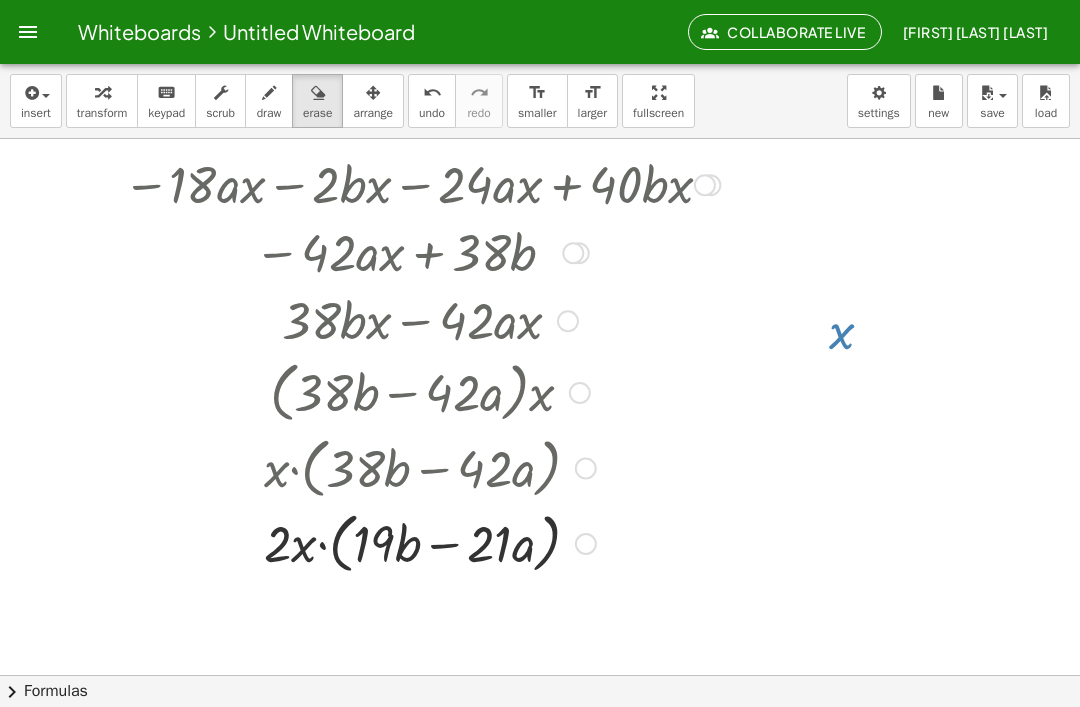 click on "Whiteboards" at bounding box center [139, 31] 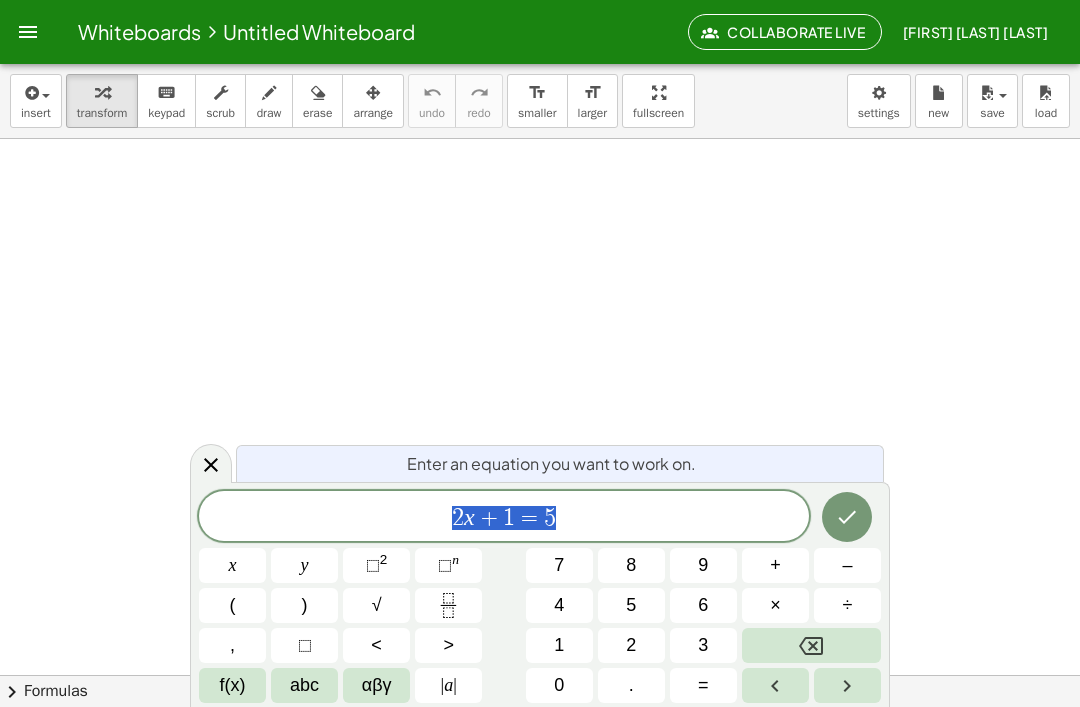 scroll, scrollTop: 0, scrollLeft: 0, axis: both 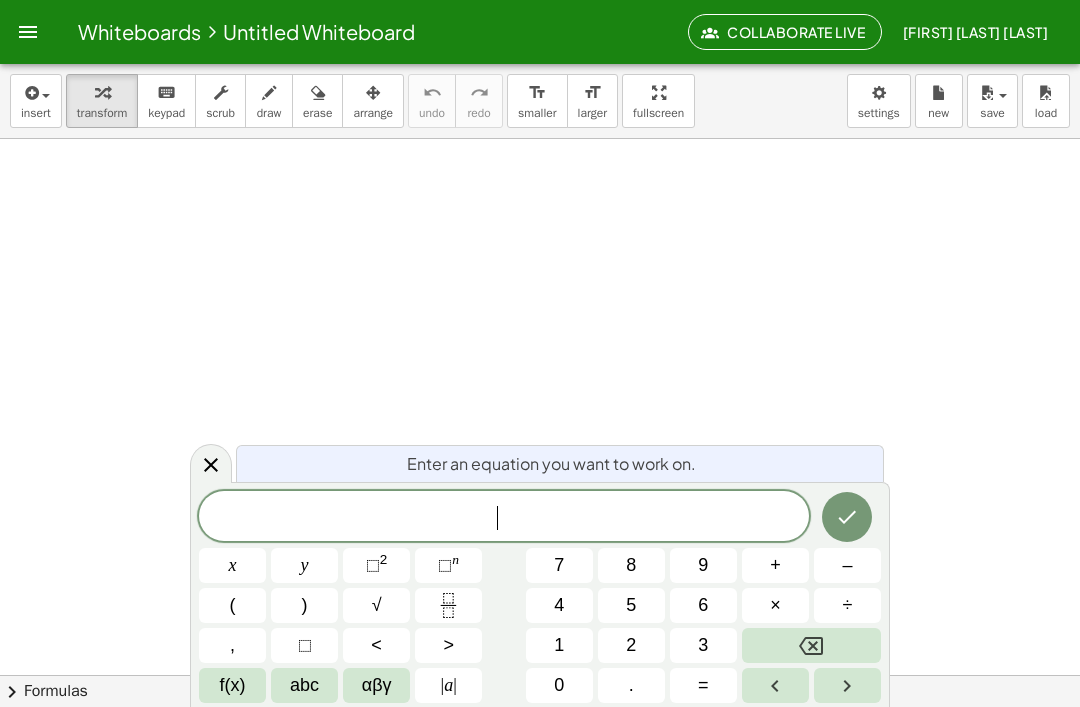 click on "–" at bounding box center [847, 565] 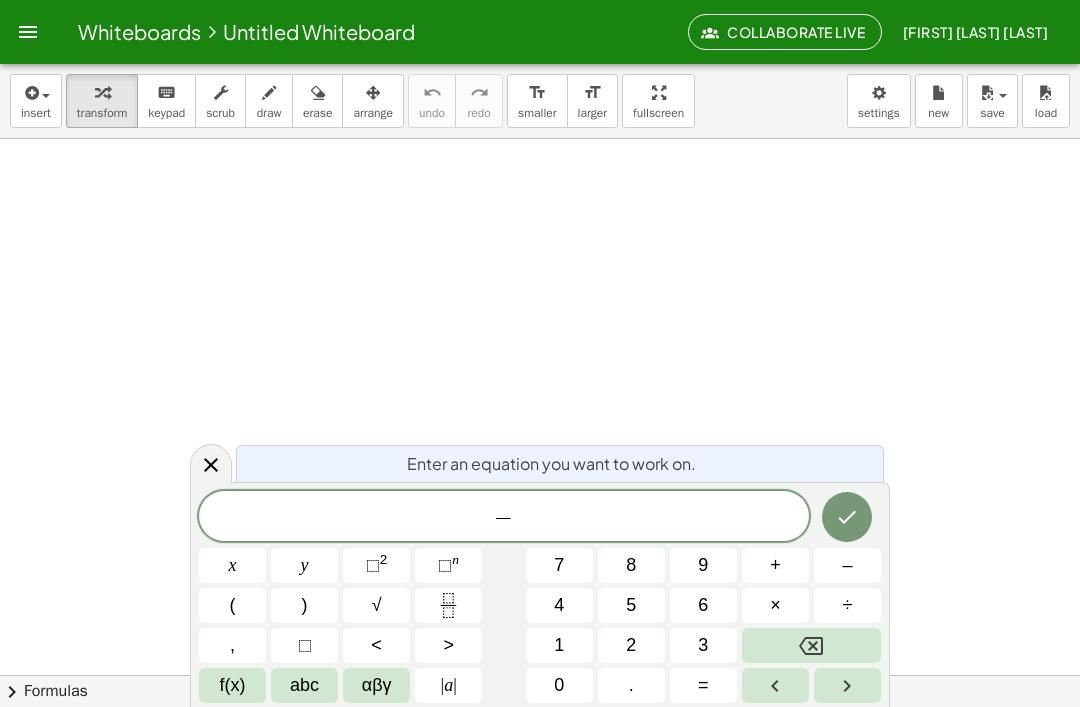 click on "4" at bounding box center (559, 605) 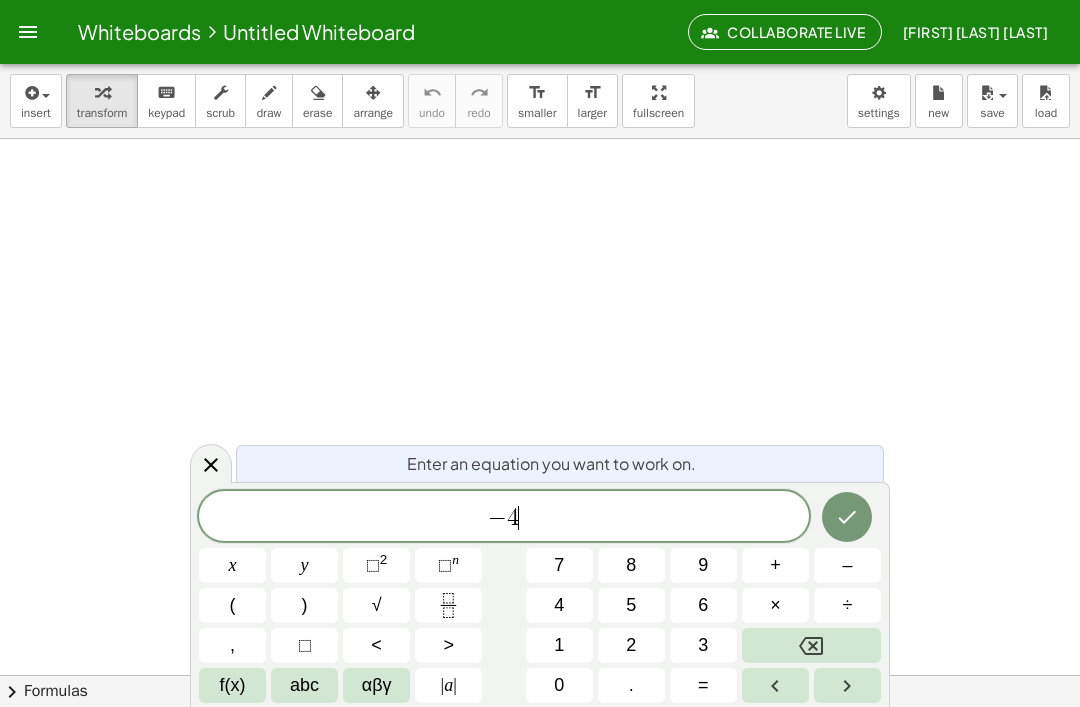 click on "7" at bounding box center (559, 565) 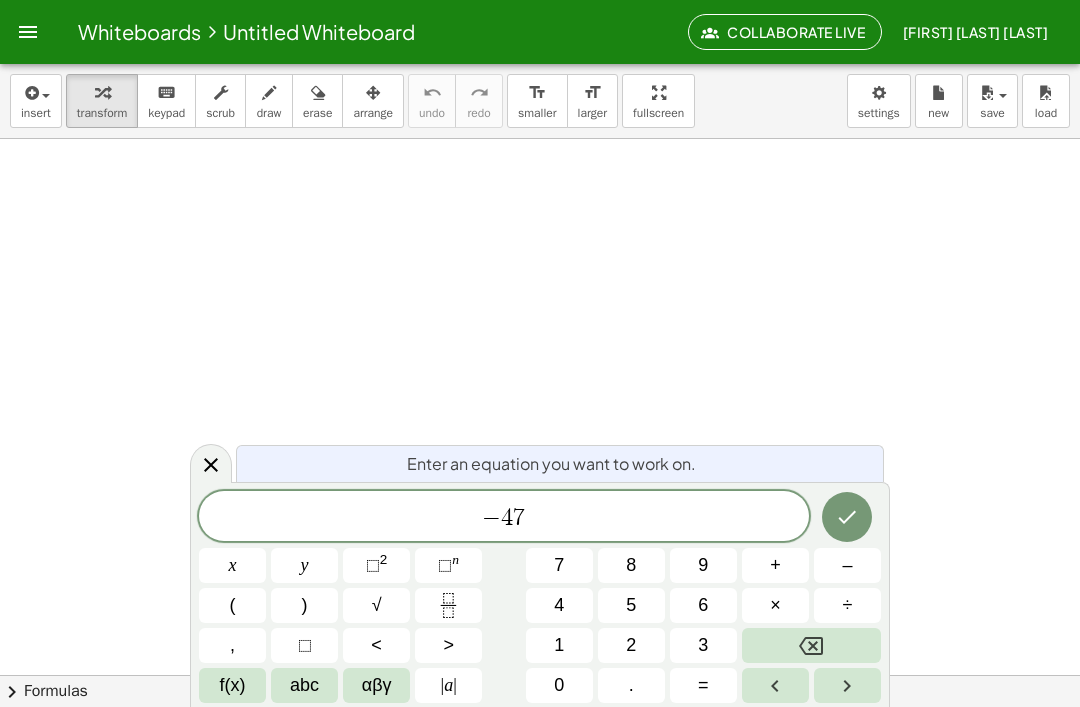 click 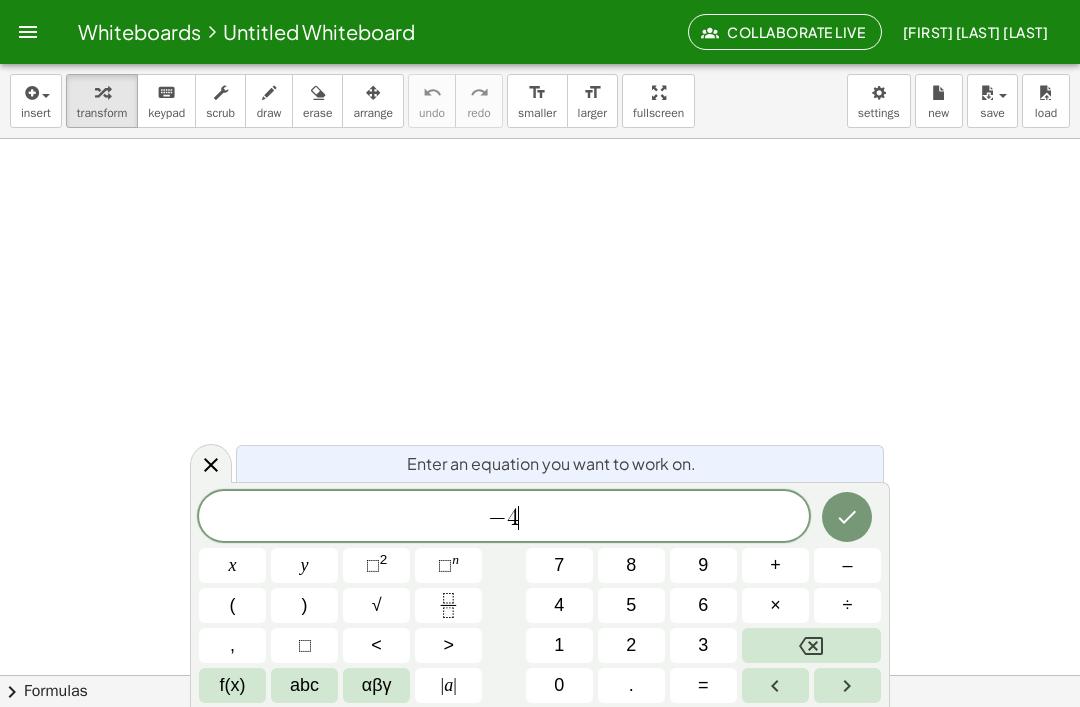 click 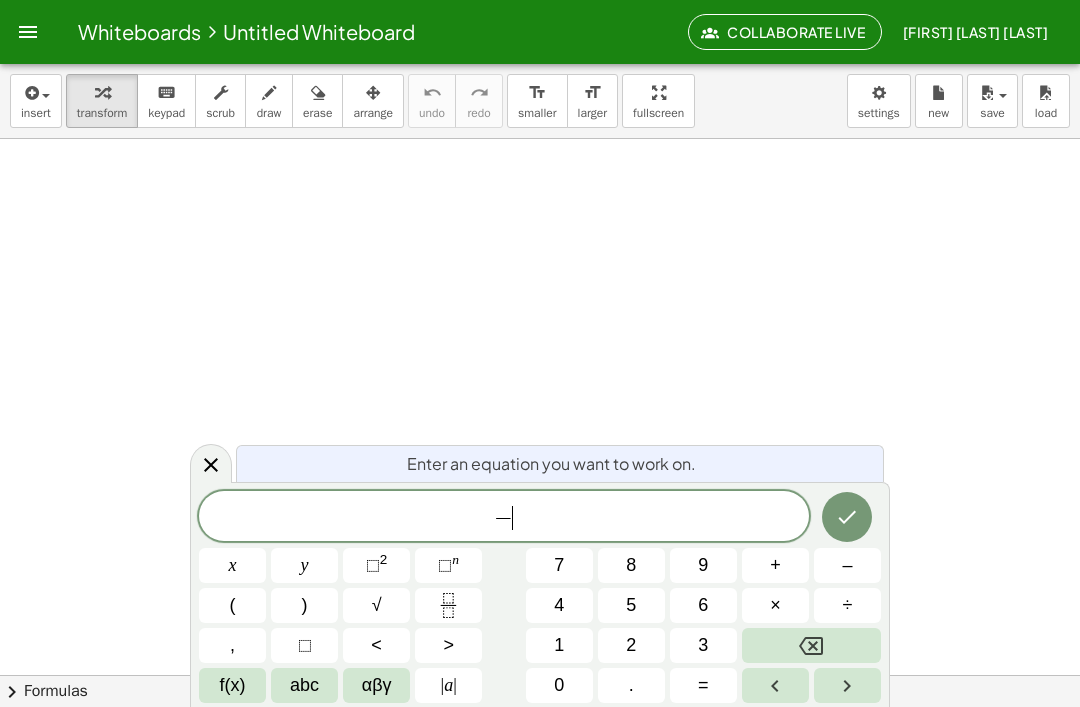 click on "1" at bounding box center (559, 645) 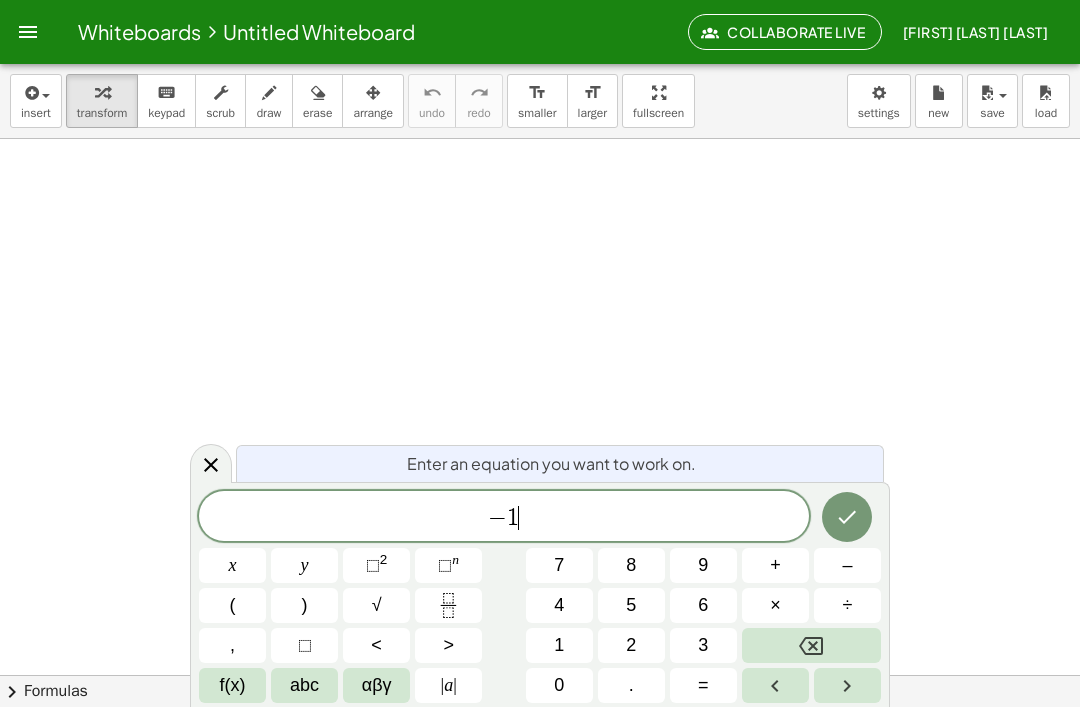 click on "7" at bounding box center (559, 565) 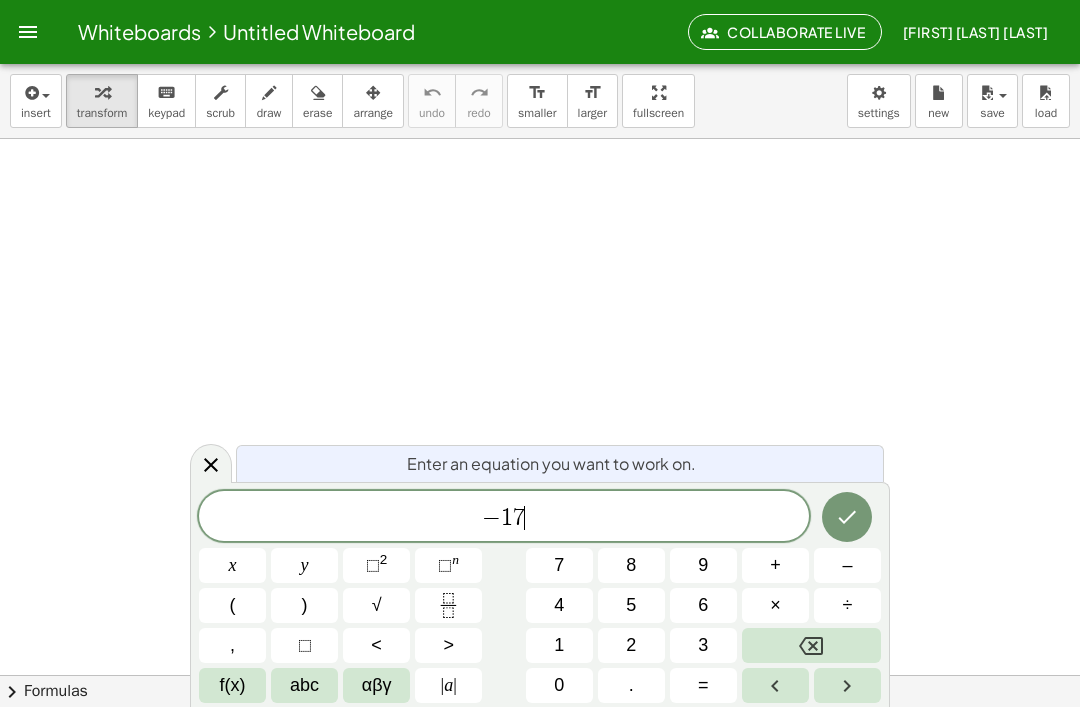 click on "abc" at bounding box center [304, 685] 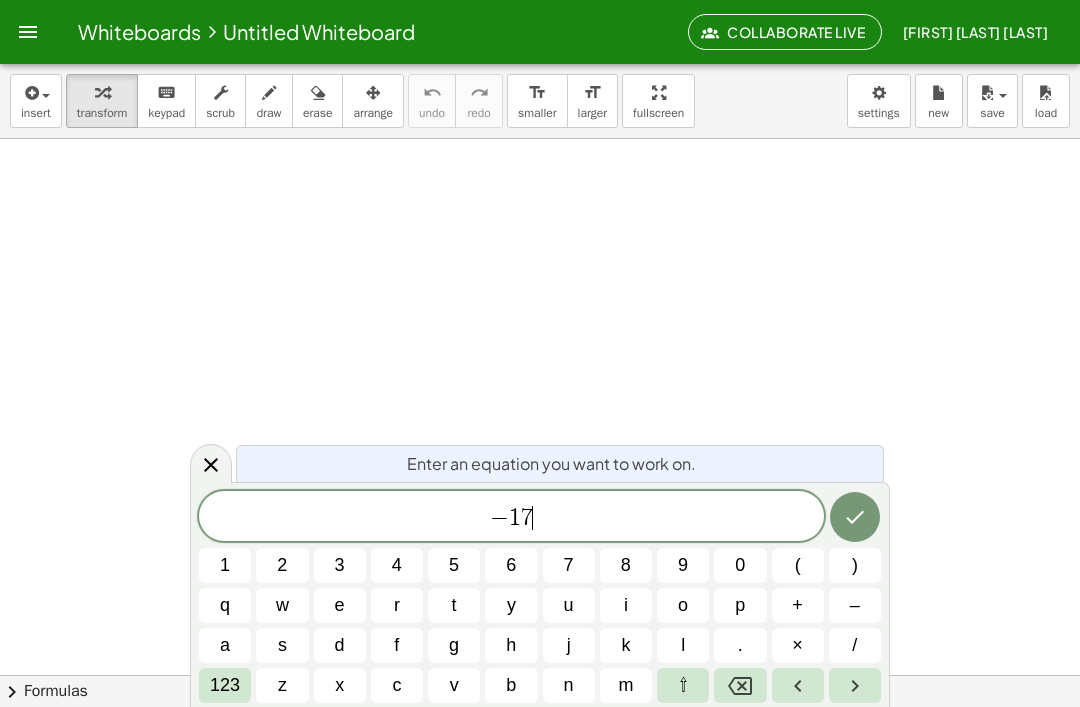 click on "123" at bounding box center (225, 685) 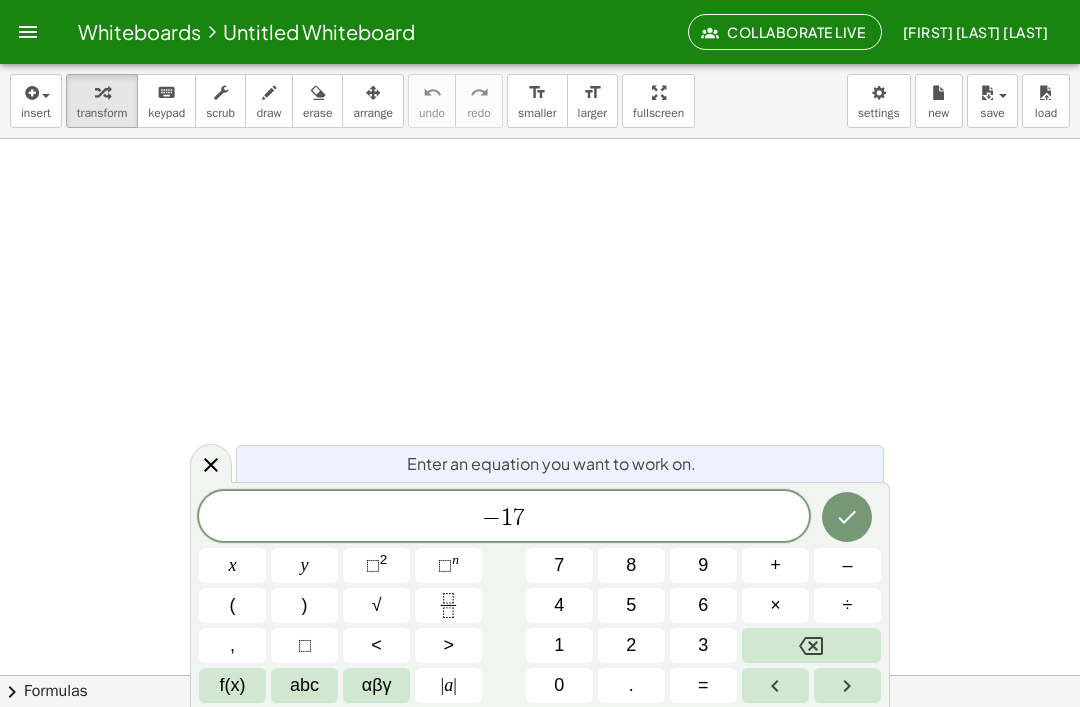 click on "x" at bounding box center [232, 565] 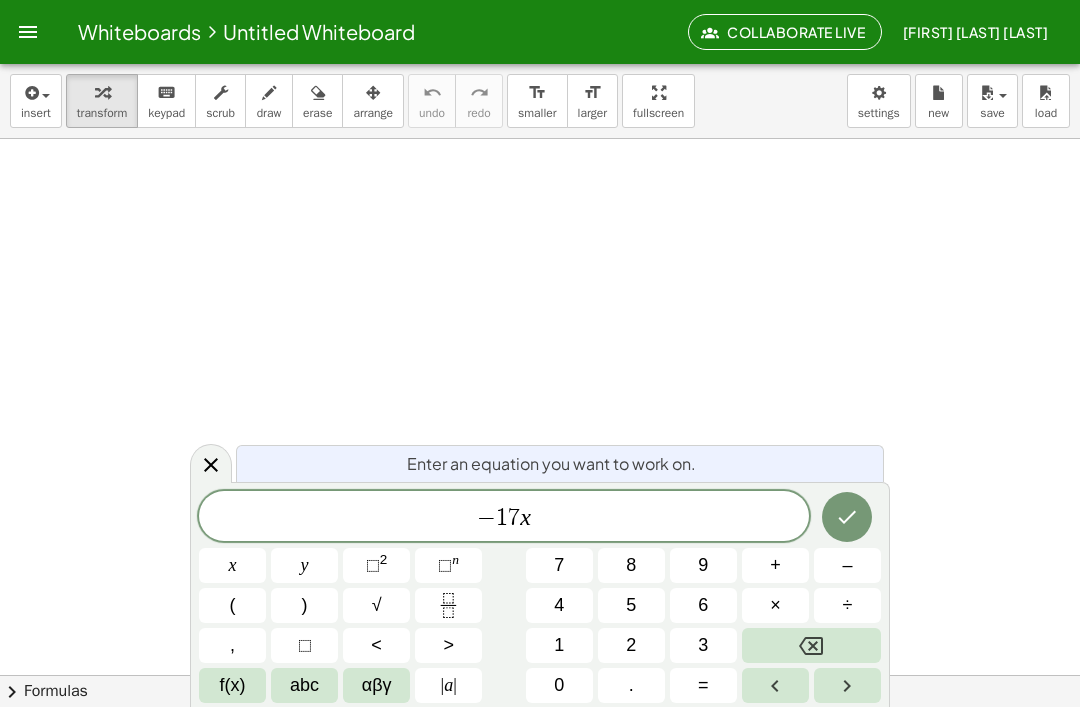 click on "⬚" at bounding box center (373, 565) 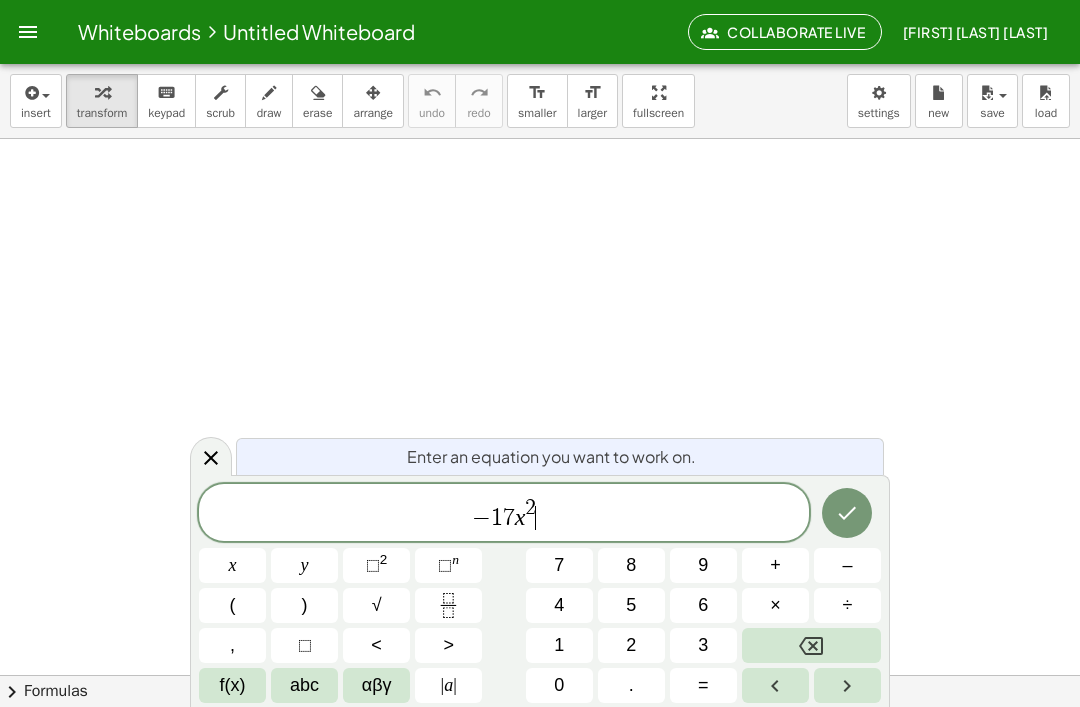 click on "–" at bounding box center [847, 565] 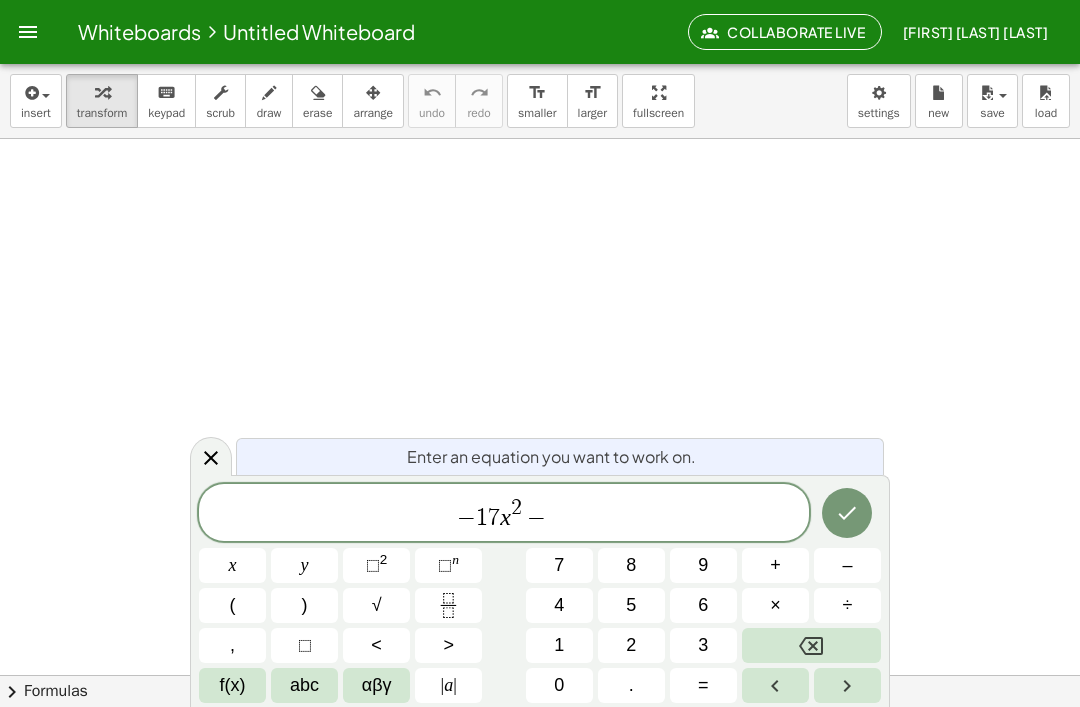 click on "3" at bounding box center (703, 645) 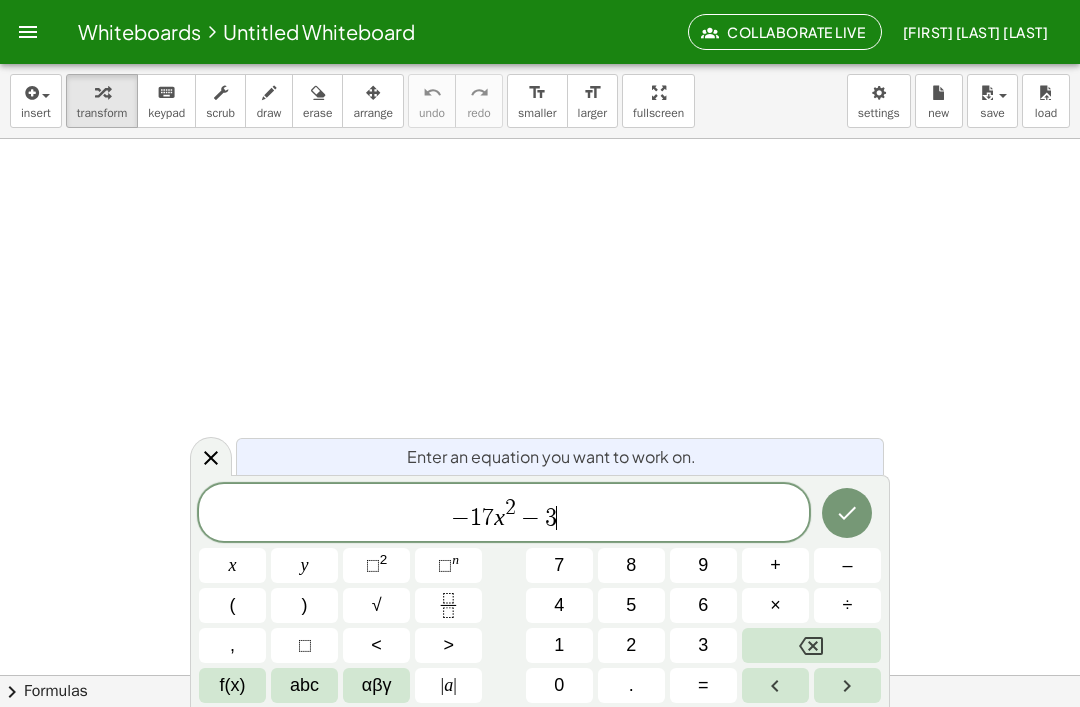 click on "4" at bounding box center [559, 605] 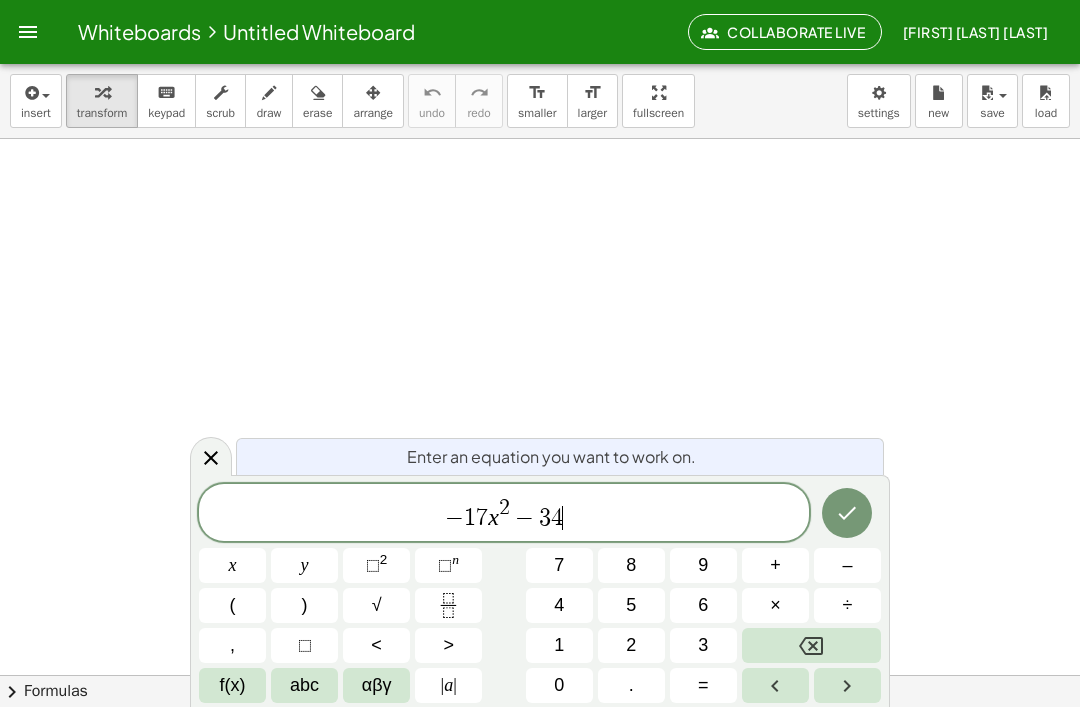 click on "y" at bounding box center [304, 565] 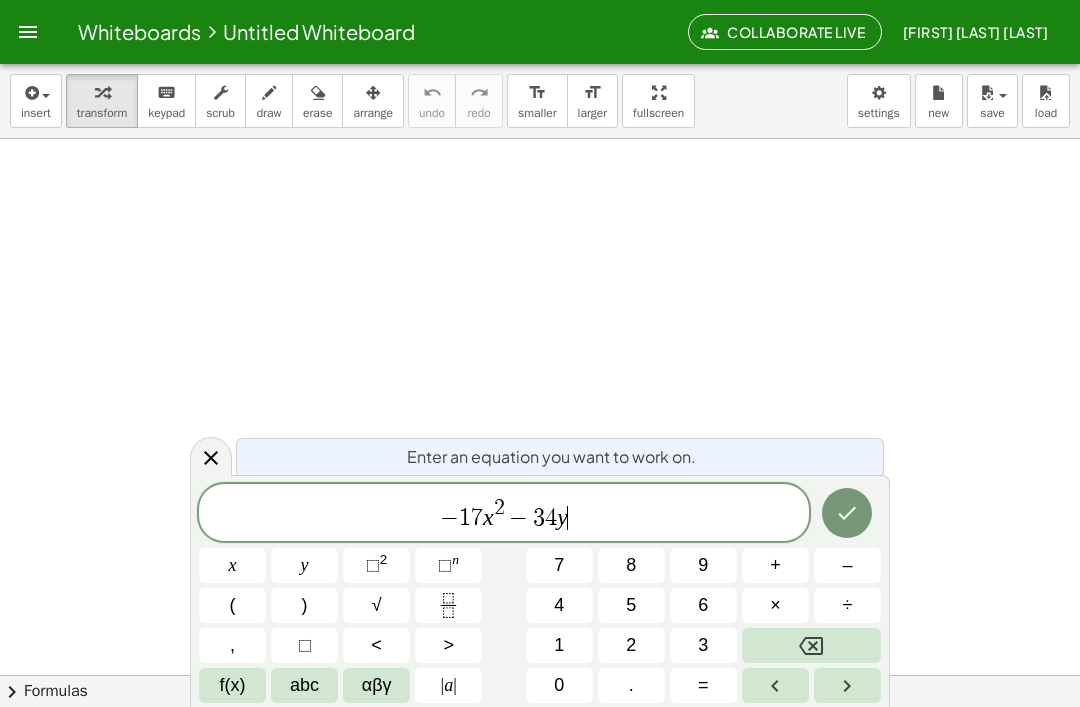 click at bounding box center (775, 685) 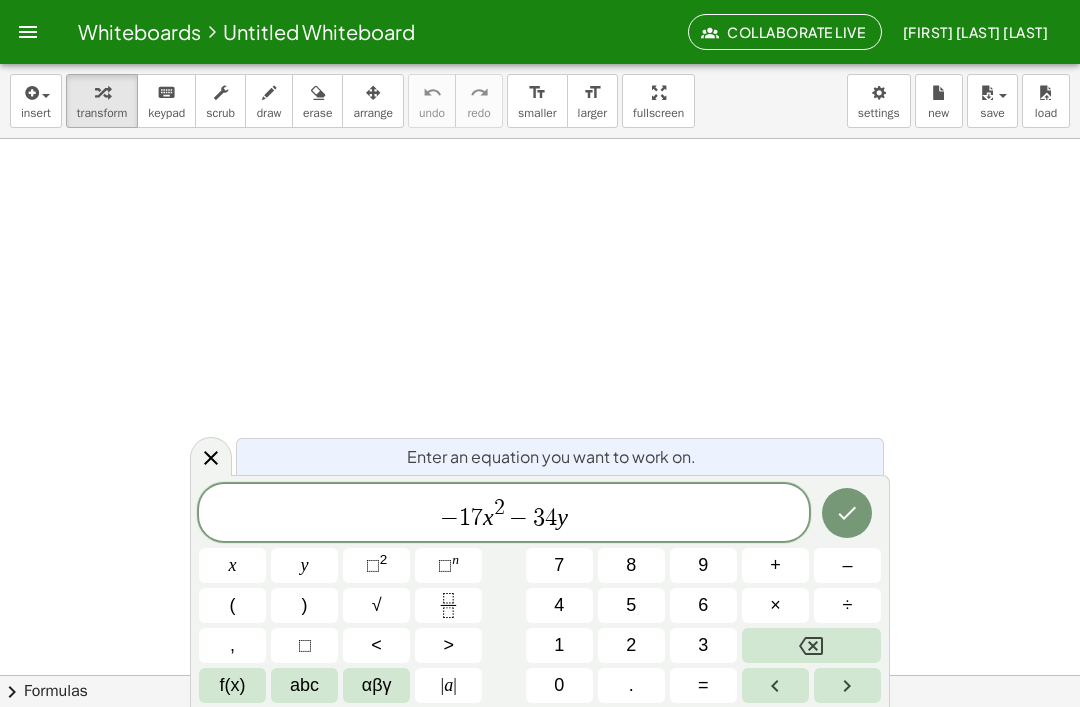 click on "x" at bounding box center [232, 565] 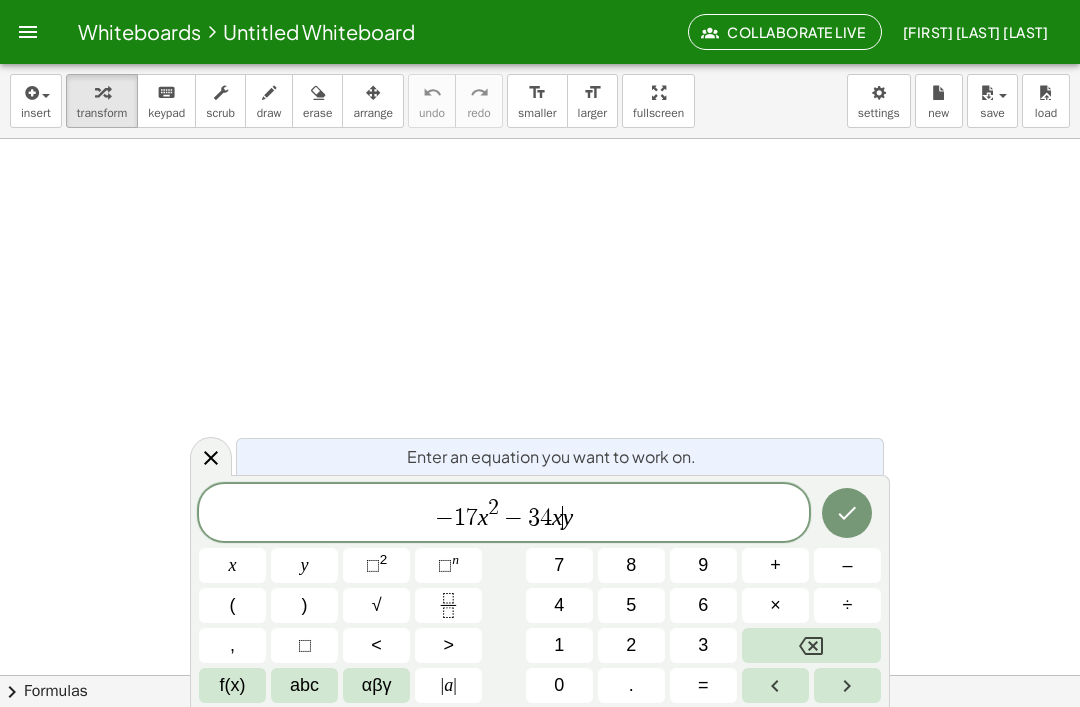 click 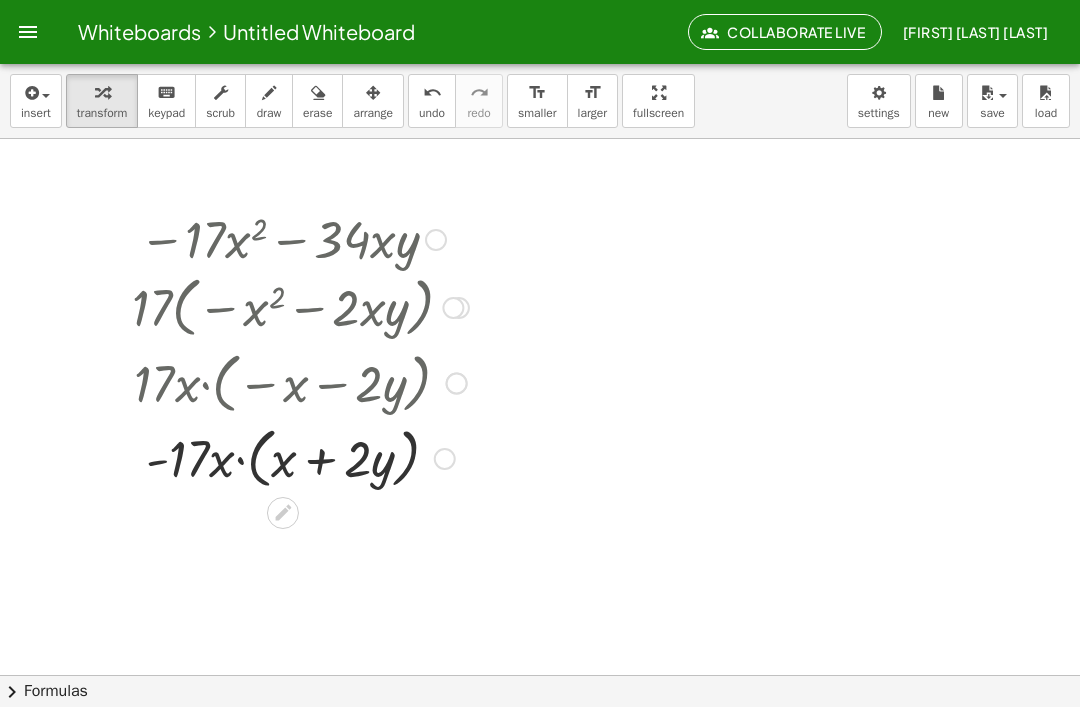 click on "settings" at bounding box center [879, 101] 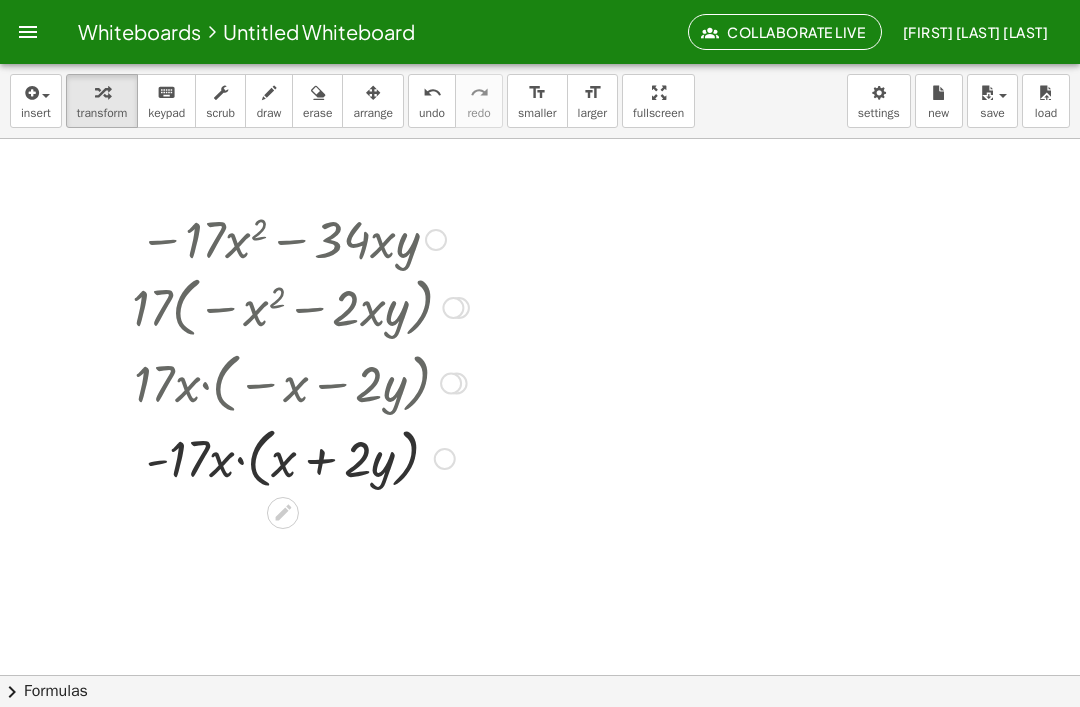 click on "Whiteboards" at bounding box center [139, 31] 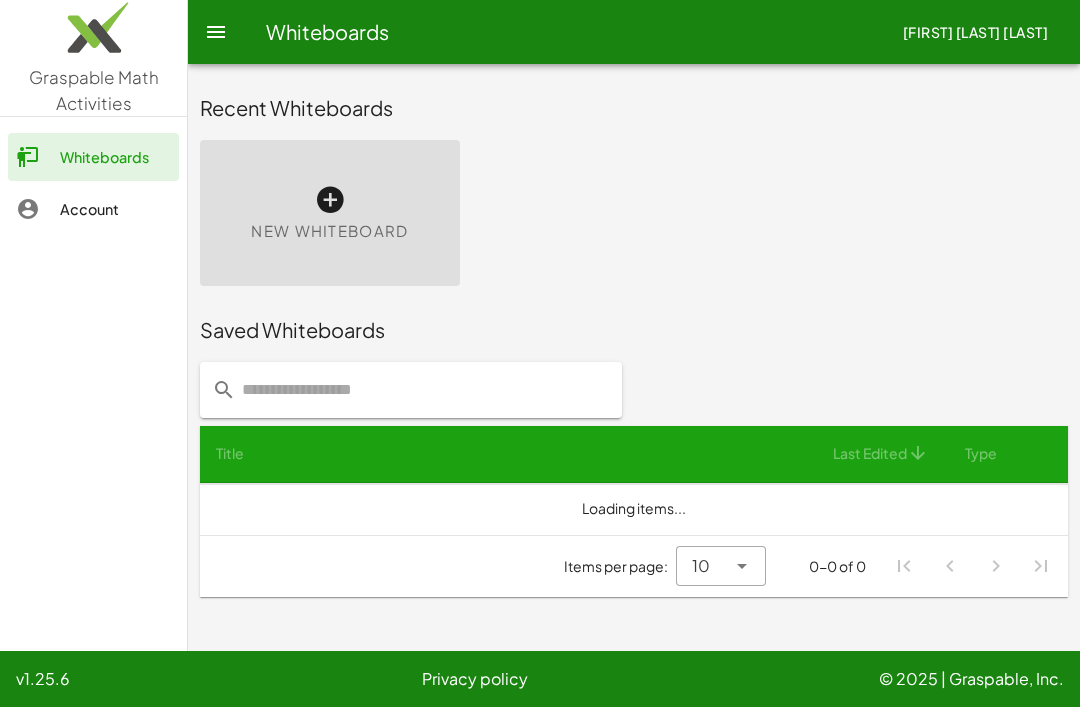 click on "New Whiteboard" at bounding box center (330, 213) 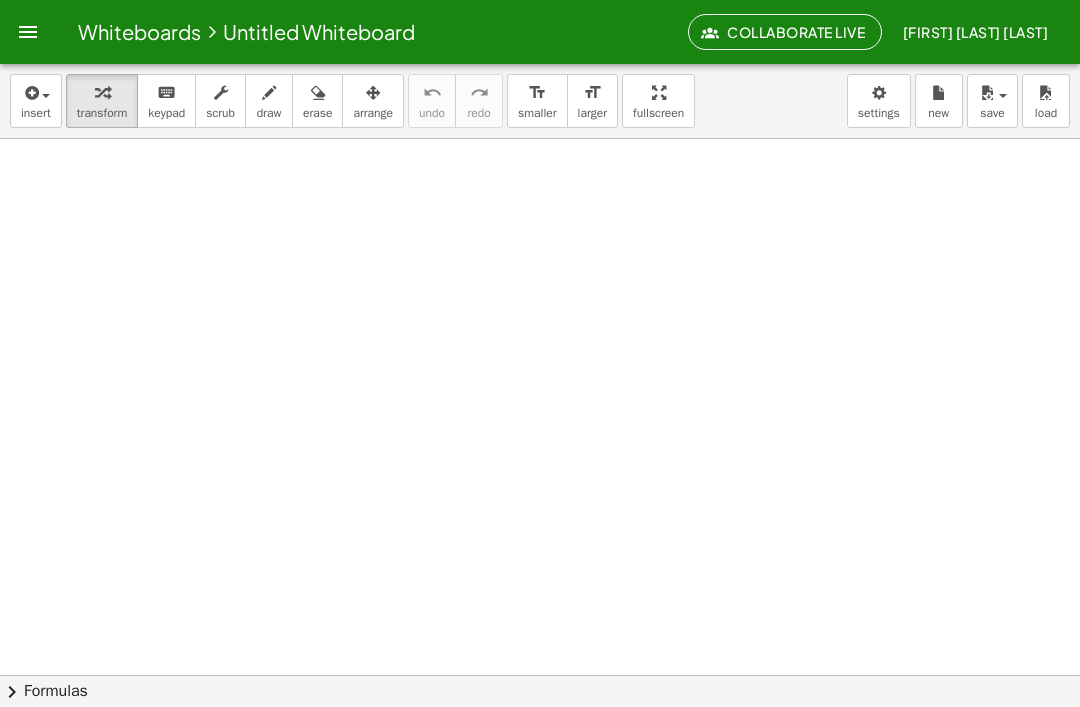 click at bounding box center (540, 803) 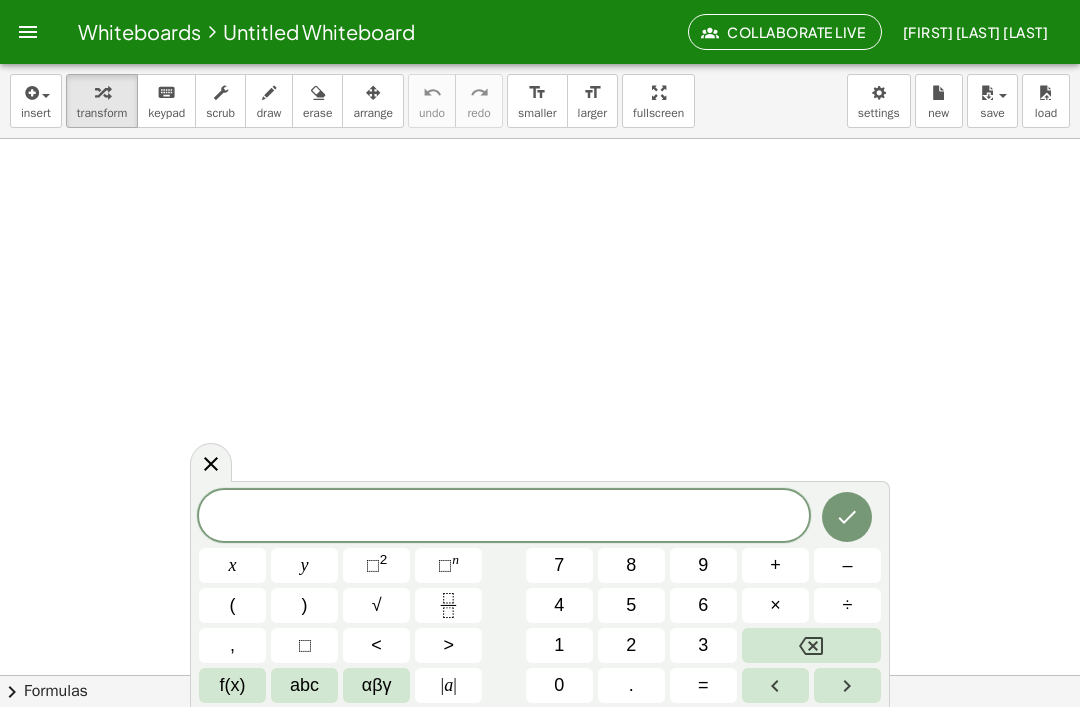 click 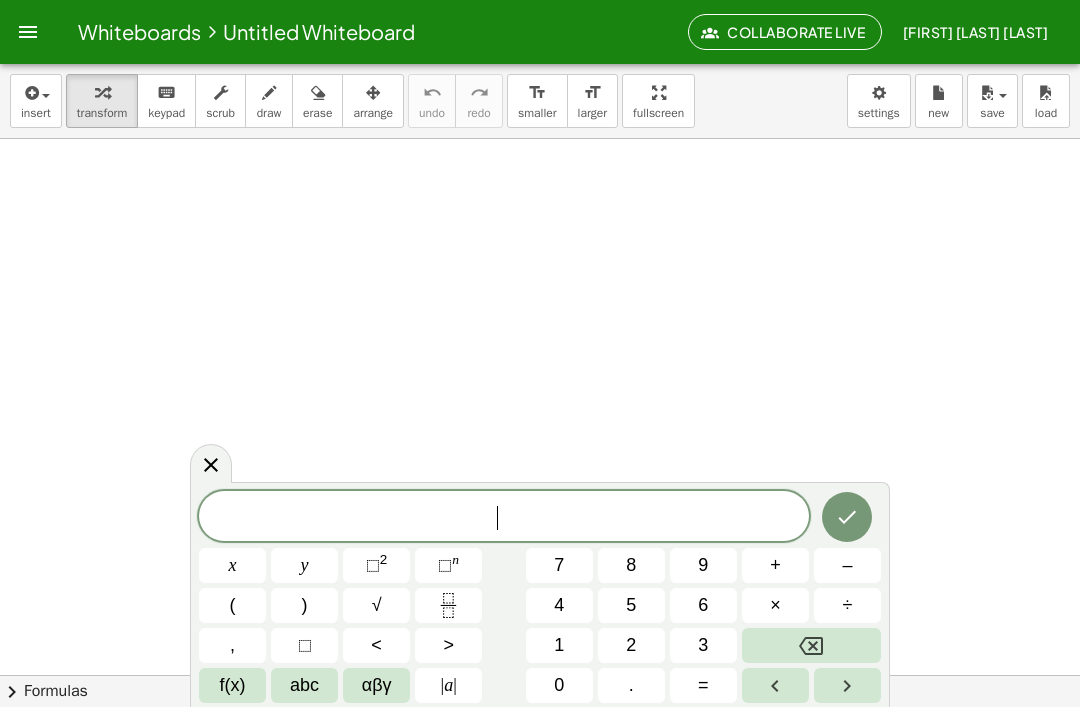 click on "–" at bounding box center (847, 565) 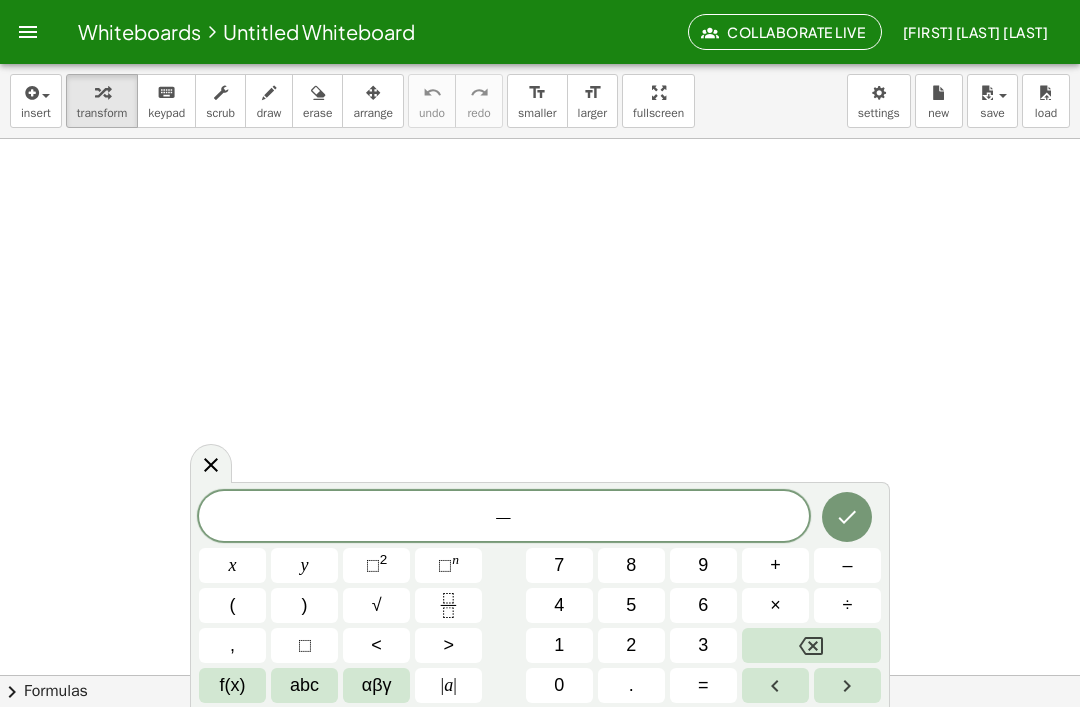 click on "3" at bounding box center (703, 645) 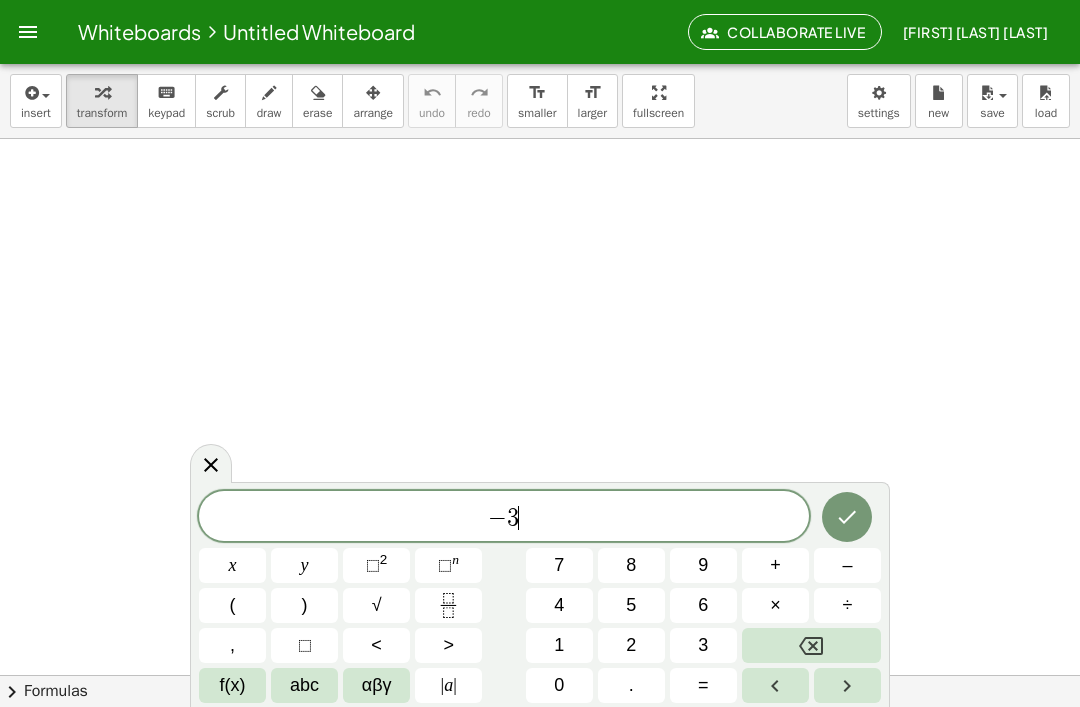 click on "4" at bounding box center (559, 605) 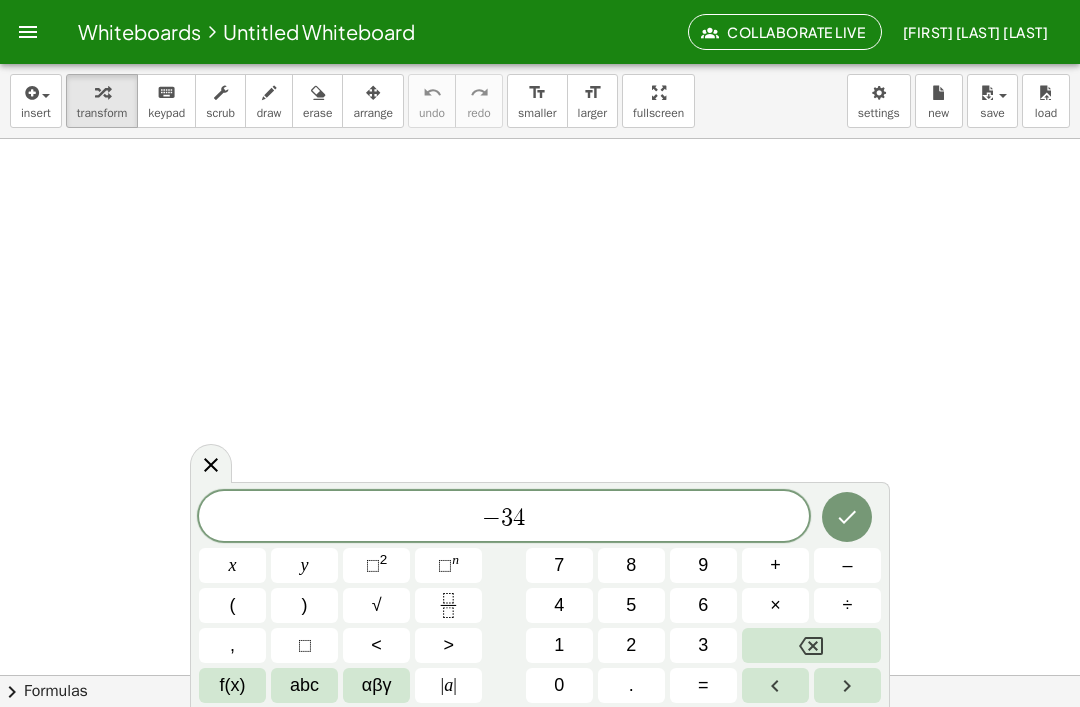 click on "abc" at bounding box center [304, 685] 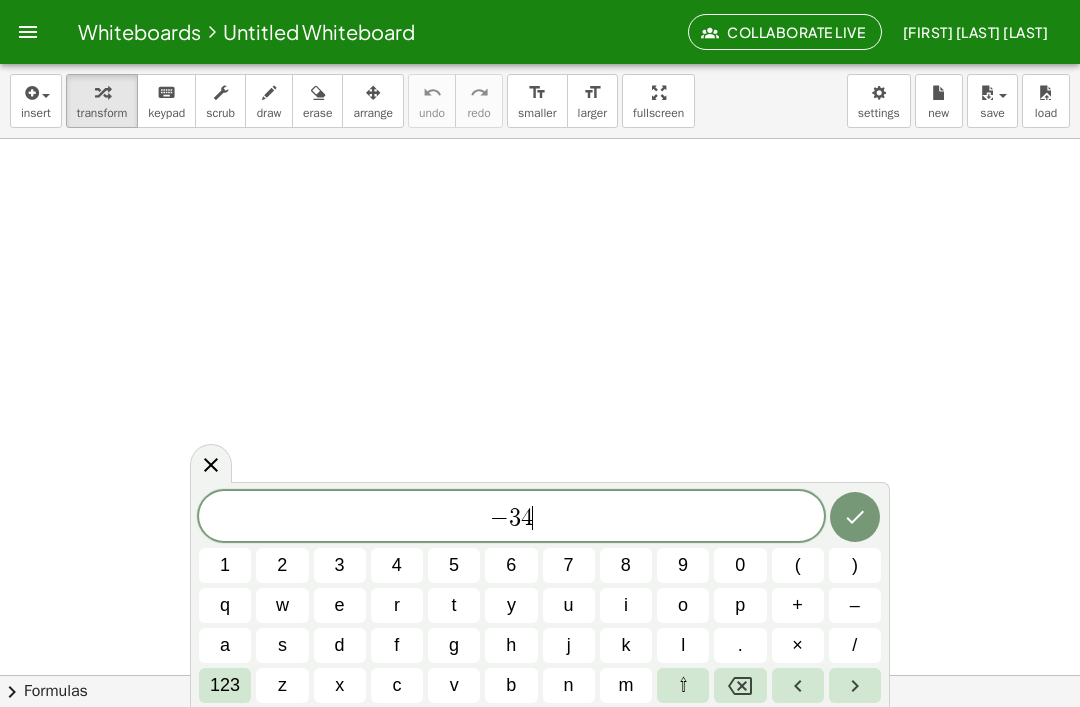 click on "a" at bounding box center [225, 645] 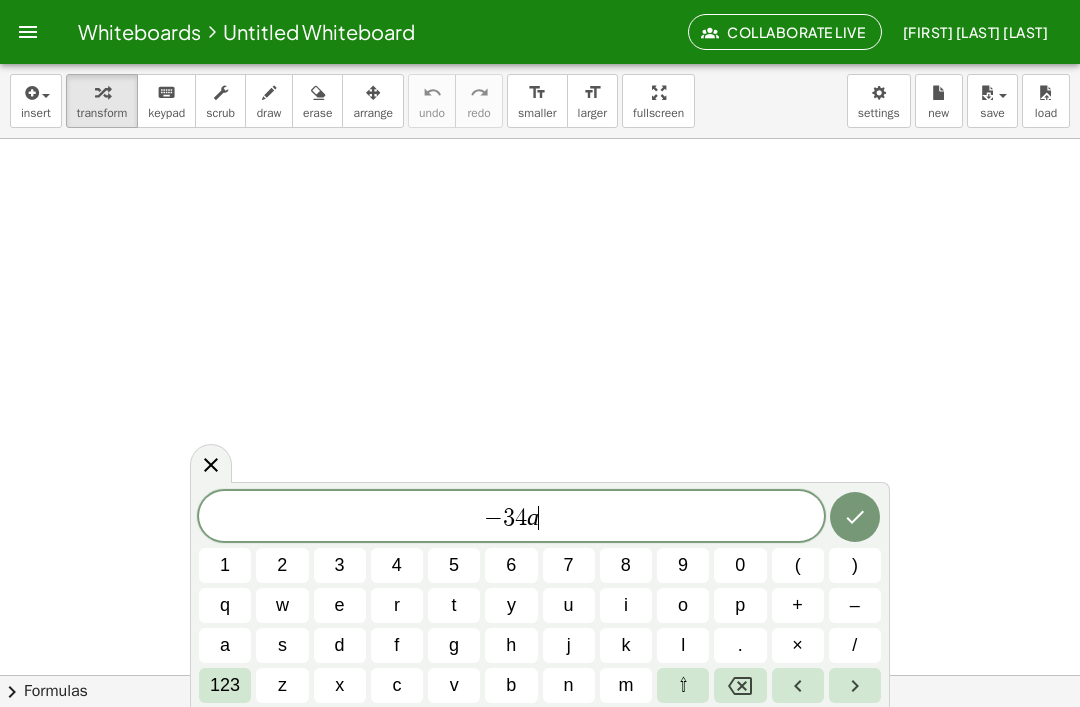 click on "123" at bounding box center (225, 685) 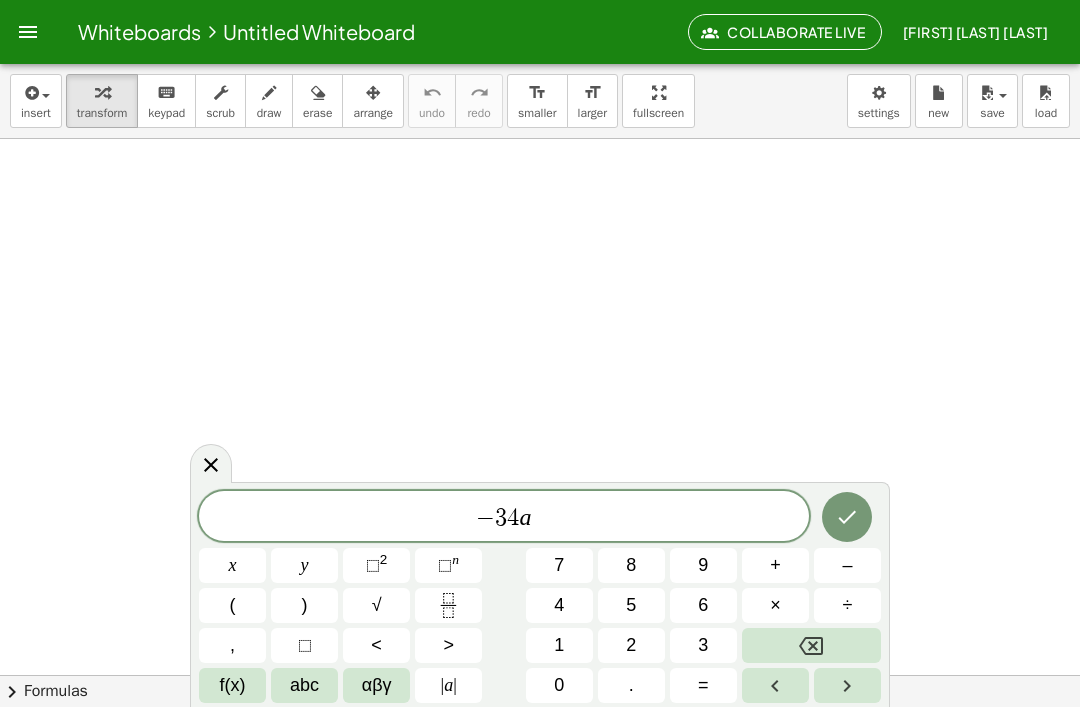 click on "⬚" at bounding box center (445, 565) 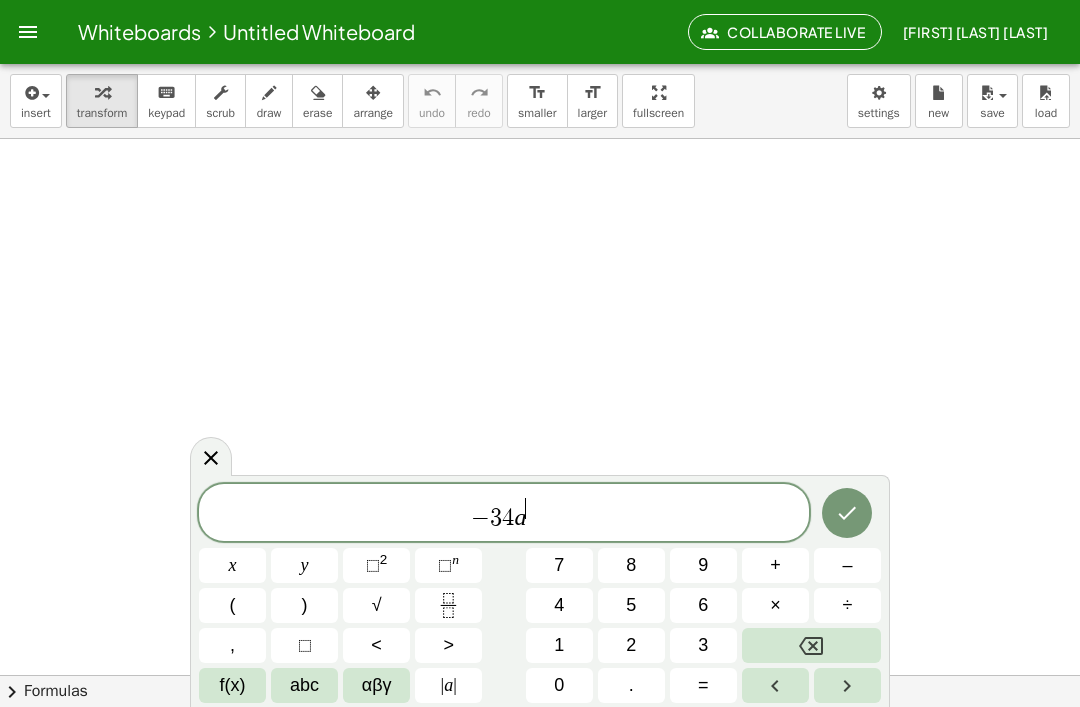 click on "4" at bounding box center [559, 605] 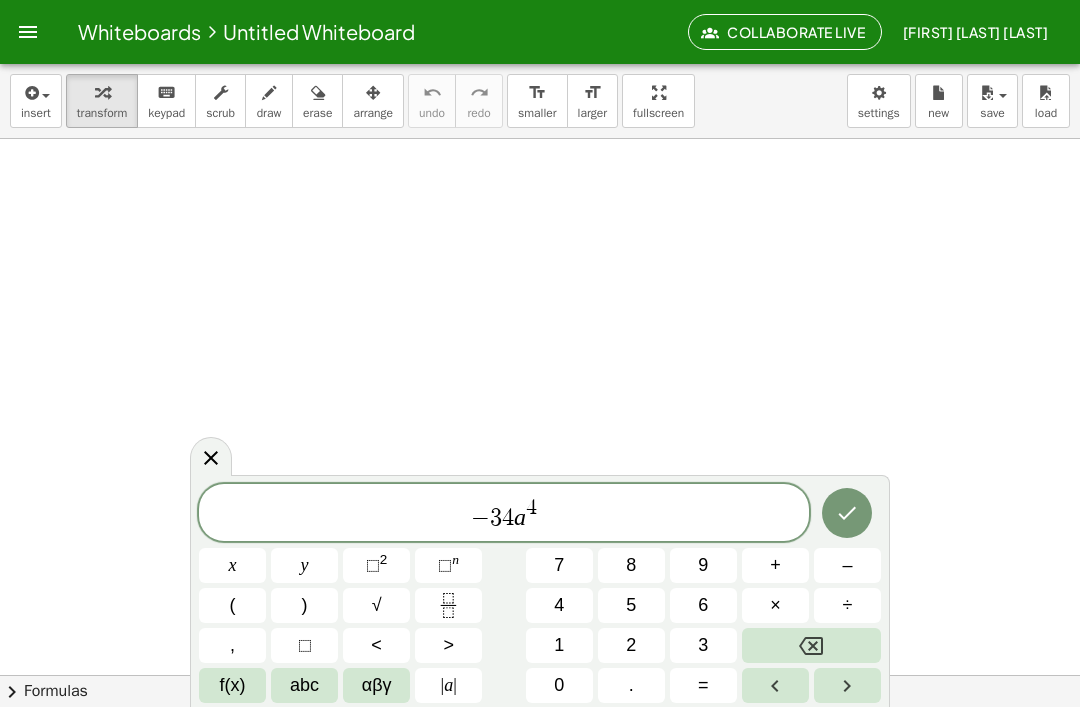 click at bounding box center [847, 685] 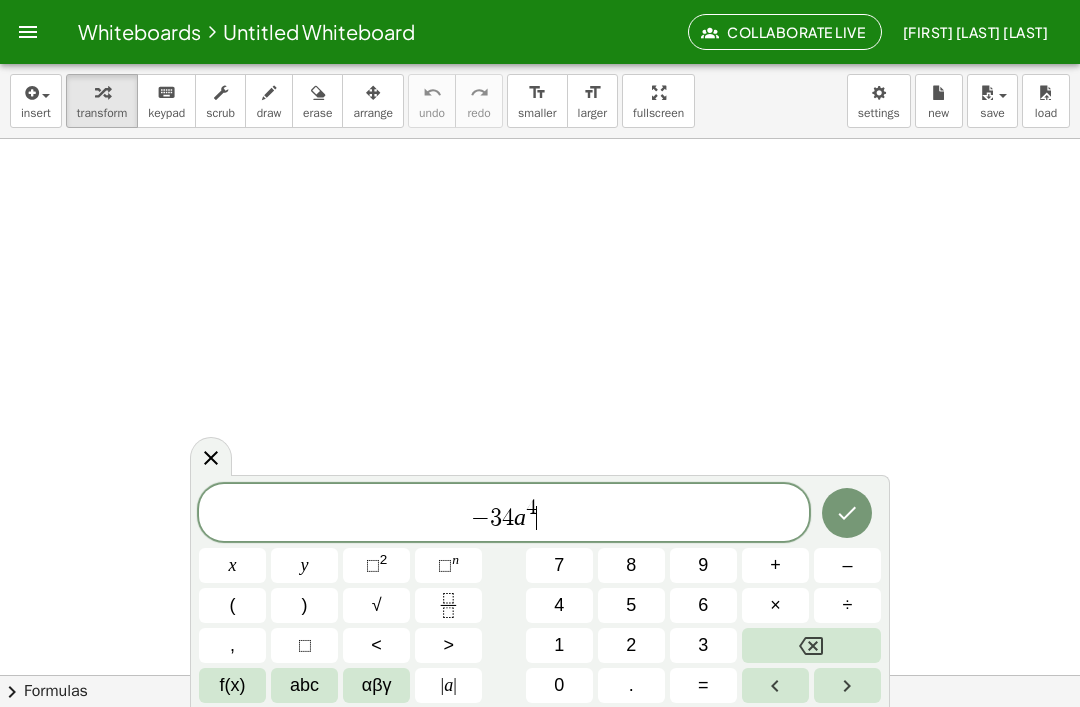 click 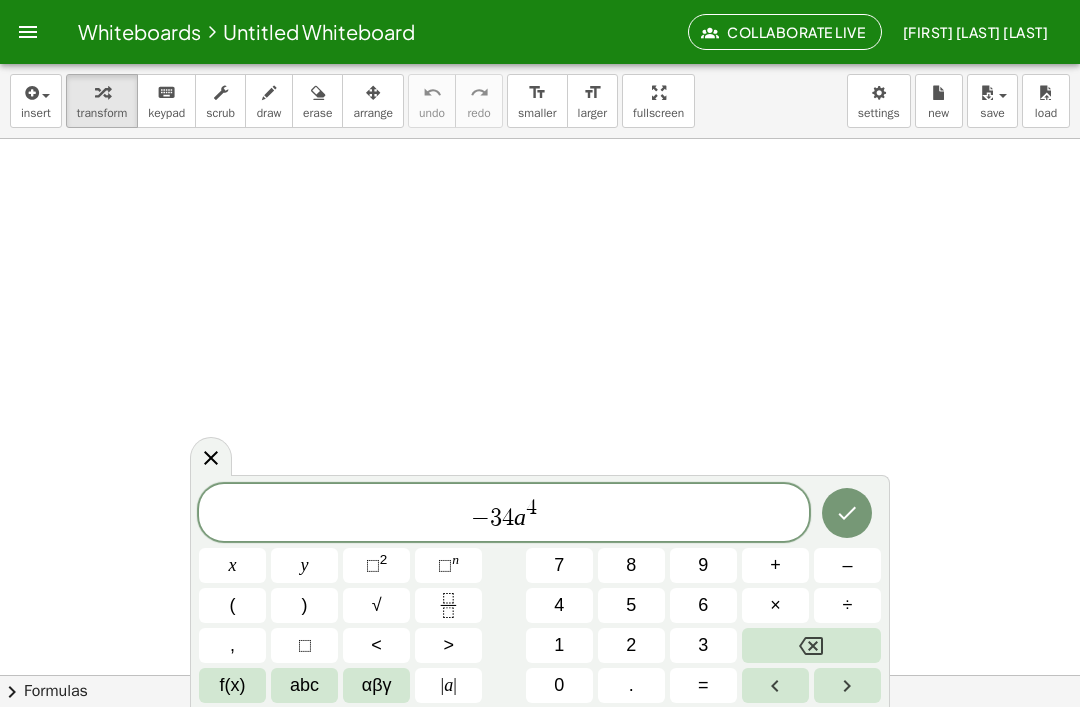 click 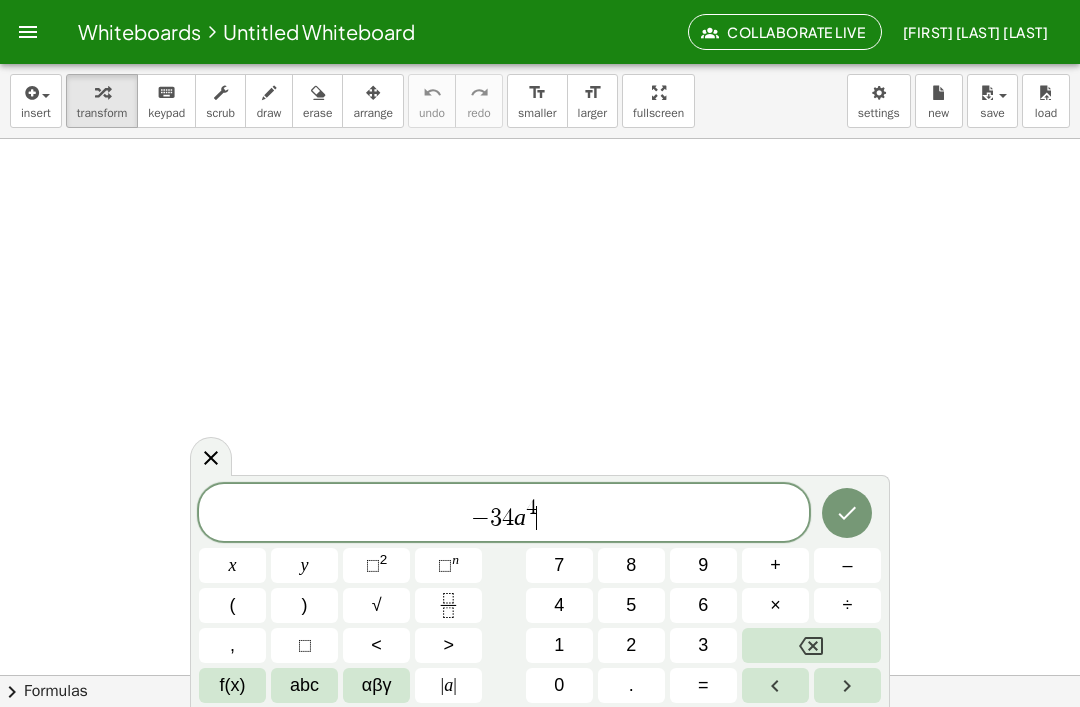 click on "abc" at bounding box center (304, 685) 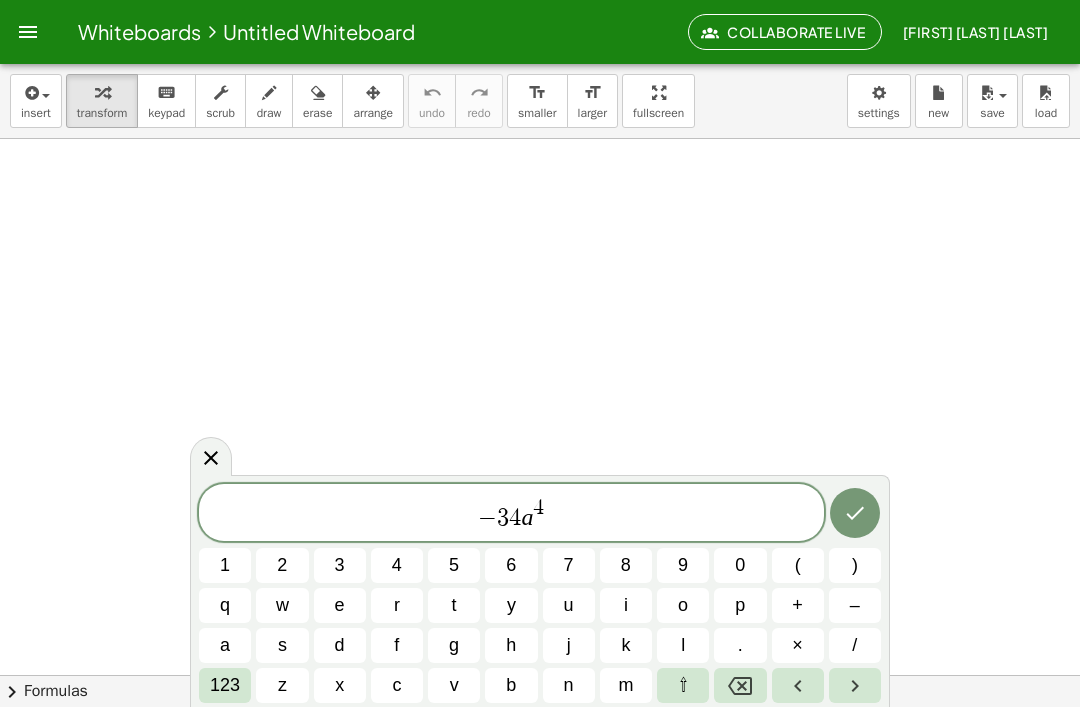 click on "b" at bounding box center (511, 685) 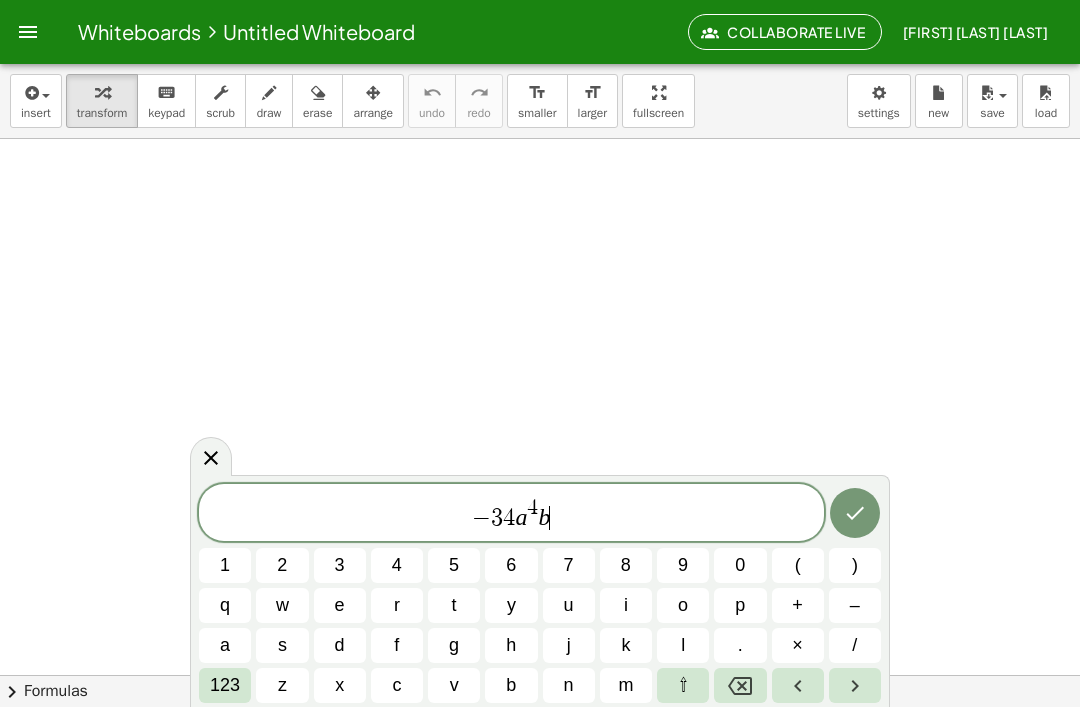 click on "x" at bounding box center [340, 685] 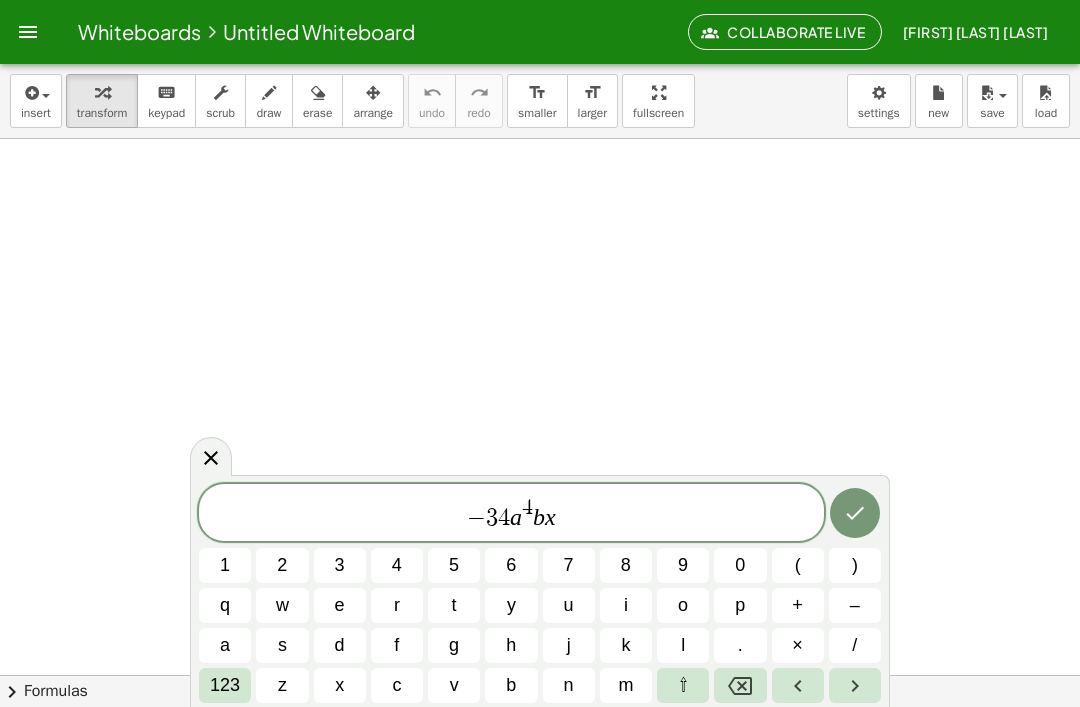 click on "123" at bounding box center [225, 685] 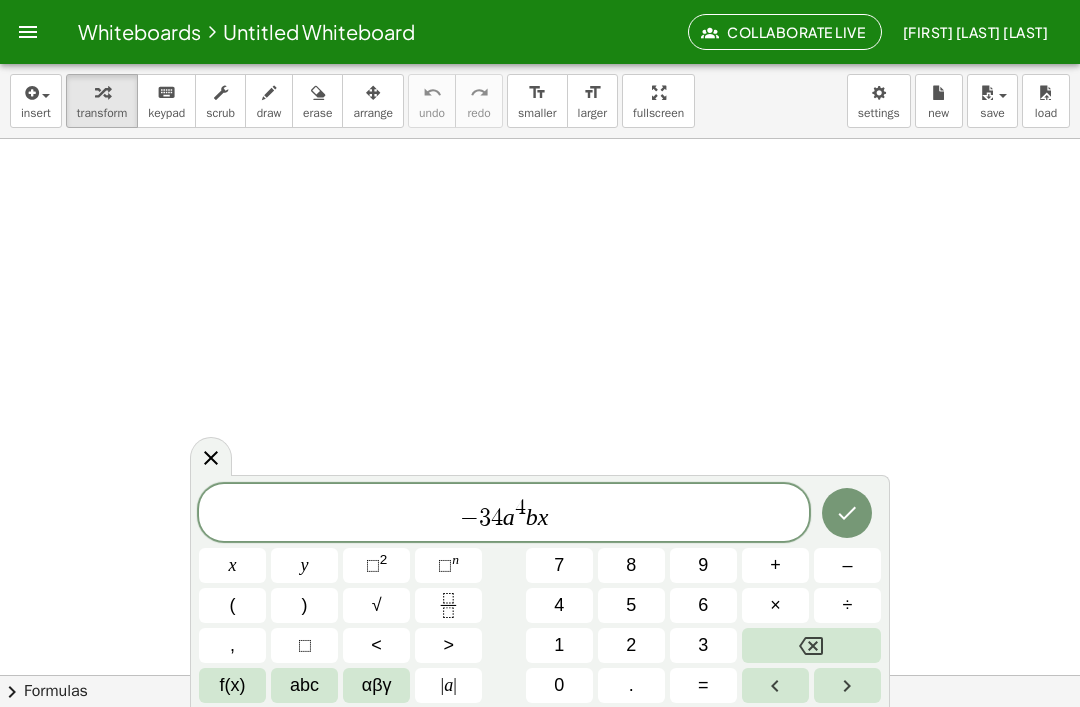 click on "⬚" at bounding box center [373, 565] 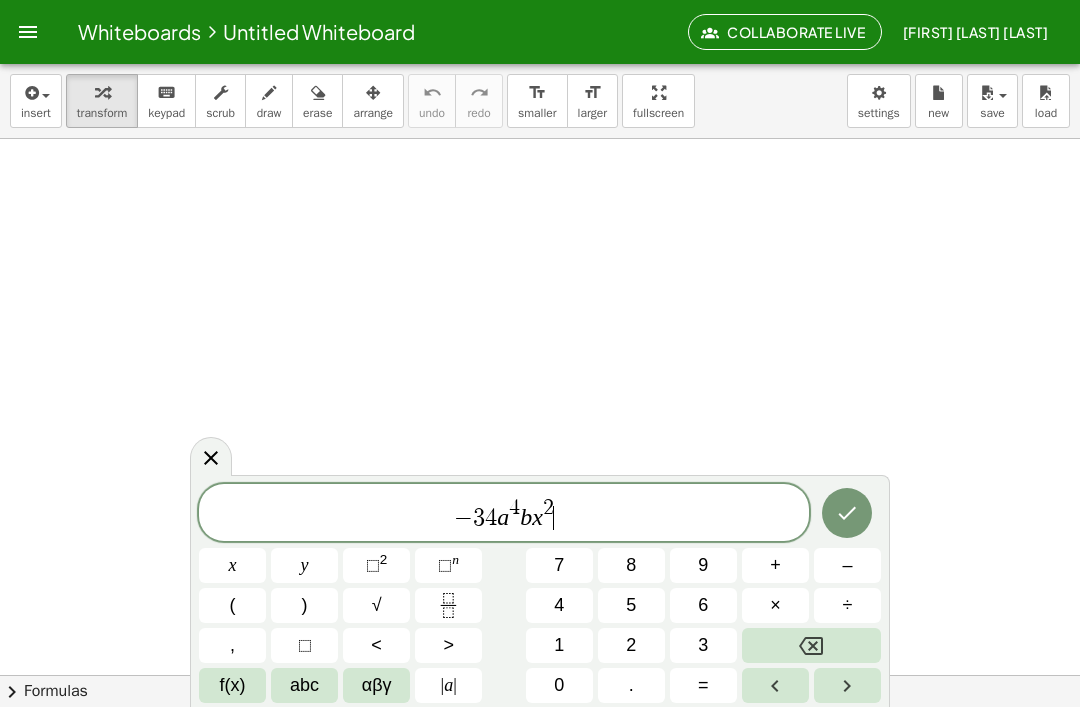 click on "–" at bounding box center (847, 565) 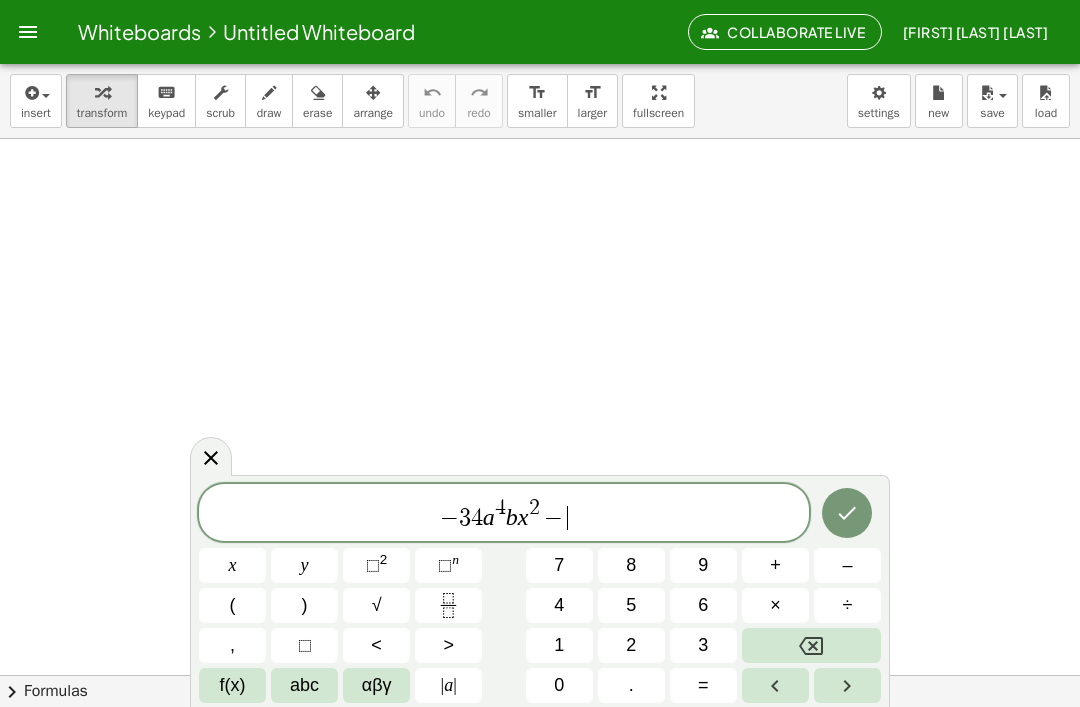 click on "8" at bounding box center [631, 565] 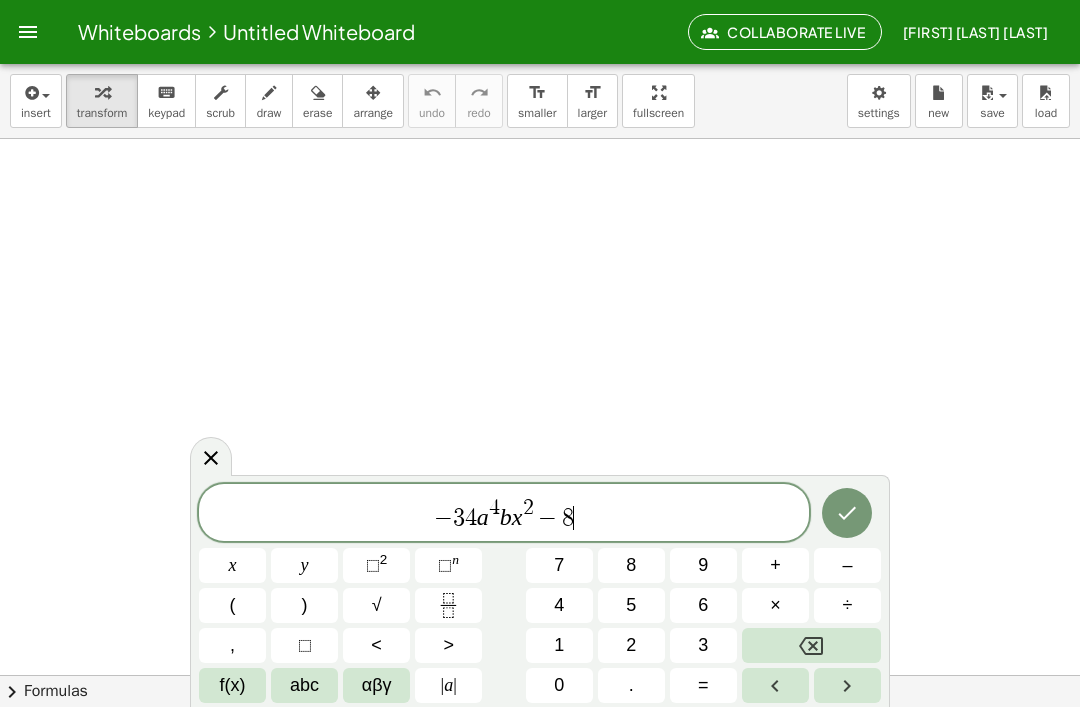 click on "8" at bounding box center (631, 565) 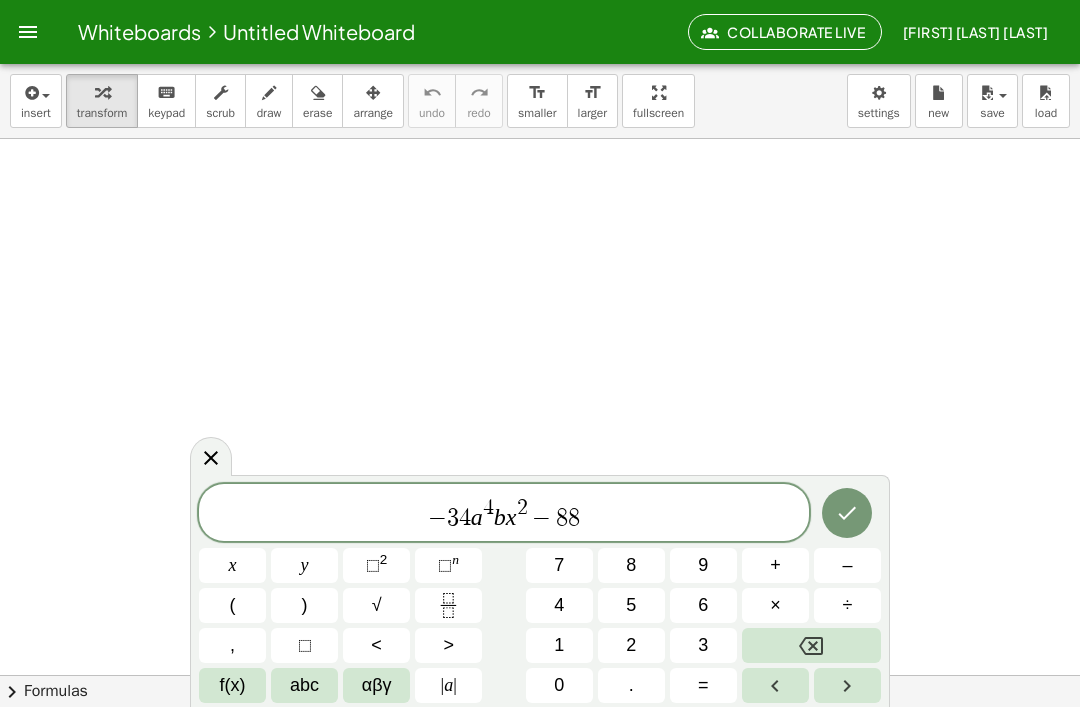 click 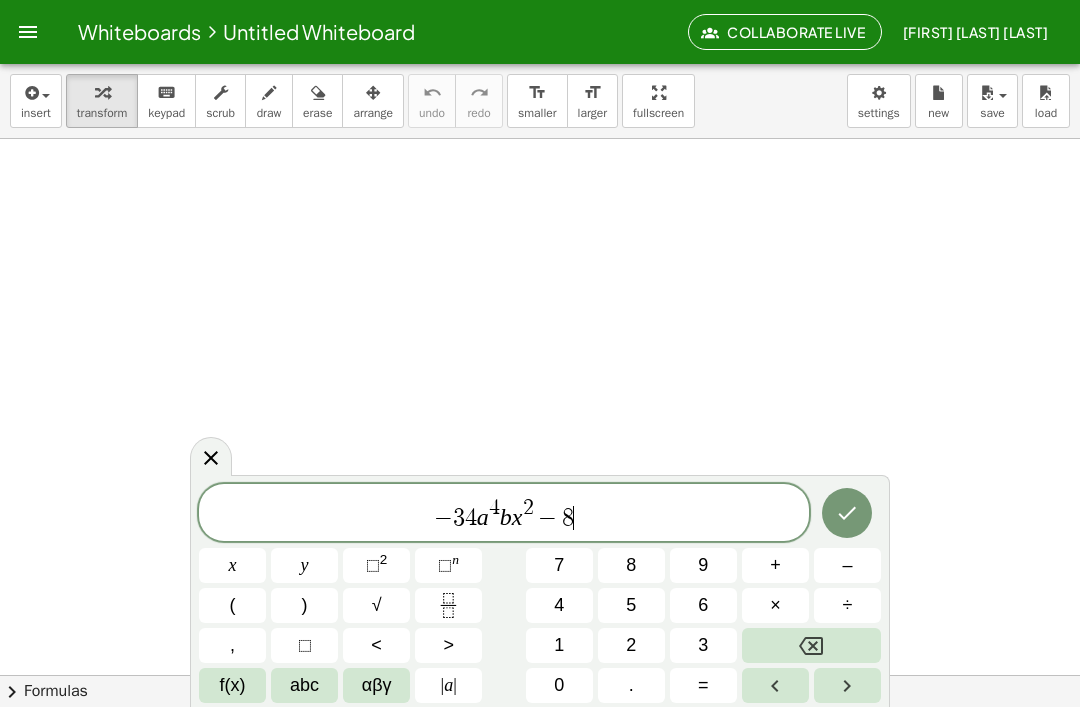 click on "5" at bounding box center [631, 605] 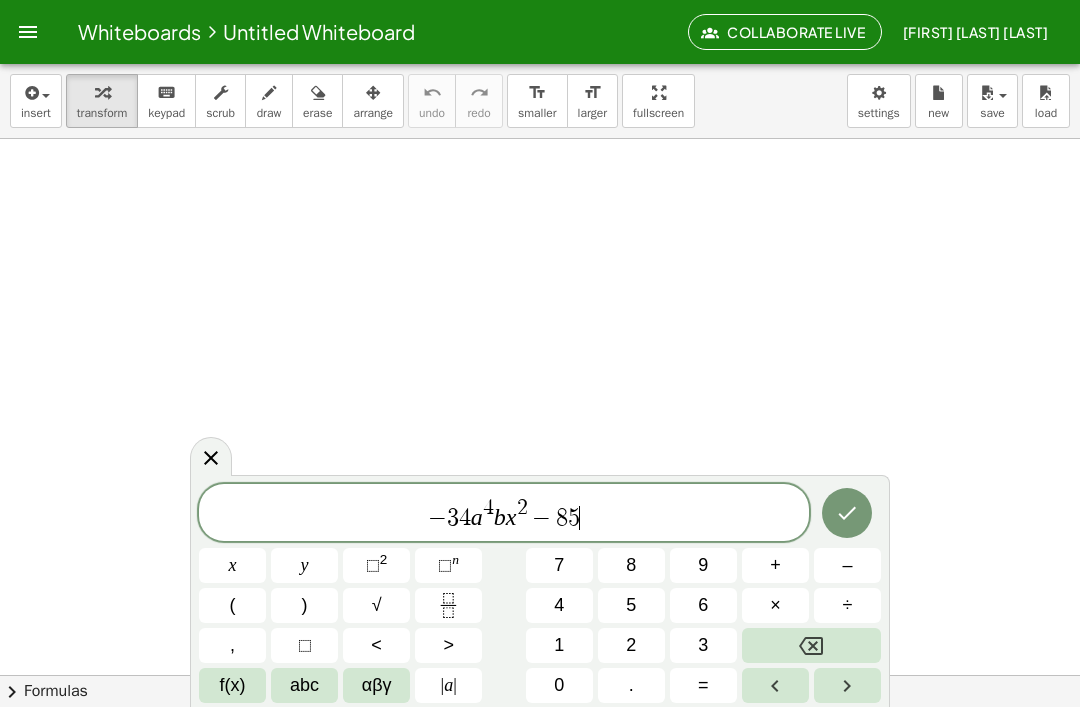 click on "abc" at bounding box center [304, 685] 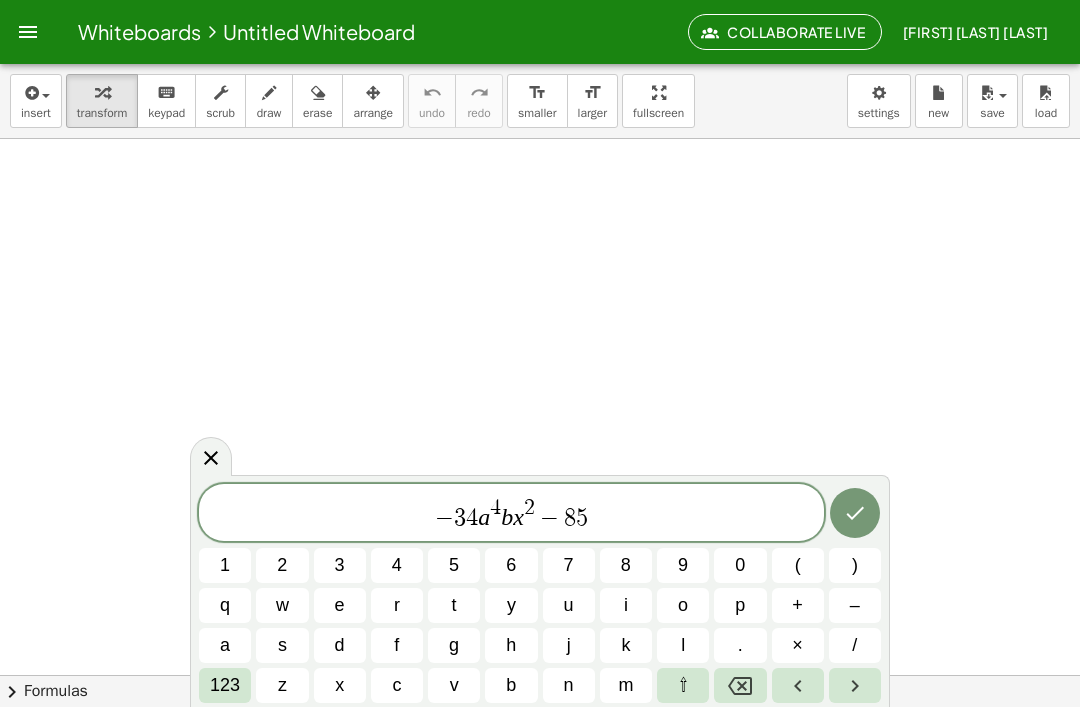 click on "a" at bounding box center [225, 645] 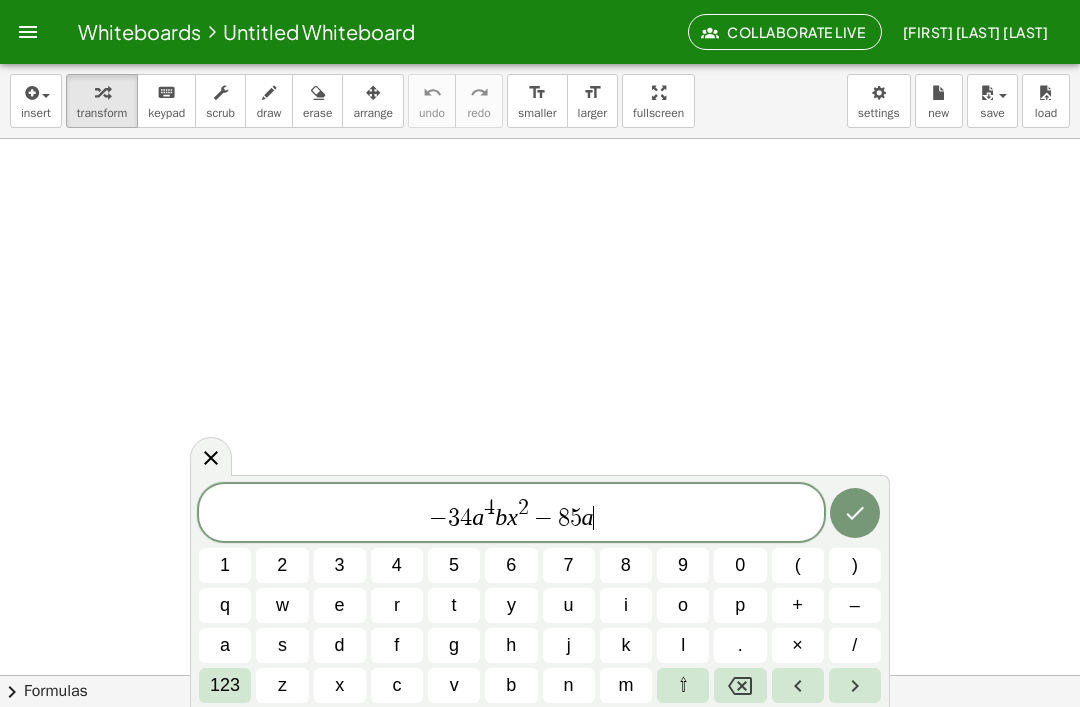 click on "123" at bounding box center [225, 685] 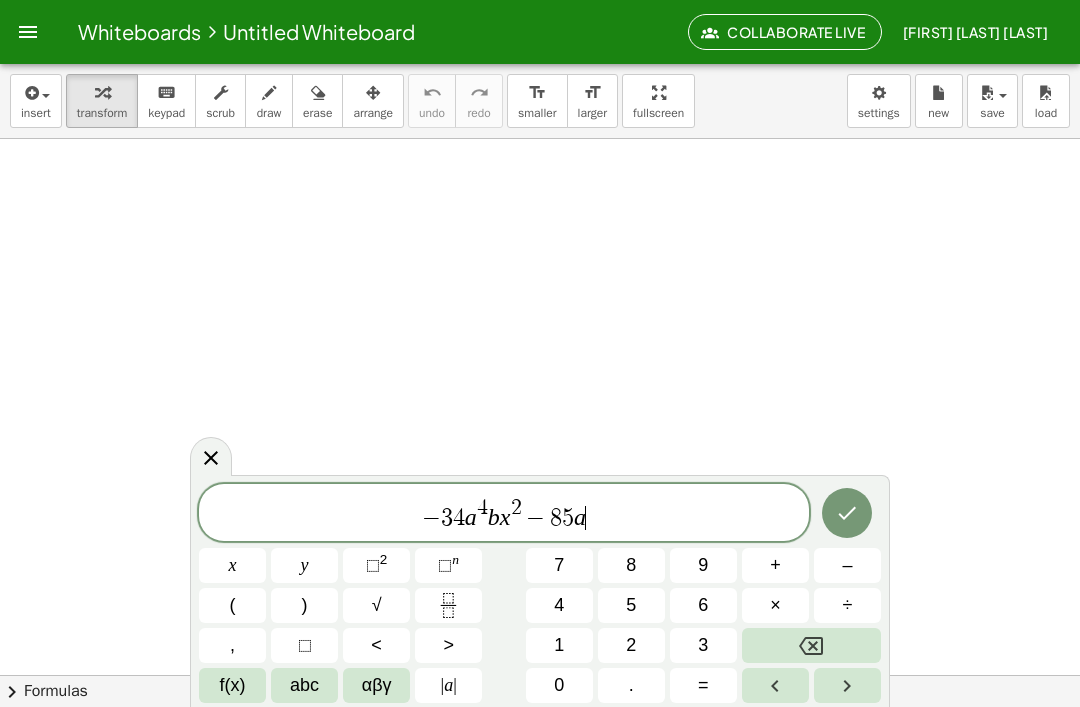 click on "⬚" at bounding box center [445, 565] 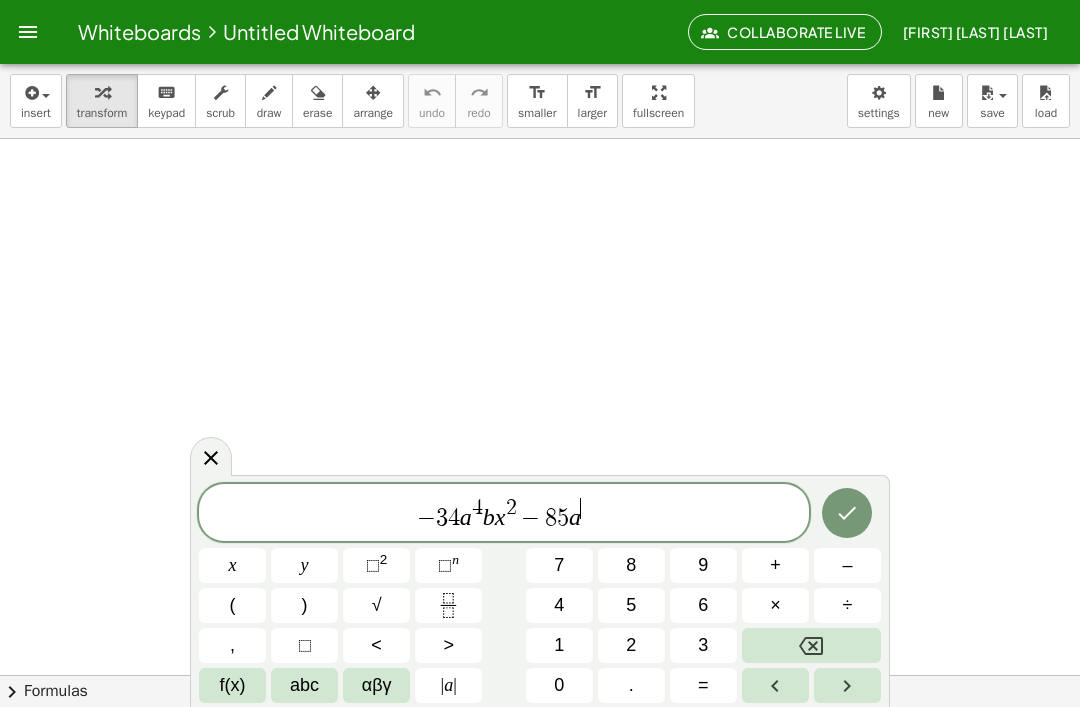 click on "3" at bounding box center [703, 645] 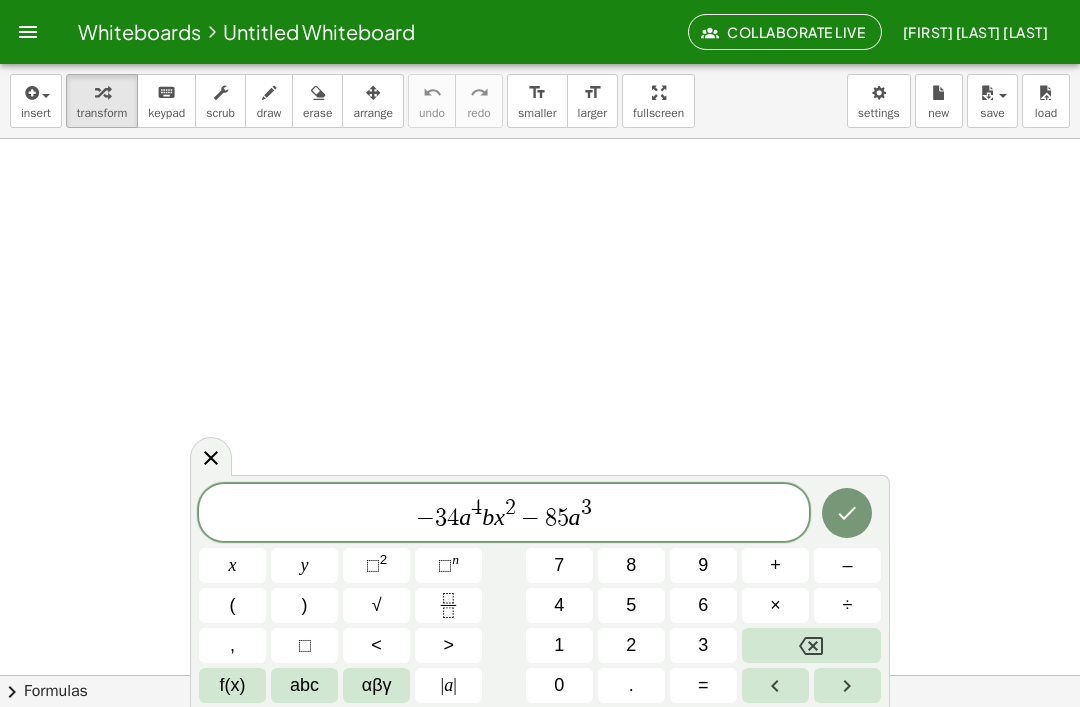 click at bounding box center [847, 685] 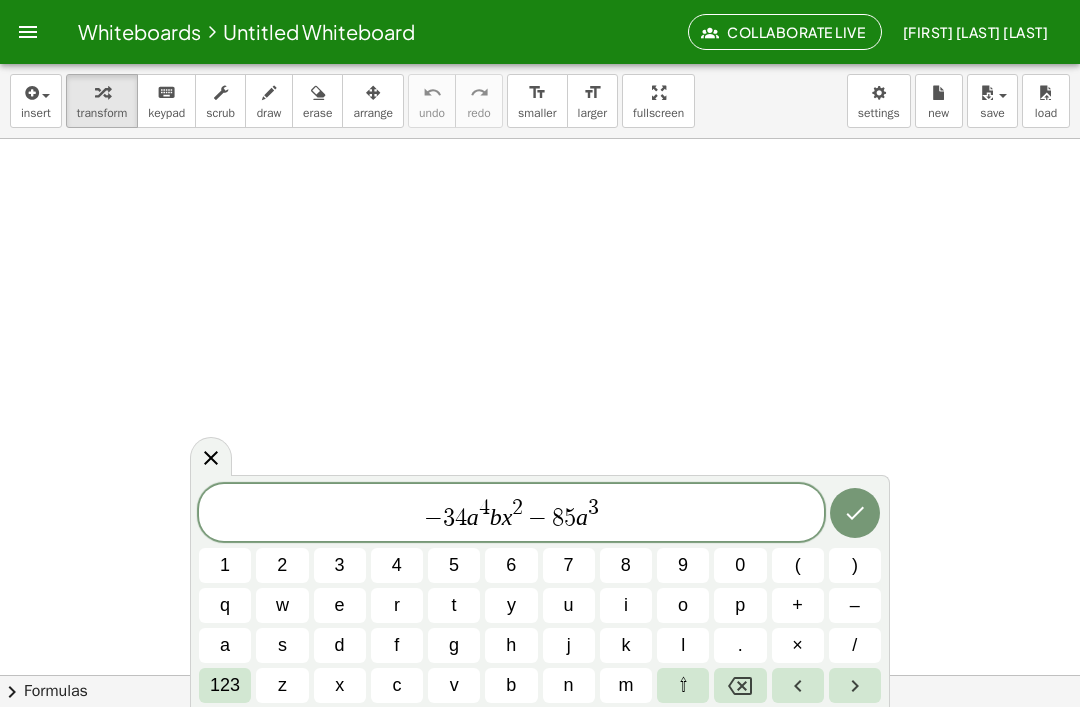 click on "b" at bounding box center (511, 685) 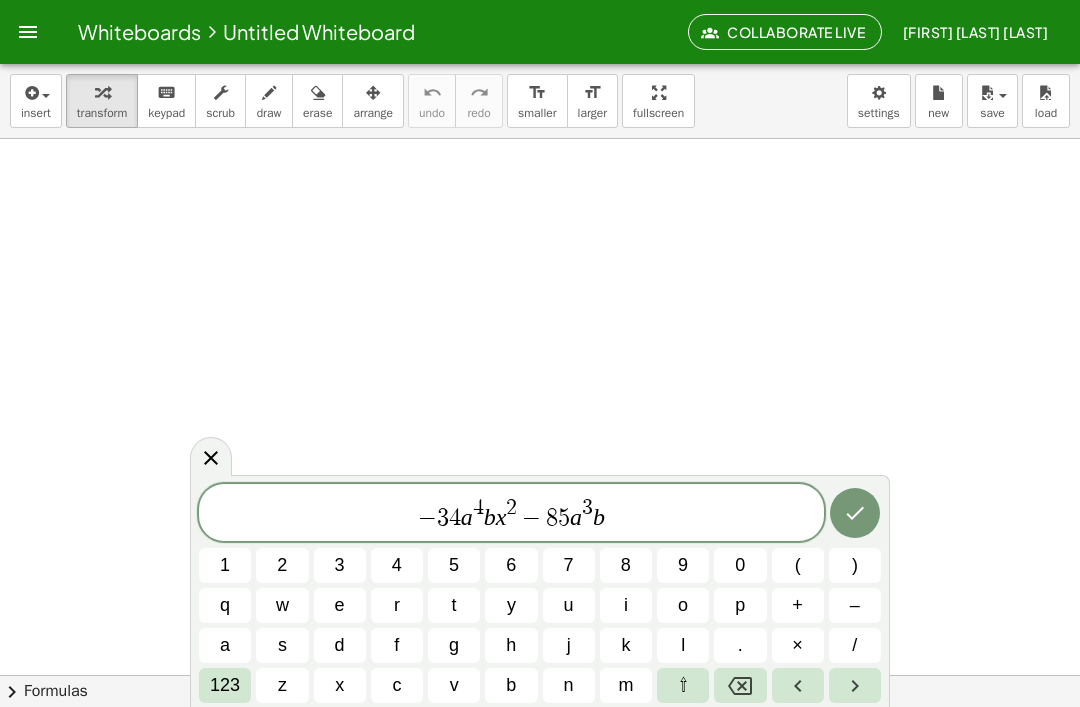 click on "123" at bounding box center [225, 685] 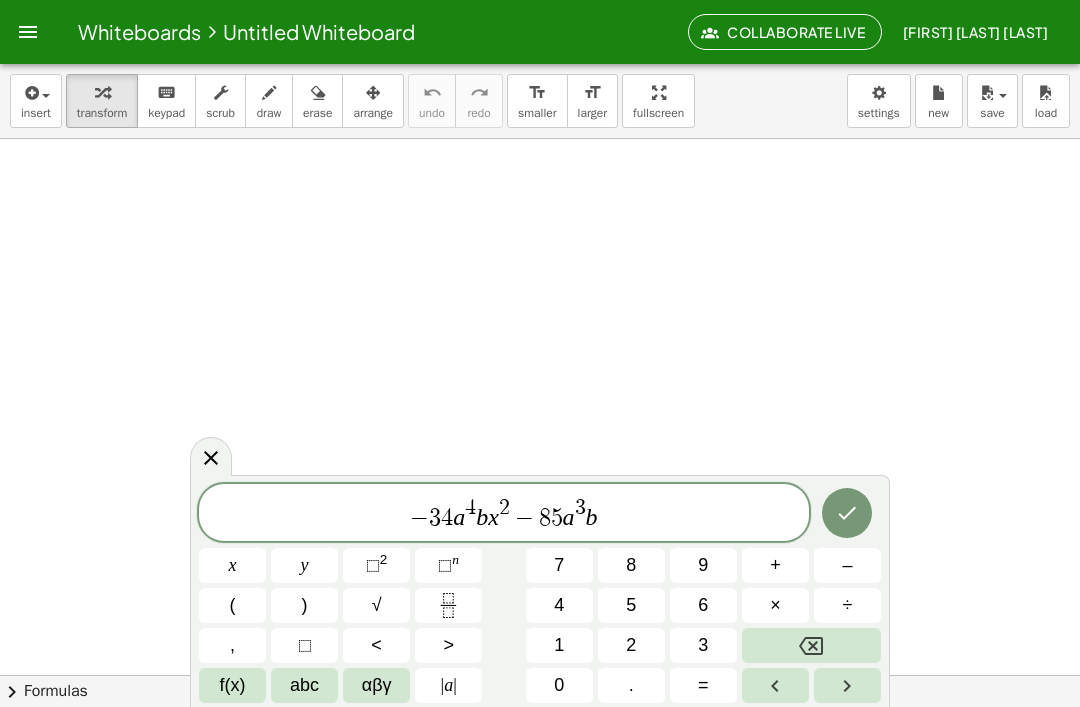 click on "⬚" at bounding box center [373, 565] 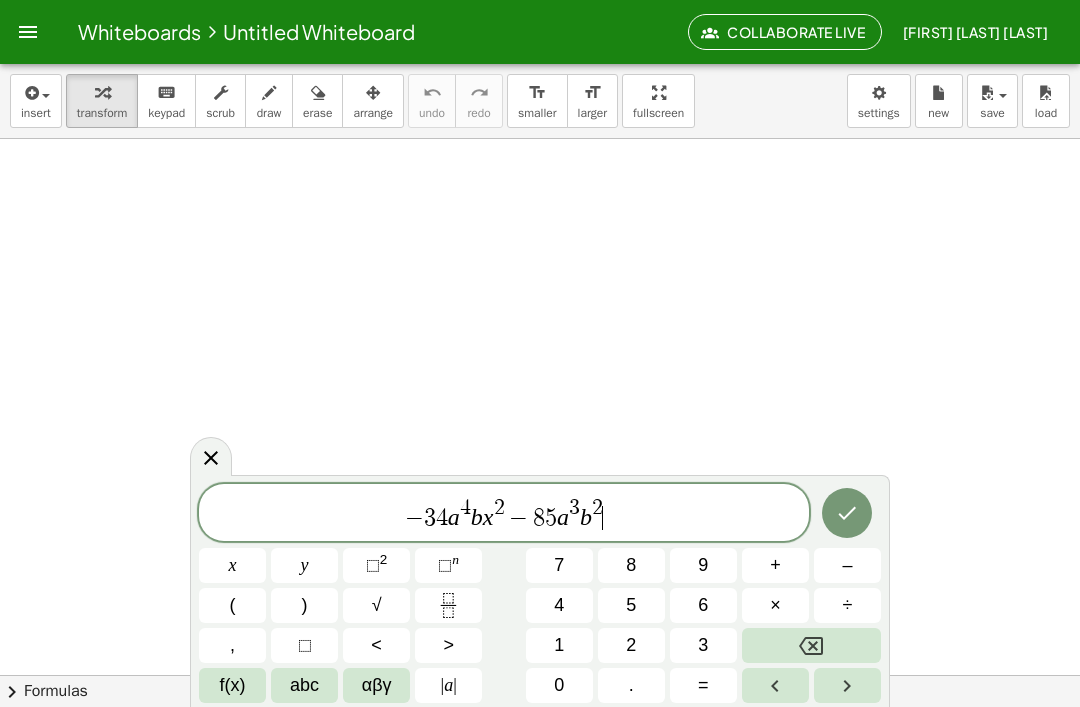 click on "abc" at bounding box center (304, 685) 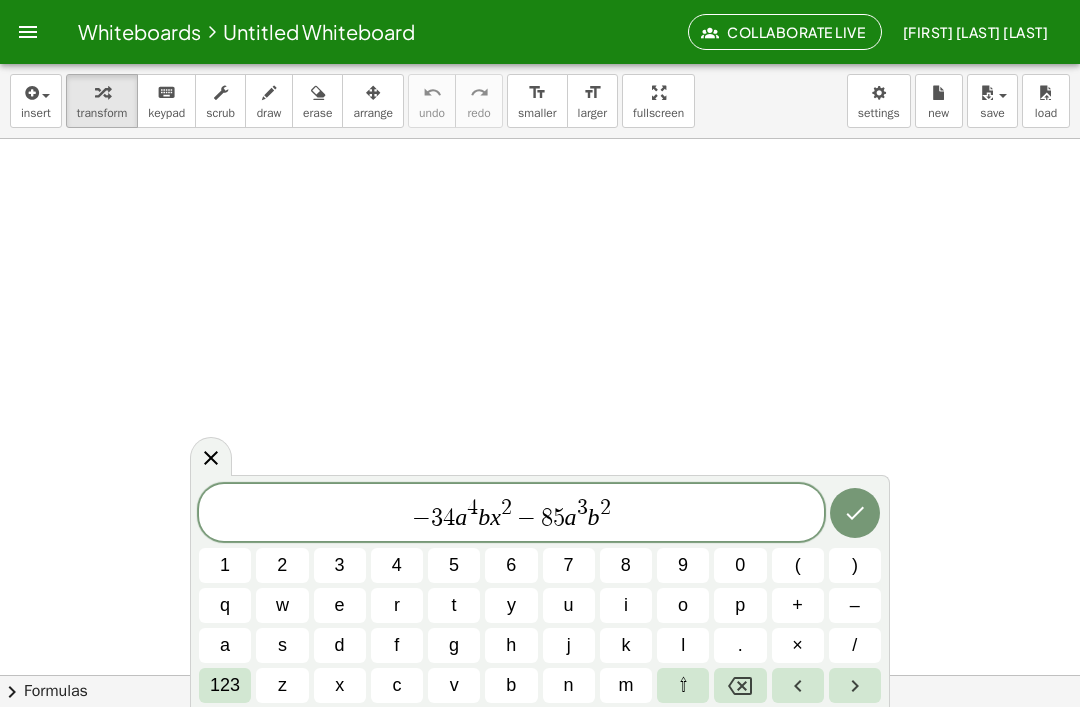 click on "123" at bounding box center (225, 685) 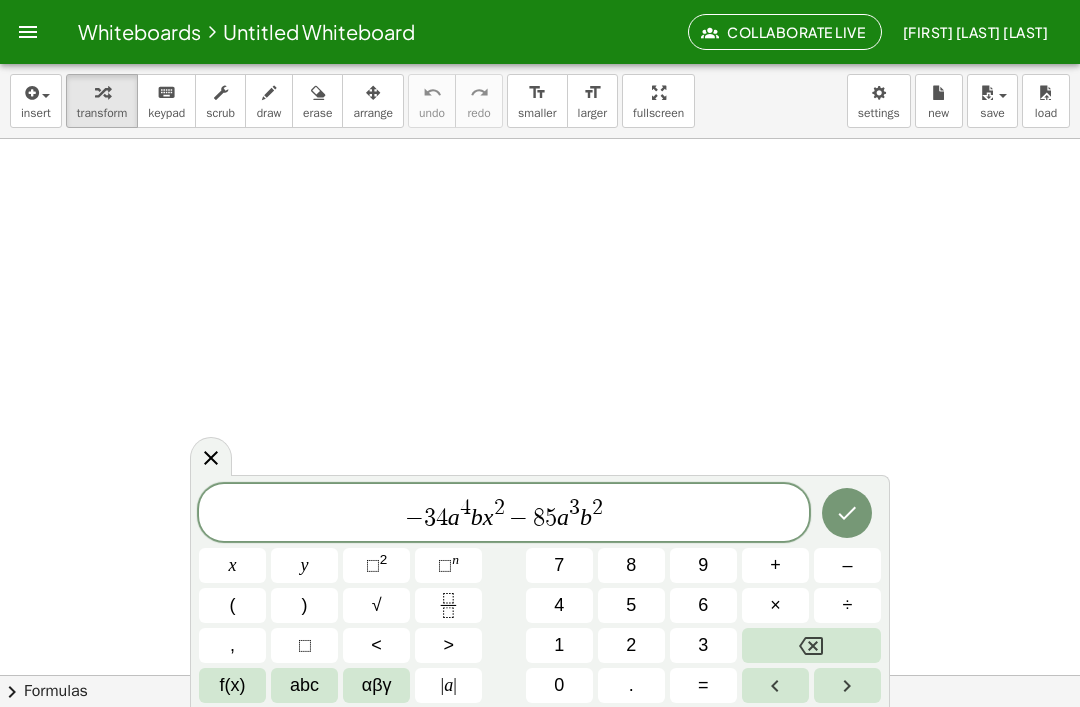 click on "x" at bounding box center [233, 565] 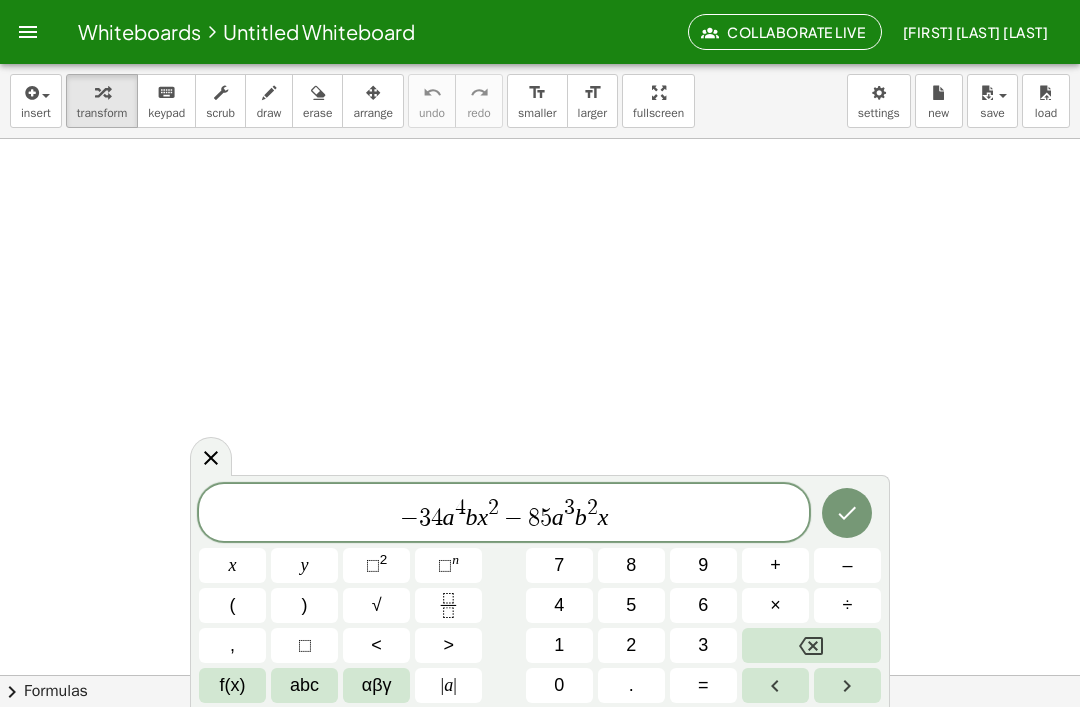 click on "⬚" at bounding box center (373, 565) 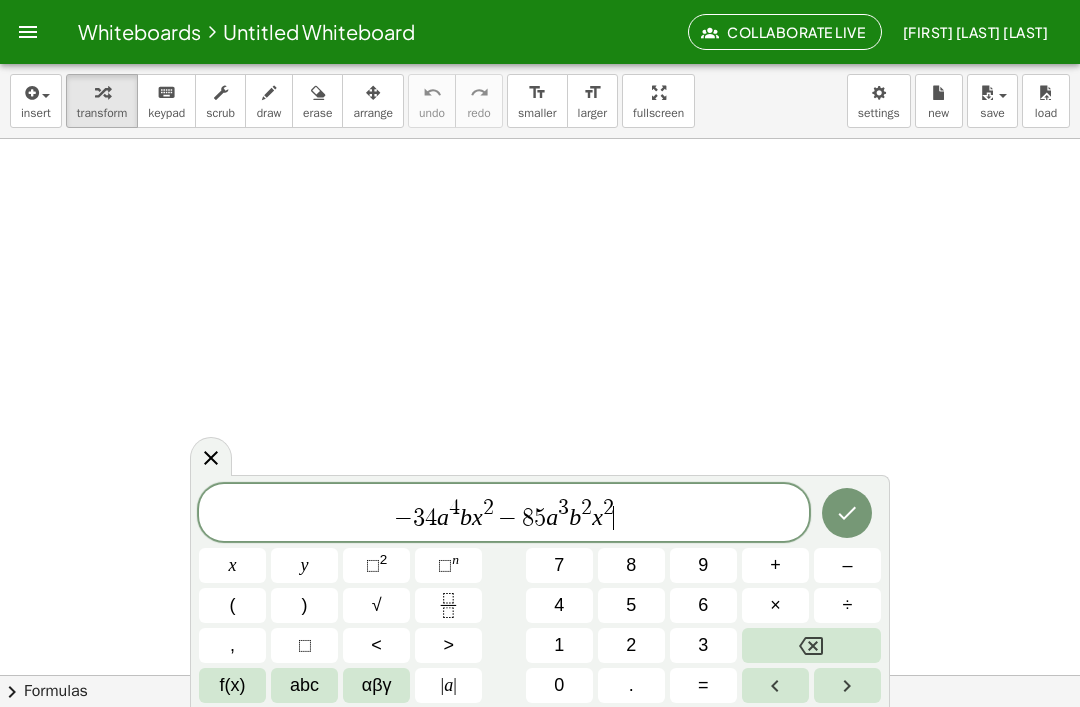 click on "–" at bounding box center [847, 565] 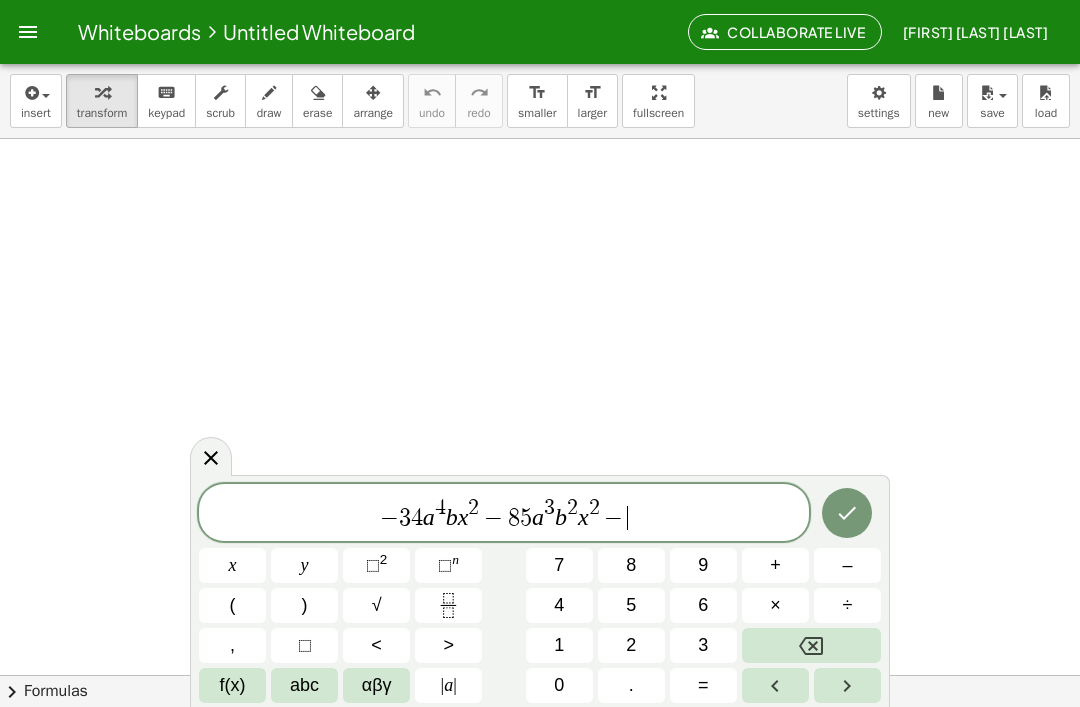 click on "6" at bounding box center [703, 605] 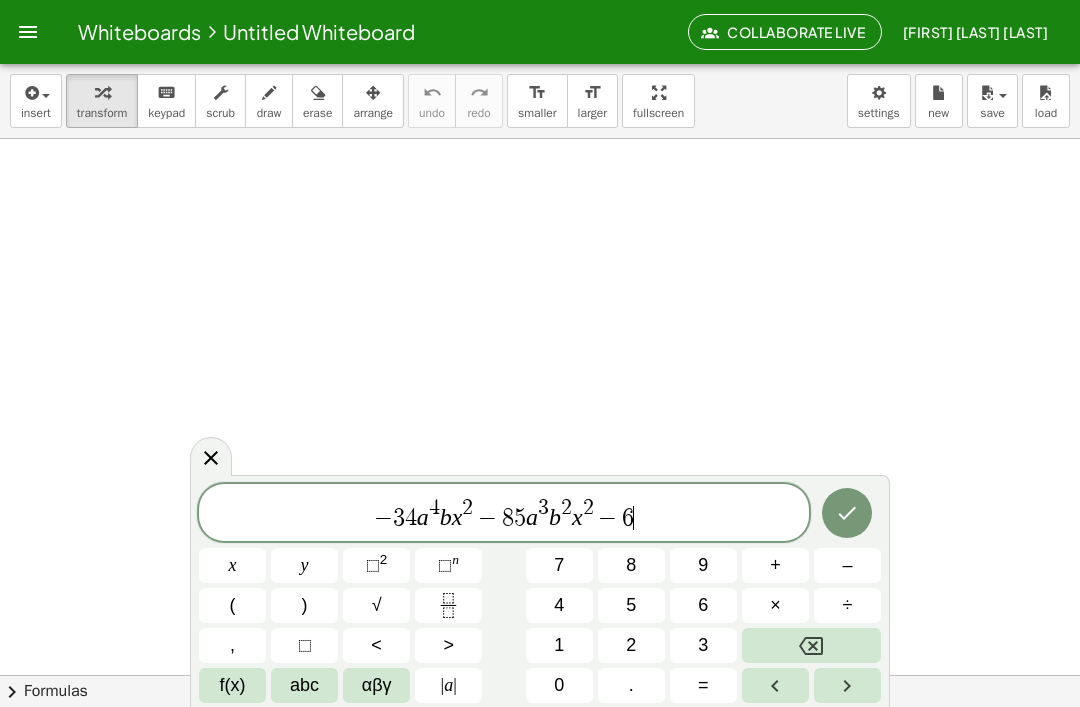 click on "8" at bounding box center (631, 565) 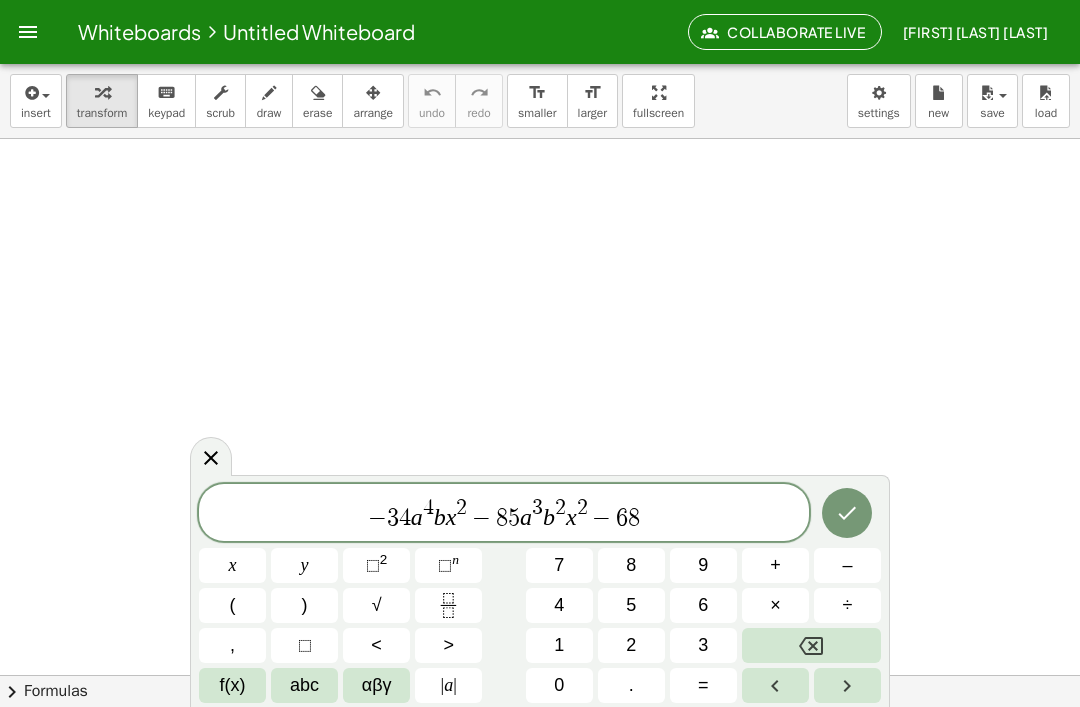 click on "abc" at bounding box center (304, 685) 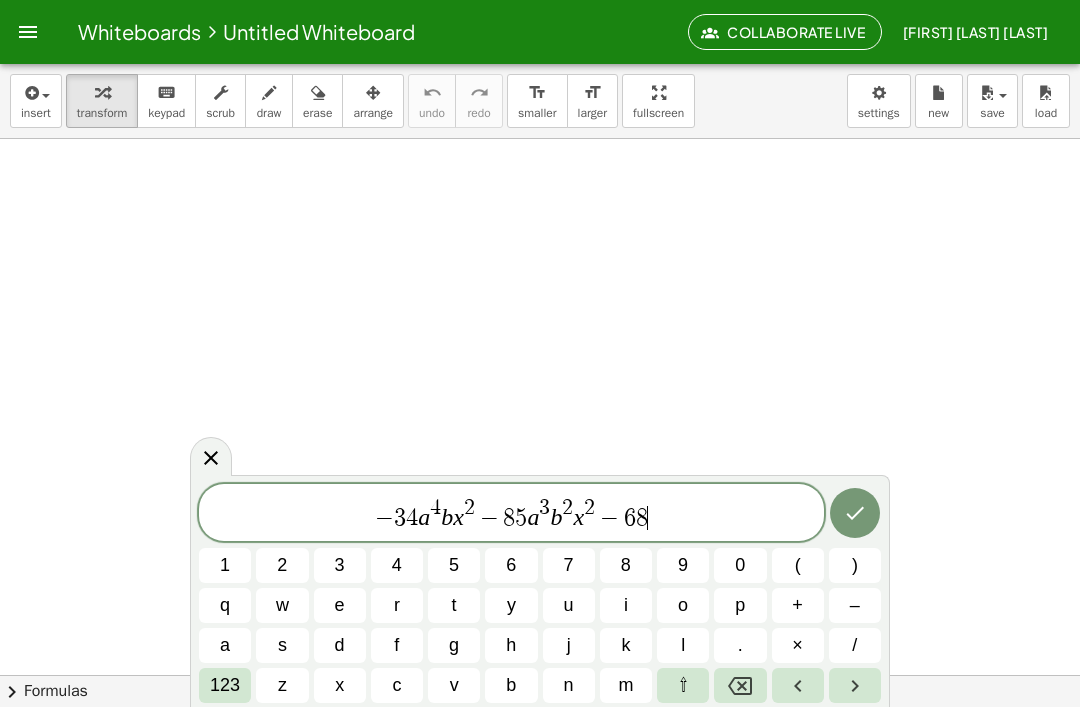 click on "a" at bounding box center (225, 645) 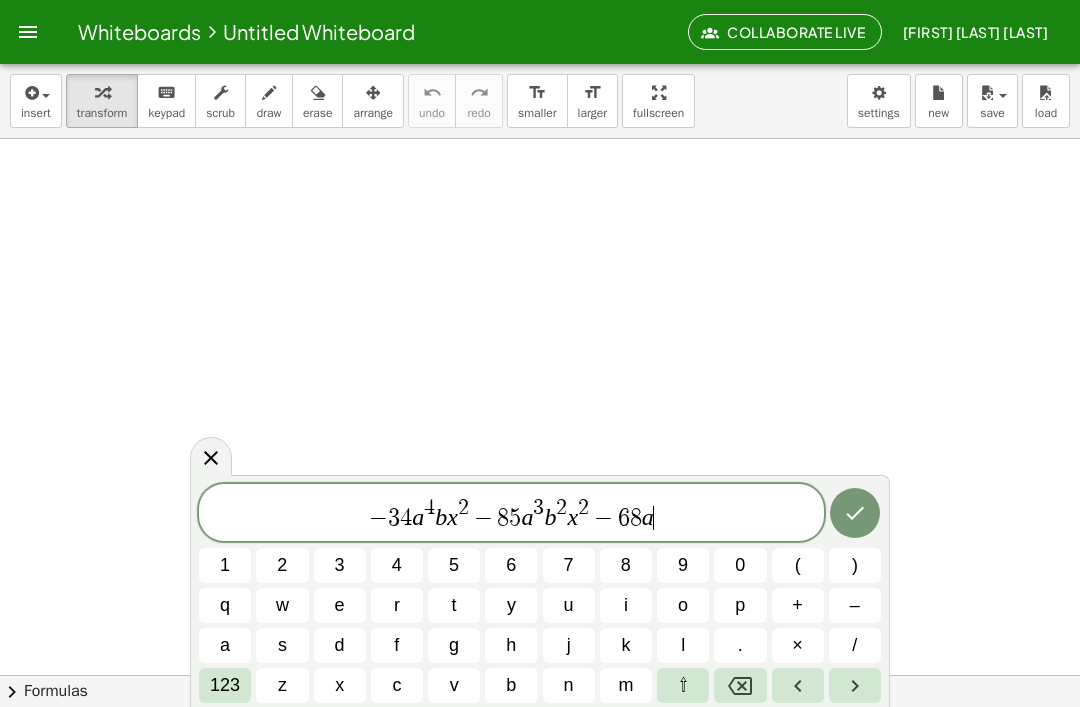 click on "123" at bounding box center (225, 685) 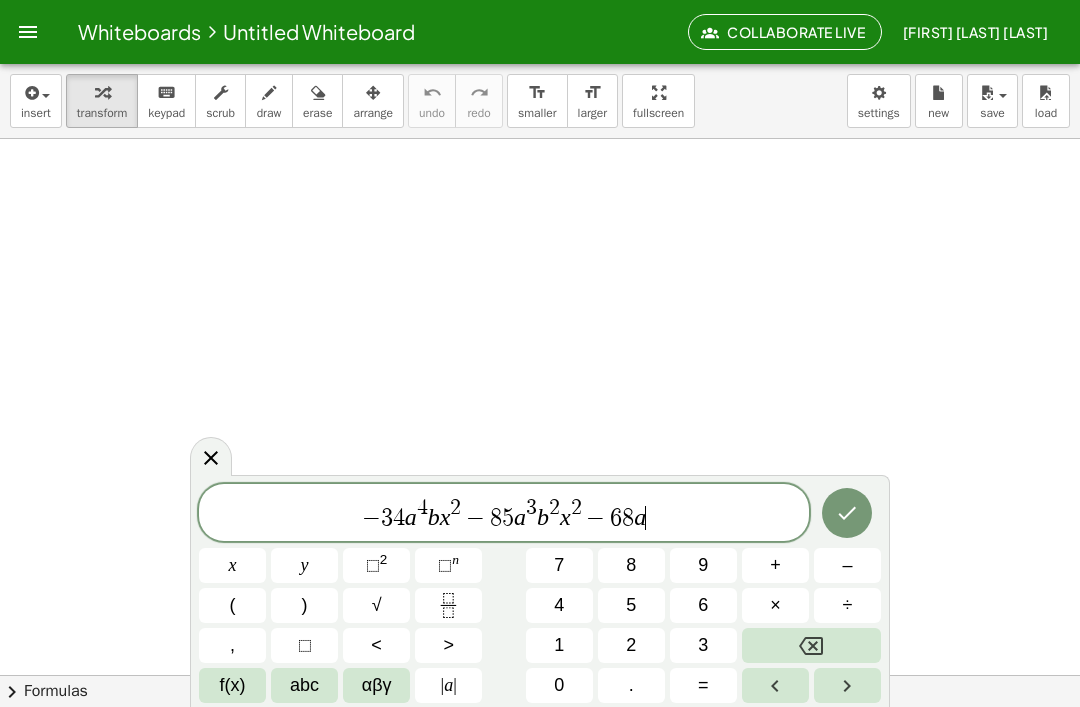 click on "⬚" at bounding box center (445, 565) 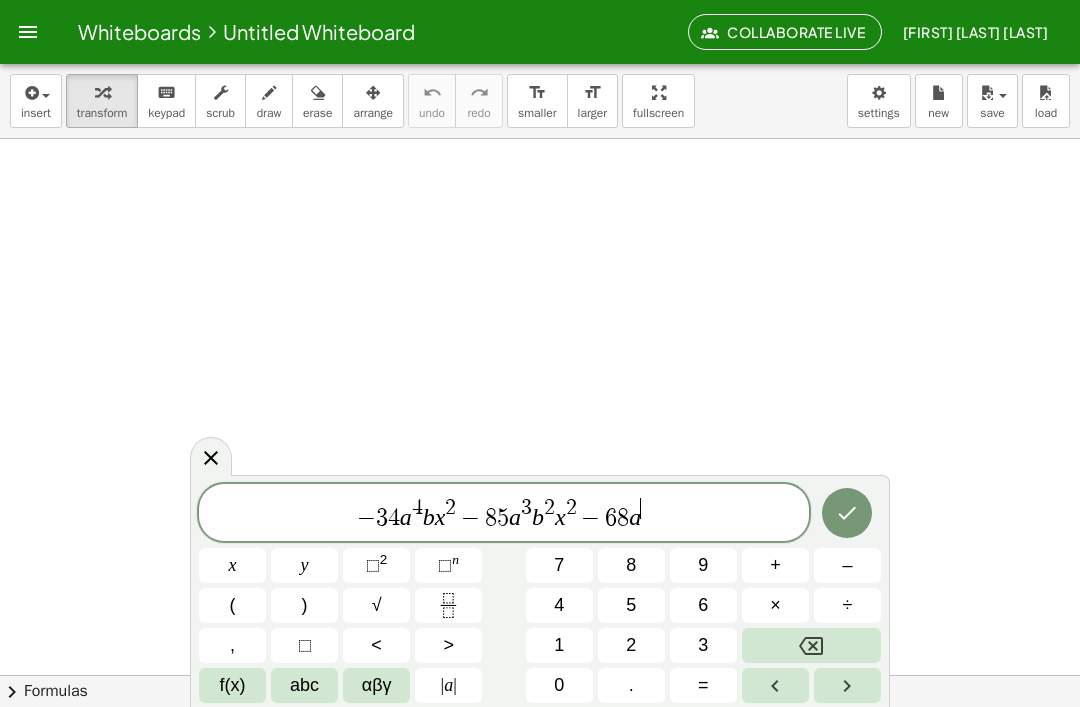 click on "3" at bounding box center [703, 645] 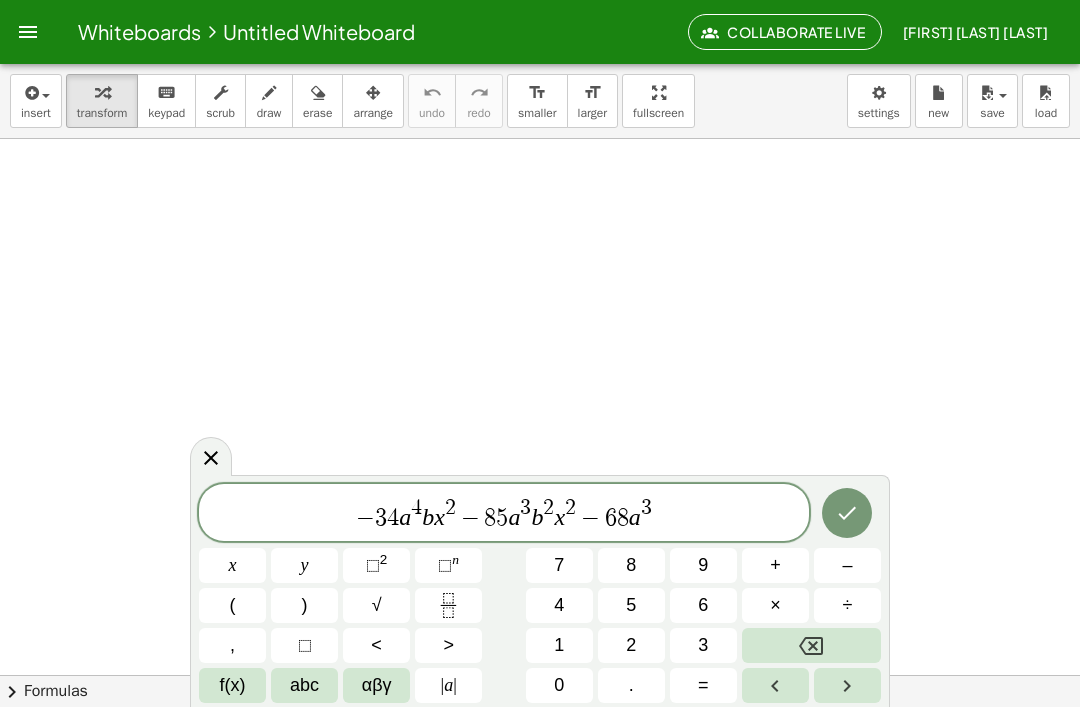 click 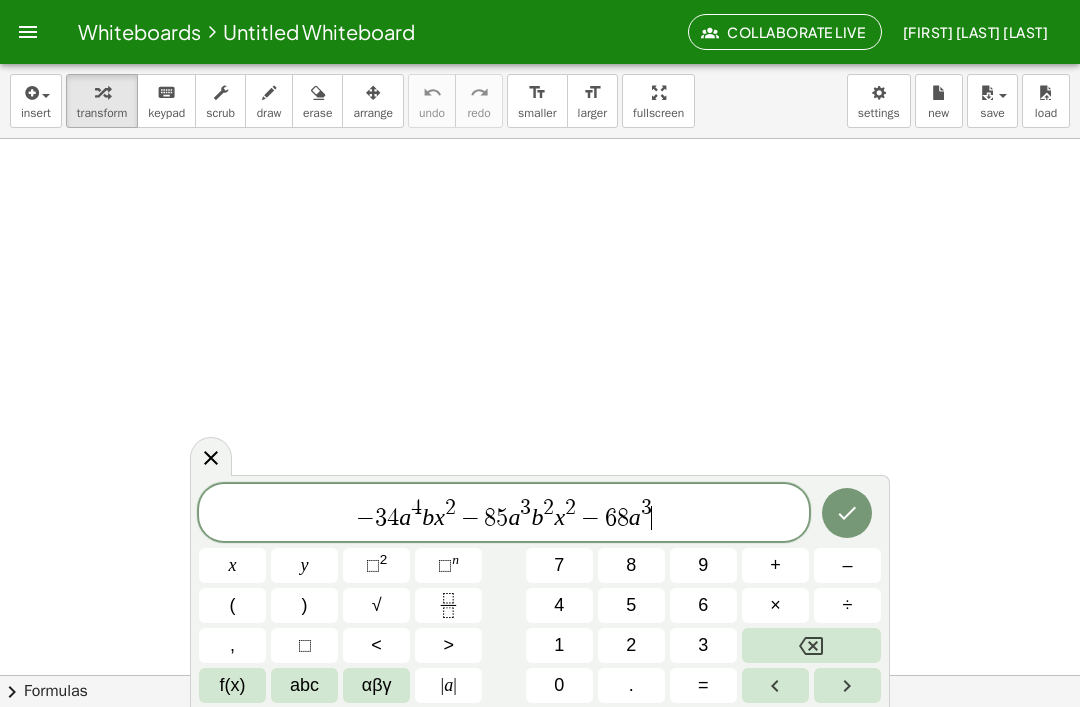 click on "abc" at bounding box center [304, 685] 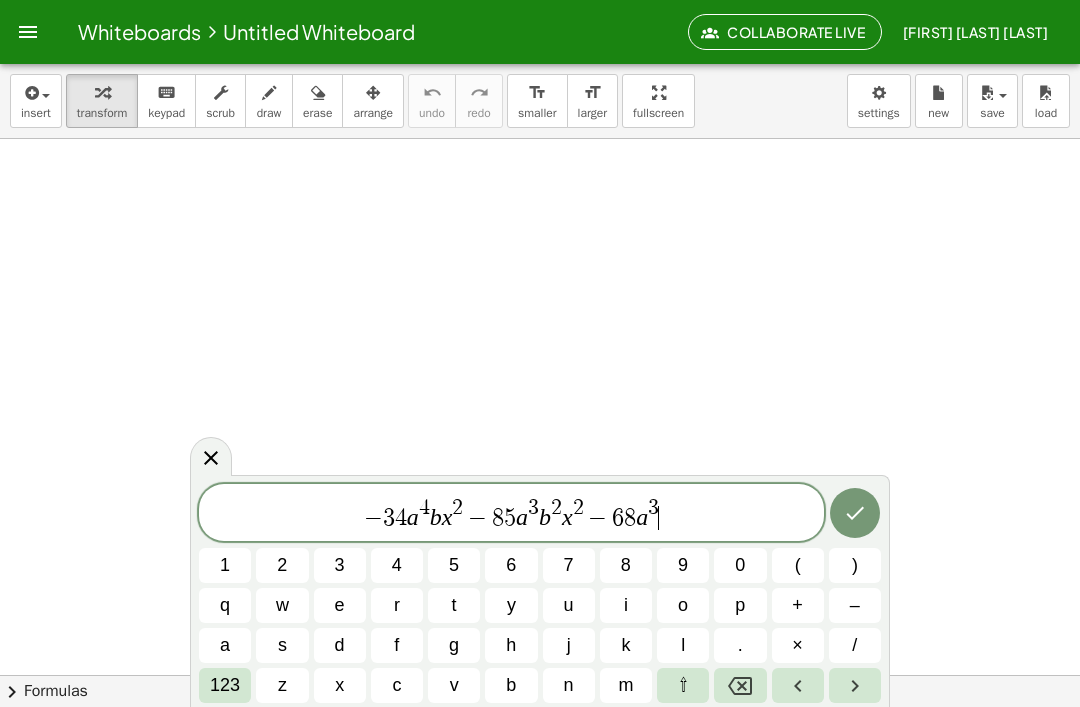 click on "b" at bounding box center (511, 685) 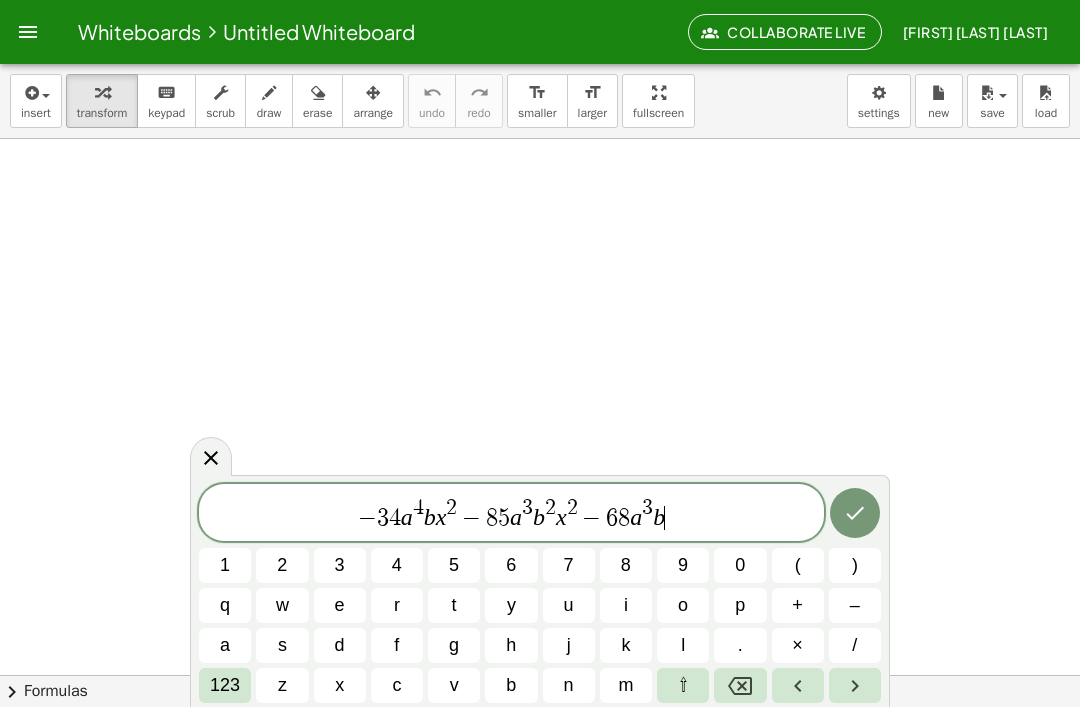 click on "c" at bounding box center [396, 685] 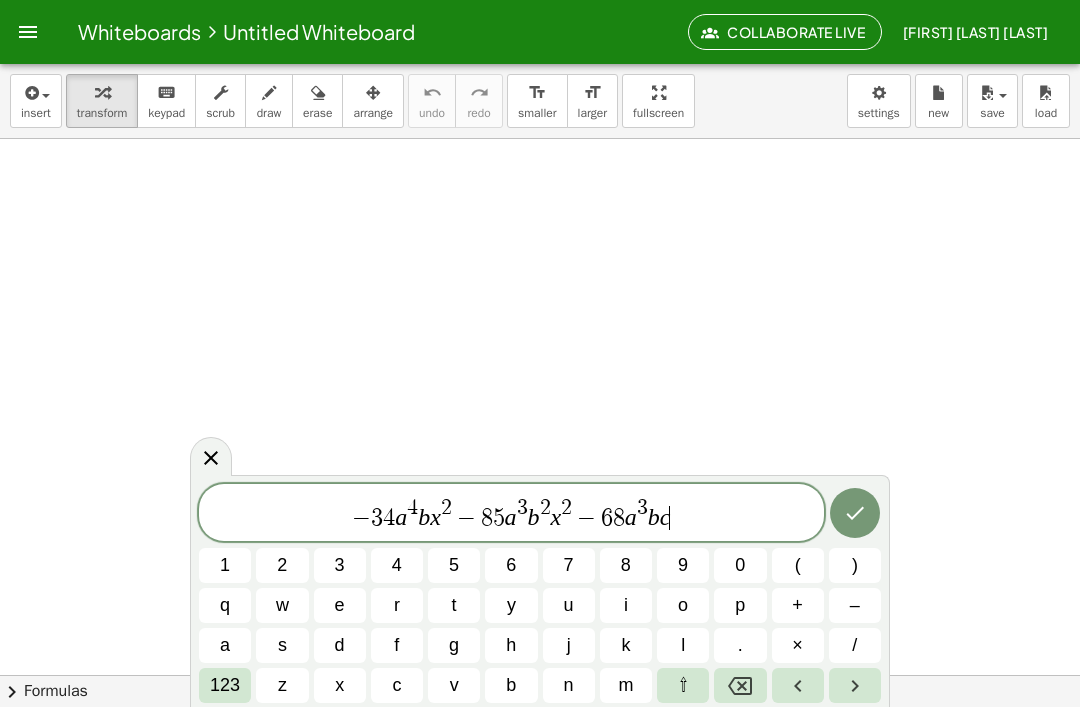 click on "123" at bounding box center [225, 685] 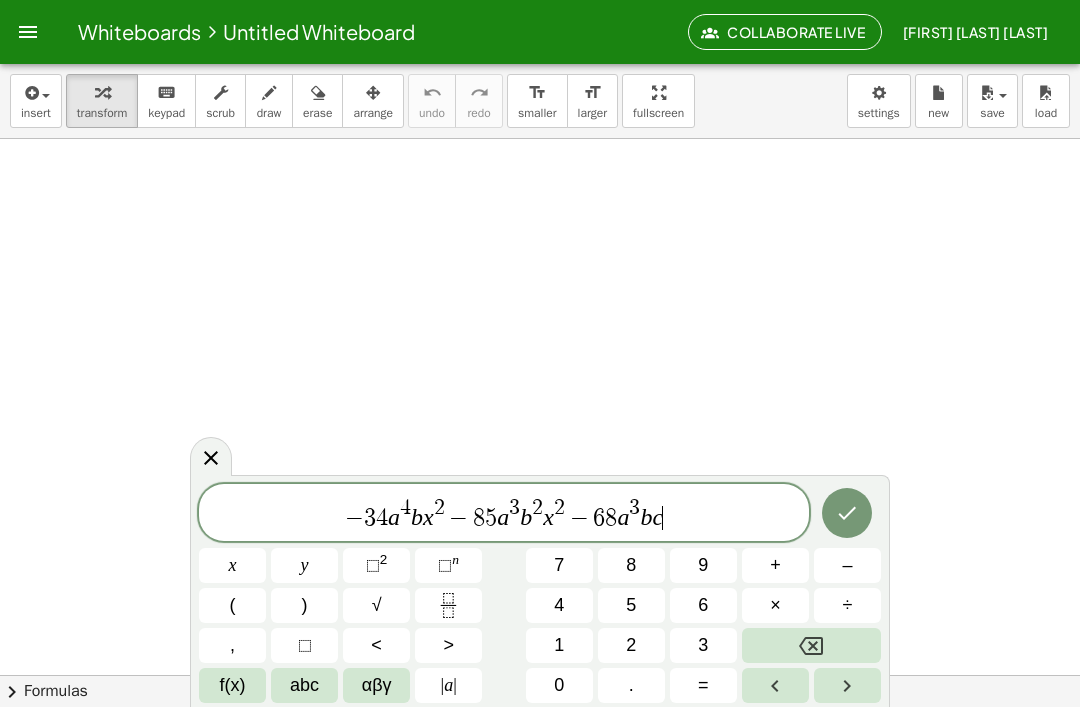 click on "⬚" at bounding box center [373, 565] 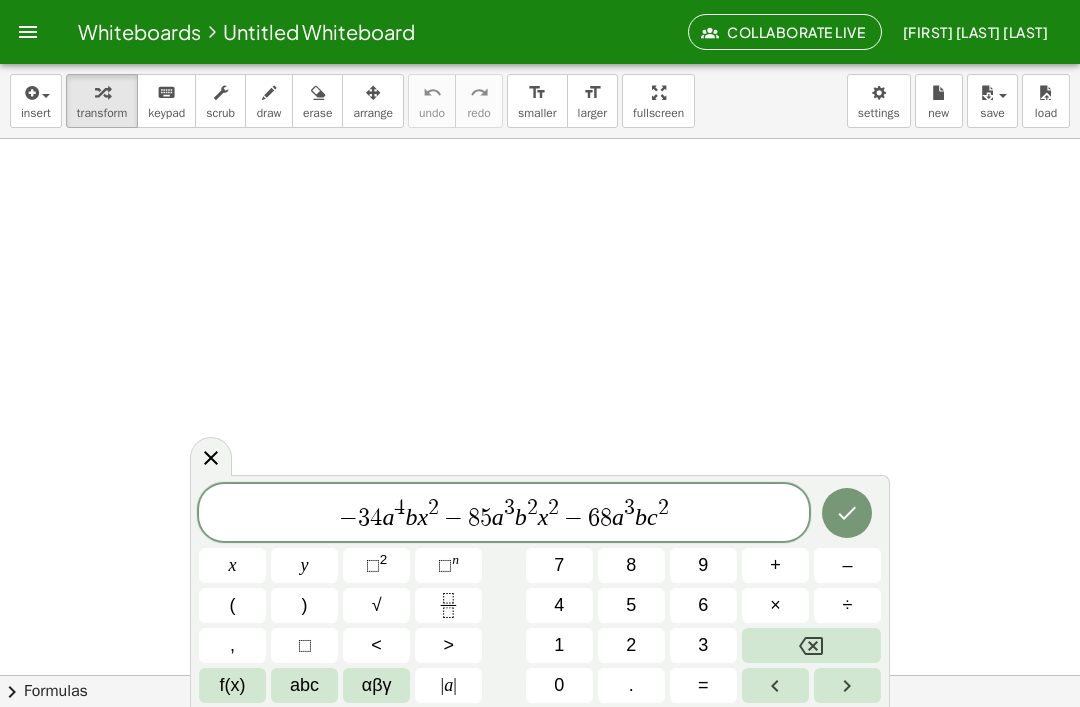 click 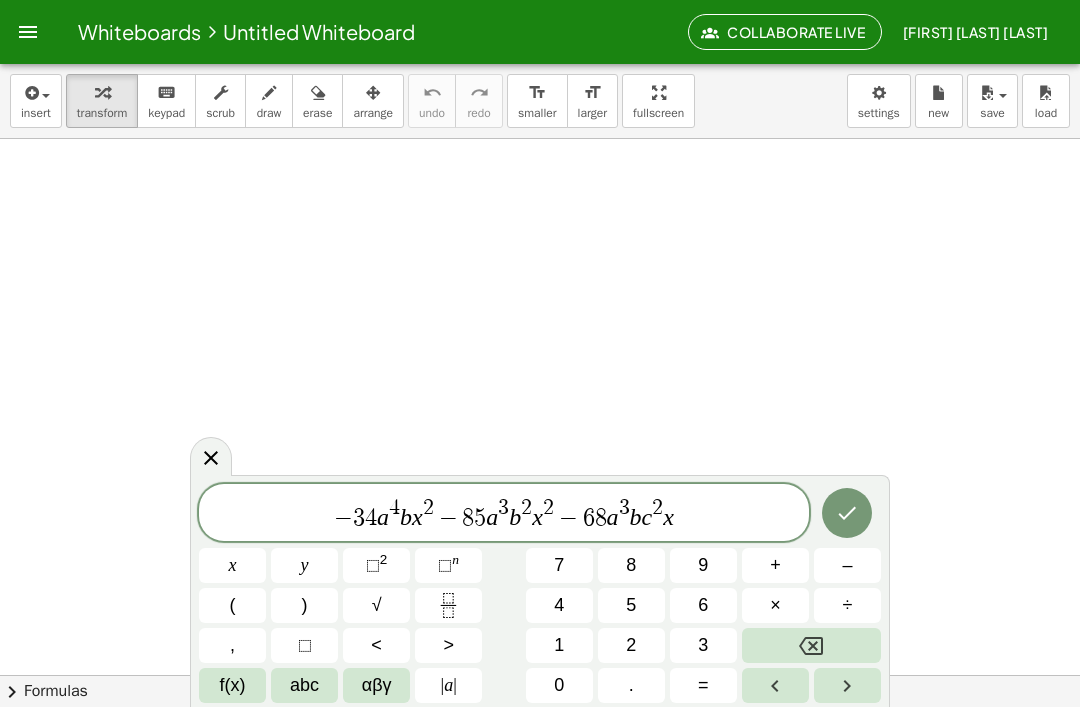 click on "2" at bounding box center [384, 559] 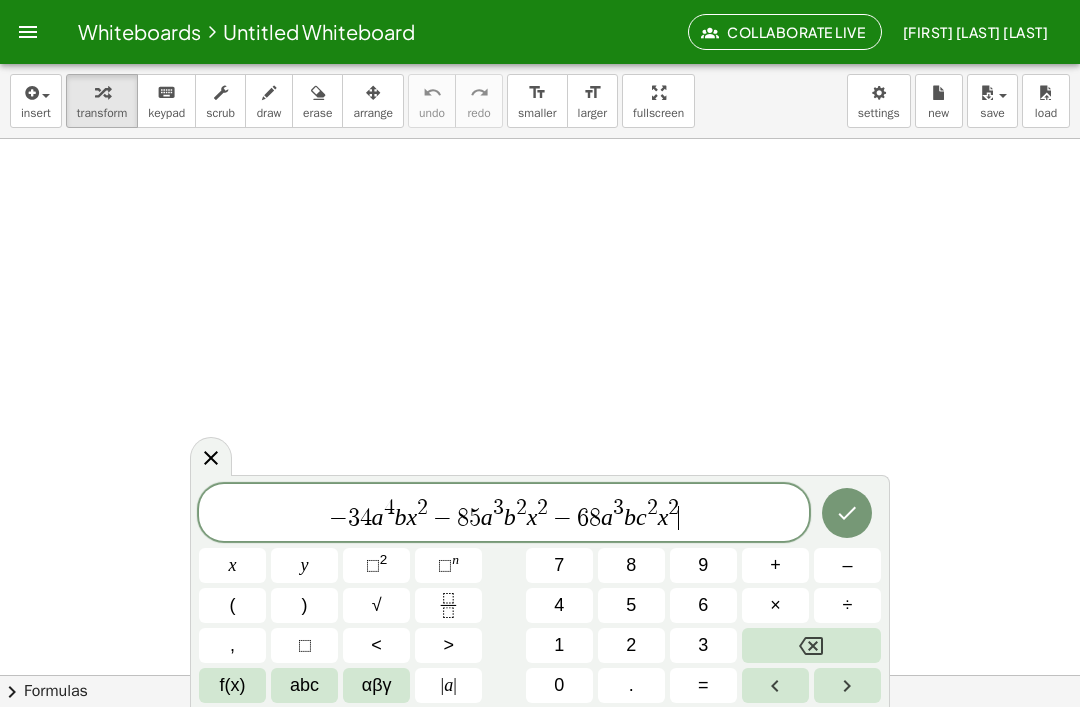 click 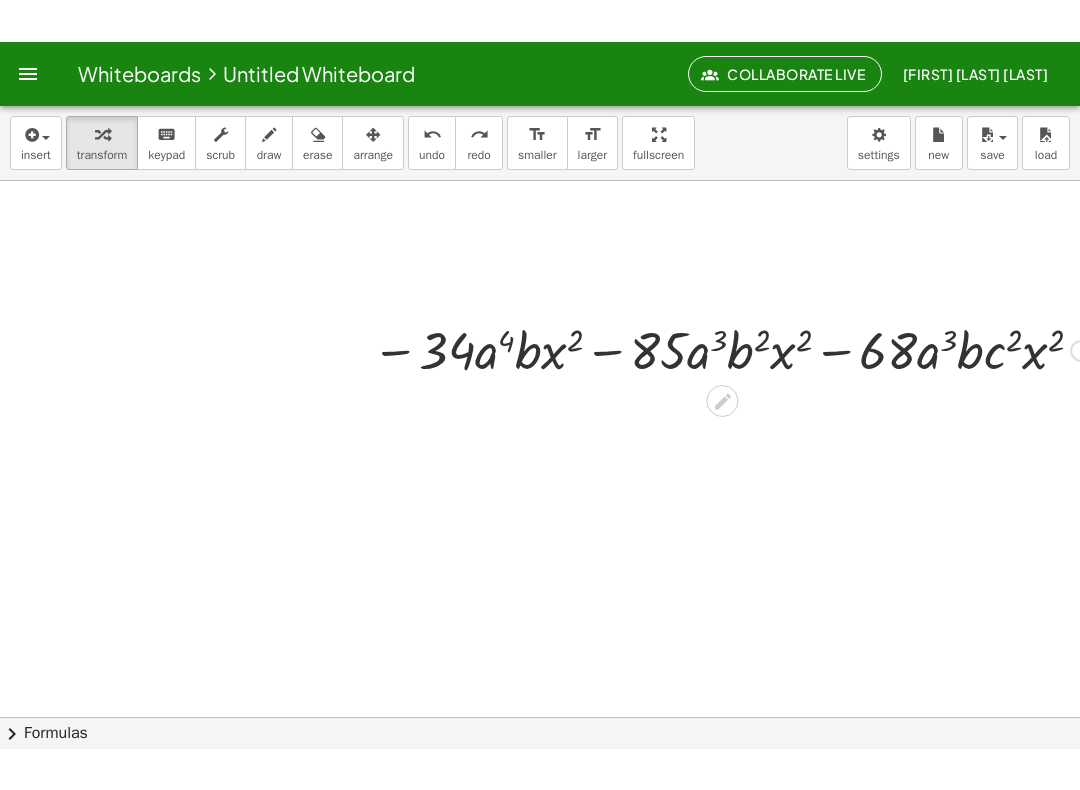 scroll, scrollTop: 186, scrollLeft: 320, axis: both 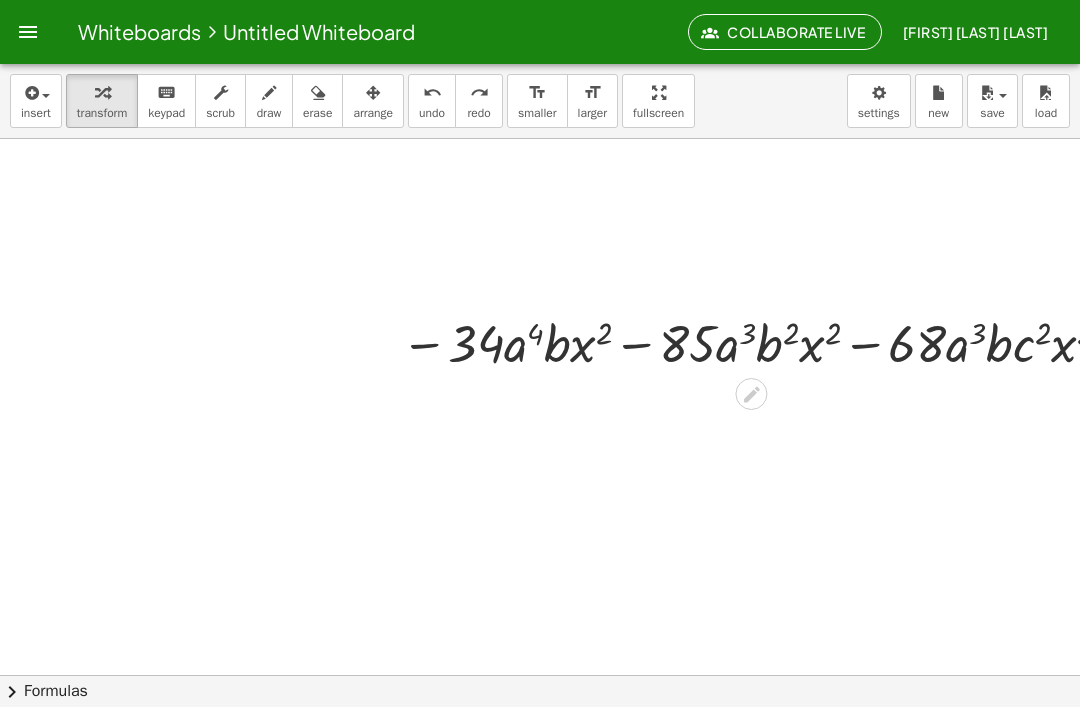 click on "fullscreen" at bounding box center [658, 101] 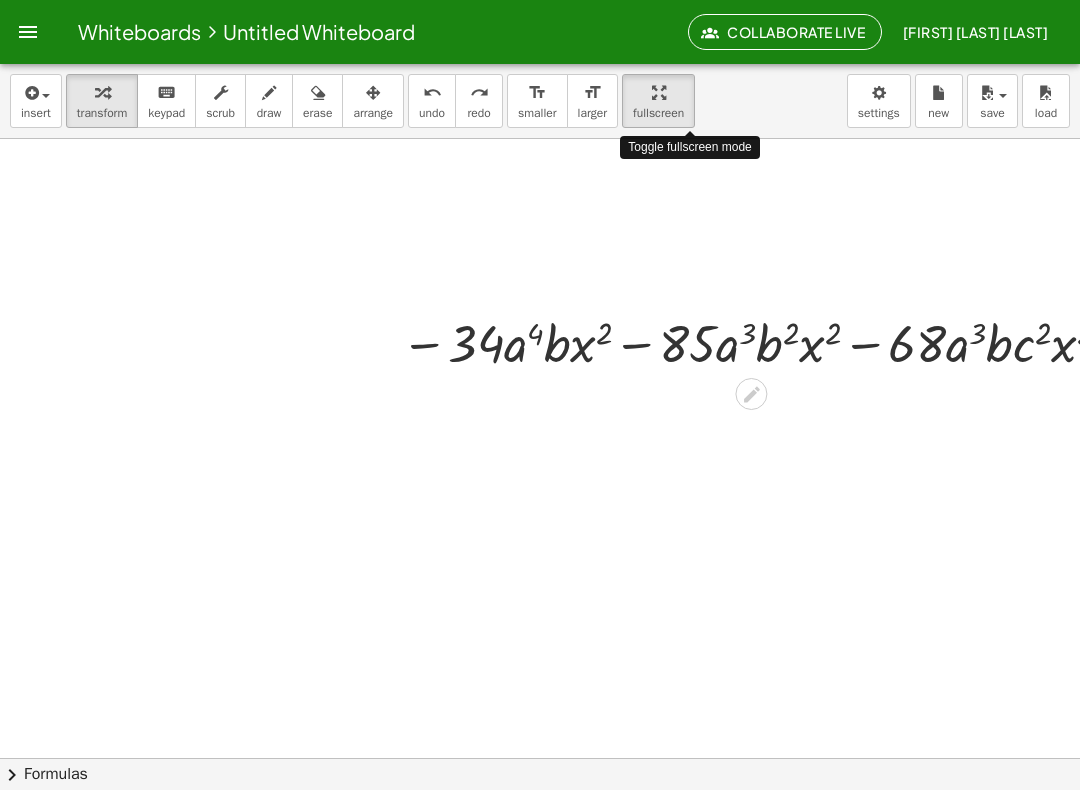 scroll, scrollTop: 3, scrollLeft: 0, axis: vertical 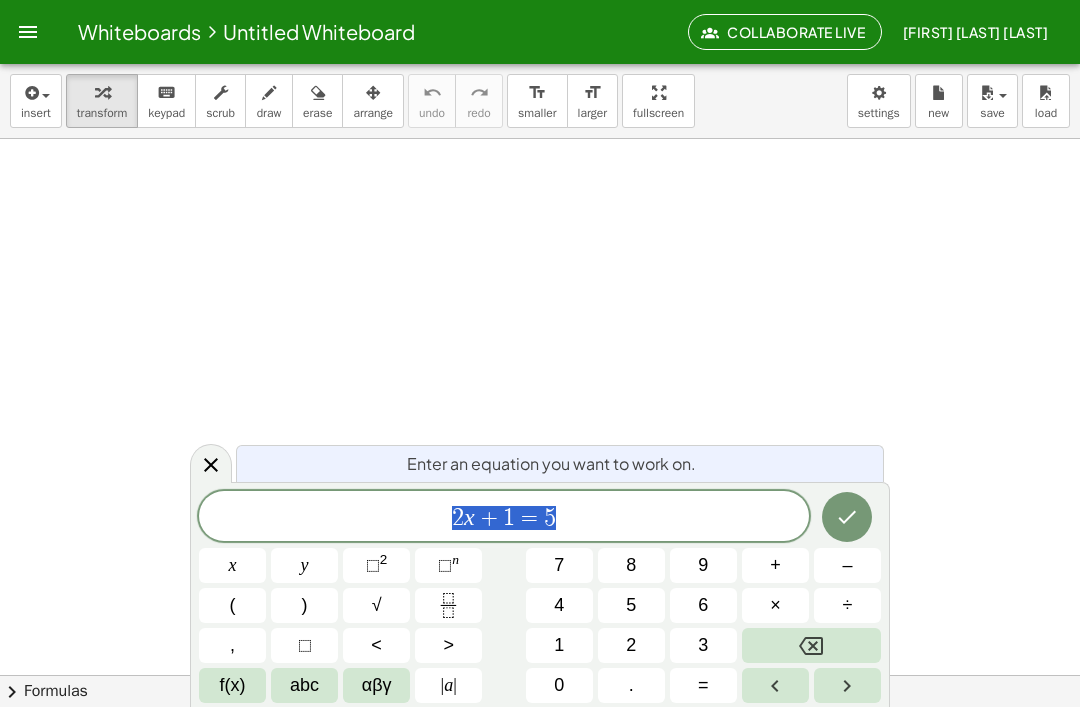 click 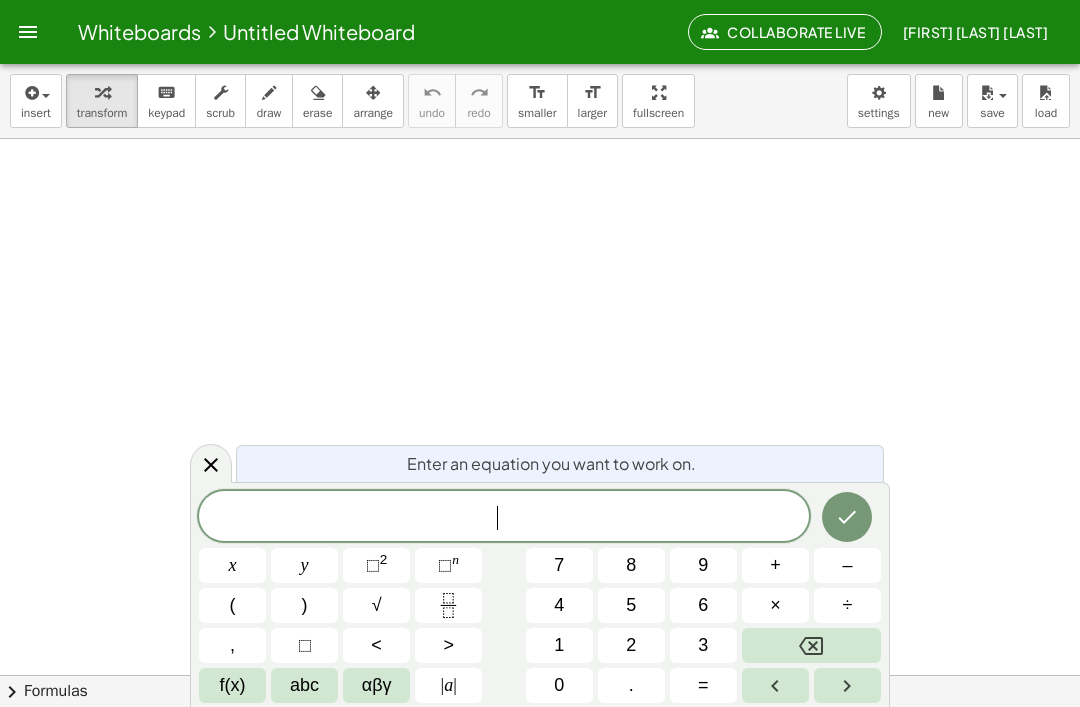 click on "1" at bounding box center (559, 645) 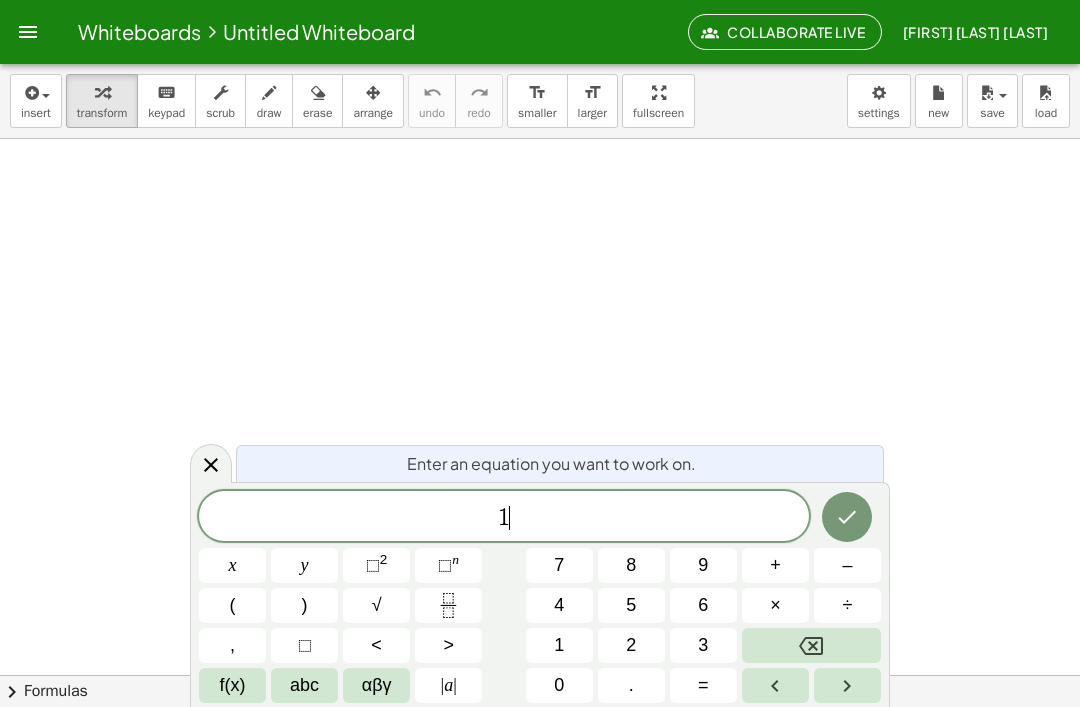 click 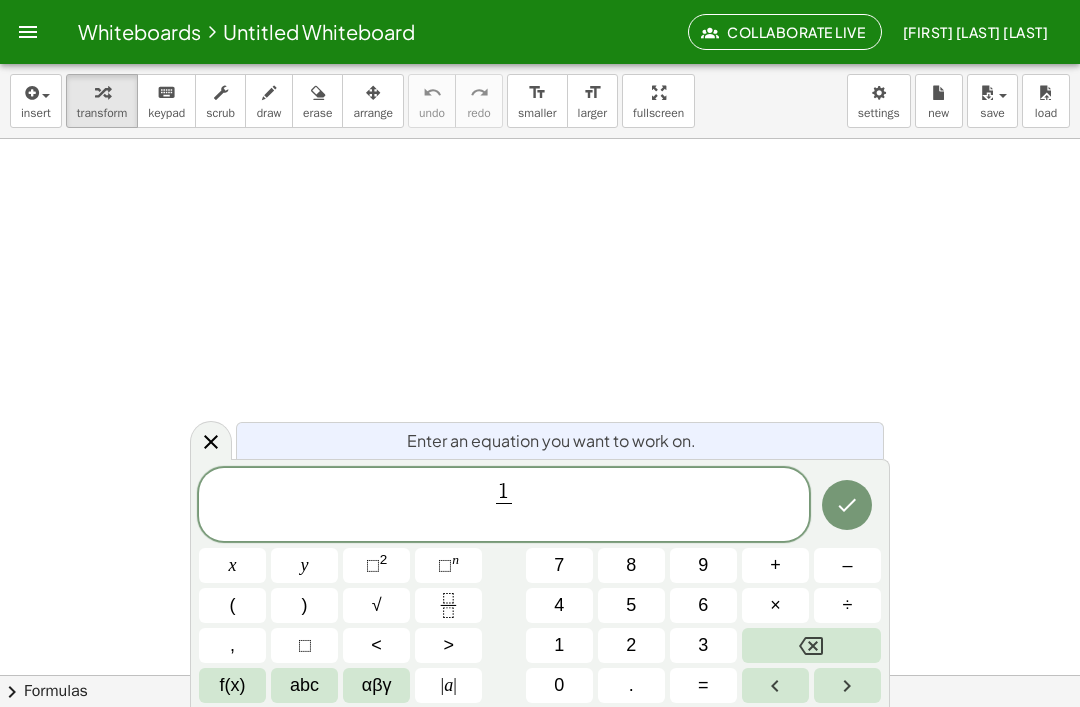 click on "5" at bounding box center (631, 605) 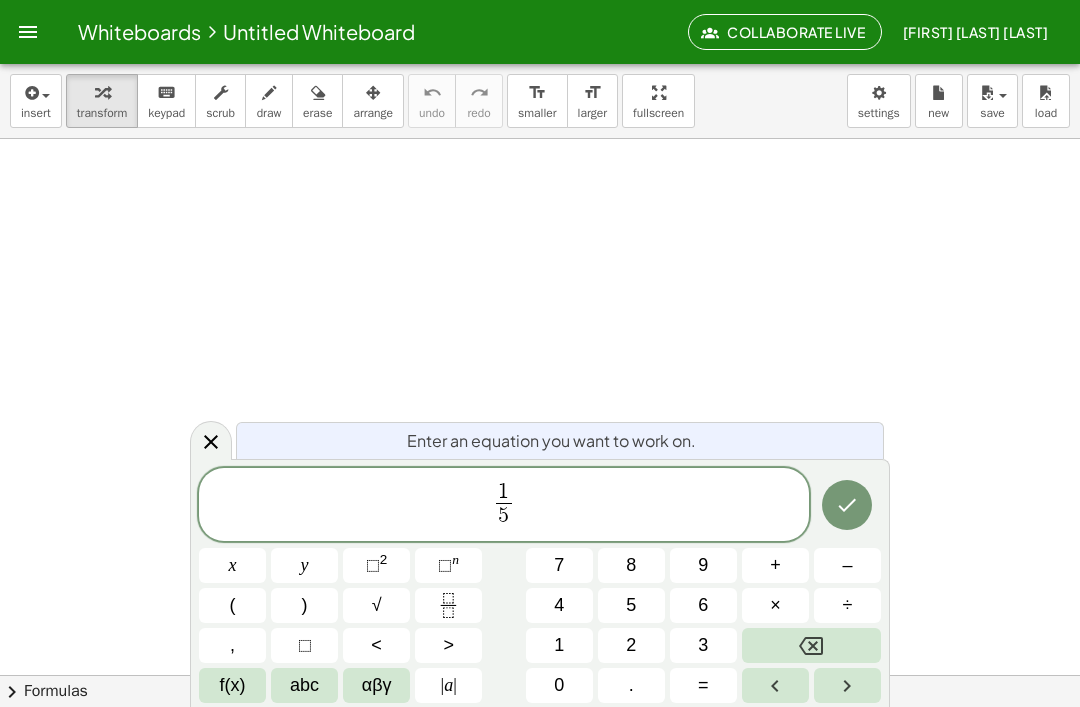 click at bounding box center (847, 685) 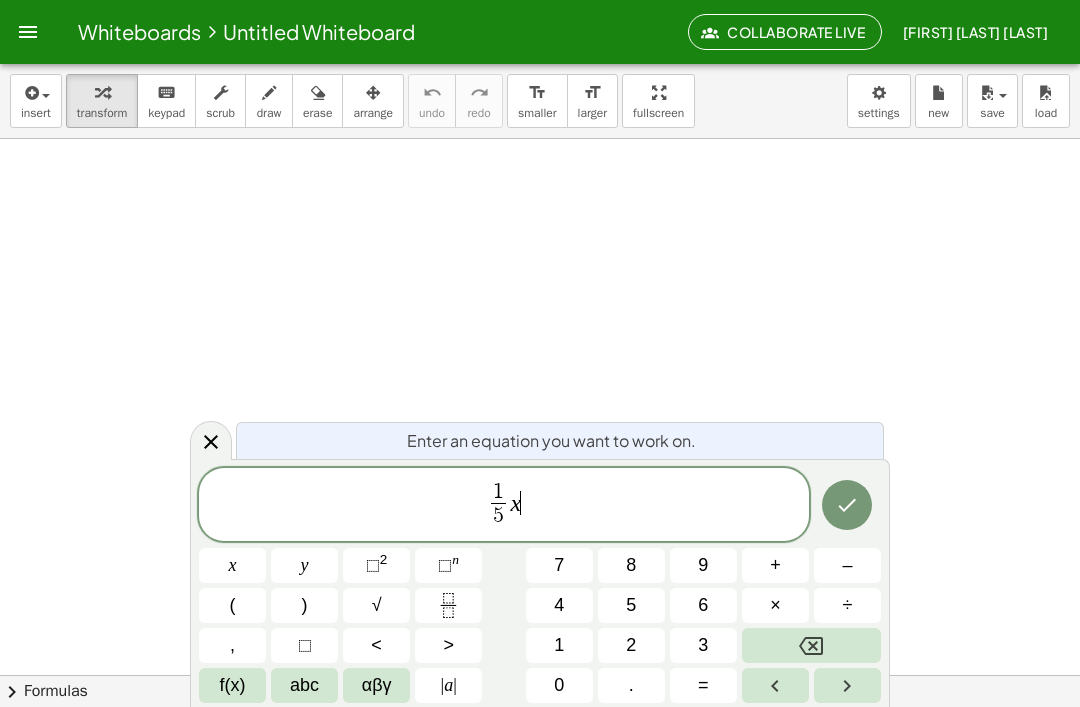 click on "+" at bounding box center (775, 565) 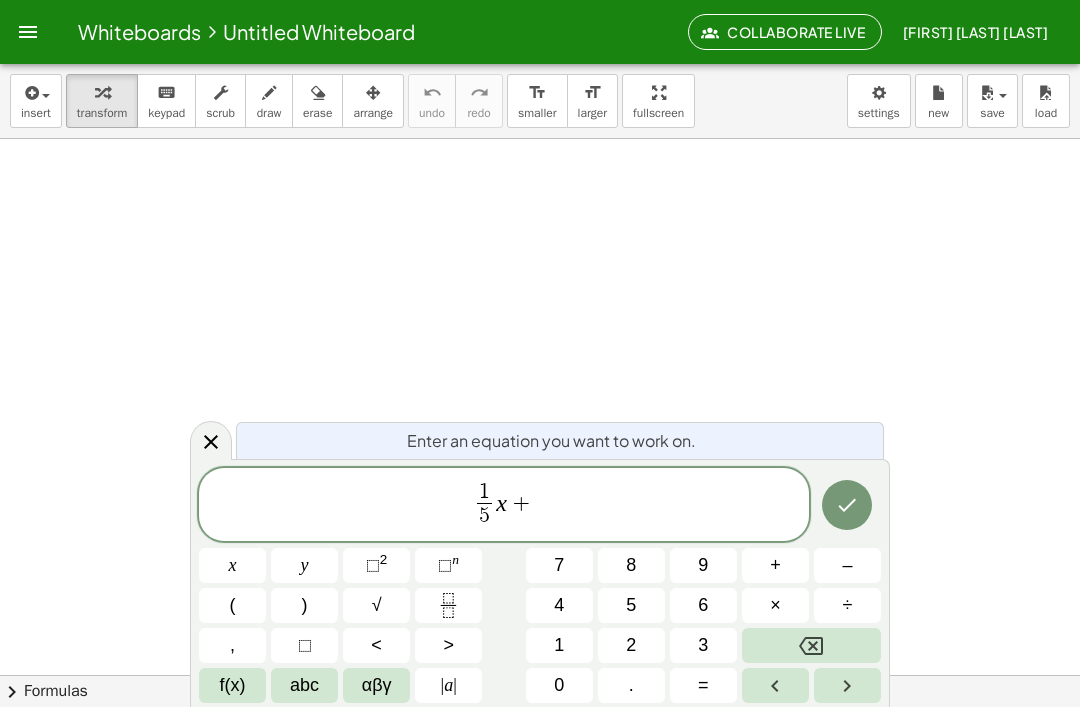 click on "1" at bounding box center (559, 645) 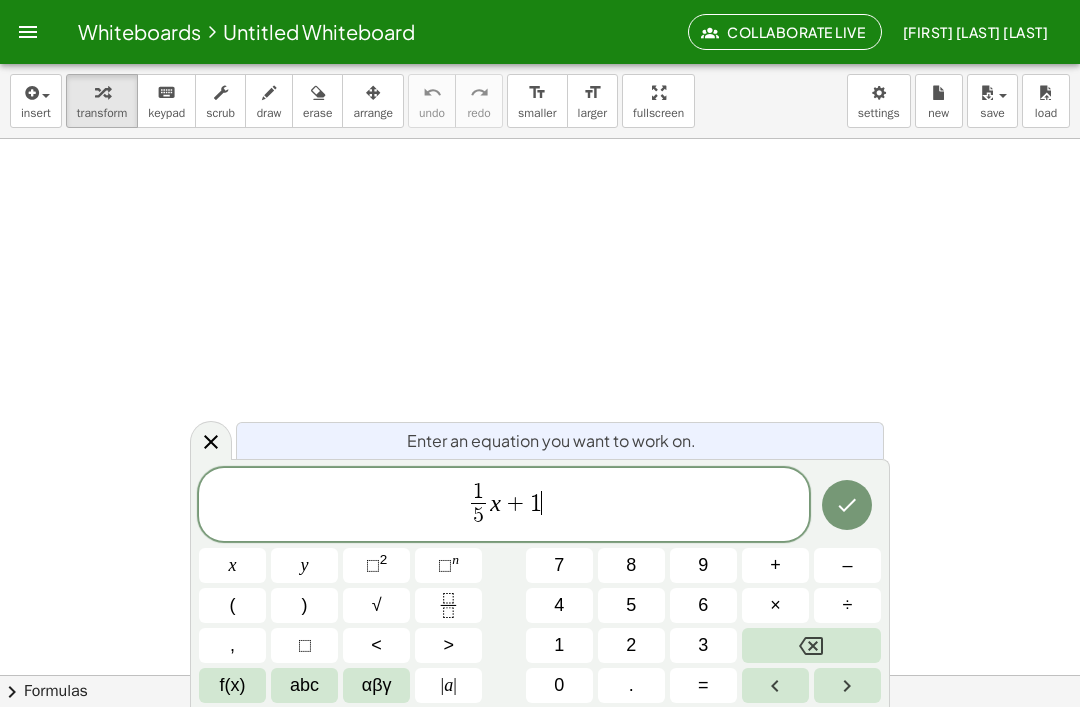 click 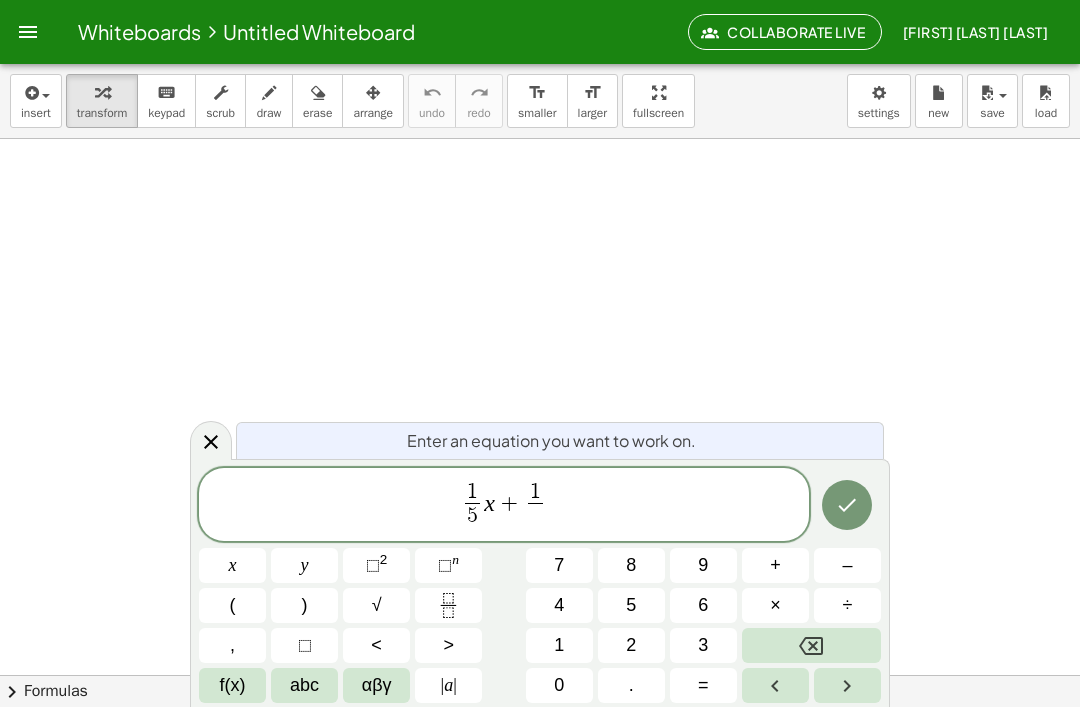 click on "4" at bounding box center (559, 605) 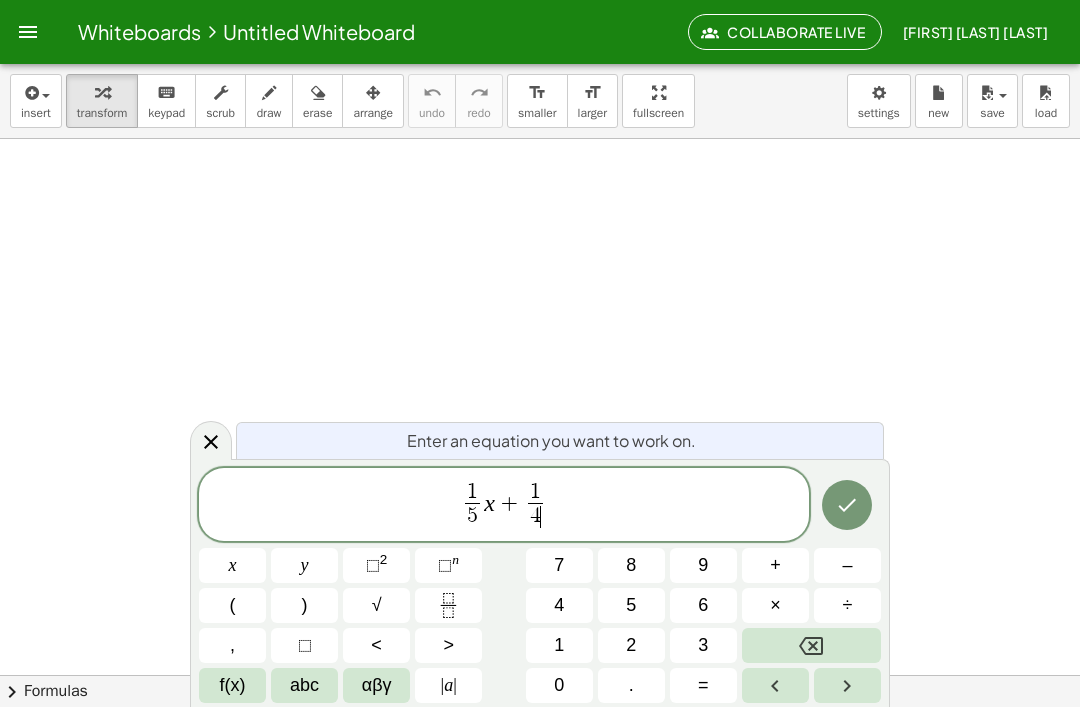 click 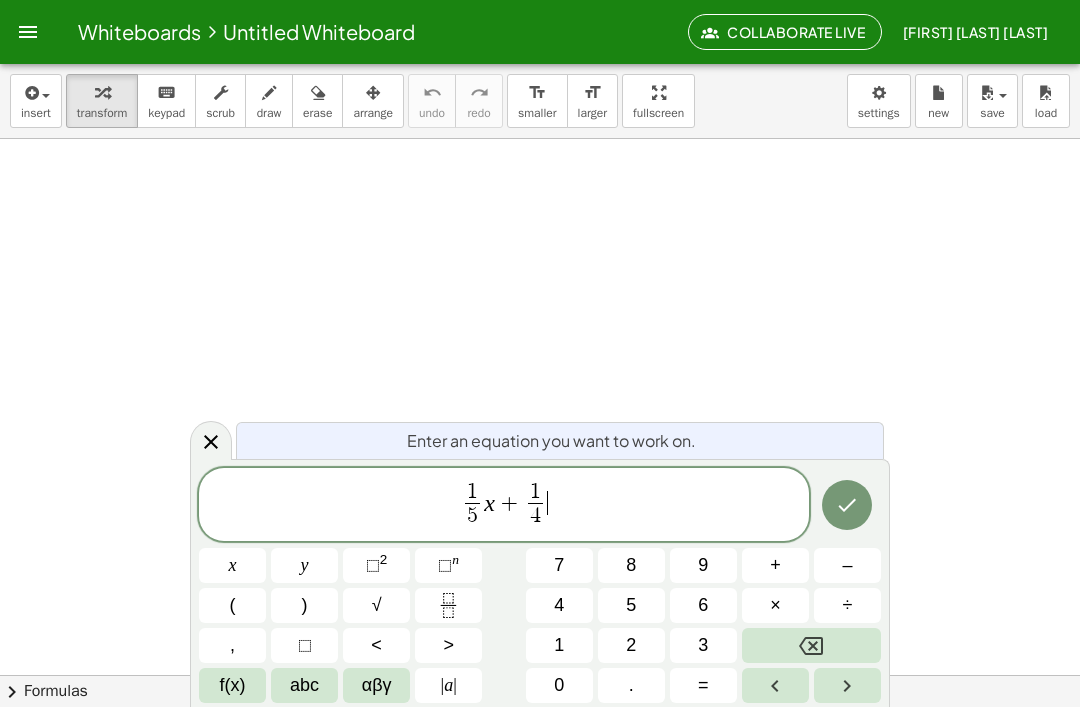 click on "x" at bounding box center (233, 565) 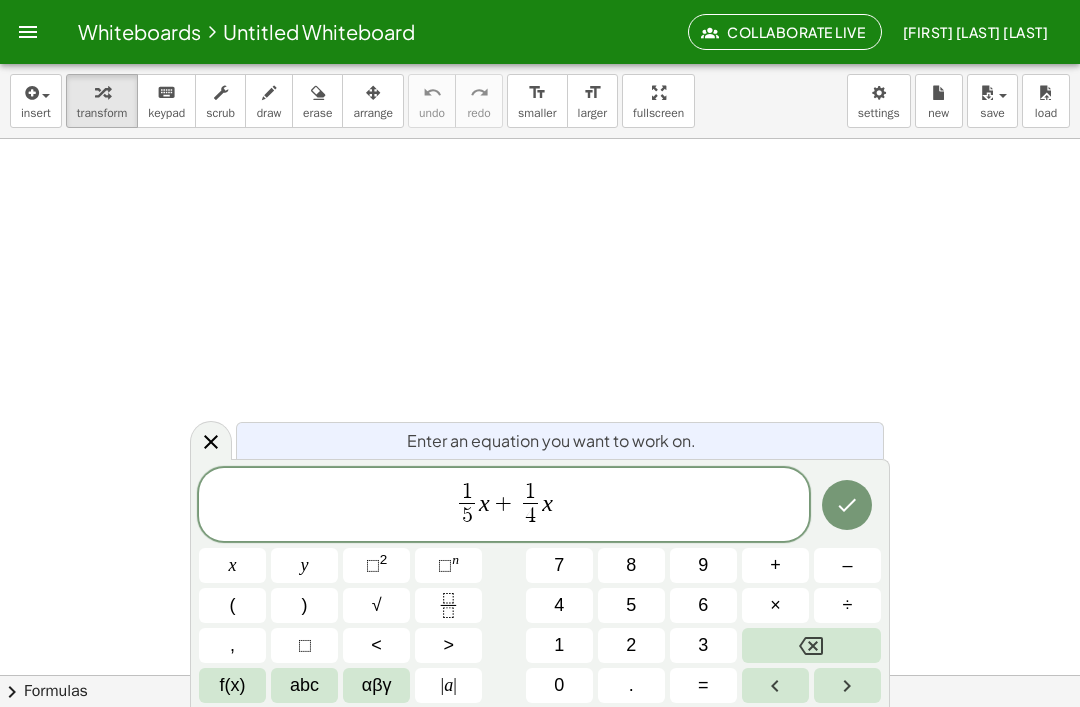 click on "+" at bounding box center (775, 565) 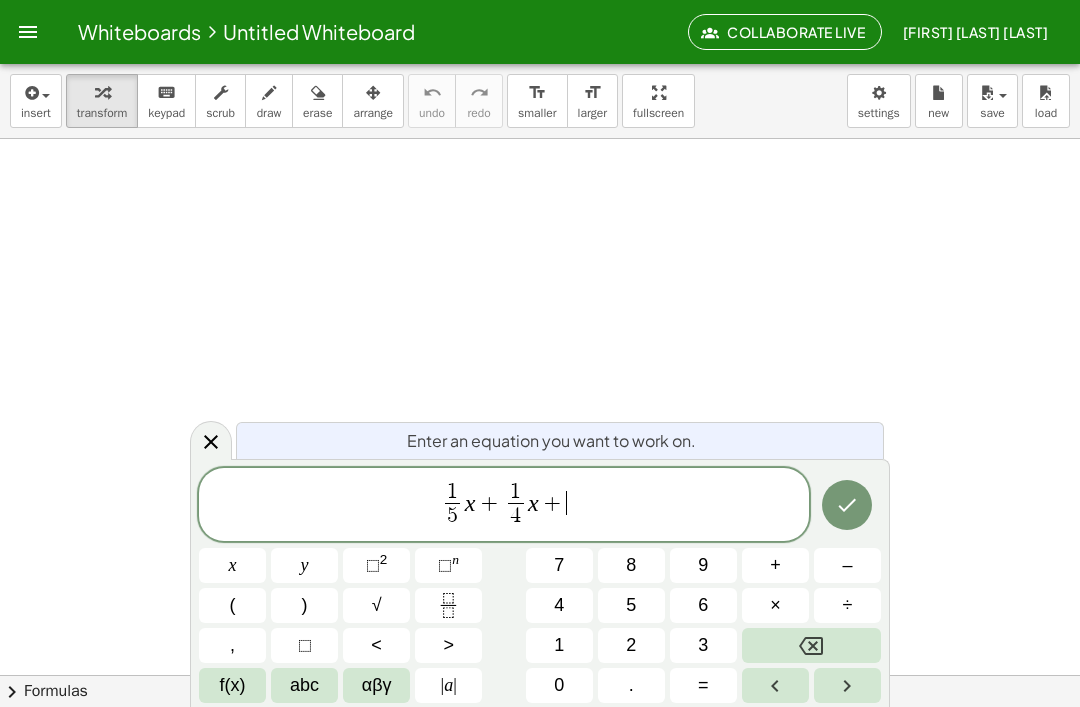 click on "1" at bounding box center (559, 645) 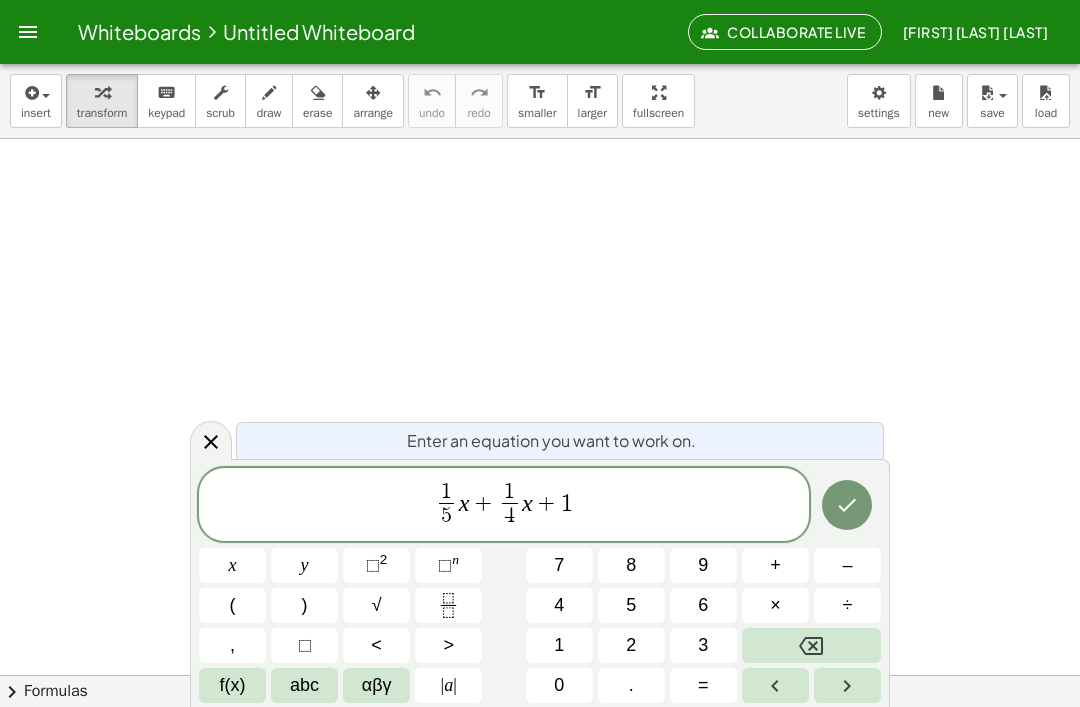 click 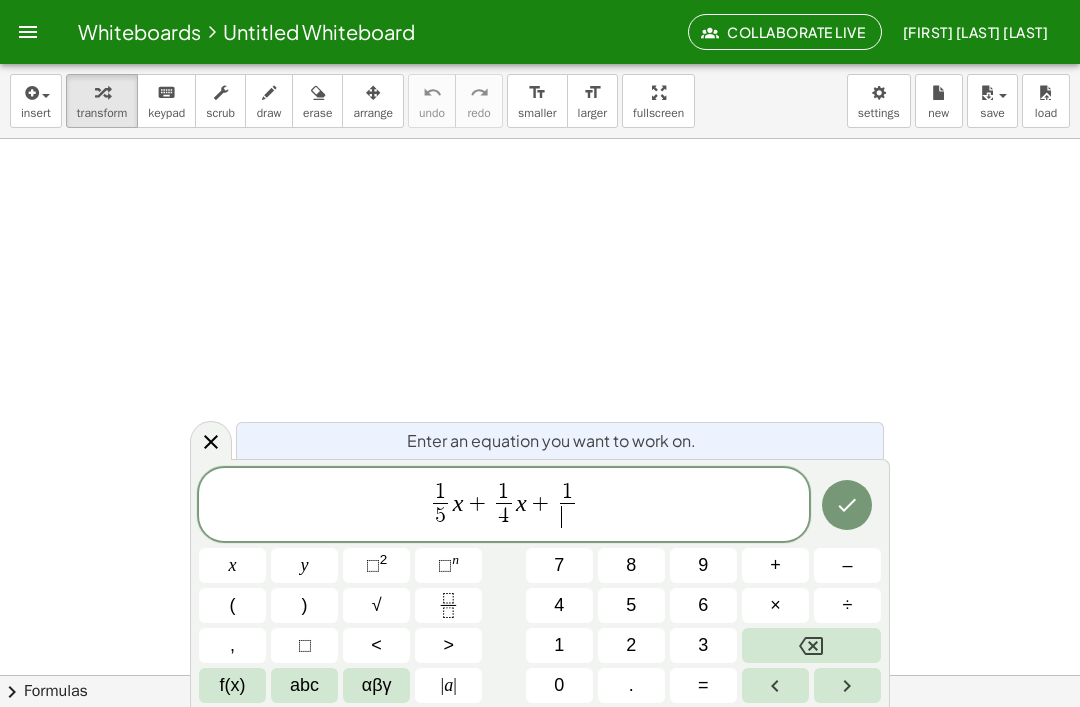 click on "7" at bounding box center (559, 565) 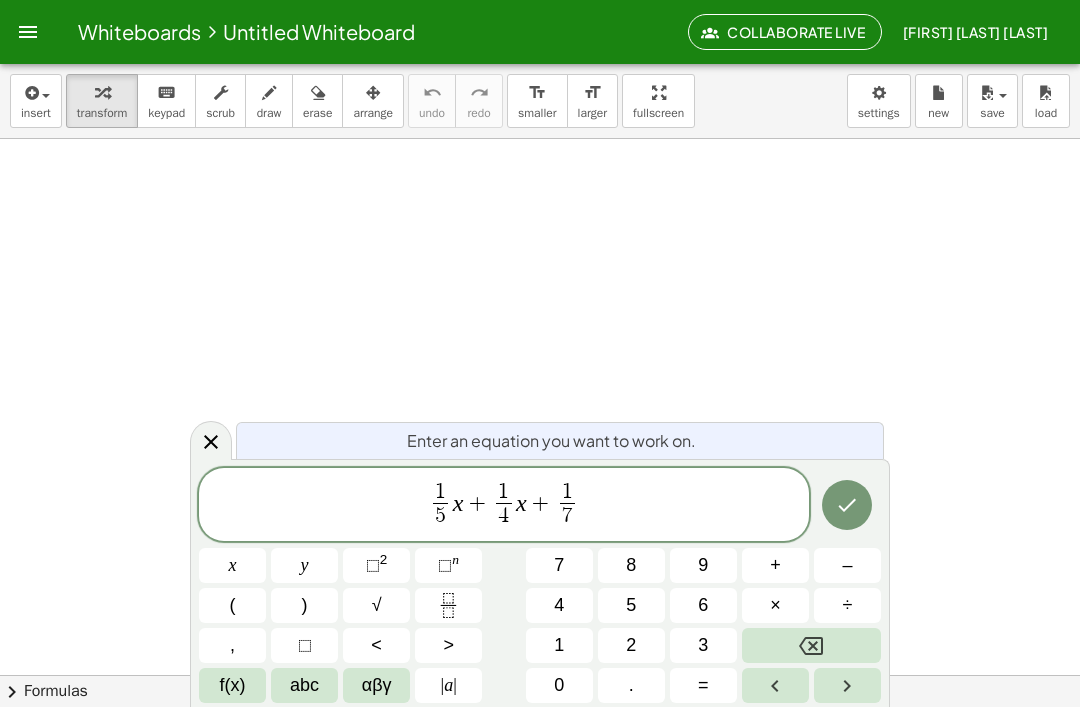 click 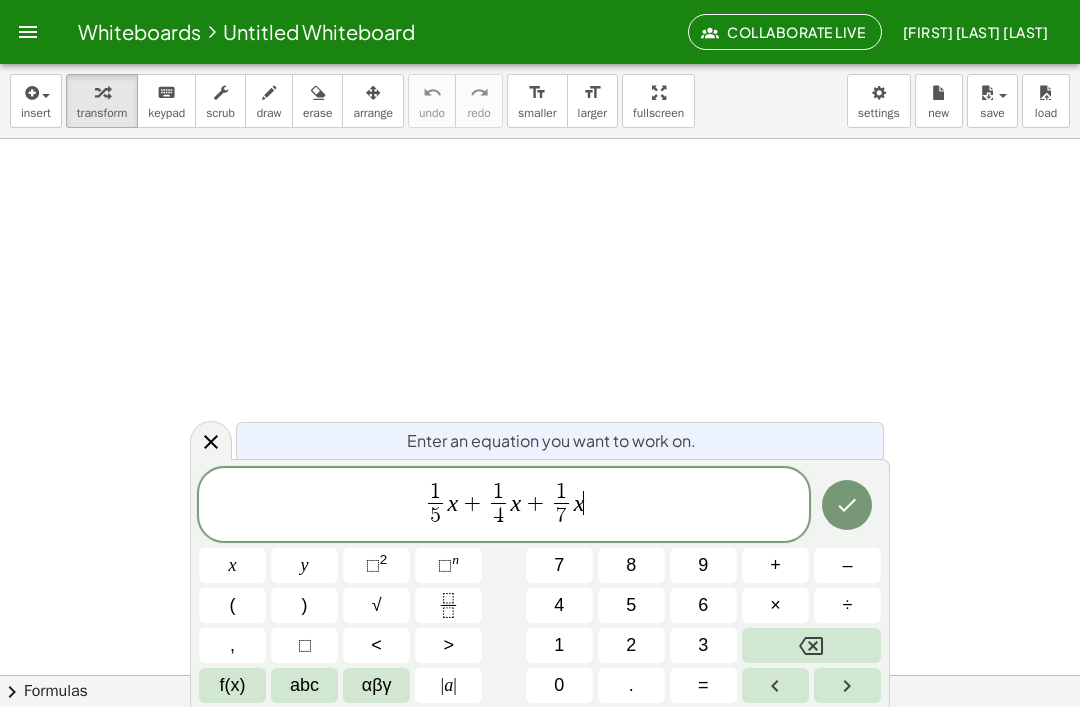 click on "+" at bounding box center (775, 565) 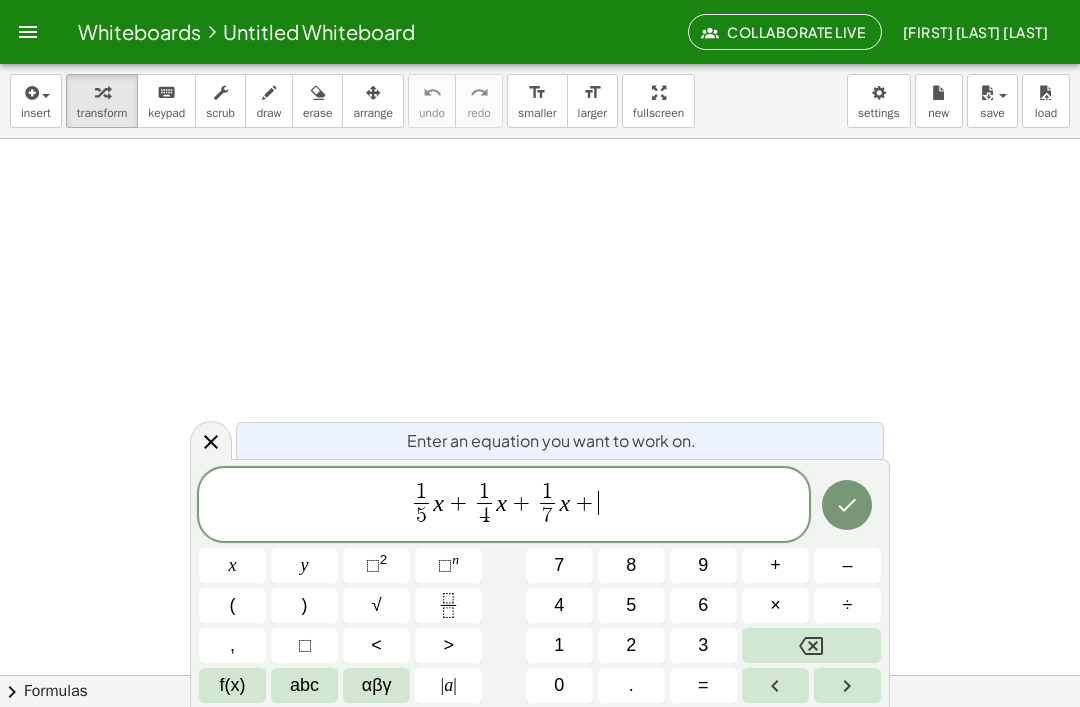 click on "1" at bounding box center [559, 645] 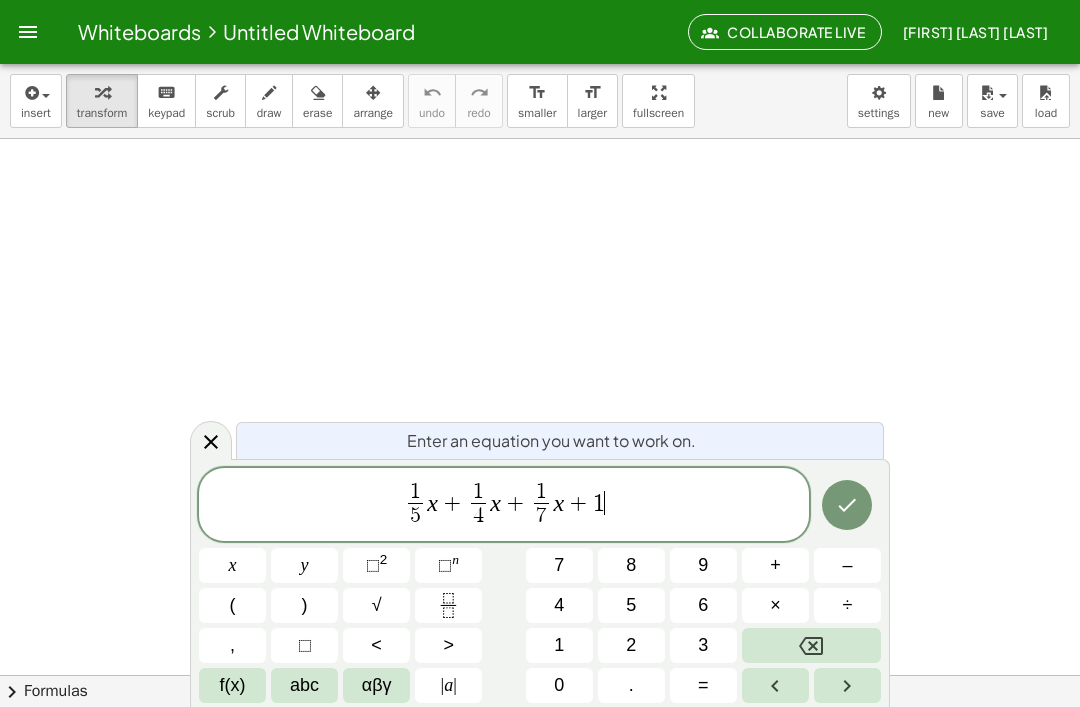 click 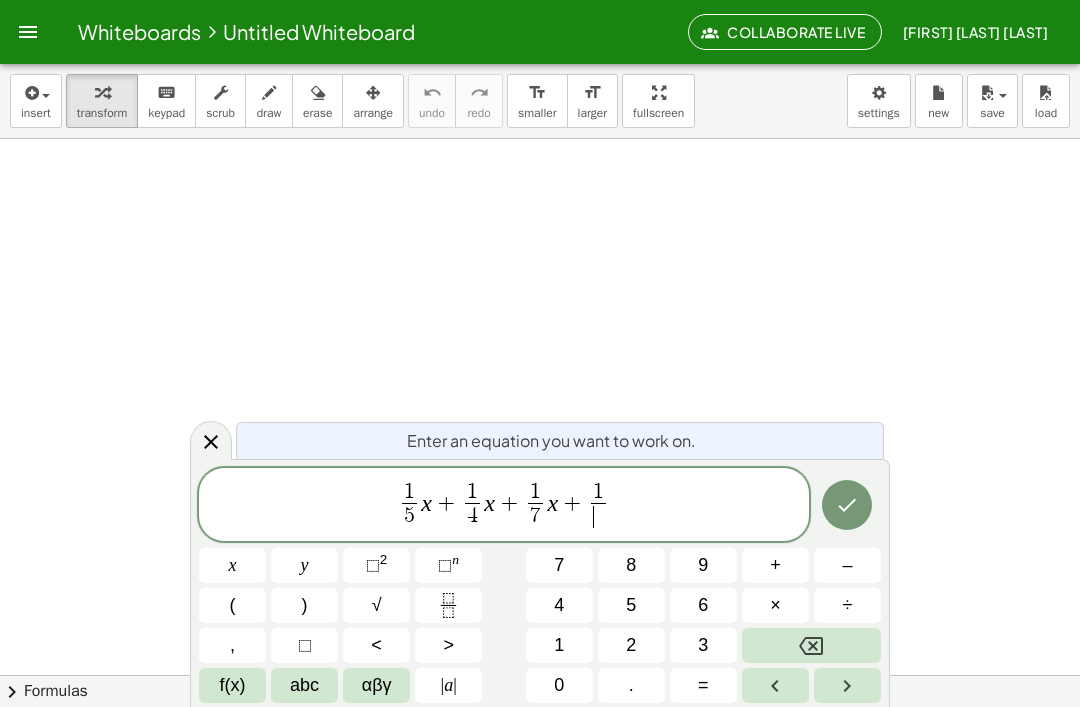 click on "8" at bounding box center [631, 565] 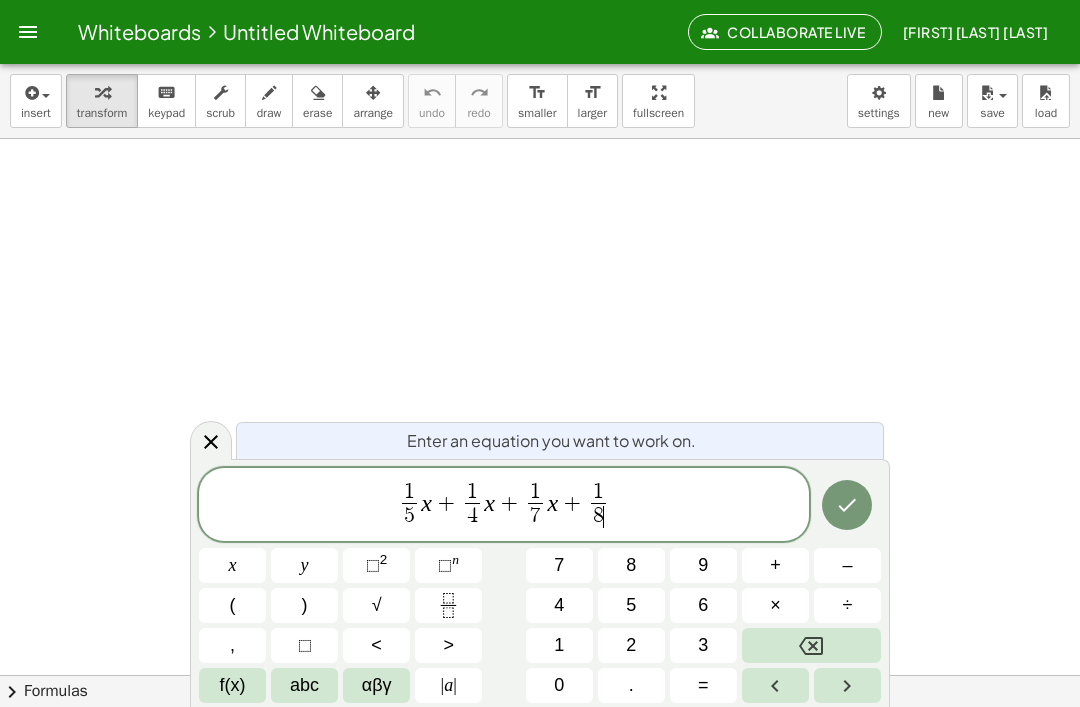 click at bounding box center (847, 685) 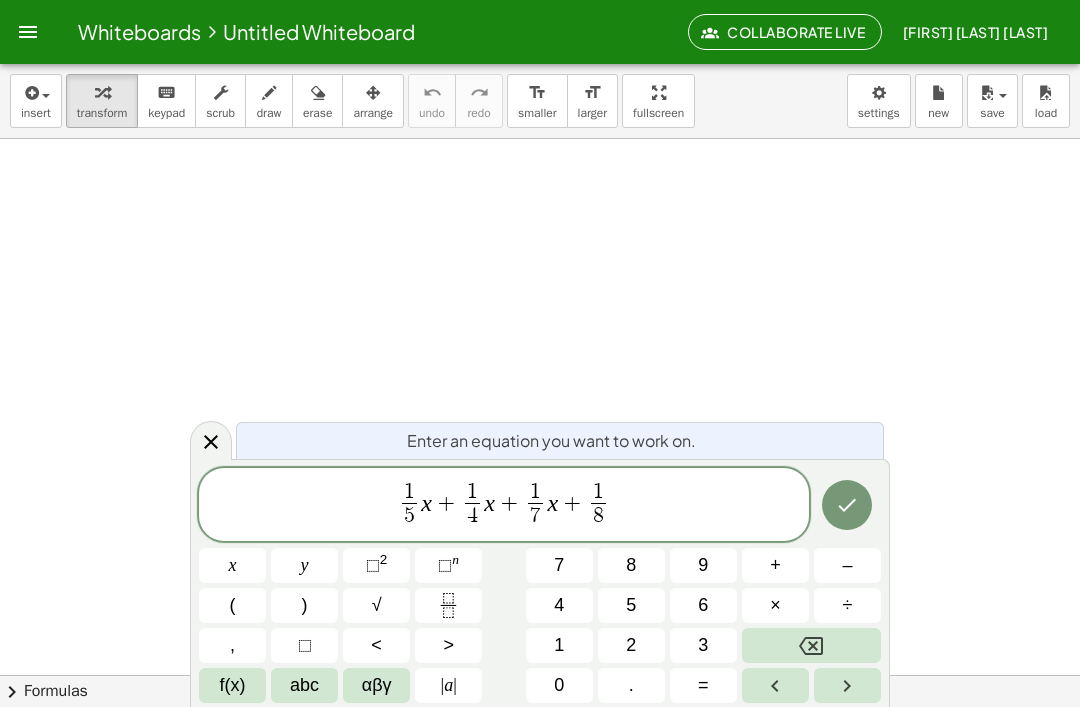 click on "y" at bounding box center (305, 565) 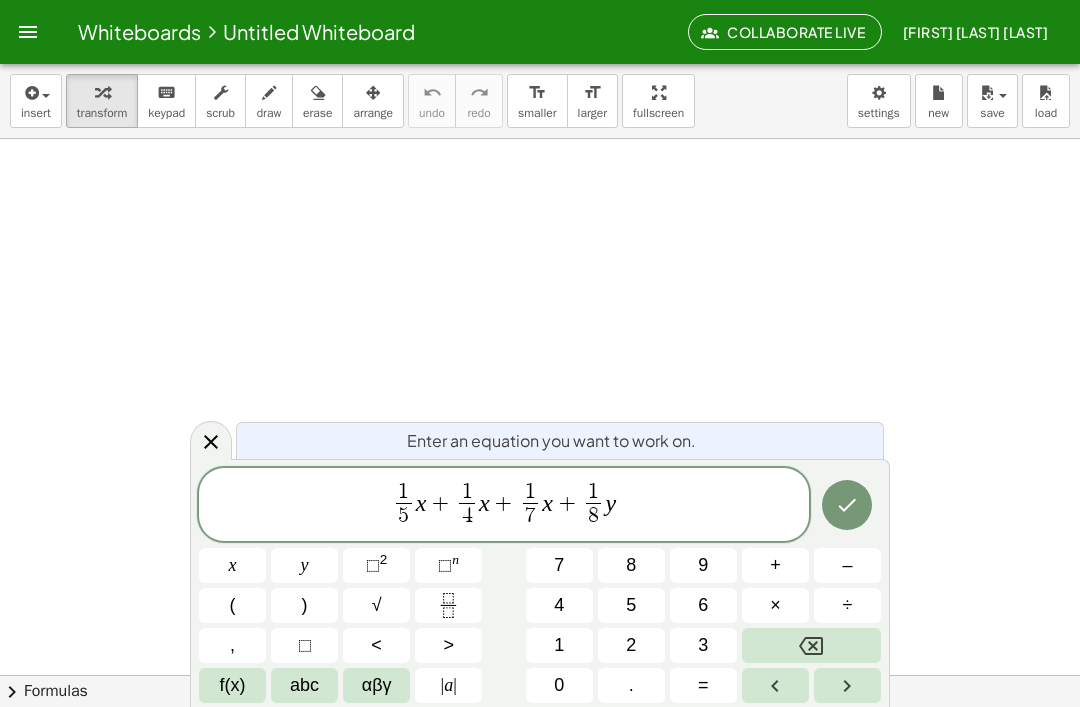 click 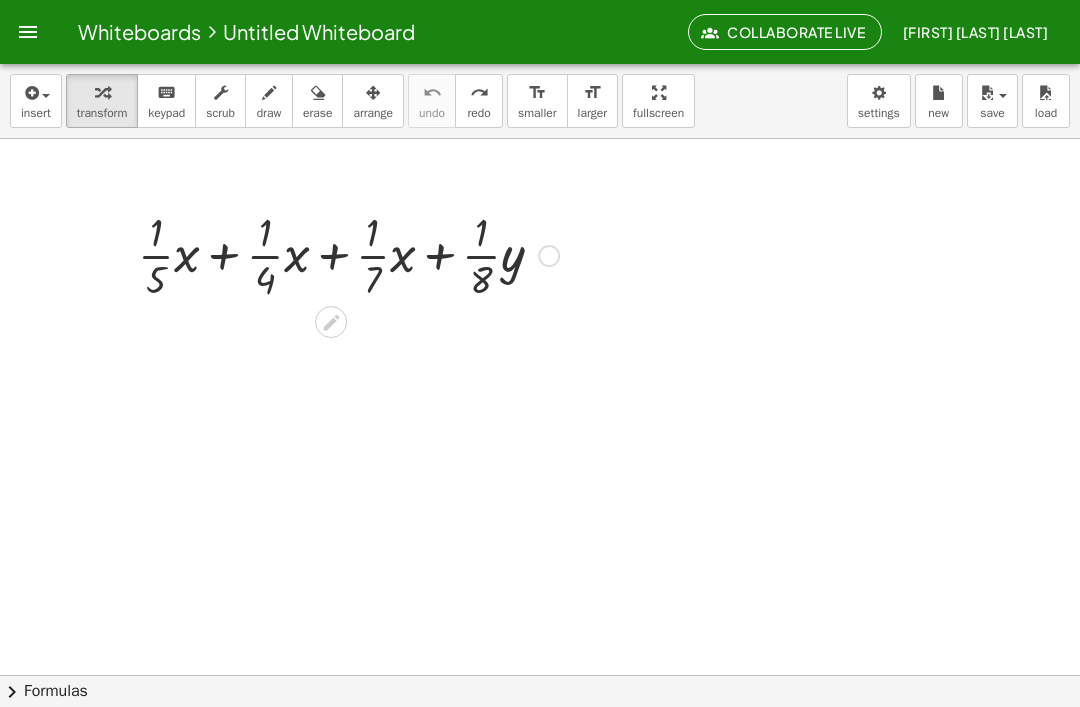 click 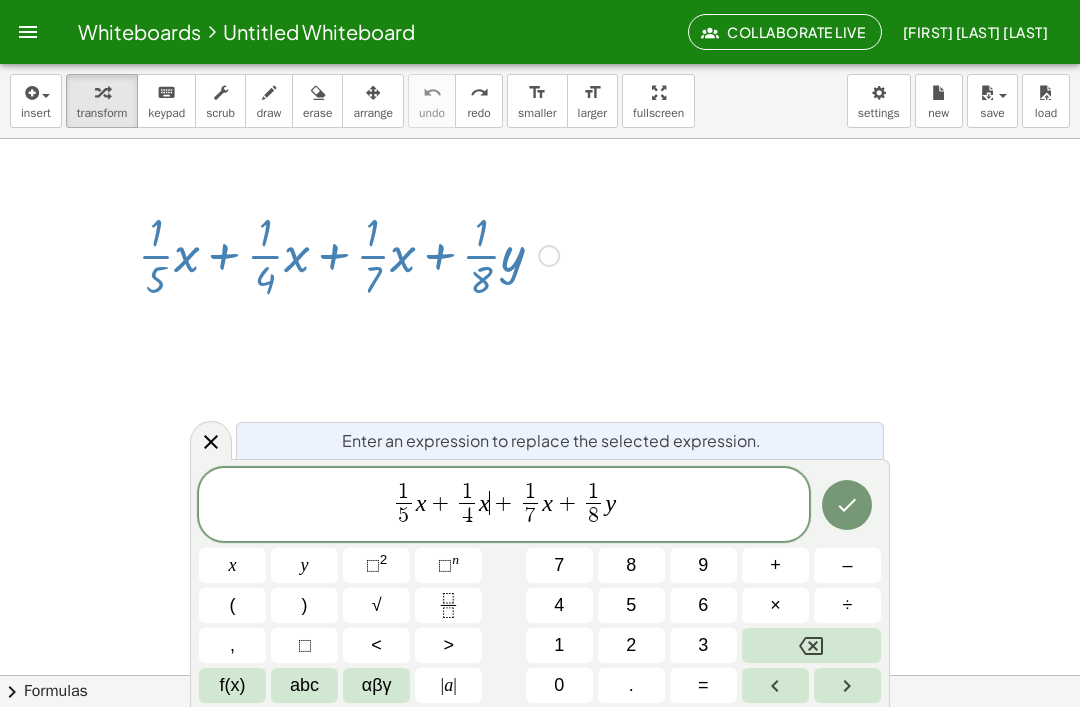 click at bounding box center [811, 645] 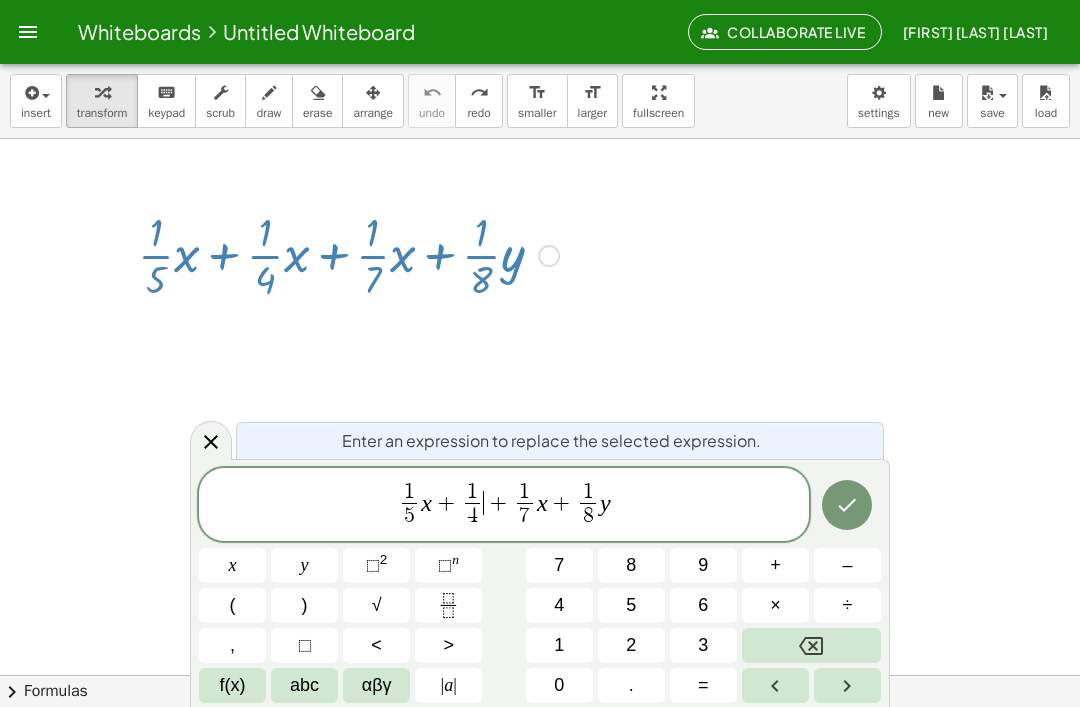 click on "y" at bounding box center [304, 565] 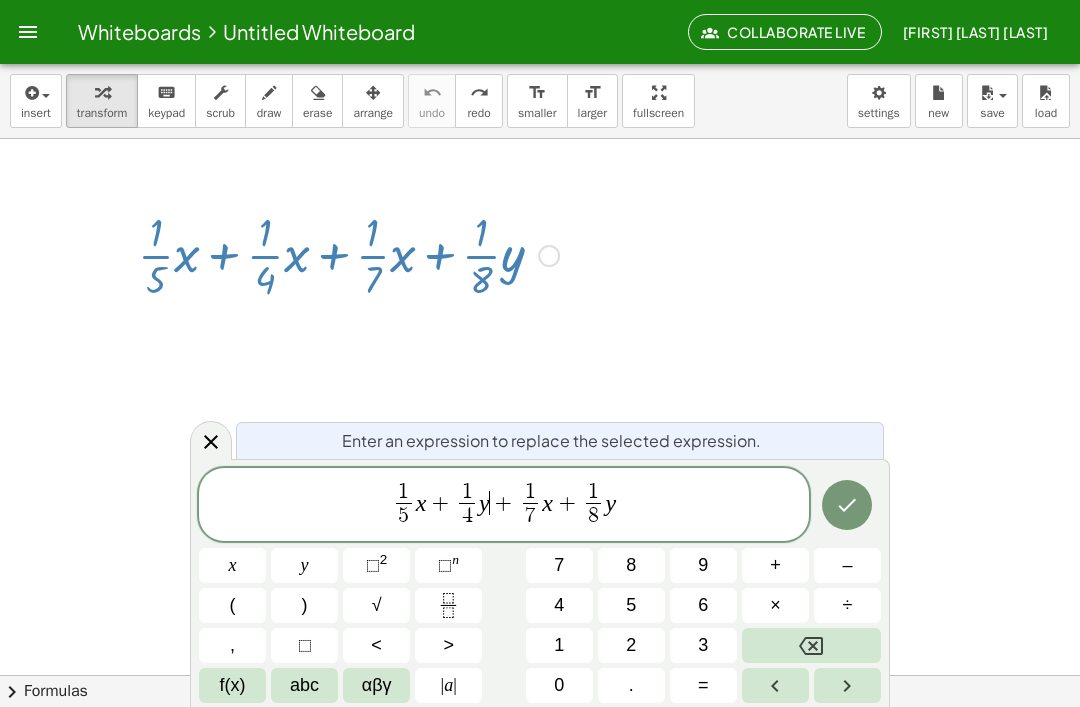 click 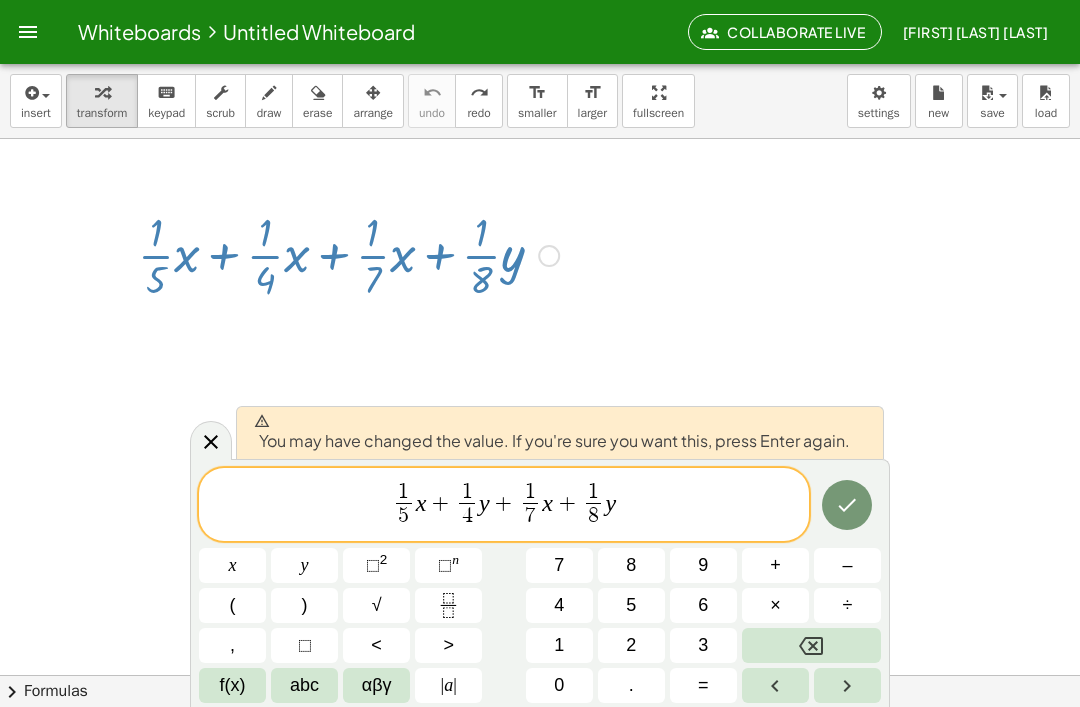 click 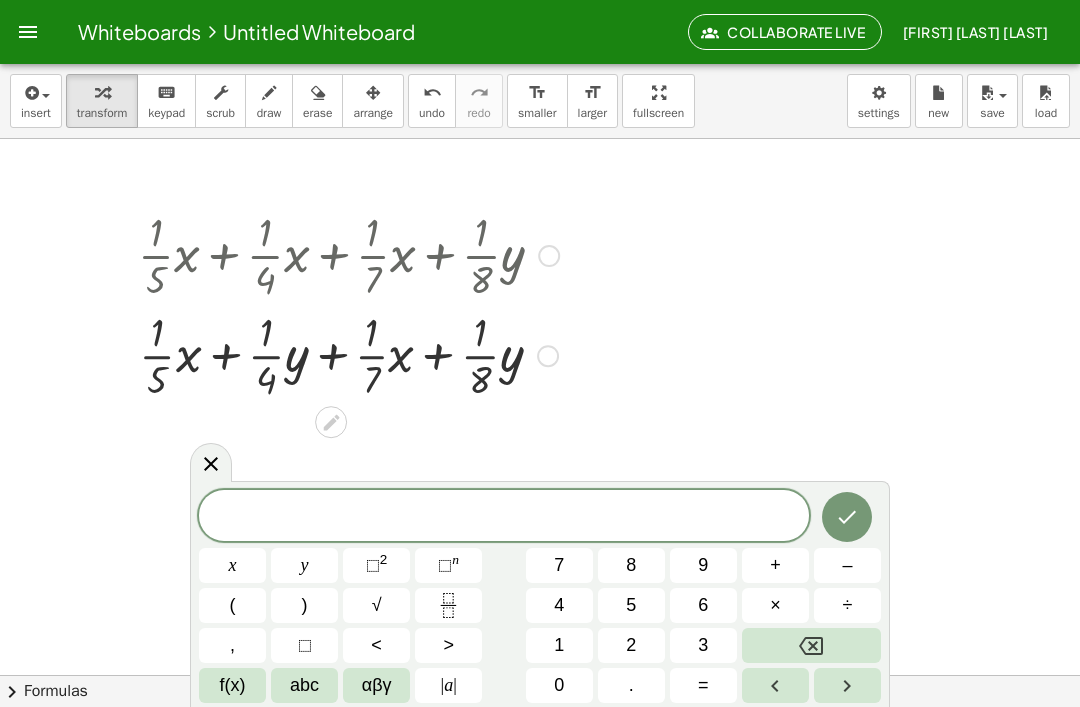 click on "Whiteboards     Untitled Whiteboard Collaborate Live  [FIRST] [LAST] [LAST]" 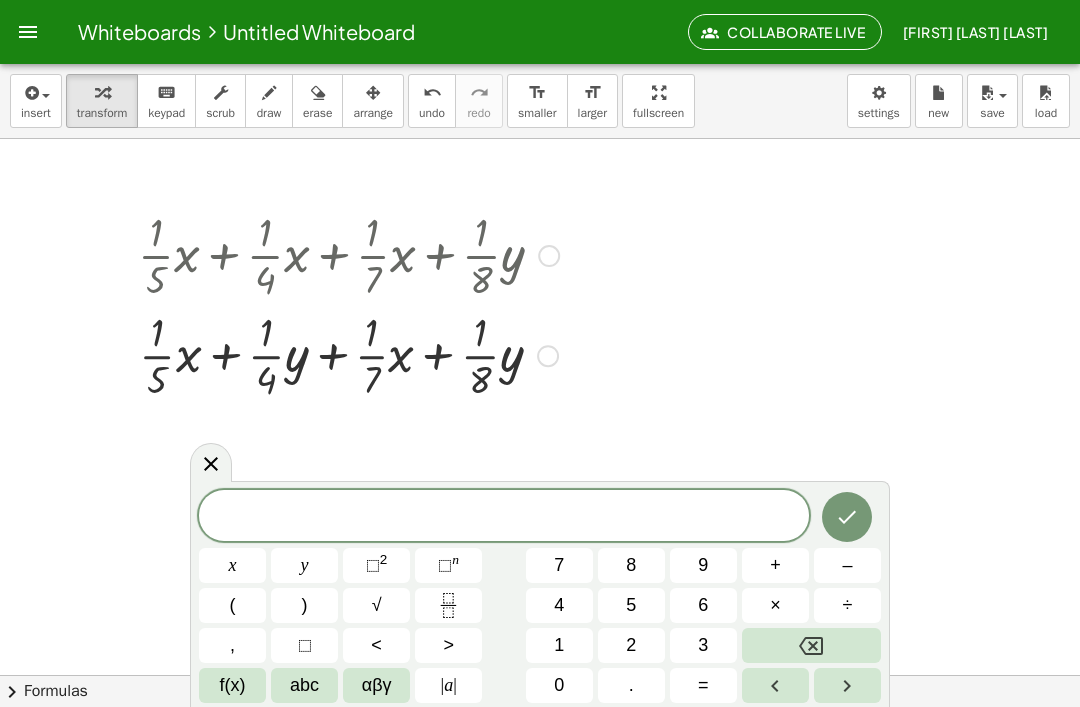 click on "Whiteboards" at bounding box center (139, 31) 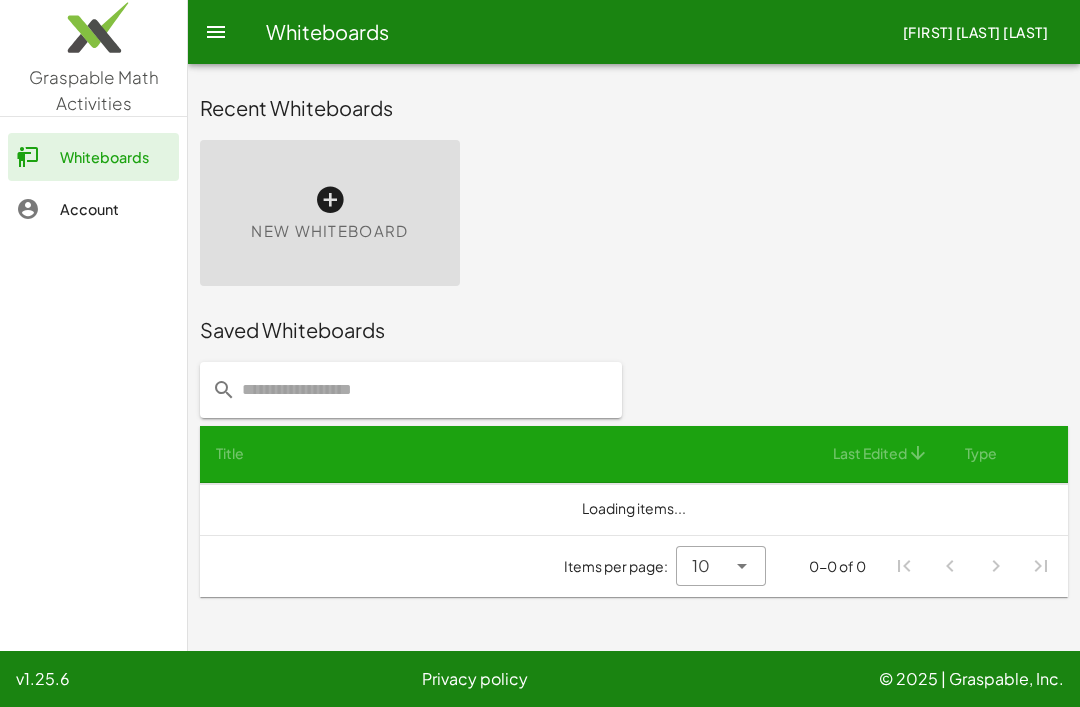 click on "New Whiteboard" at bounding box center (330, 213) 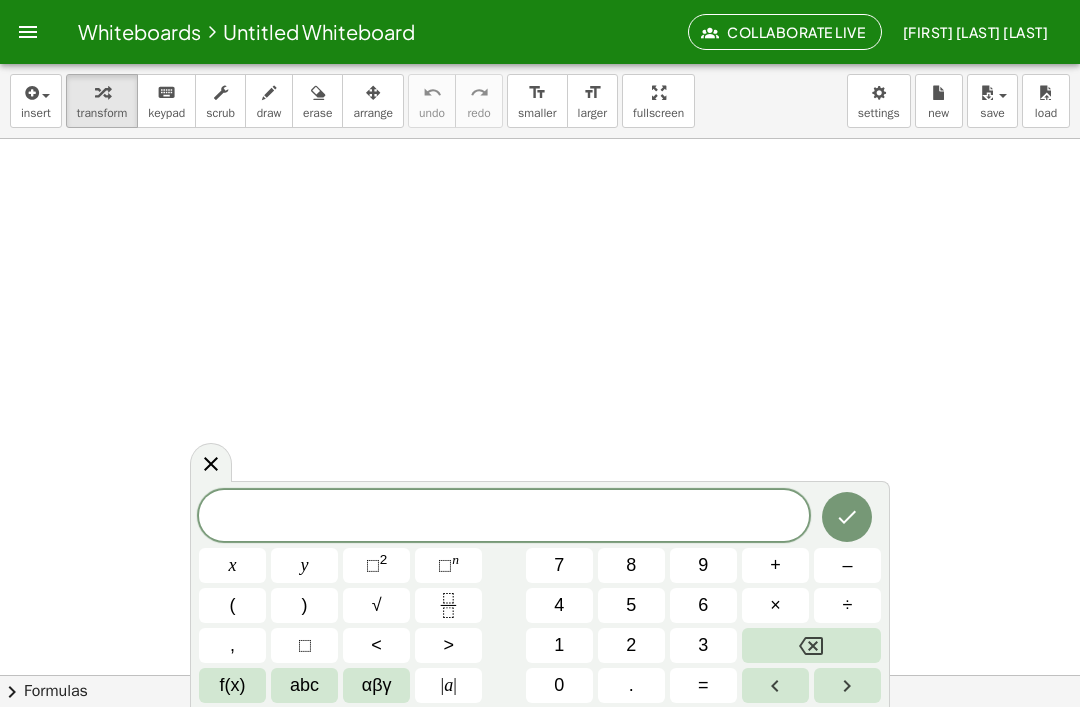 click at bounding box center (540, 803) 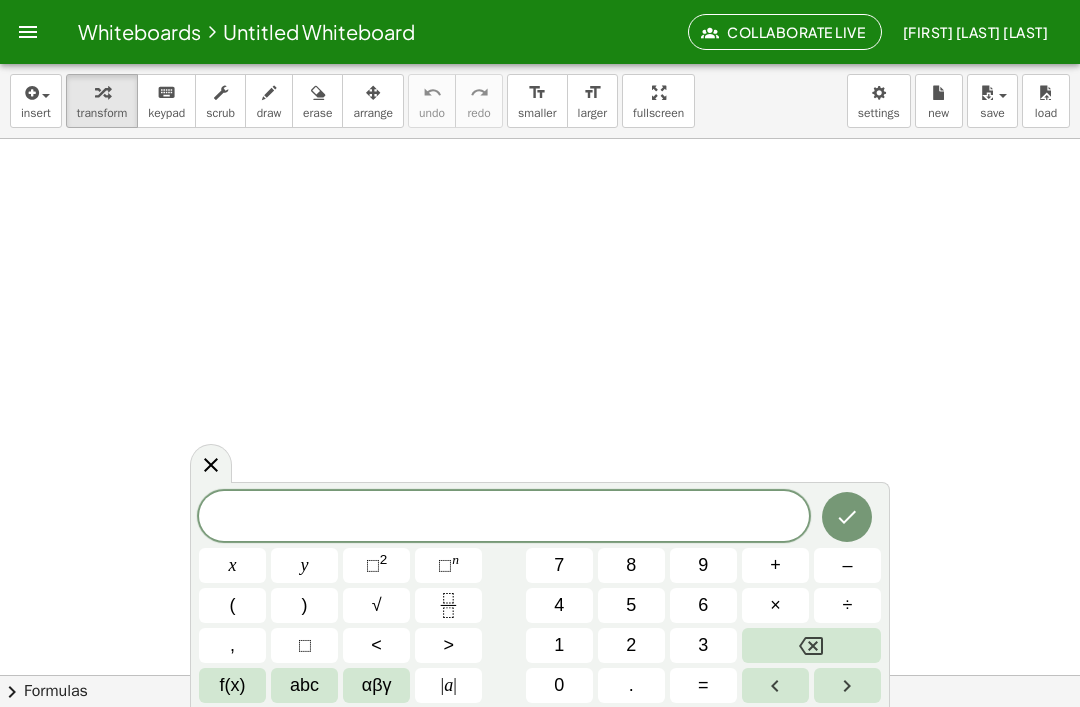 click on "1" at bounding box center [559, 645] 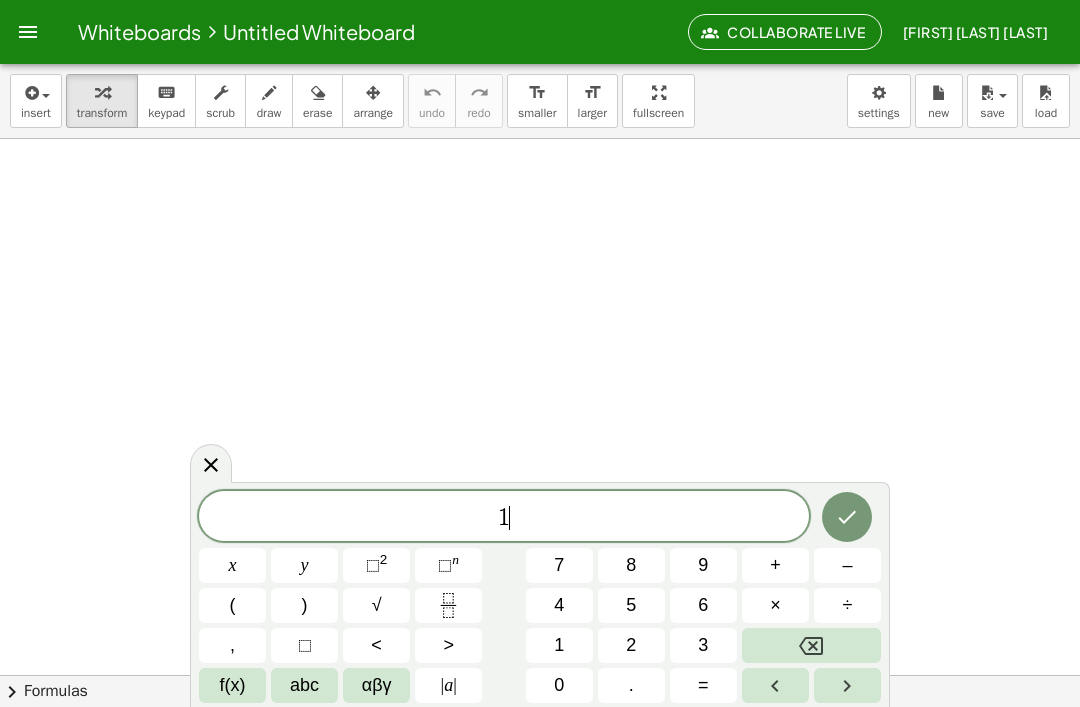 click 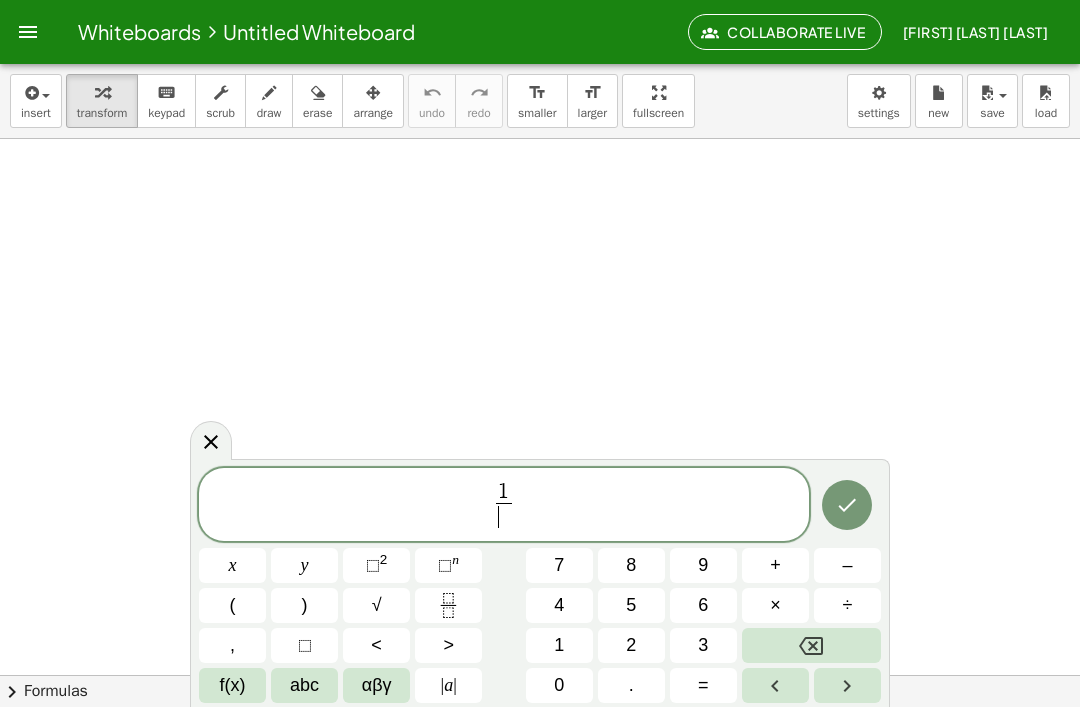click on "5" at bounding box center (631, 605) 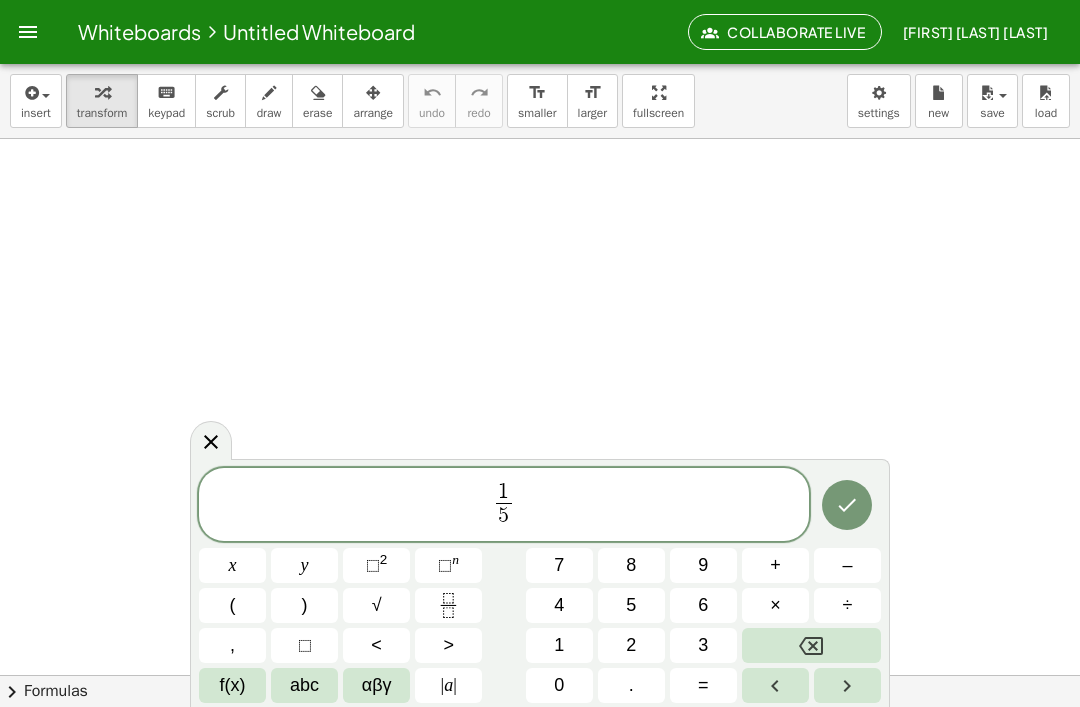 click 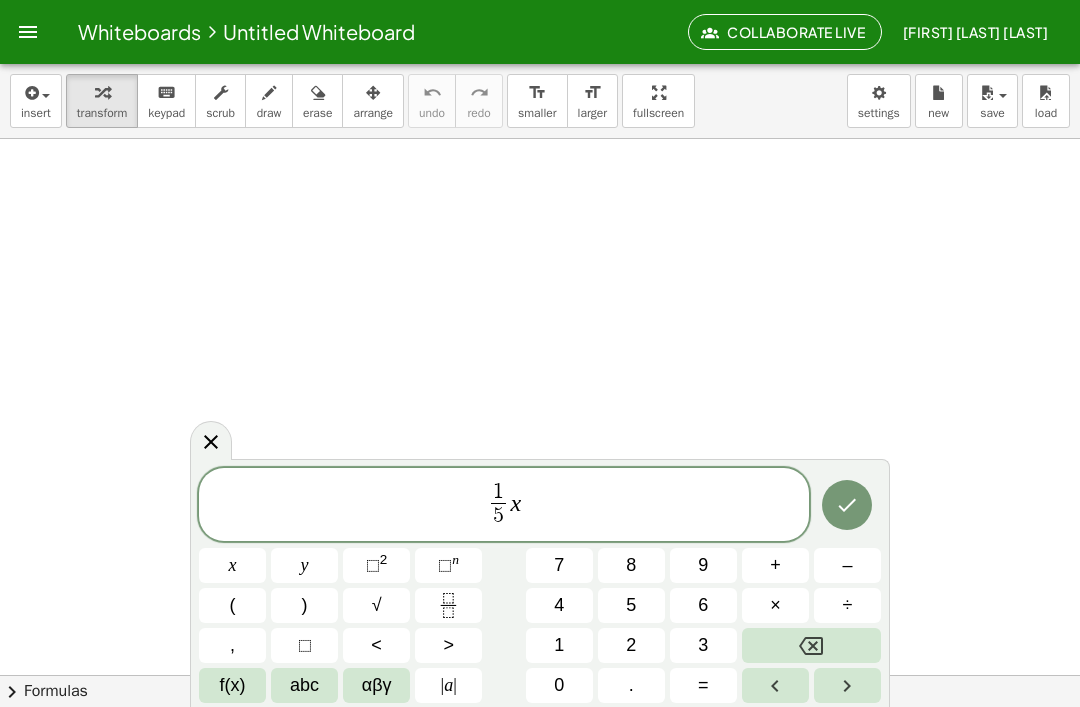 click on "÷" at bounding box center (847, 605) 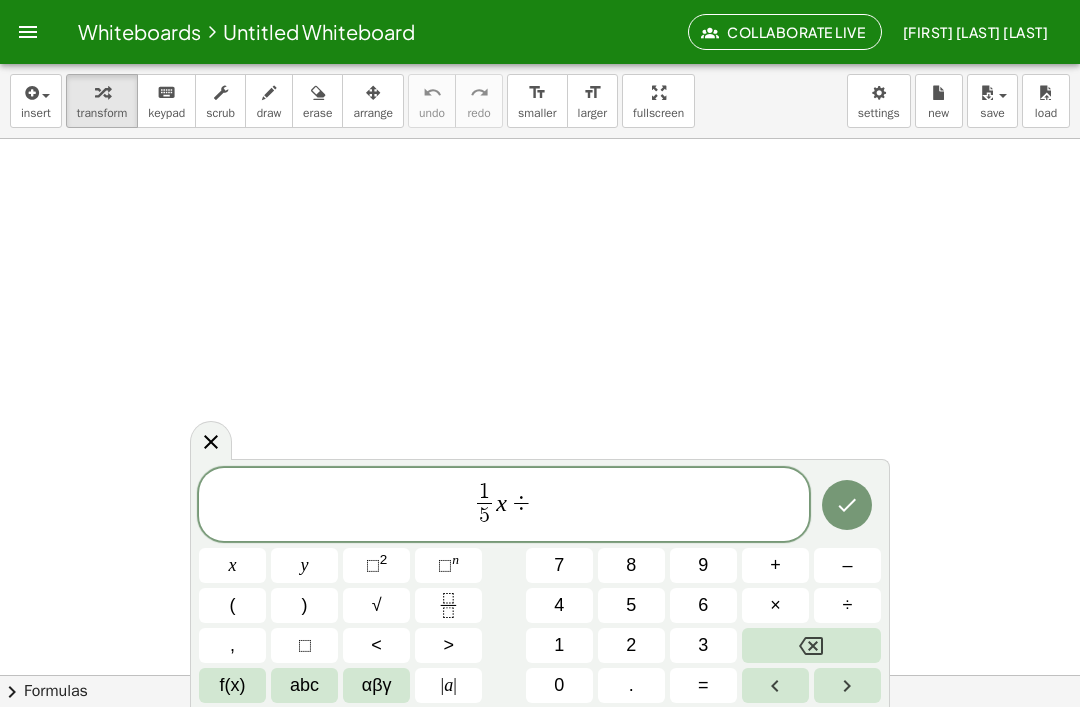 click at bounding box center [811, 645] 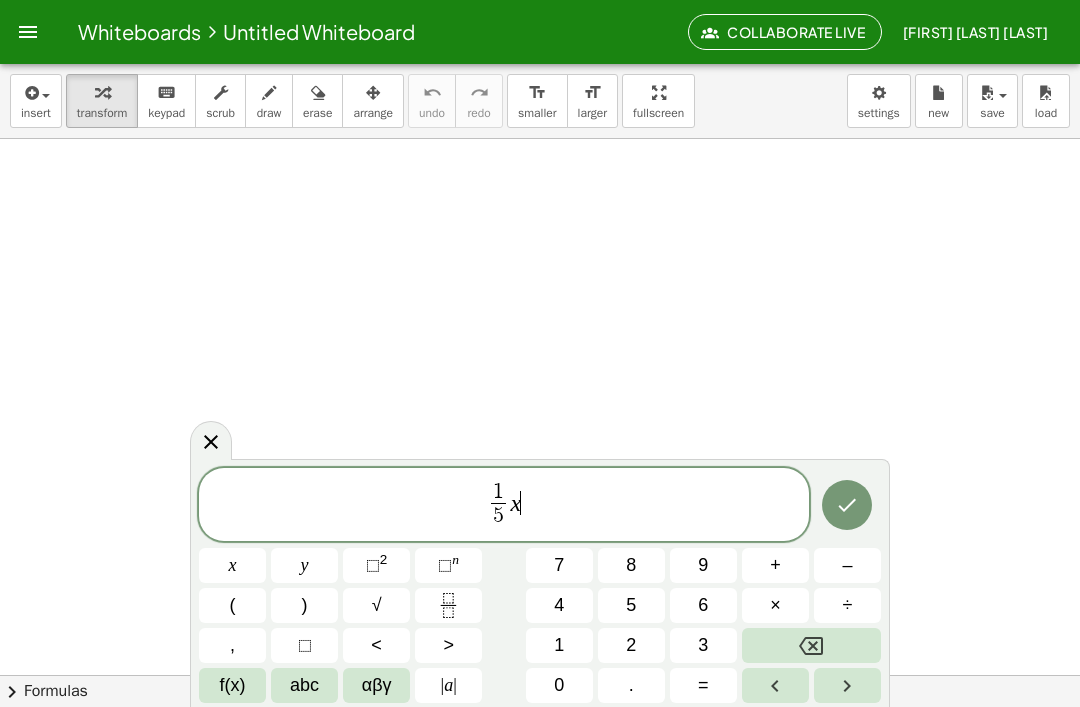 click on "+" at bounding box center (775, 565) 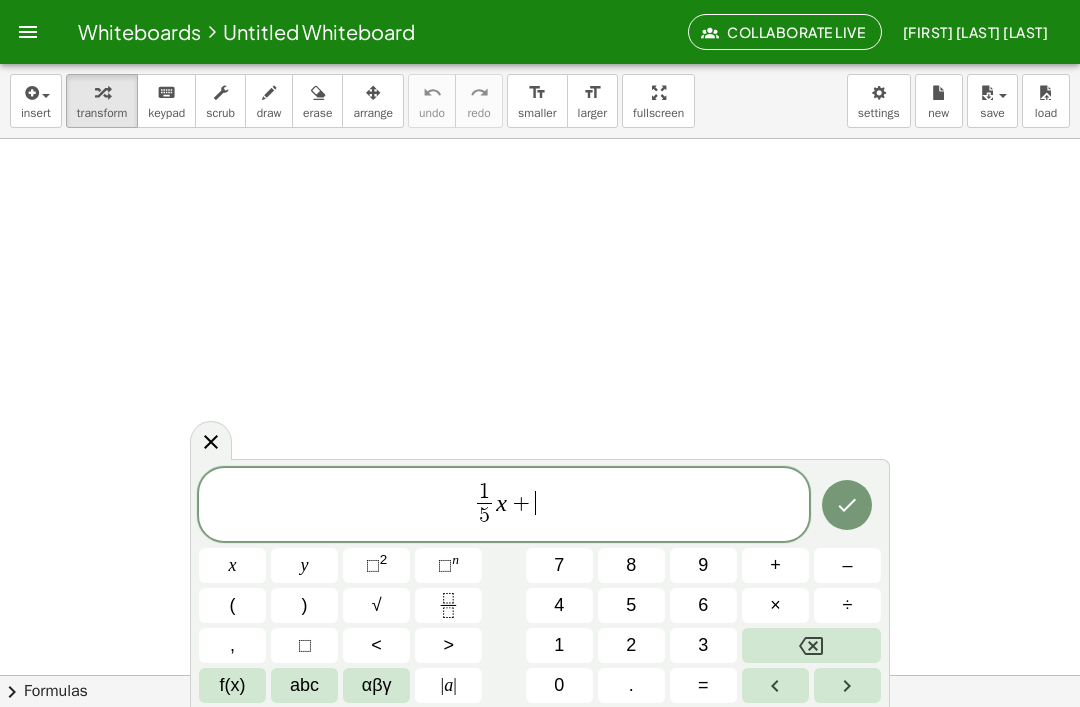 click on "1" at bounding box center (559, 645) 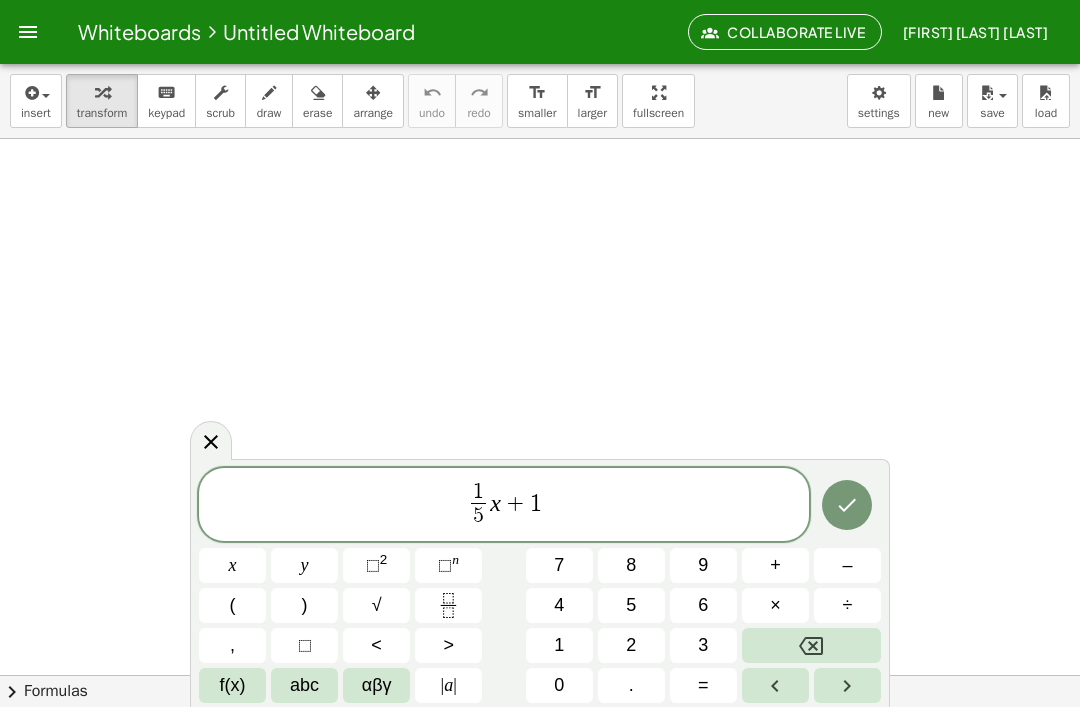 click 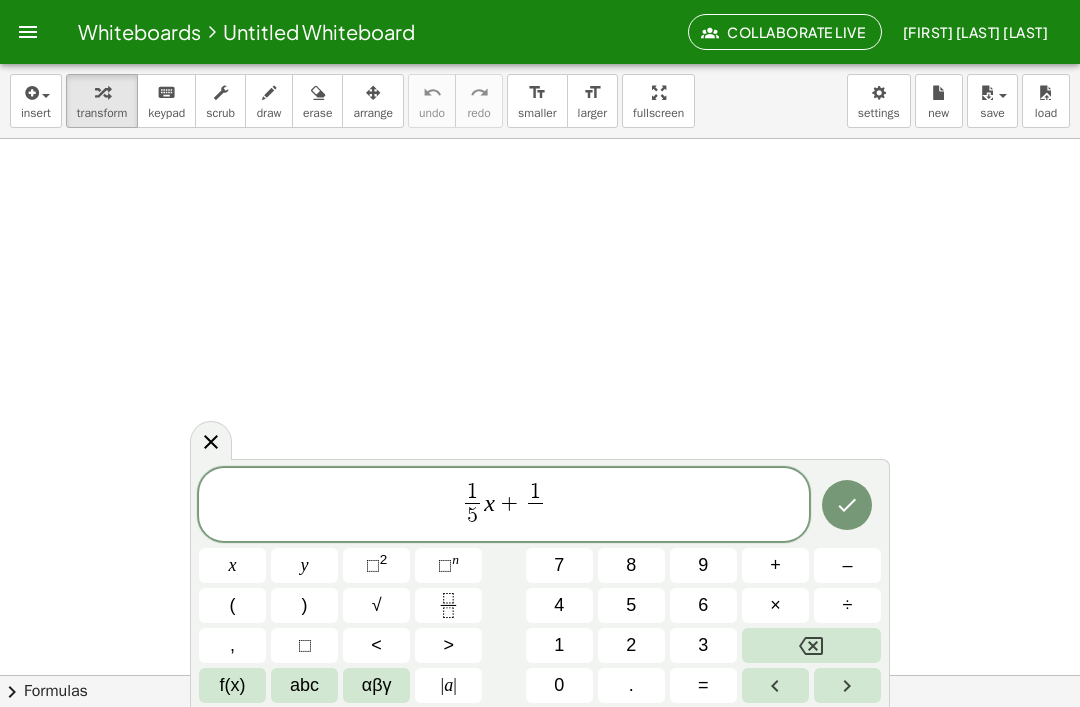 click on "4" at bounding box center [559, 605] 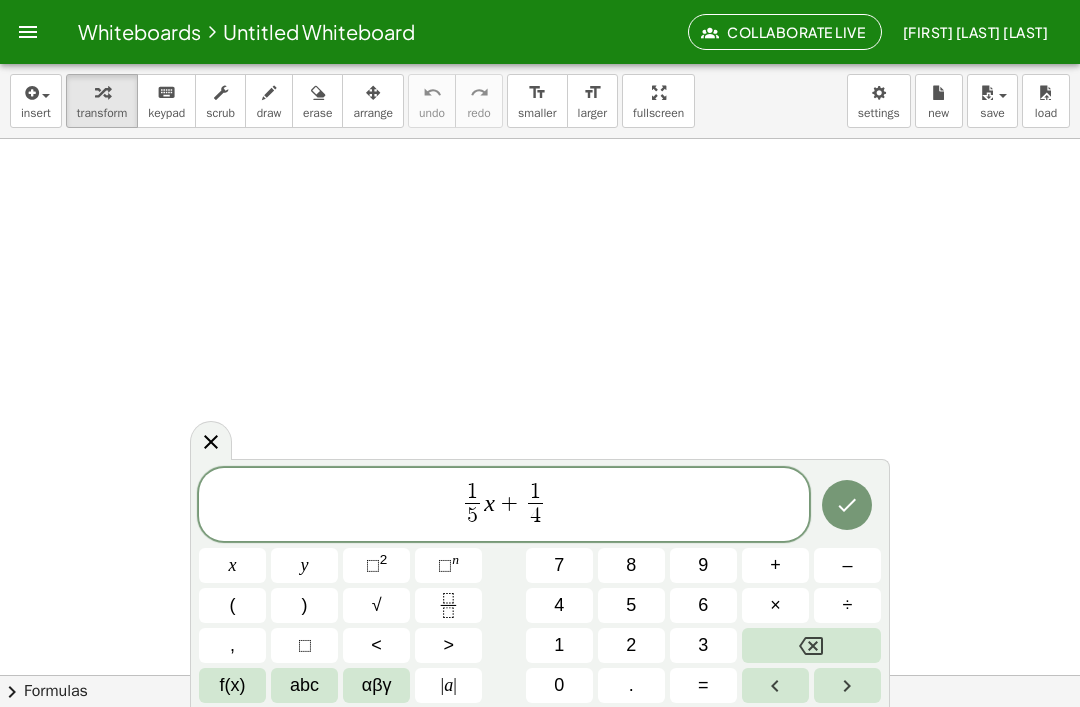 click 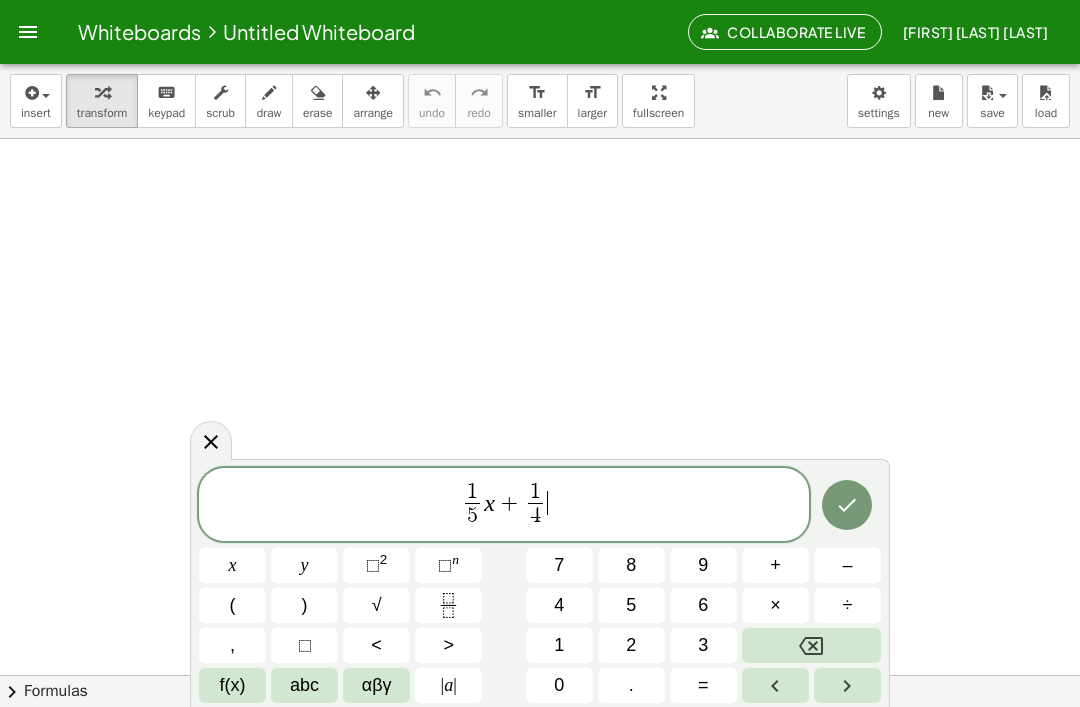 click on "y" at bounding box center [305, 565] 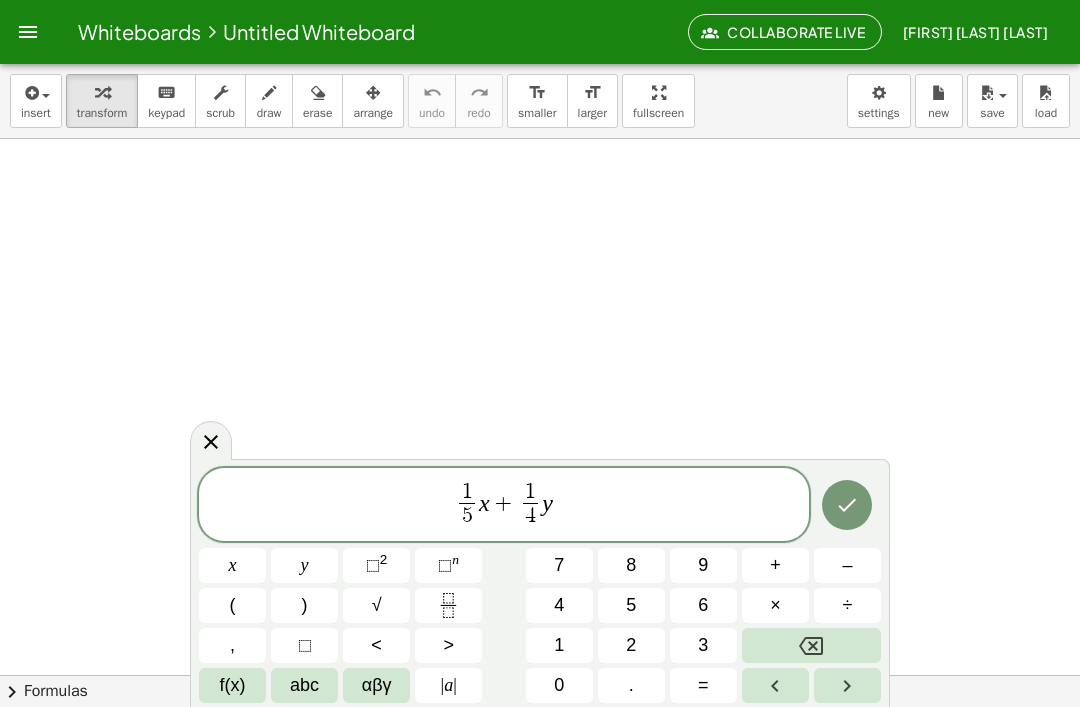 click on "+" at bounding box center (775, 565) 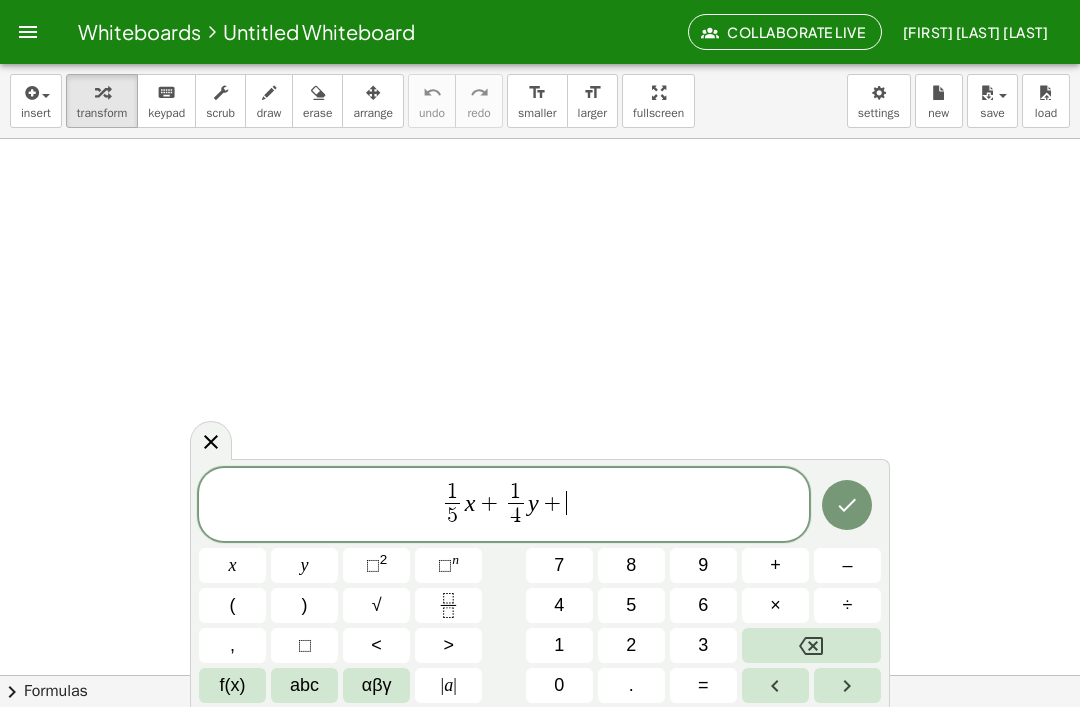 click on "1" at bounding box center [559, 645] 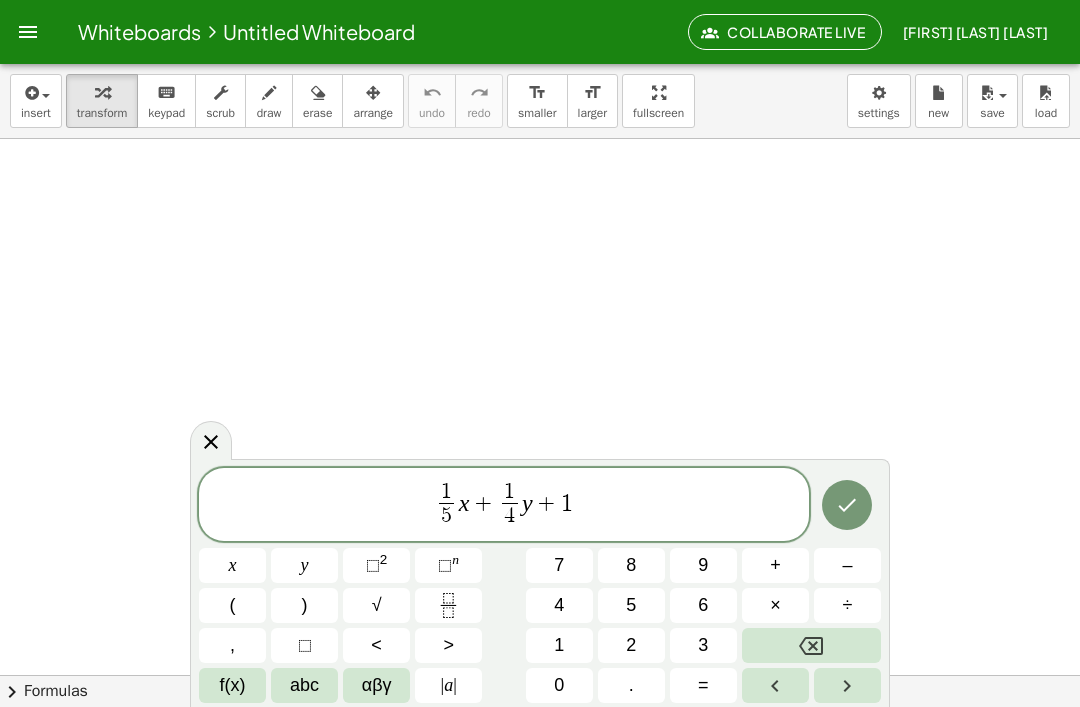 click on "⬚ n" at bounding box center (448, 565) 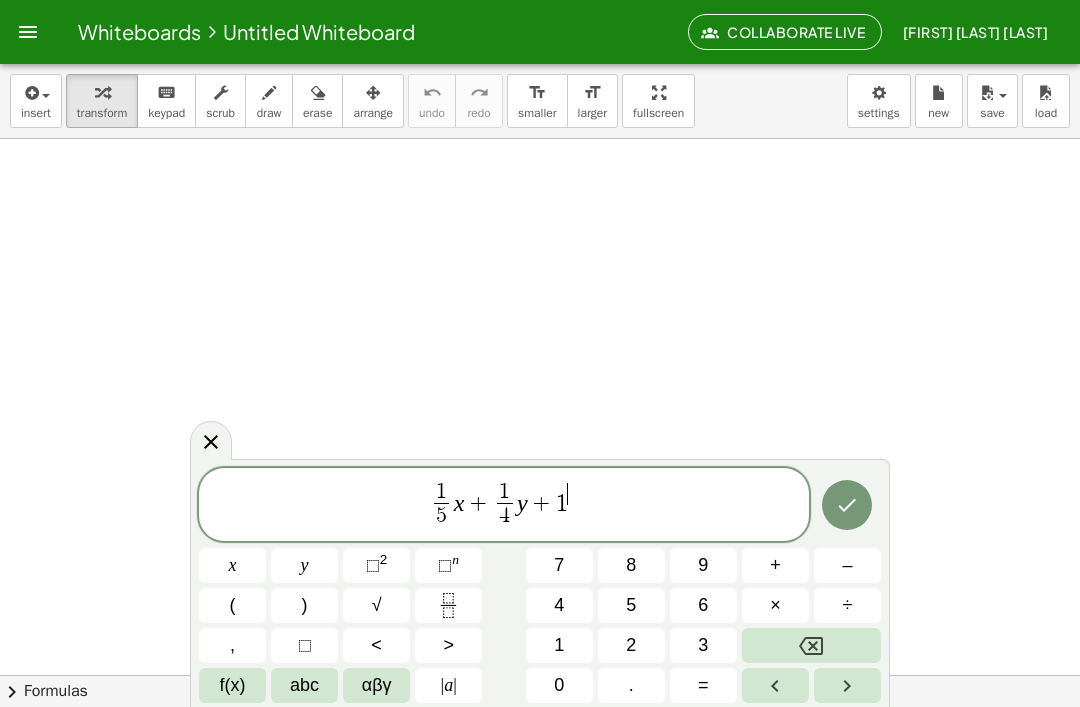 click 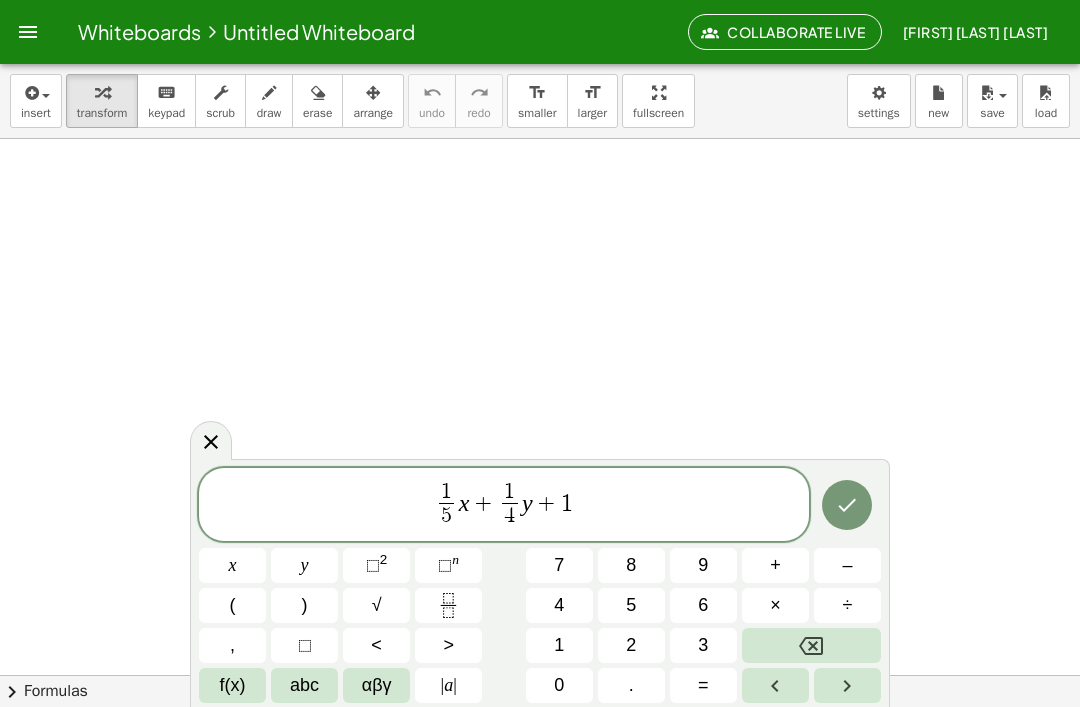 click 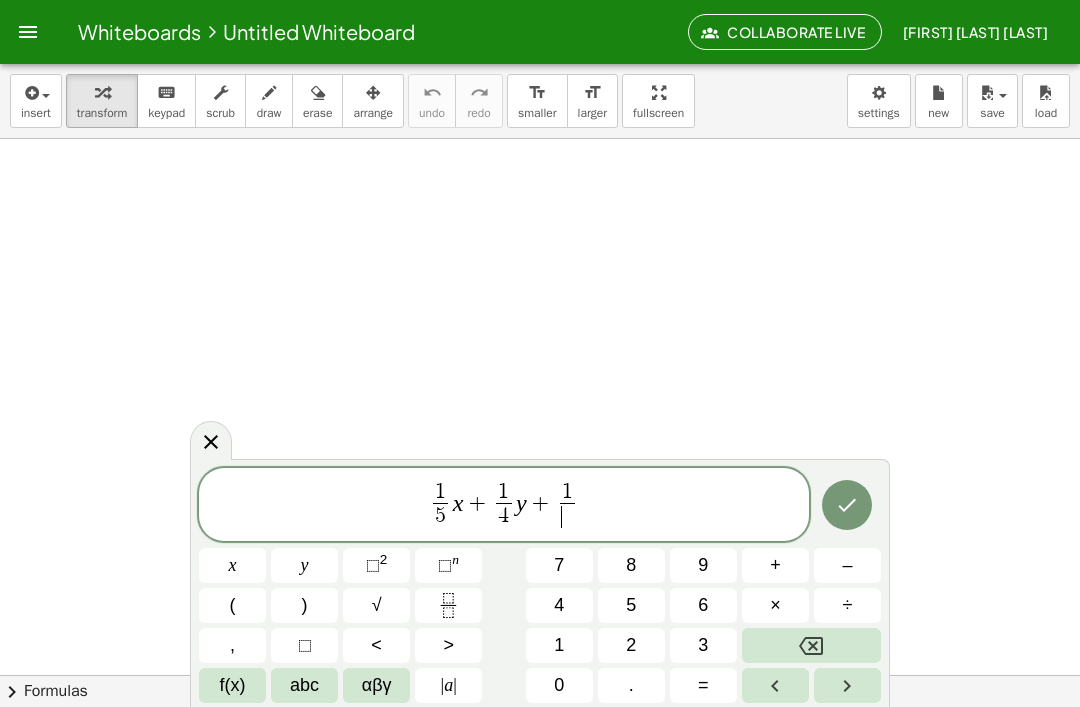 click on "7" at bounding box center [559, 565] 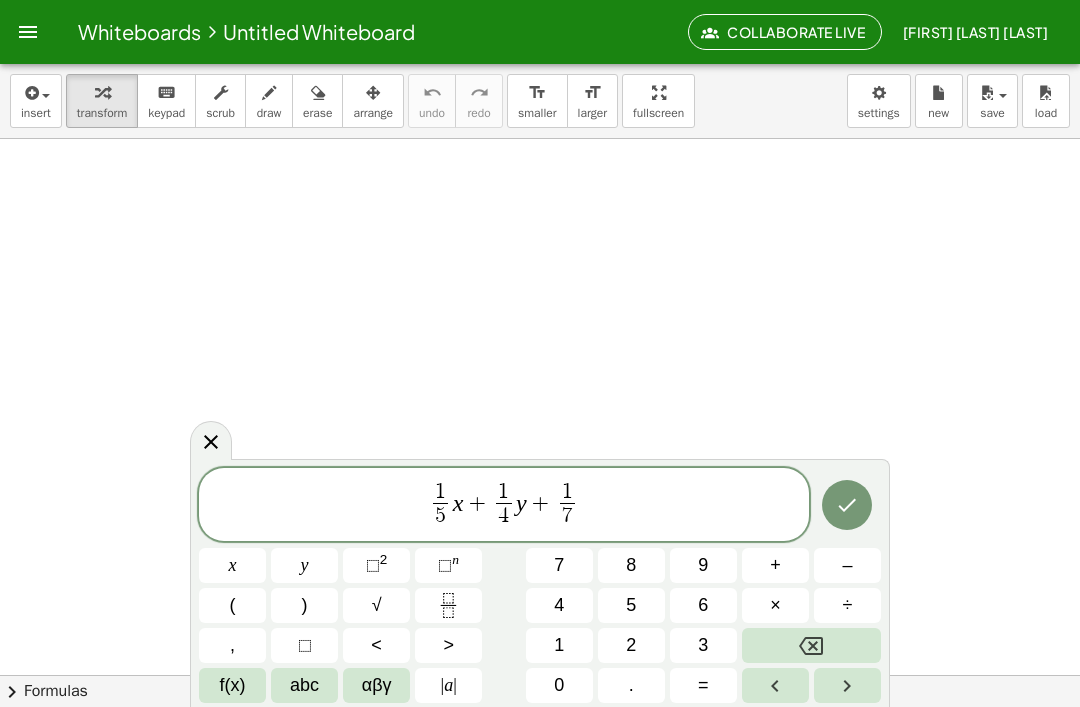 click 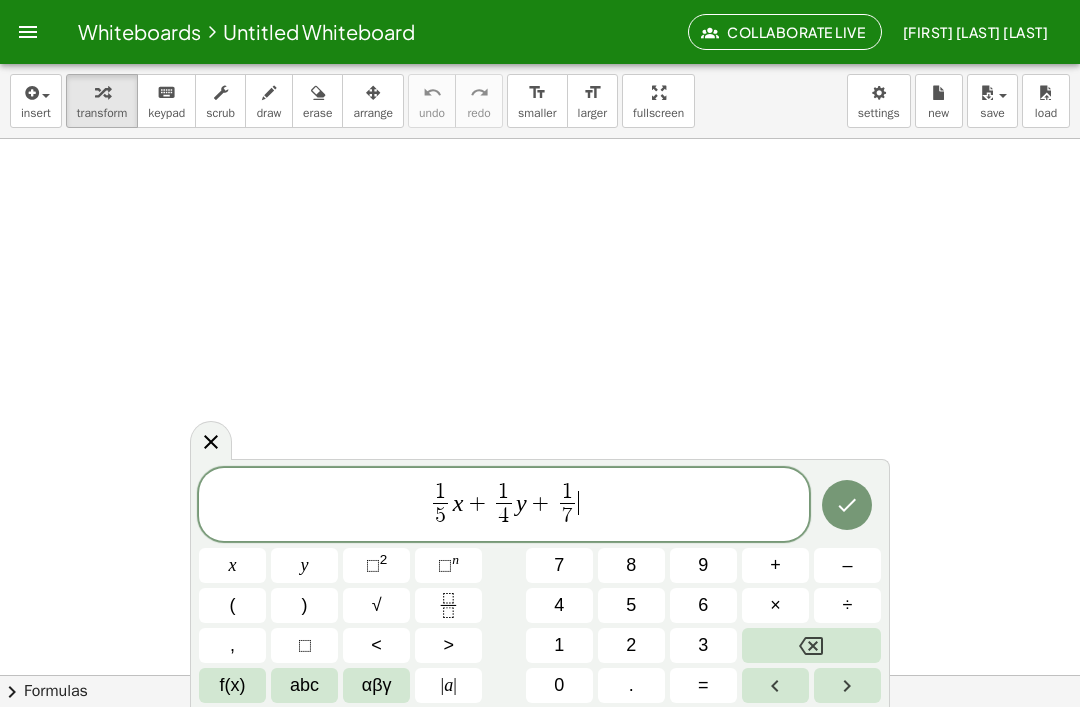 click on "x" at bounding box center [232, 565] 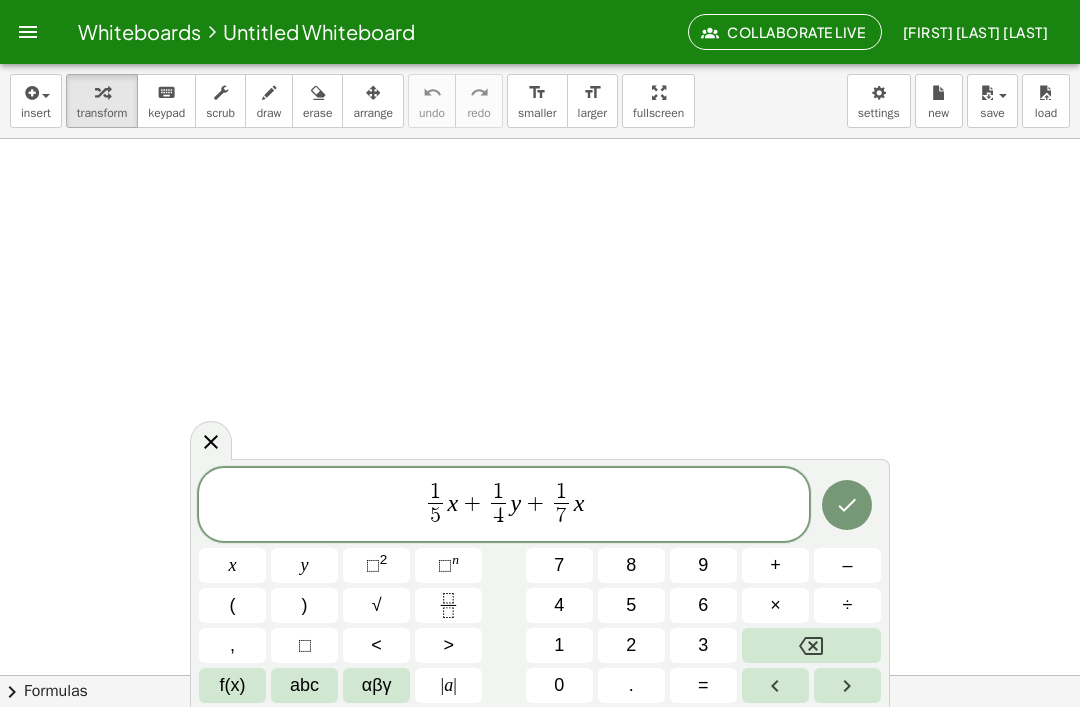click on "+" at bounding box center [775, 565] 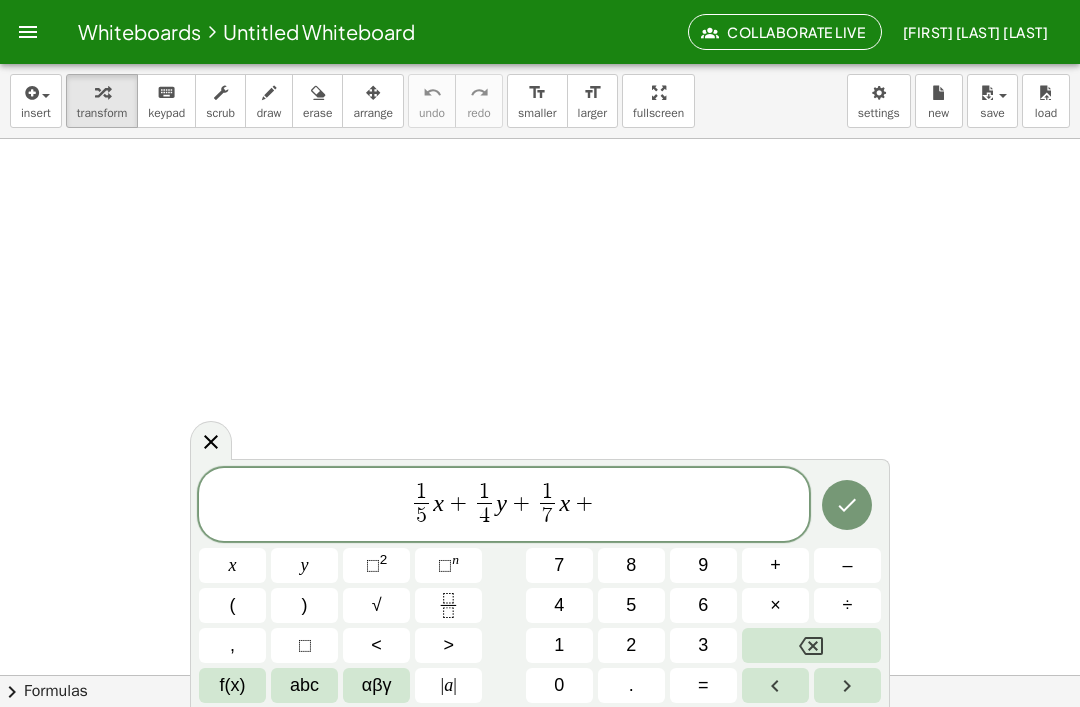 click on "1" at bounding box center (559, 645) 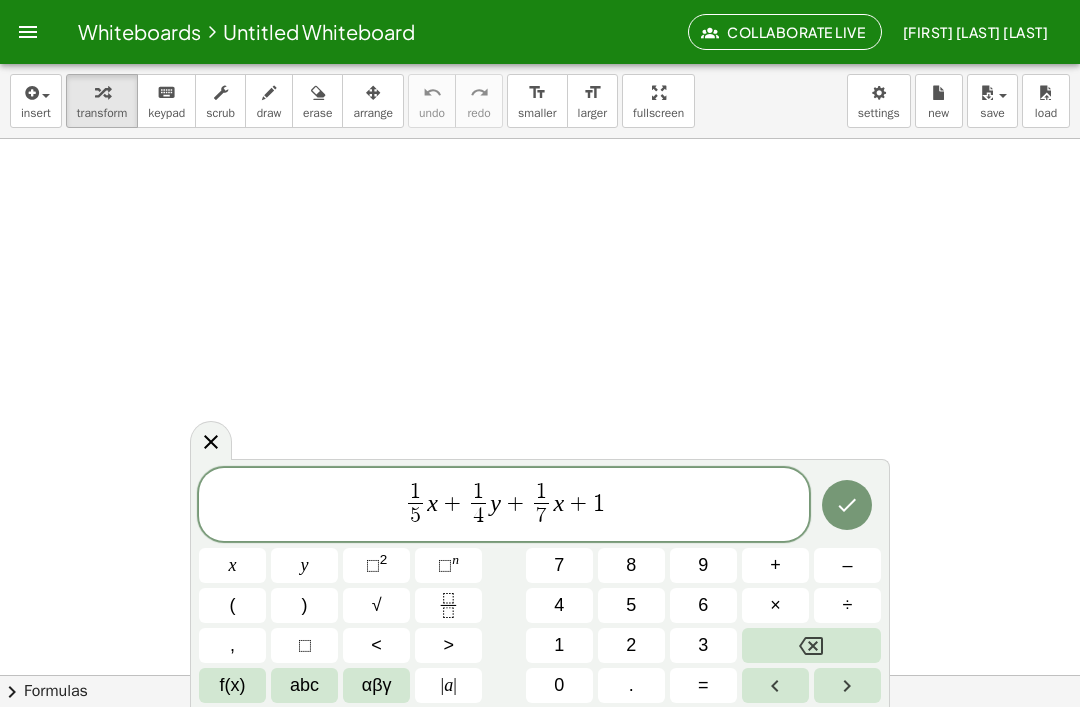 click 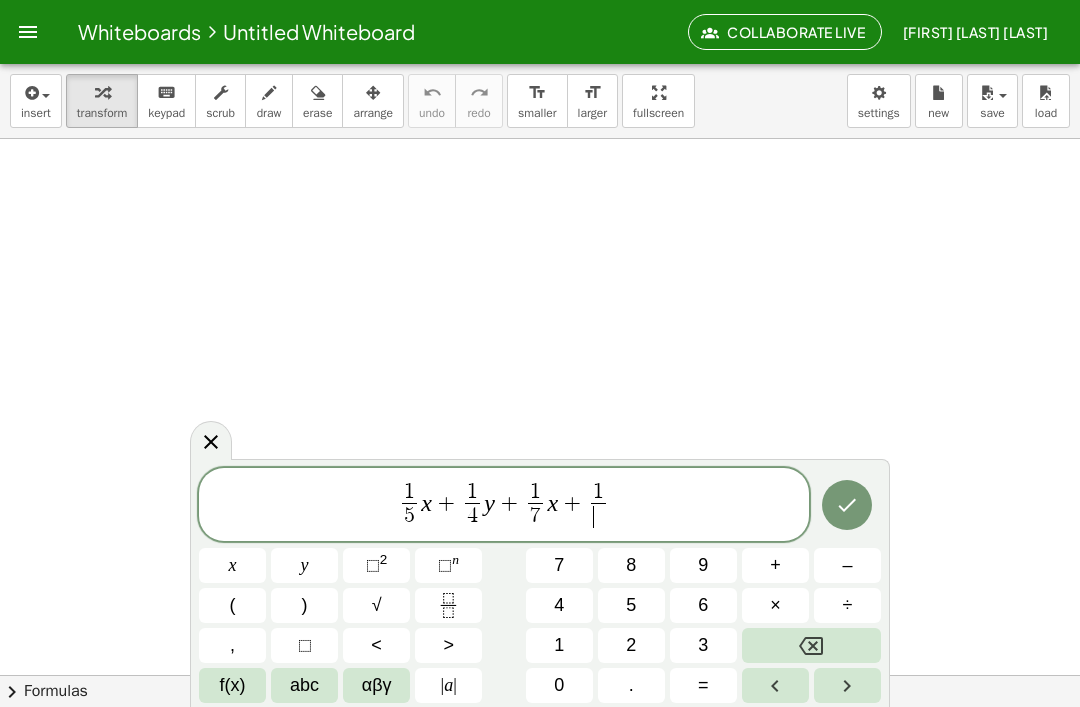 click on "8" at bounding box center [631, 565] 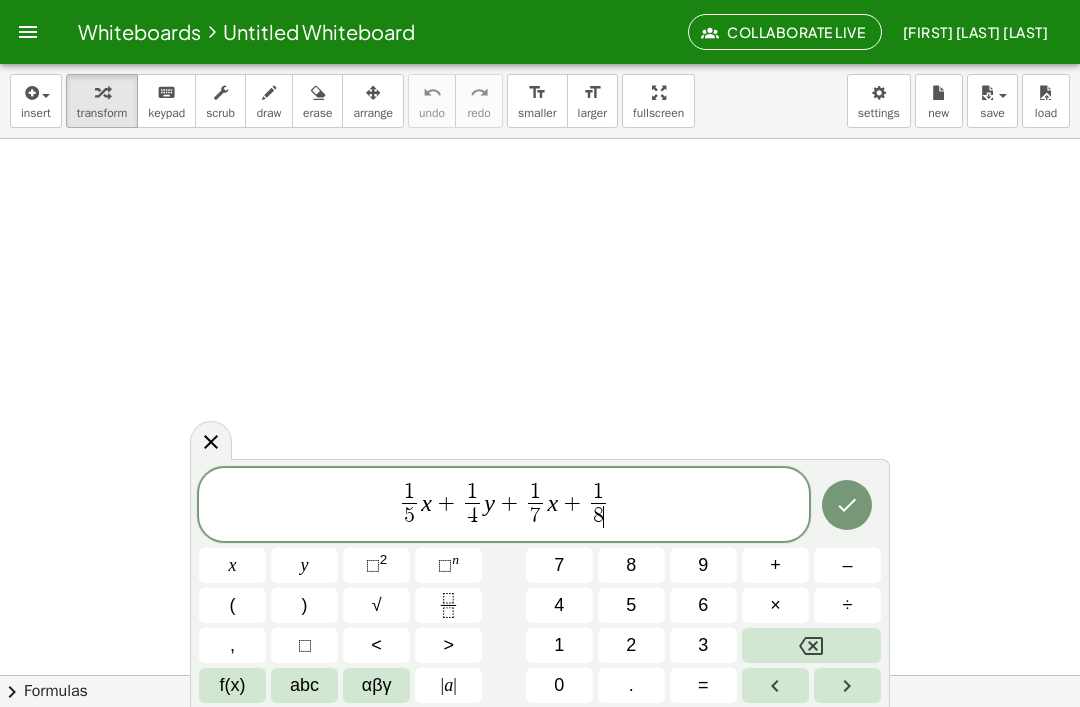 click 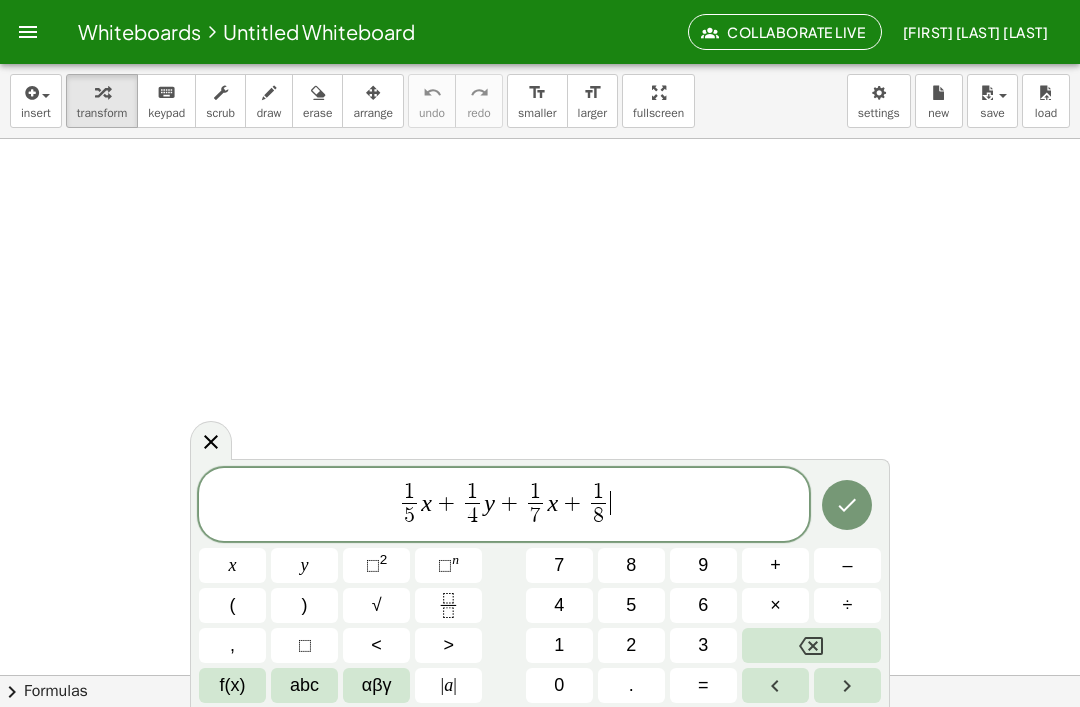 click on "y" at bounding box center [304, 565] 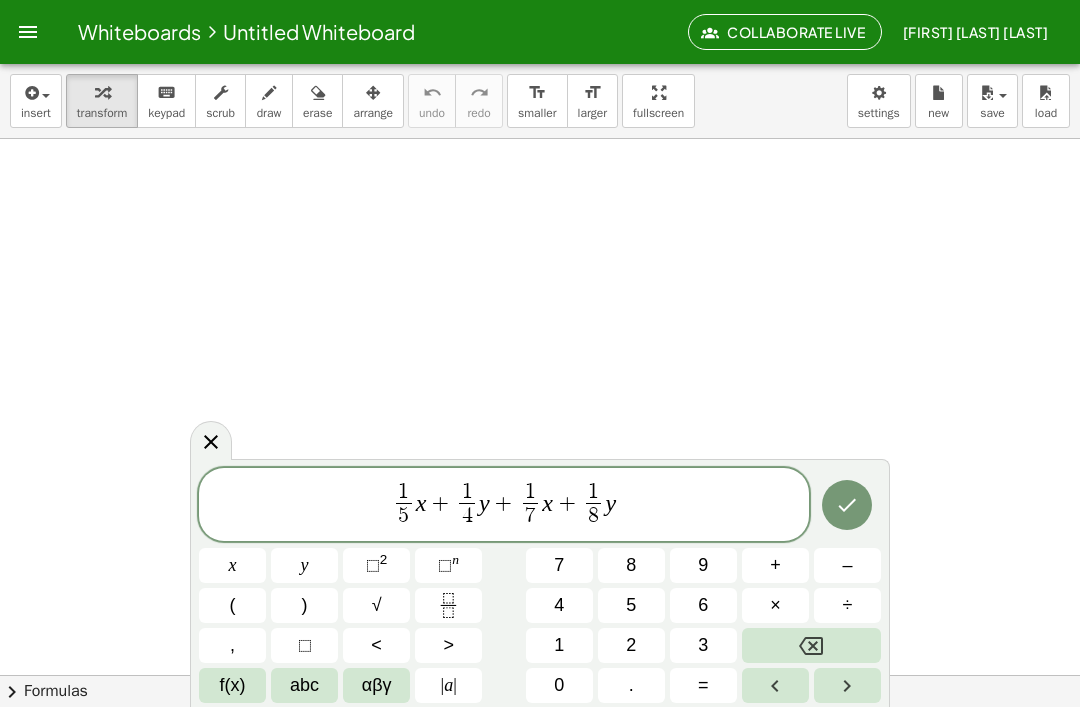 click 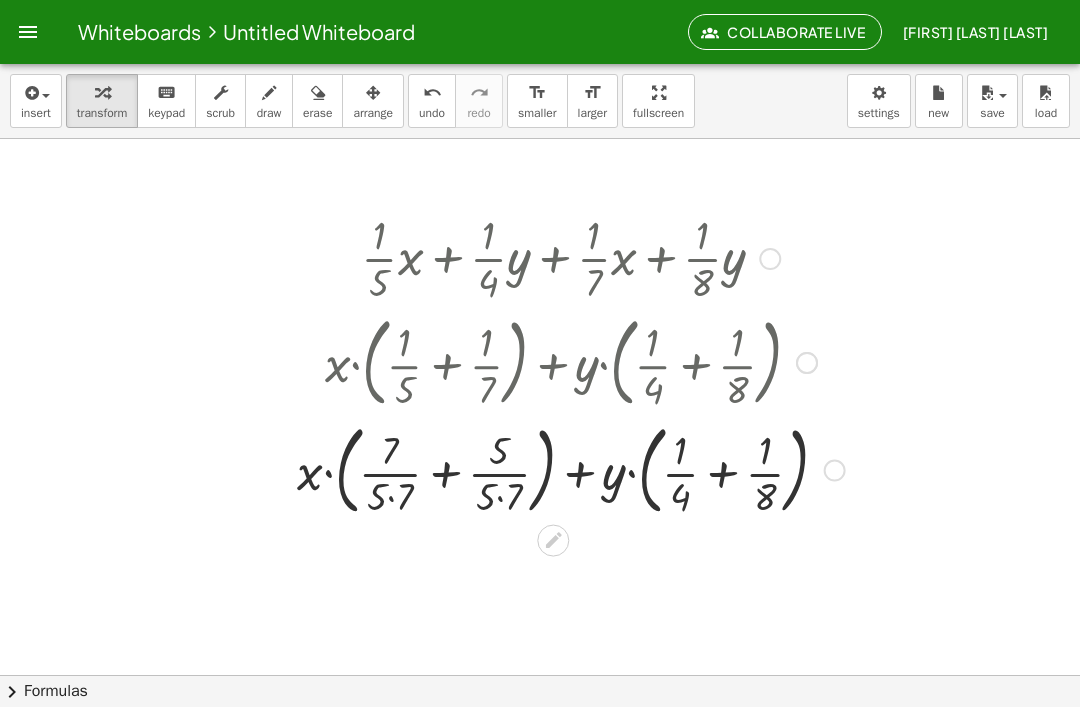 click at bounding box center [571, 361] 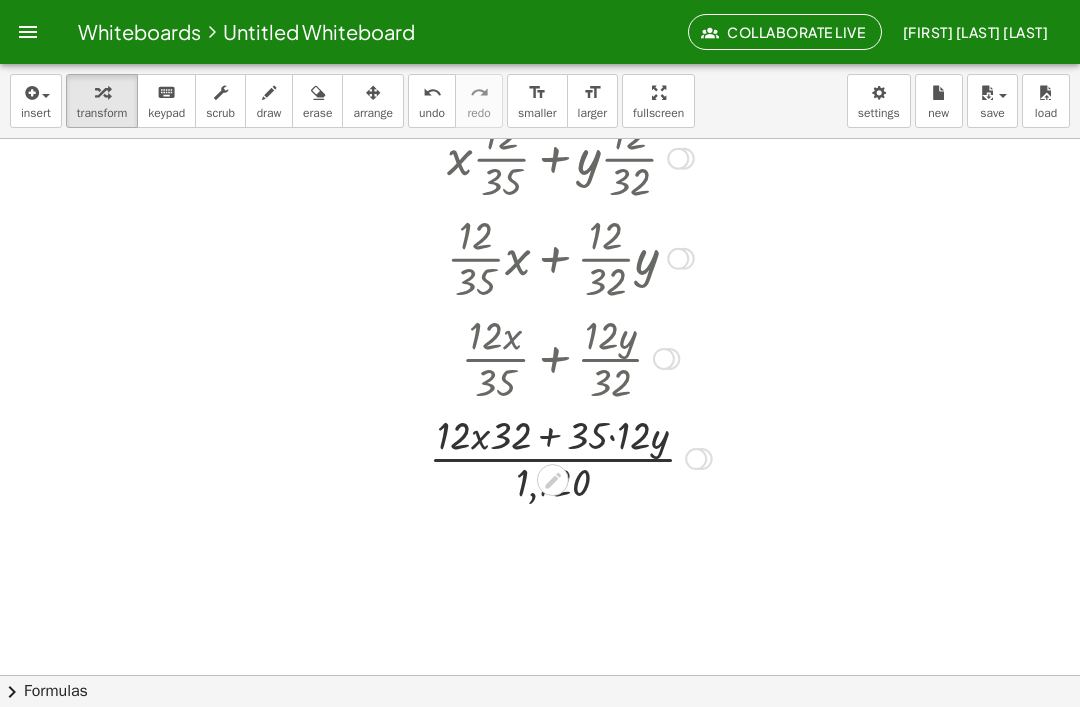 scroll, scrollTop: 634, scrollLeft: 0, axis: vertical 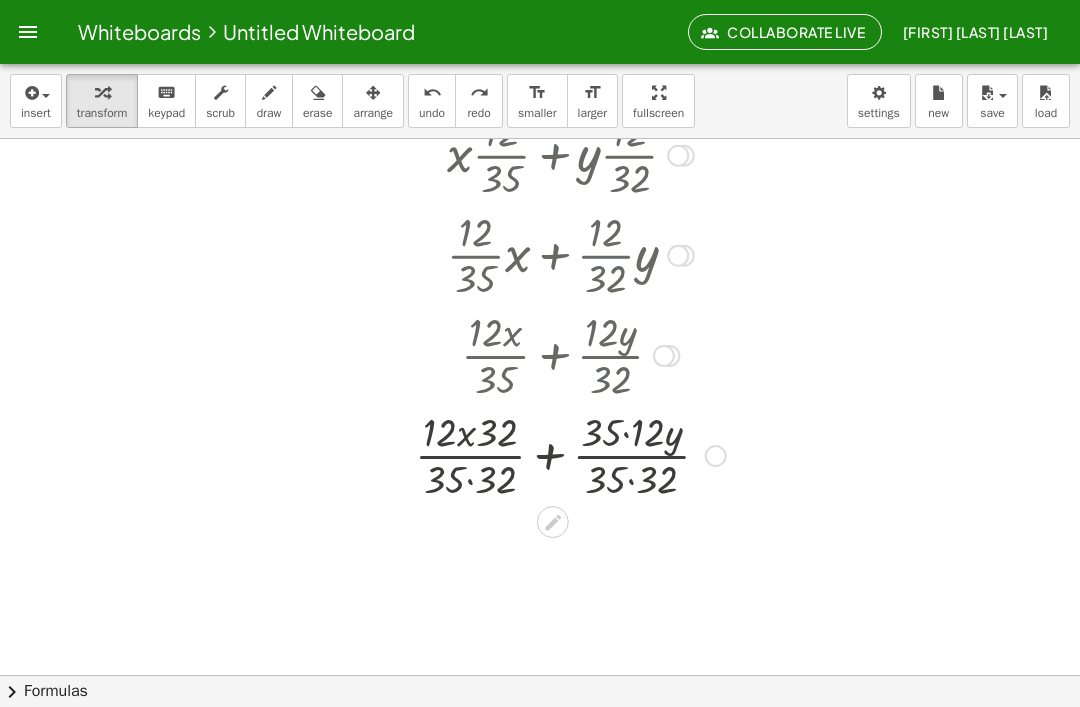 click on "arrange" at bounding box center [373, 101] 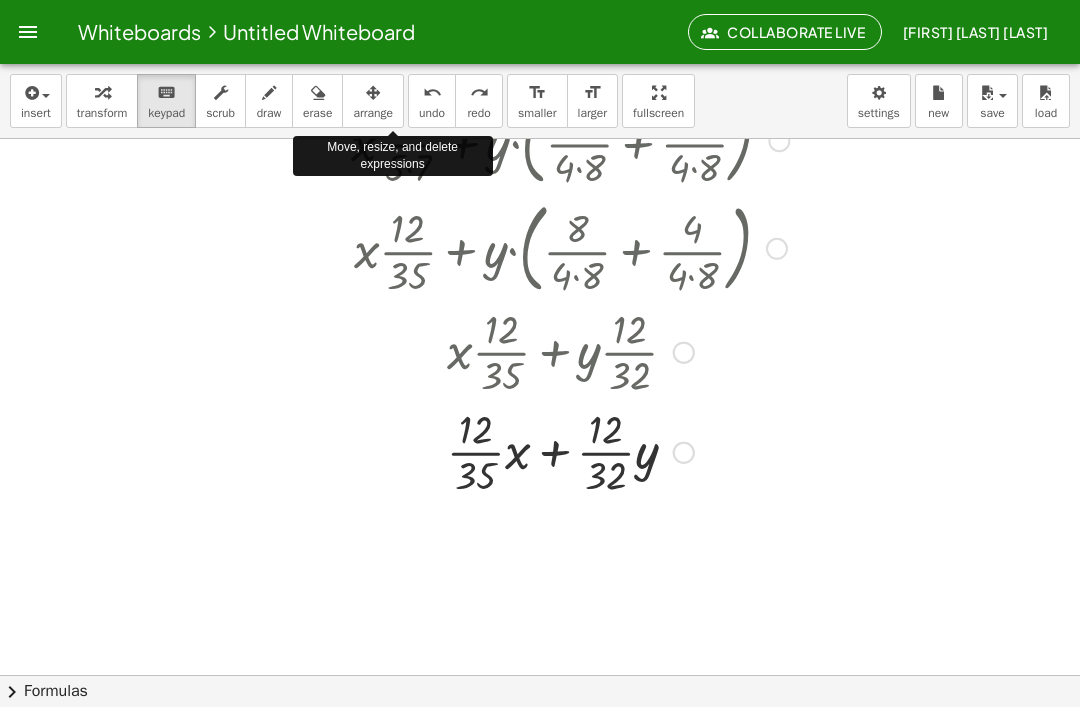 scroll, scrollTop: 439, scrollLeft: 0, axis: vertical 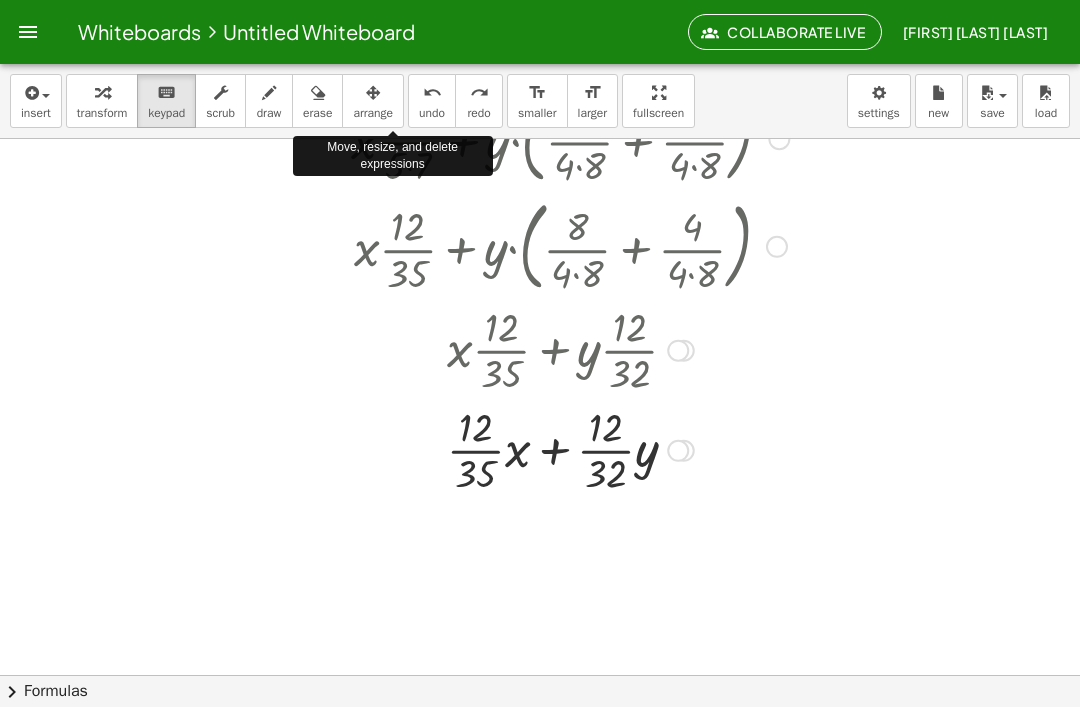 click at bounding box center [570, 349] 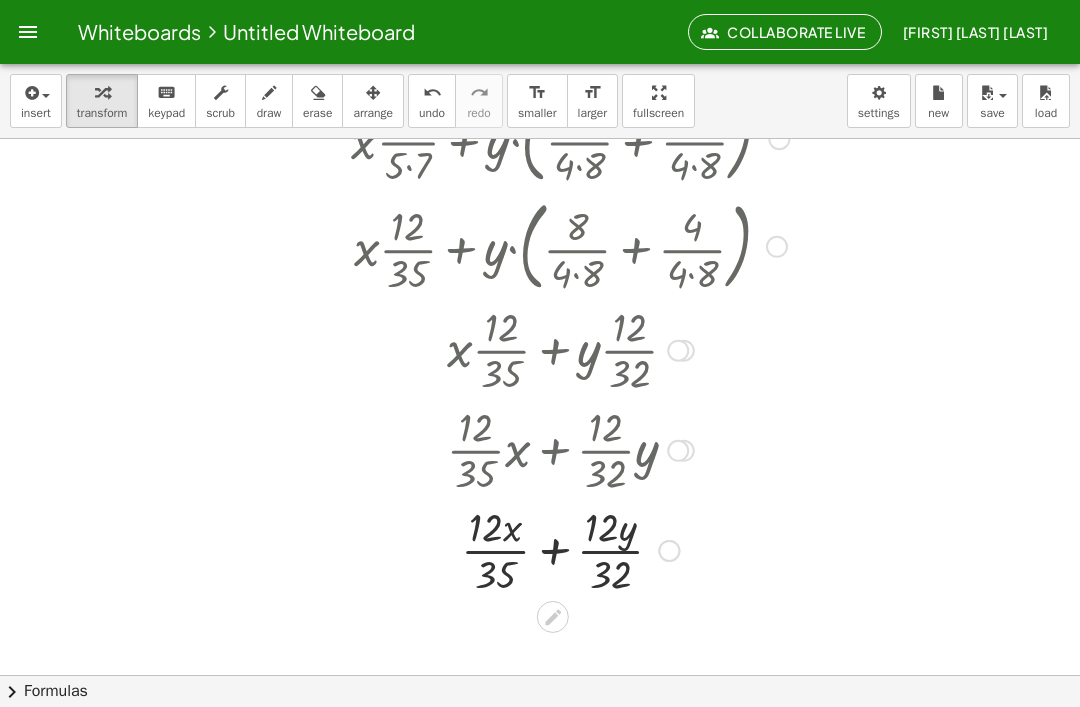 click on "Whiteboards" at bounding box center [139, 31] 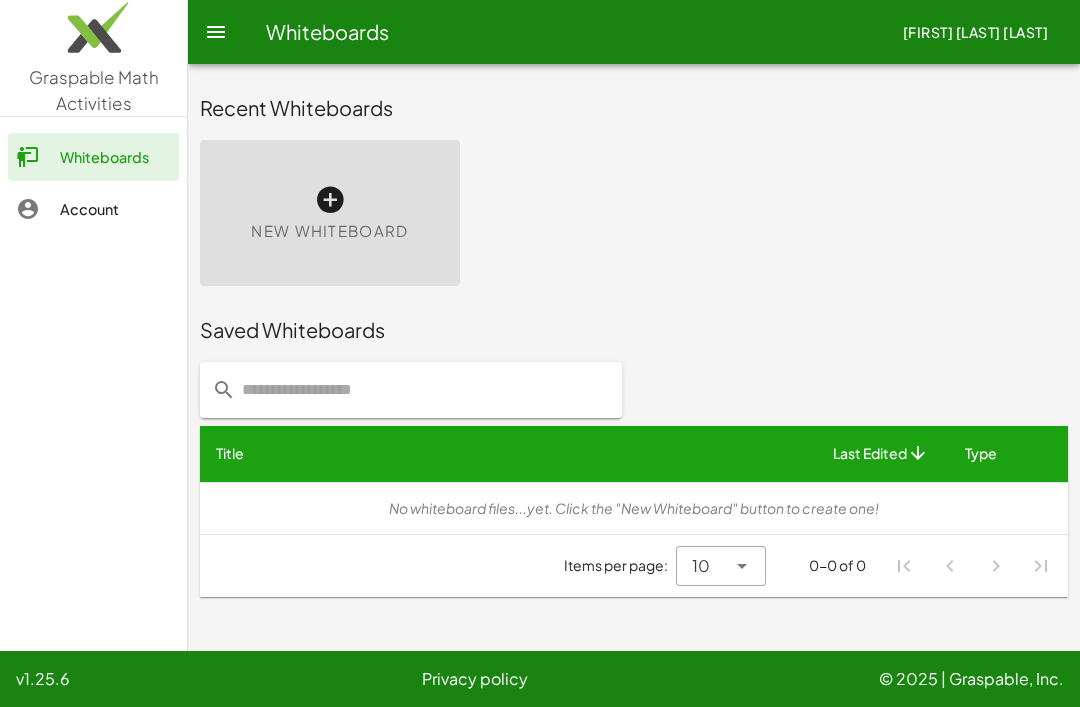 click on "New Whiteboard" at bounding box center [330, 213] 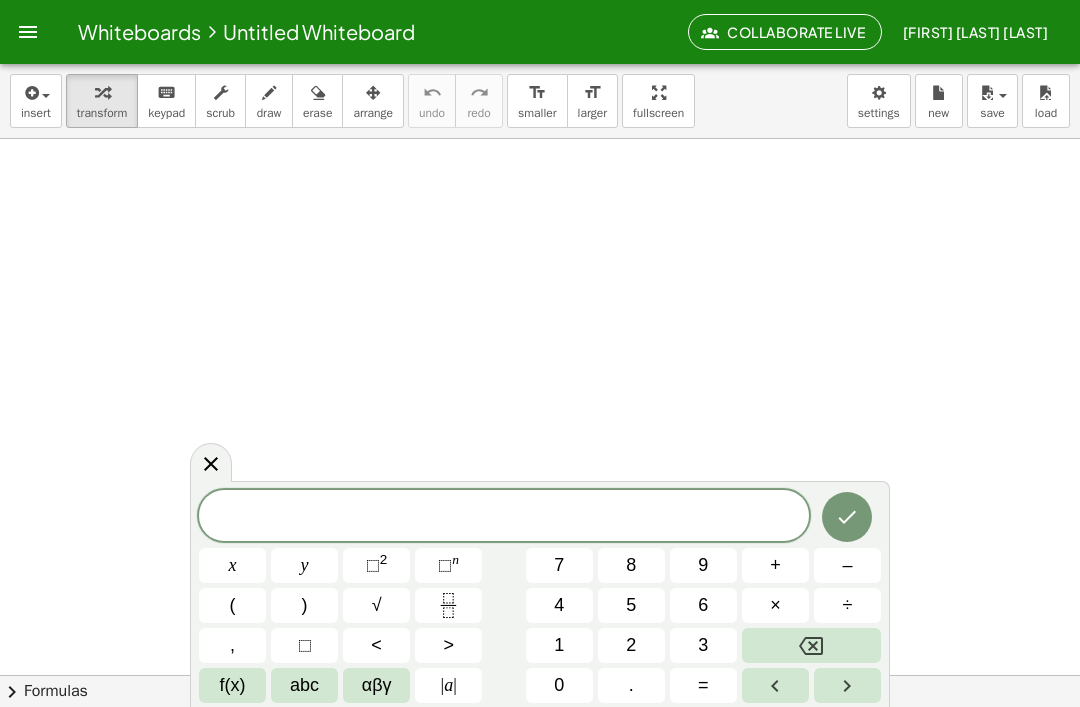 click on "3" at bounding box center (703, 645) 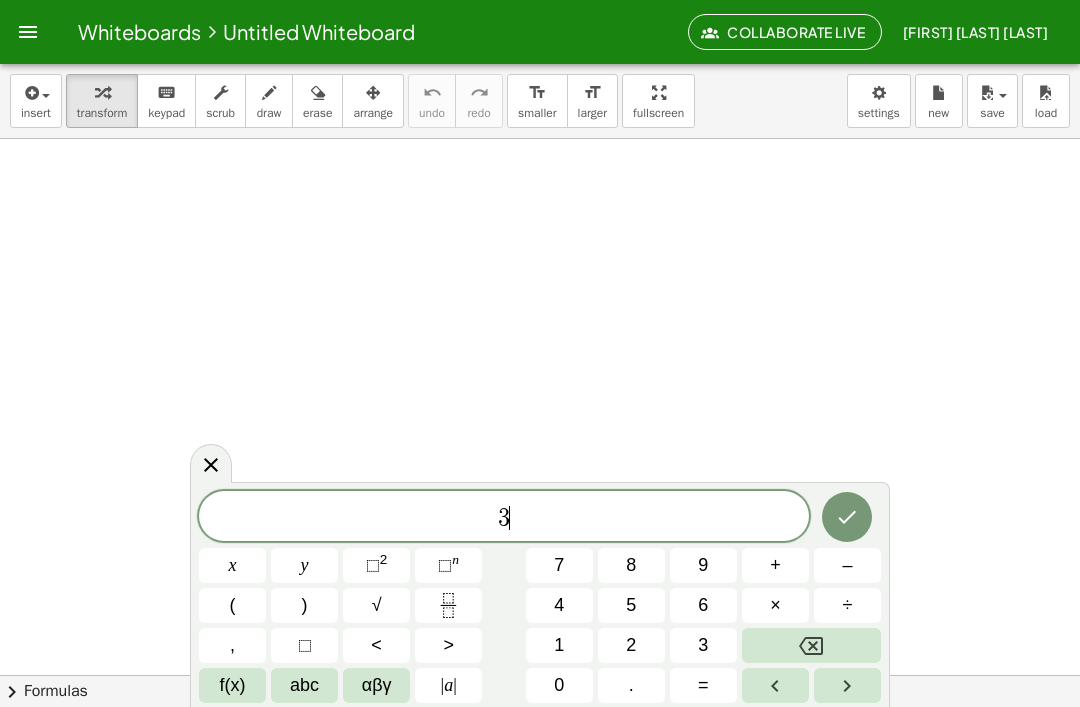 click on "x" at bounding box center (232, 565) 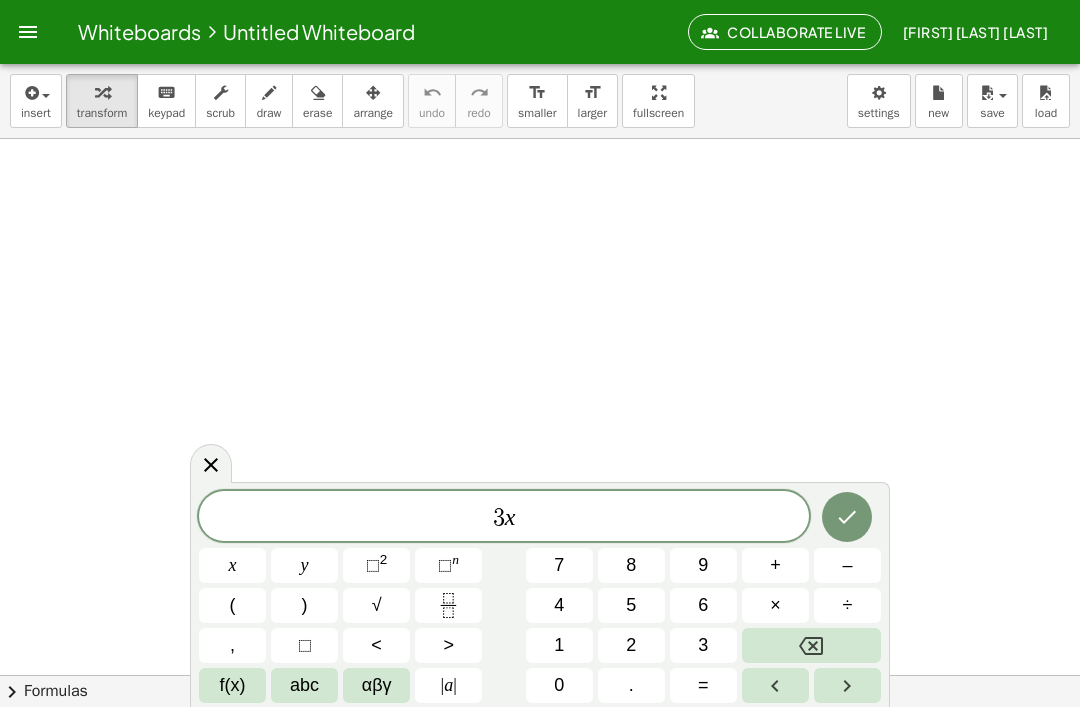 click on "–" at bounding box center [847, 565] 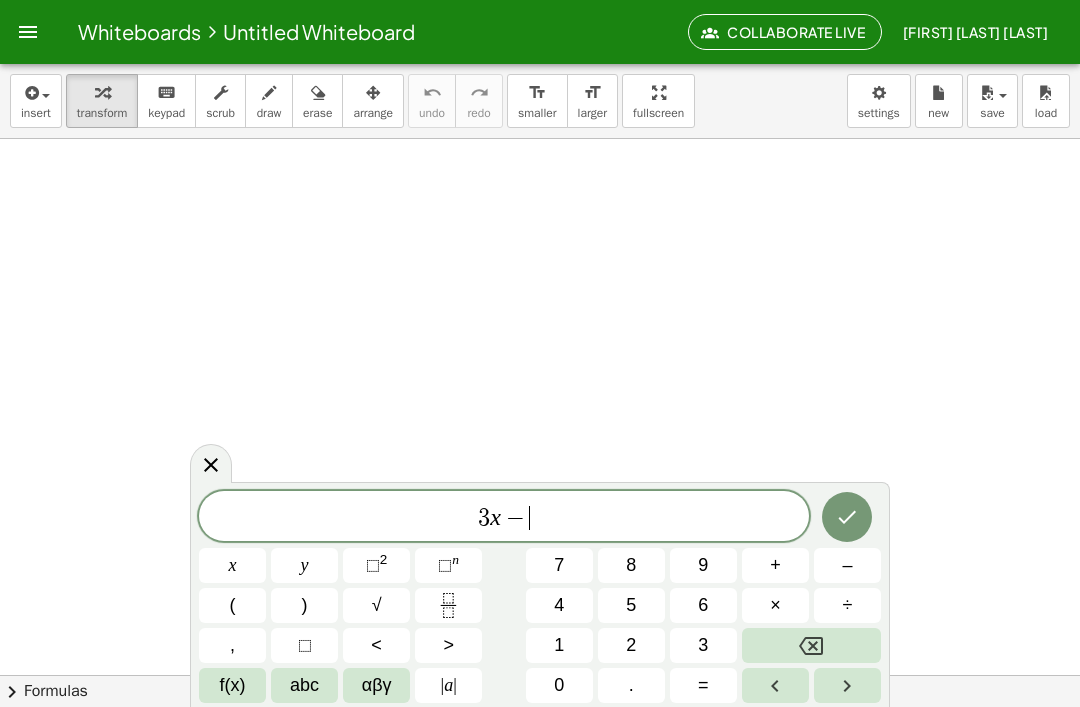 click on "6" at bounding box center [703, 605] 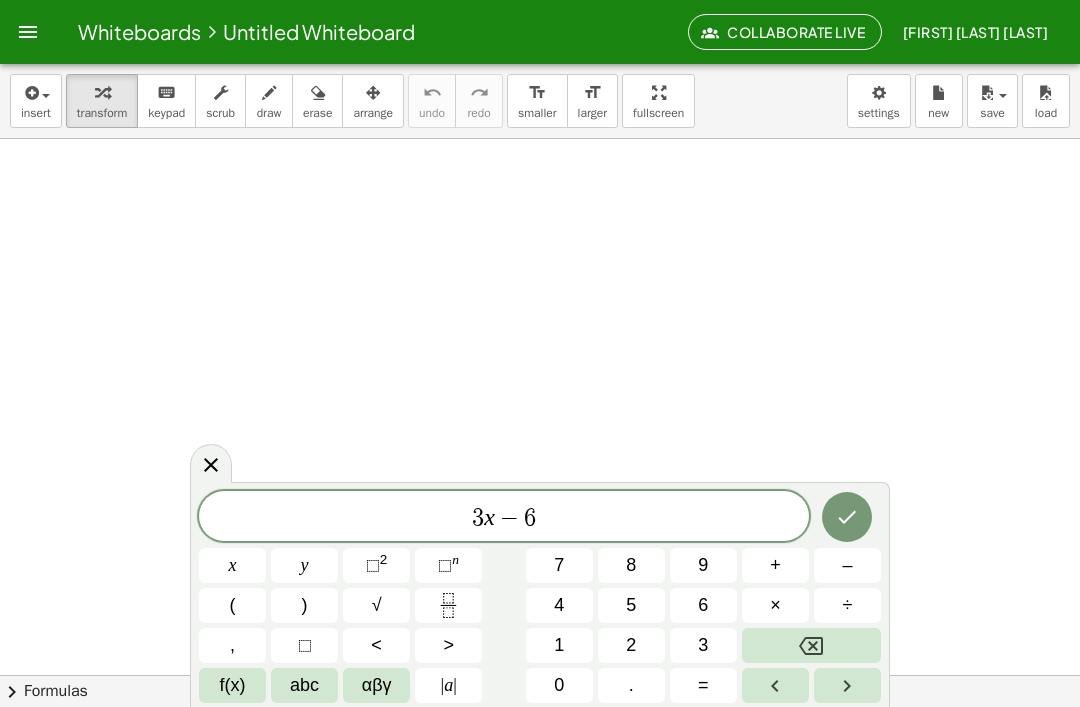 click 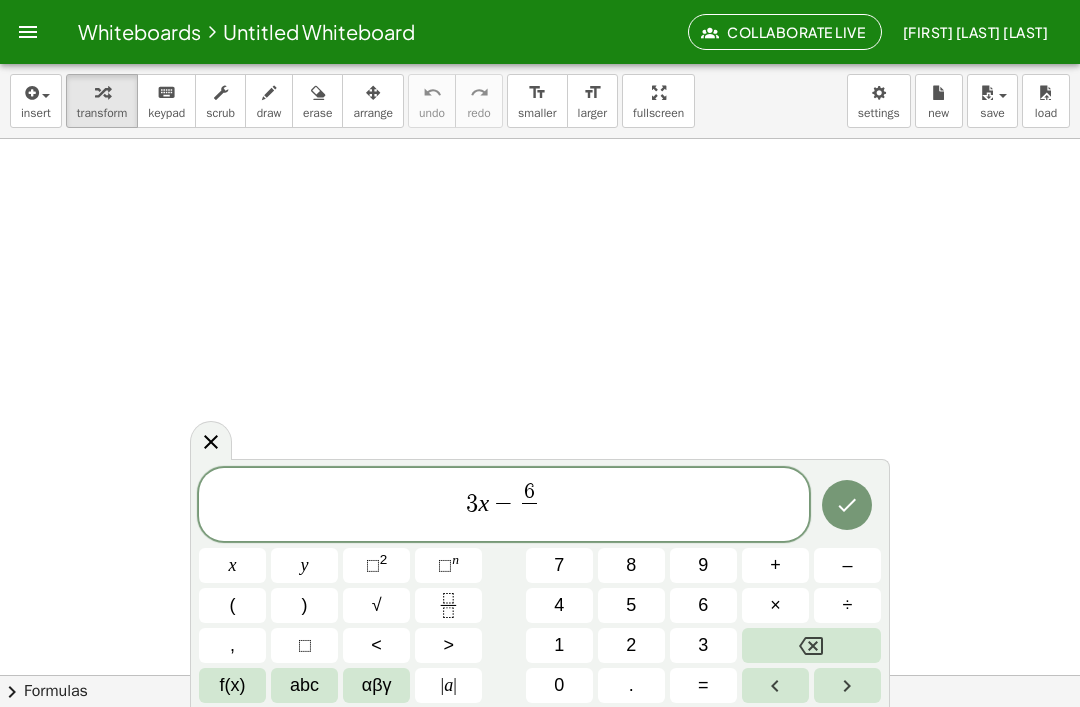 click on "7" at bounding box center [559, 565] 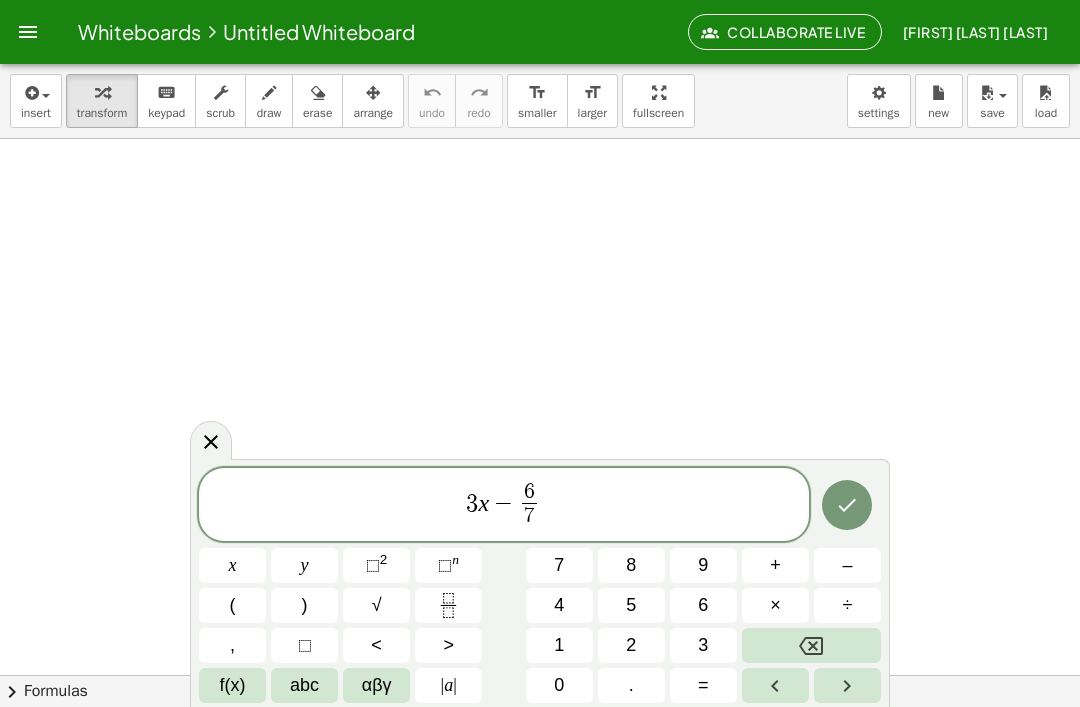 click 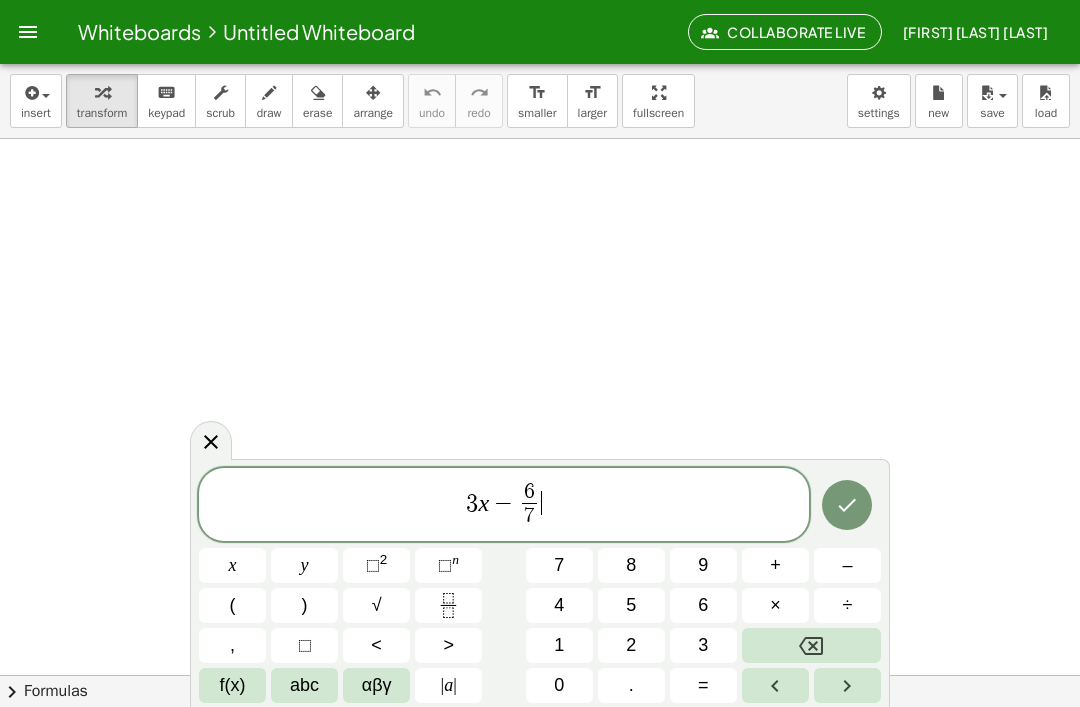 click on "y" at bounding box center (304, 565) 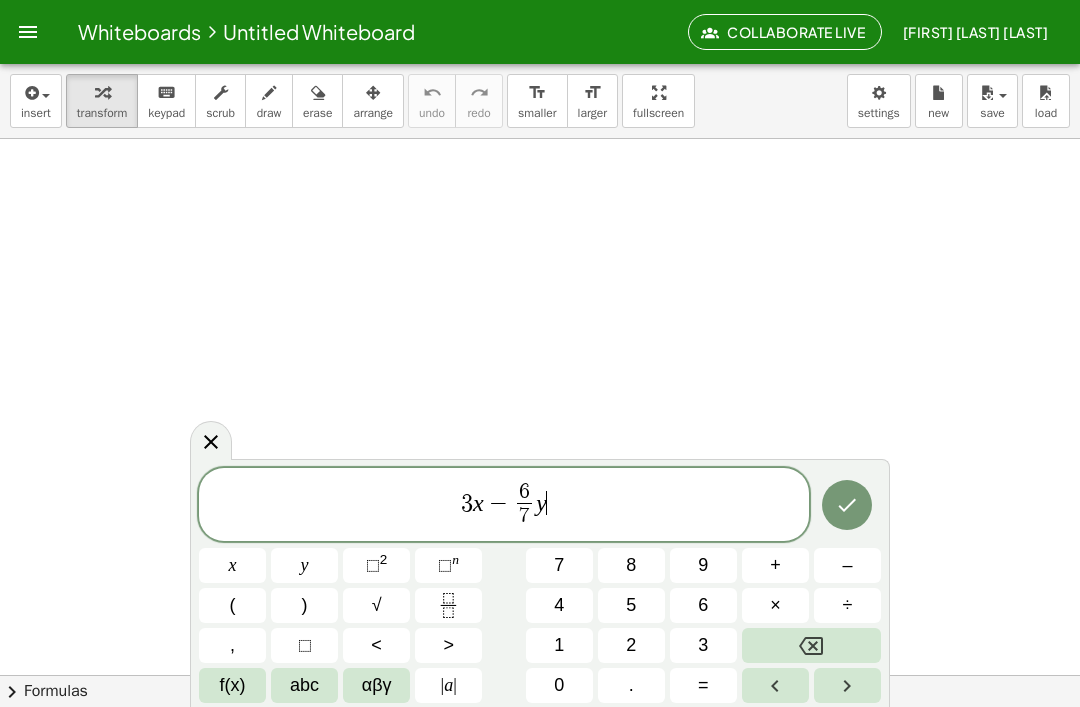 click on "+" at bounding box center [775, 565] 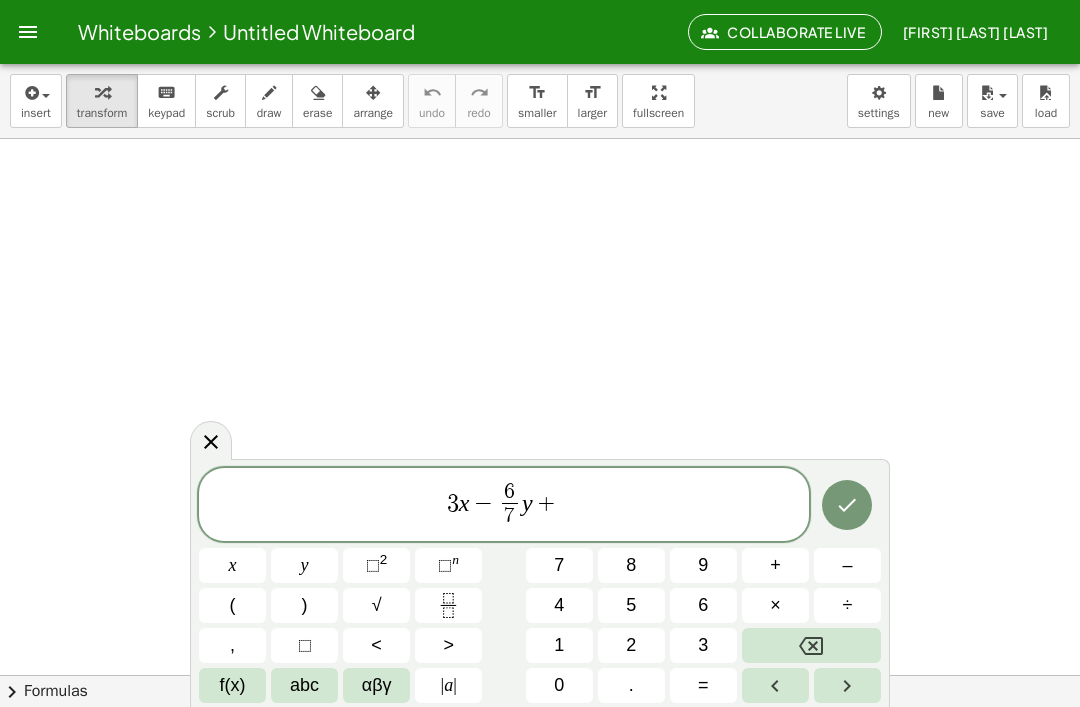 click on "4" at bounding box center (559, 605) 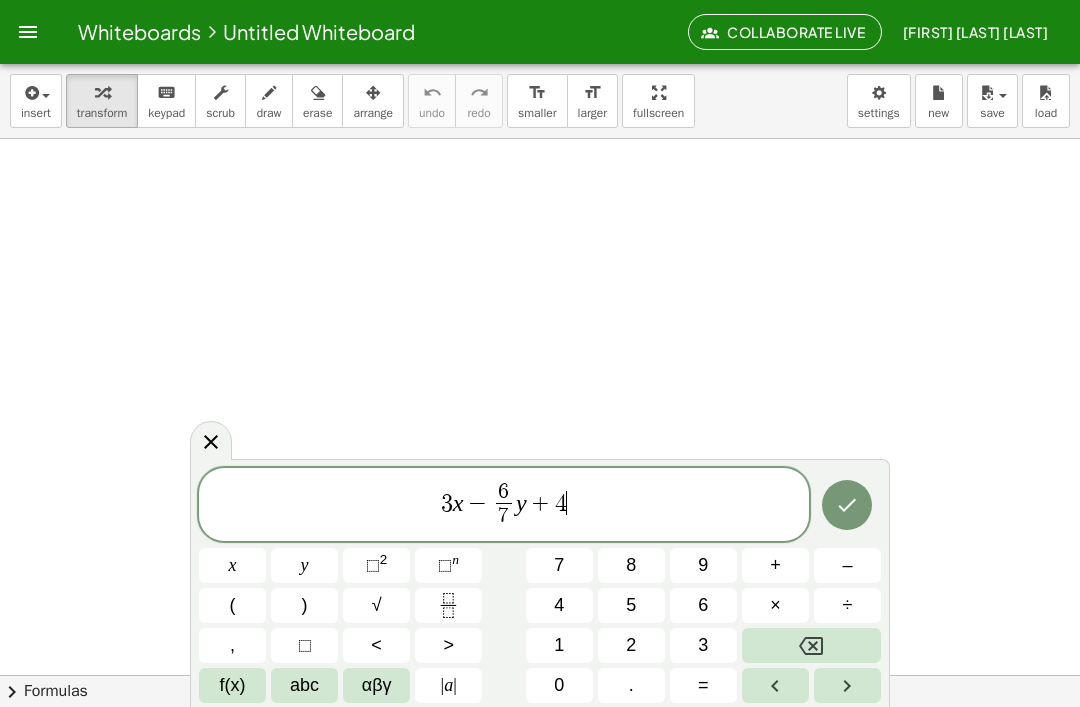 click 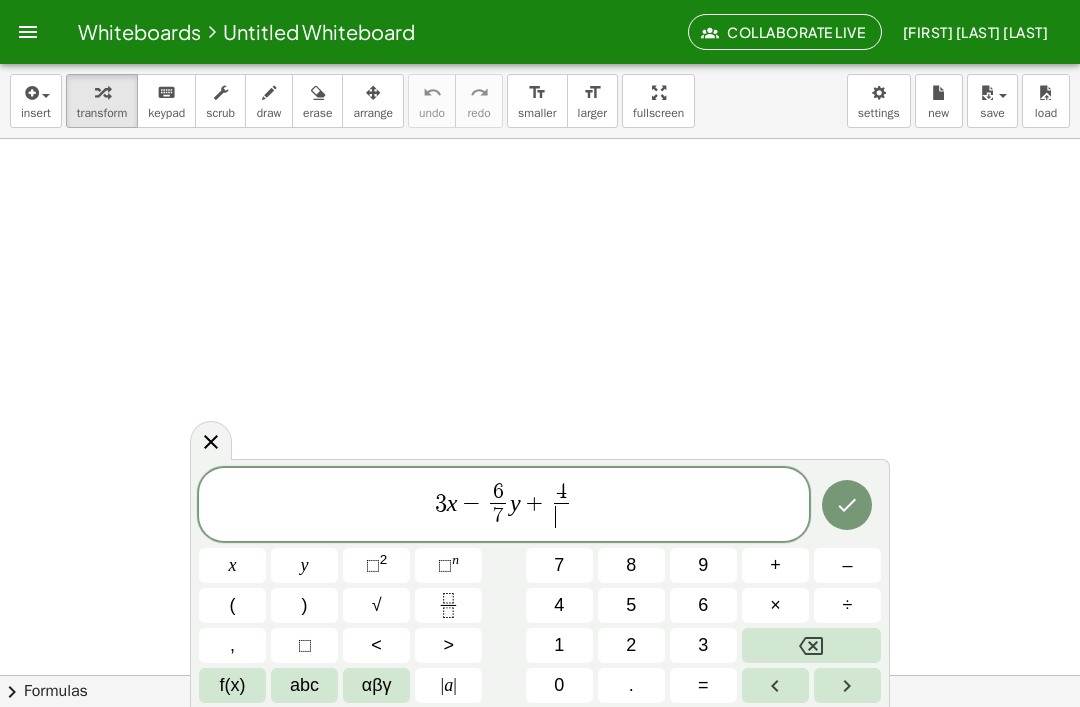 click on "5" at bounding box center [631, 605] 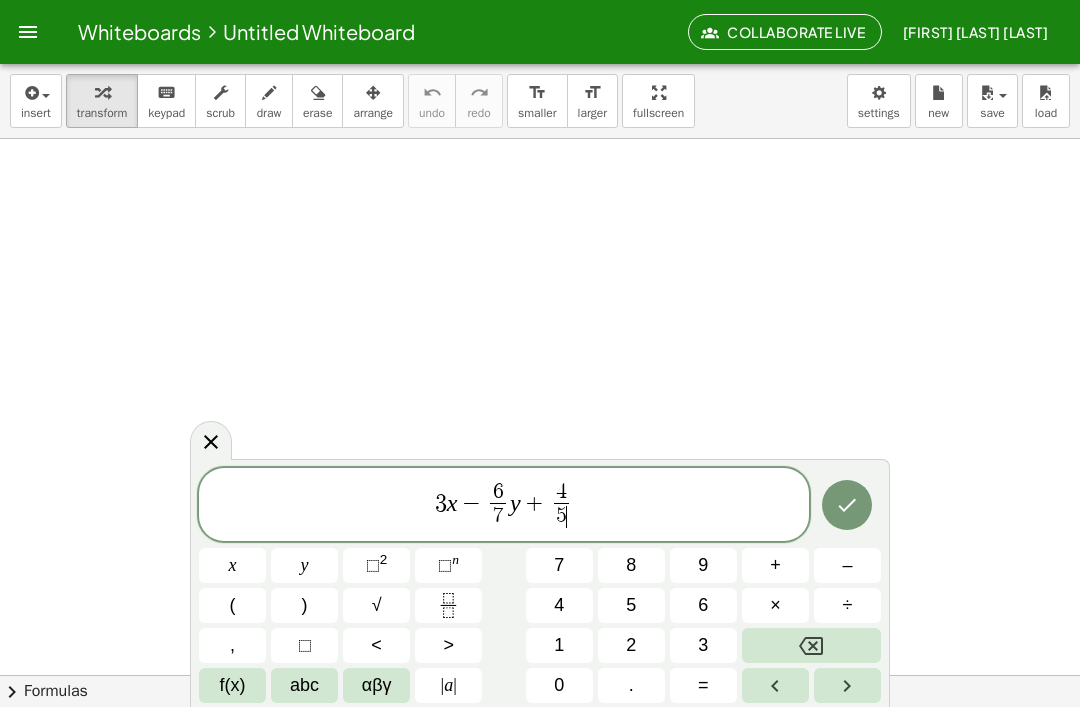 click on "x" at bounding box center [232, 565] 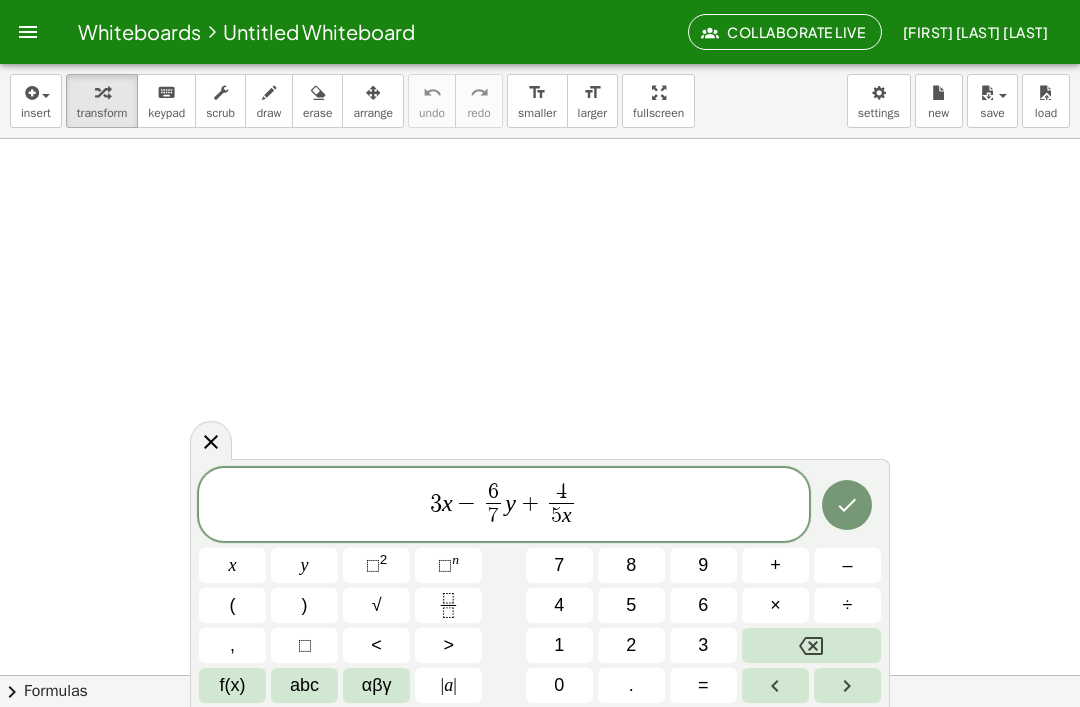 click at bounding box center (811, 645) 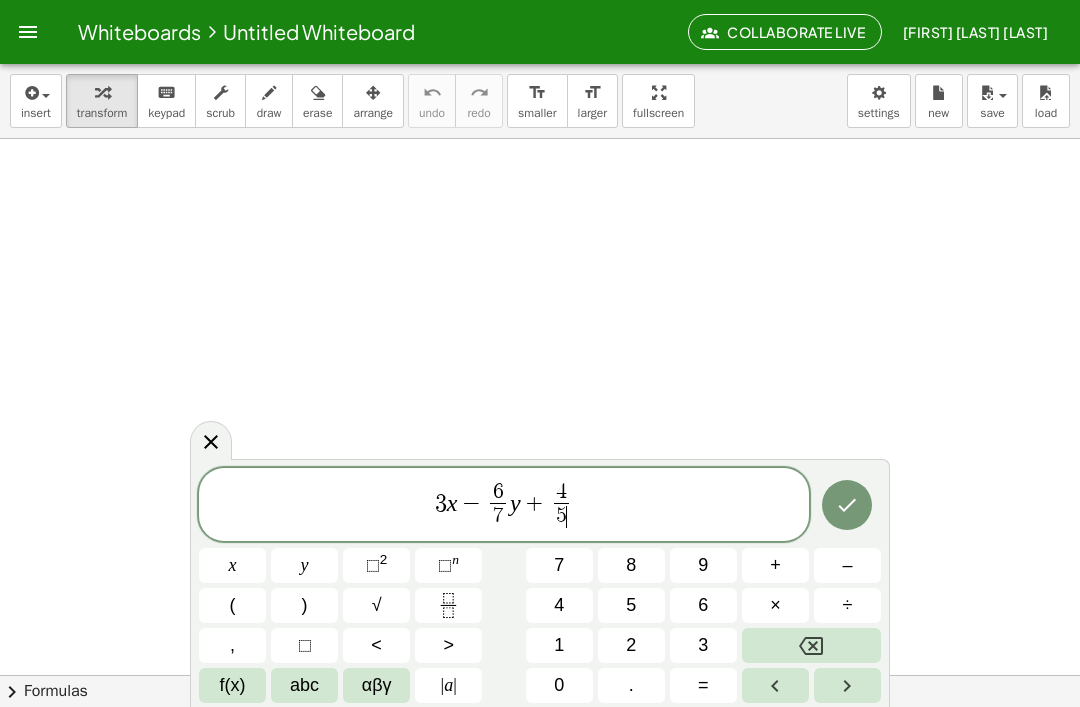 click 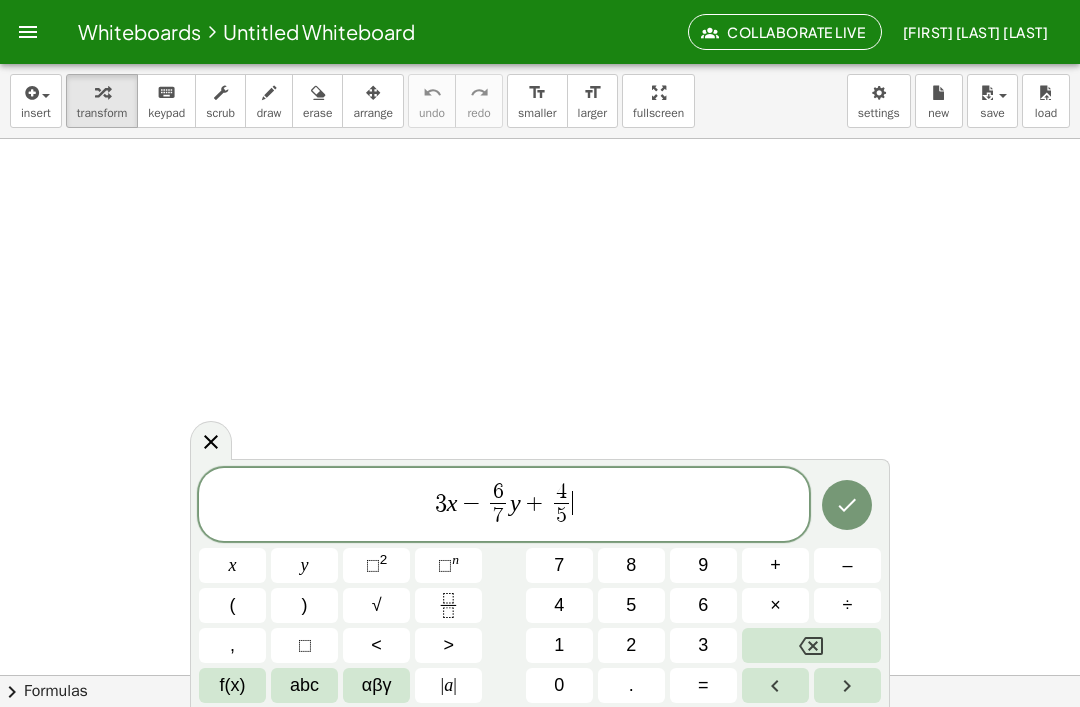 click on "x" at bounding box center (232, 565) 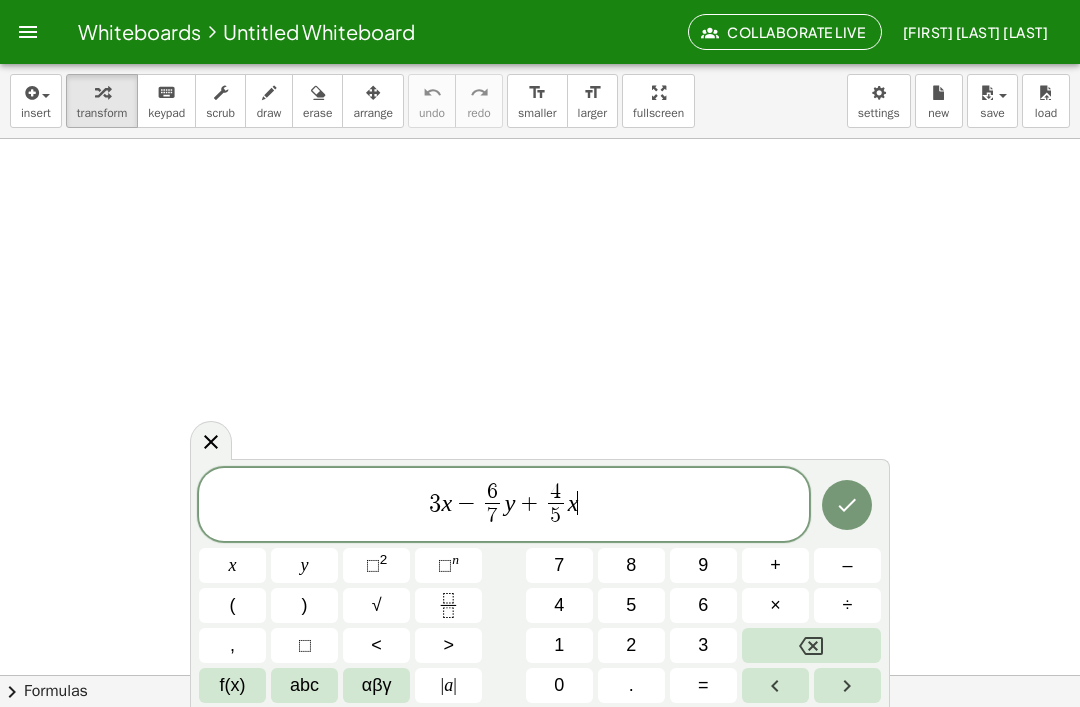 click on "–" at bounding box center (847, 565) 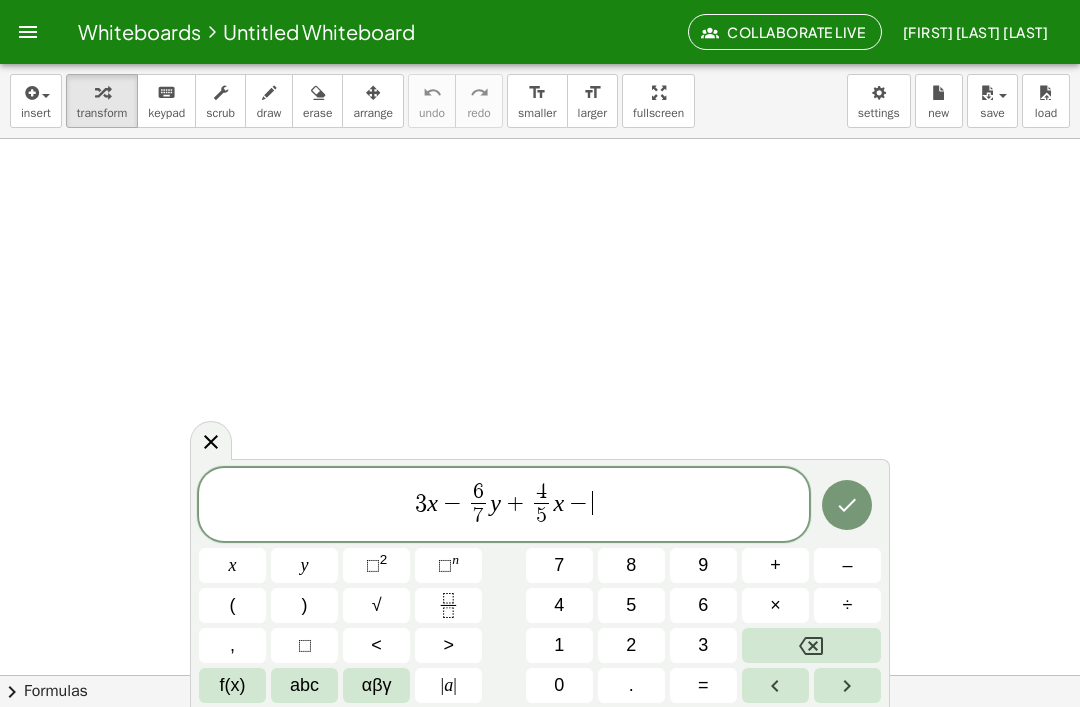 click on "9" at bounding box center [703, 565] 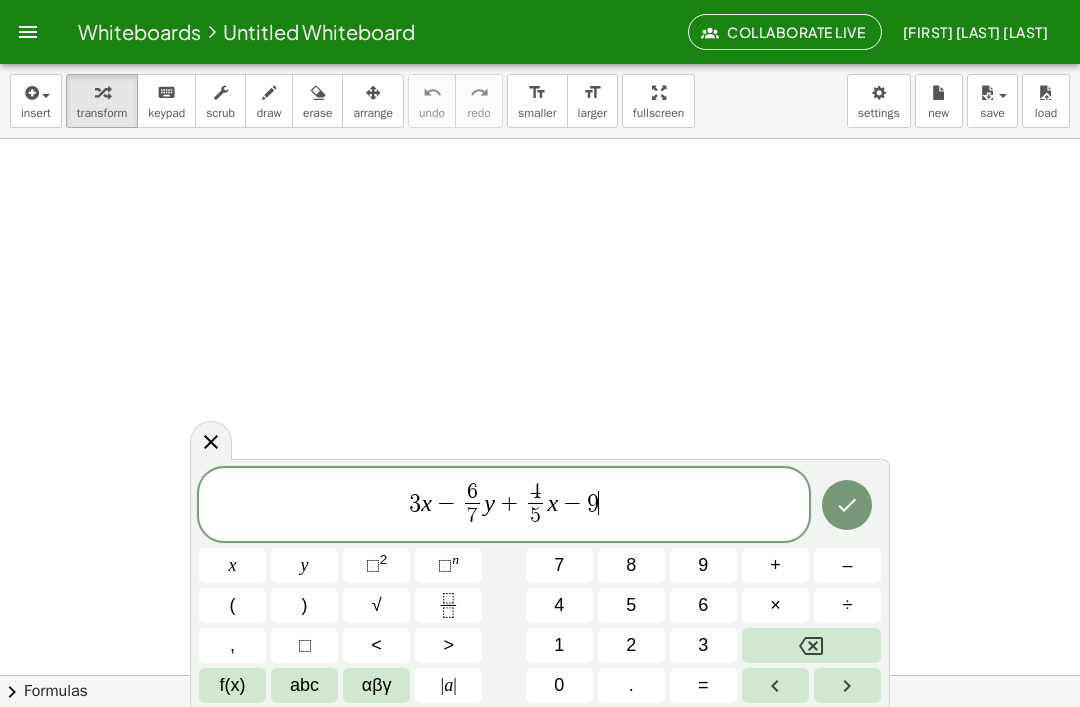 click 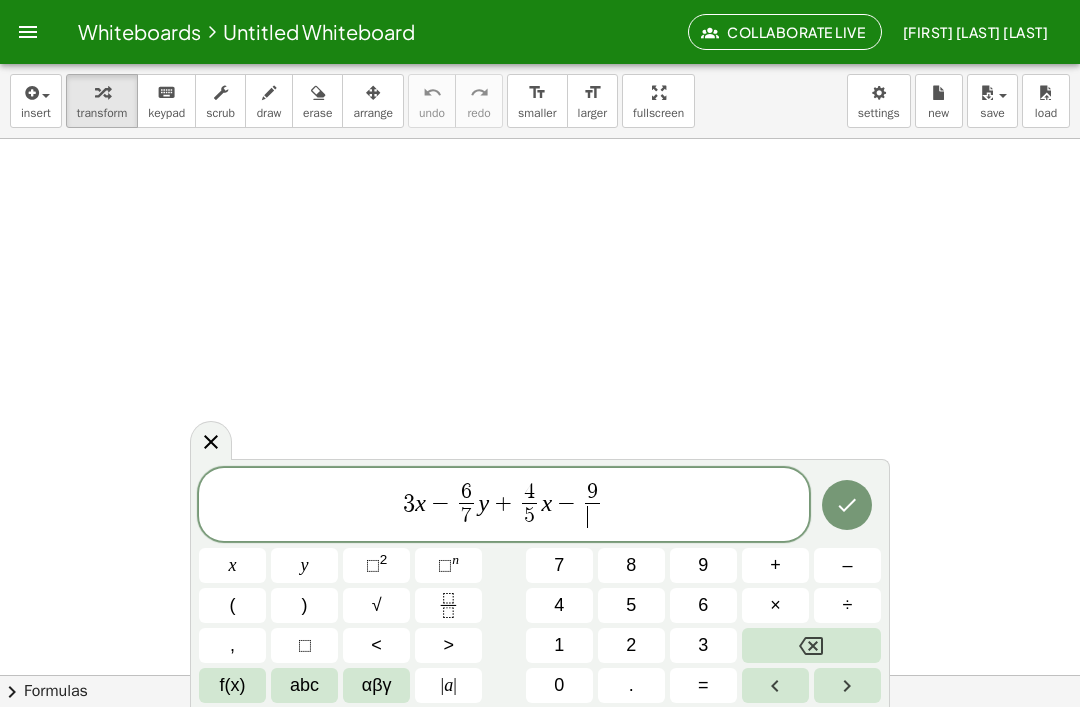 click on "1" at bounding box center (559, 645) 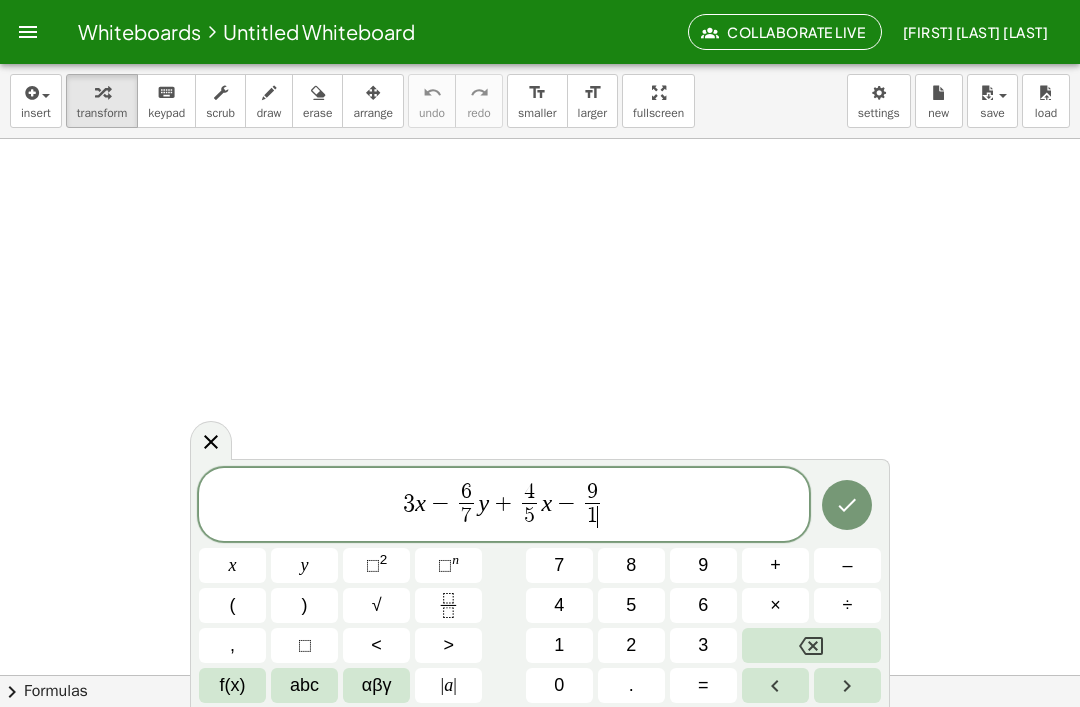 click on "1" at bounding box center (559, 645) 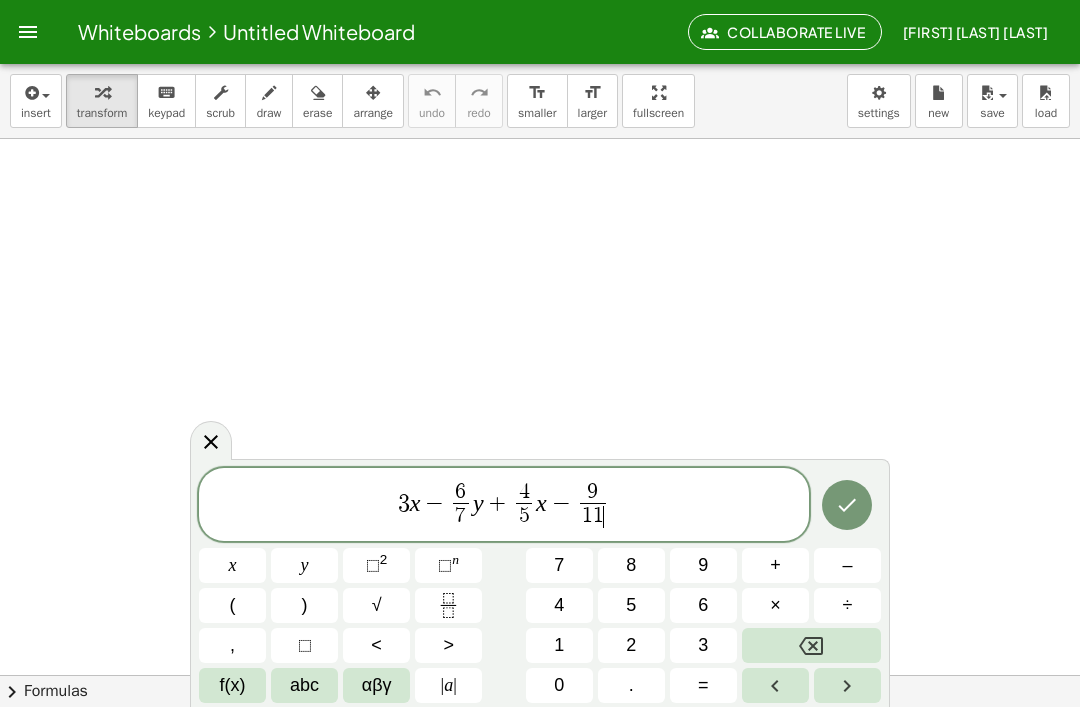 click 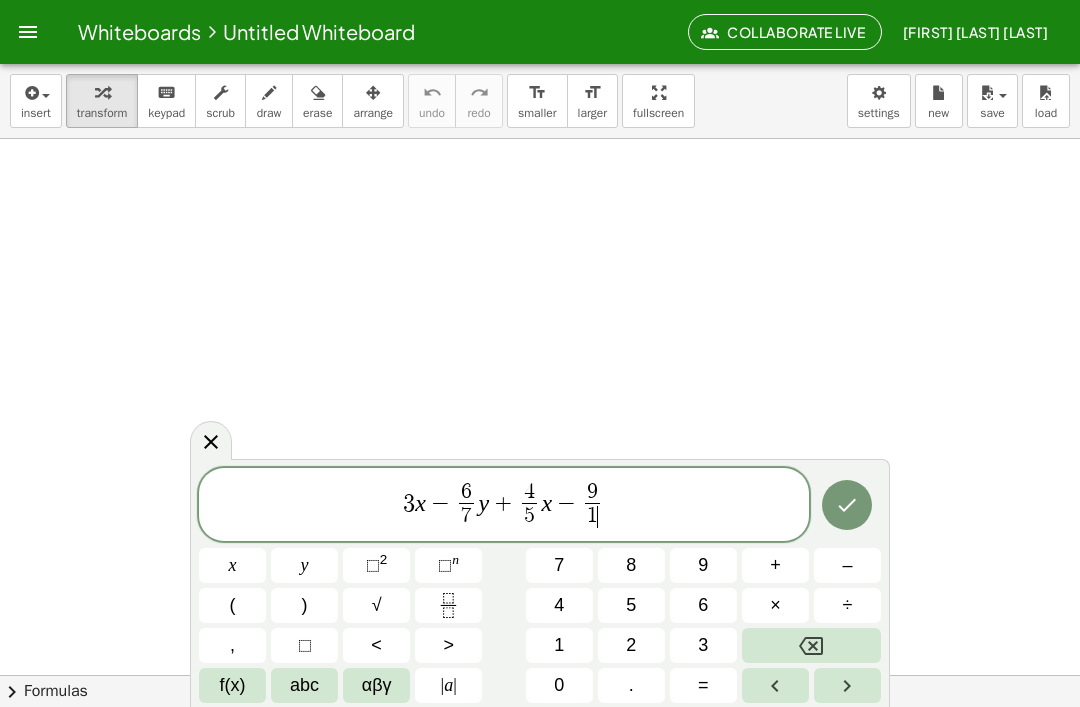 click on "4" at bounding box center (559, 605) 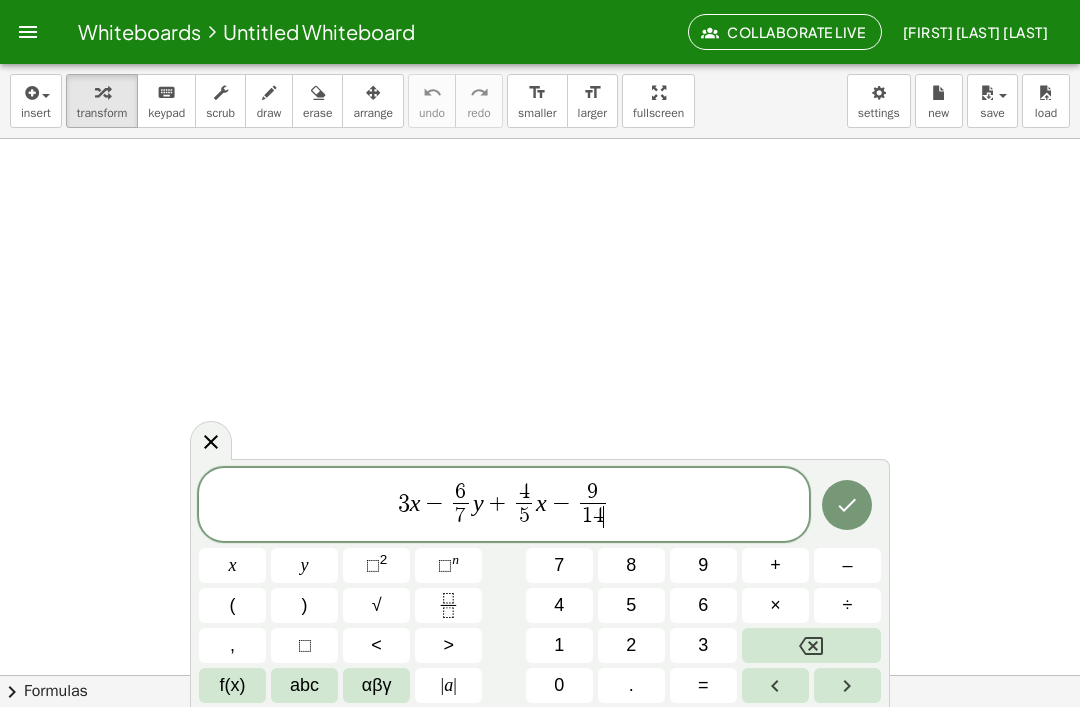 click at bounding box center [847, 685] 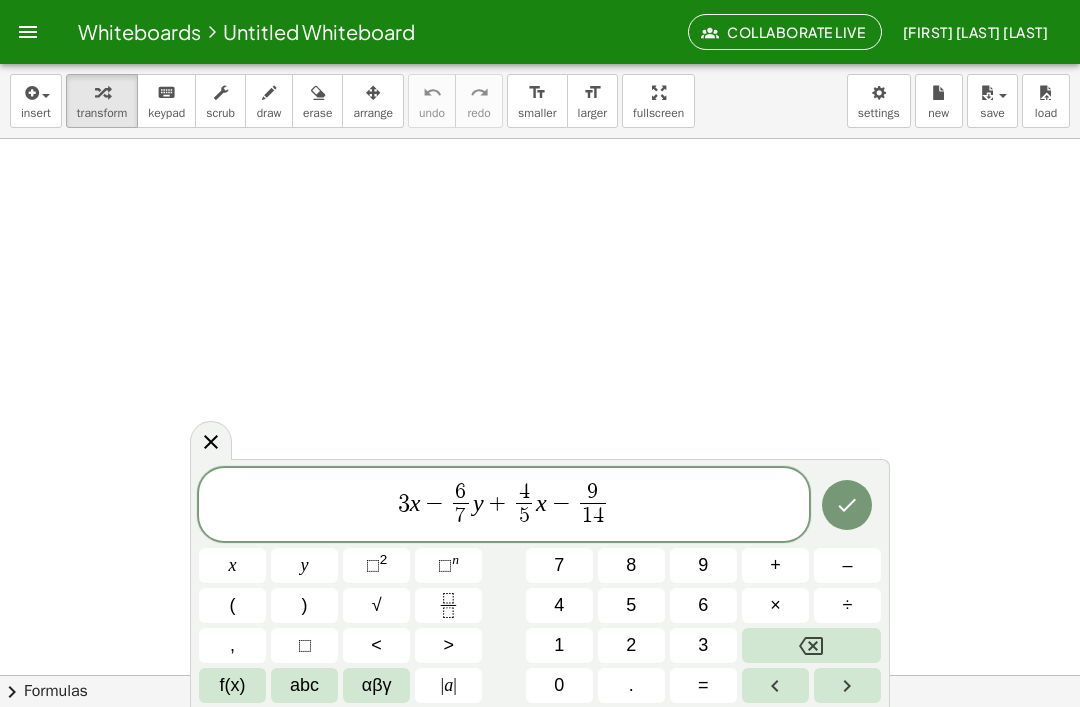 click on "y" at bounding box center (304, 565) 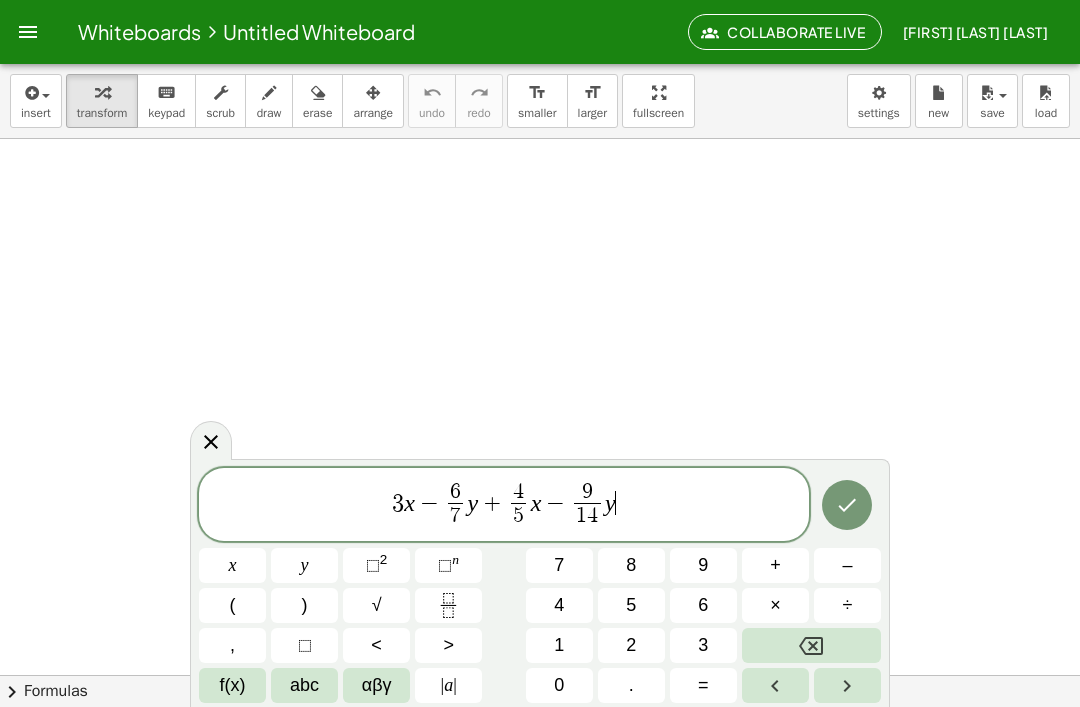 click 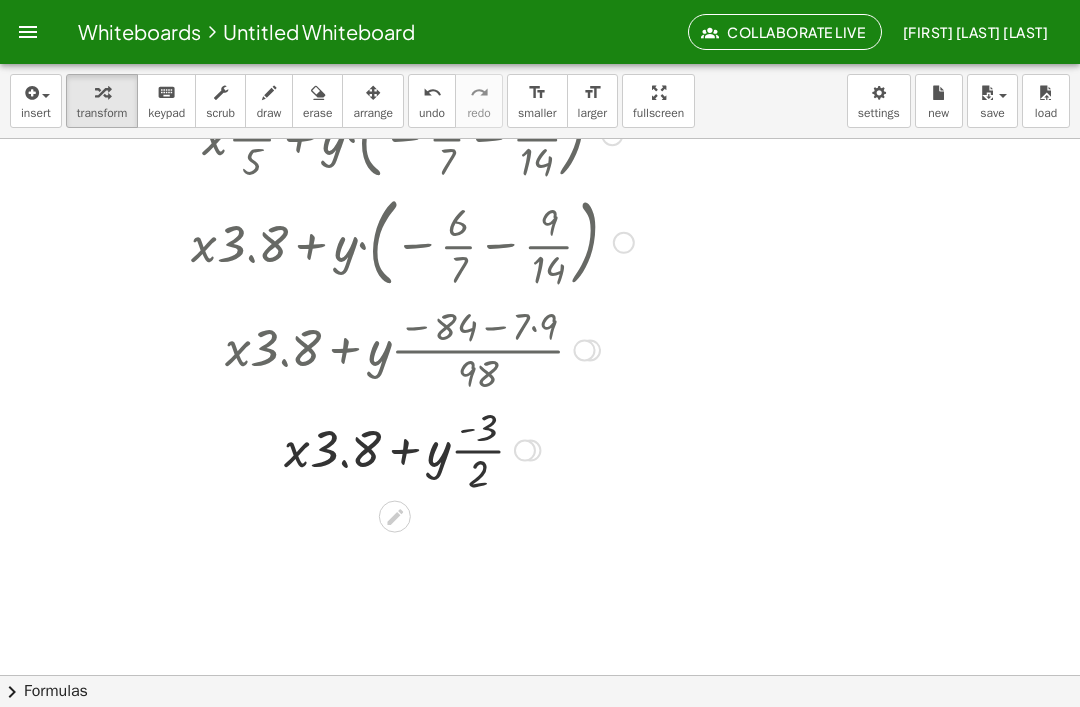 scroll, scrollTop: 570, scrollLeft: 0, axis: vertical 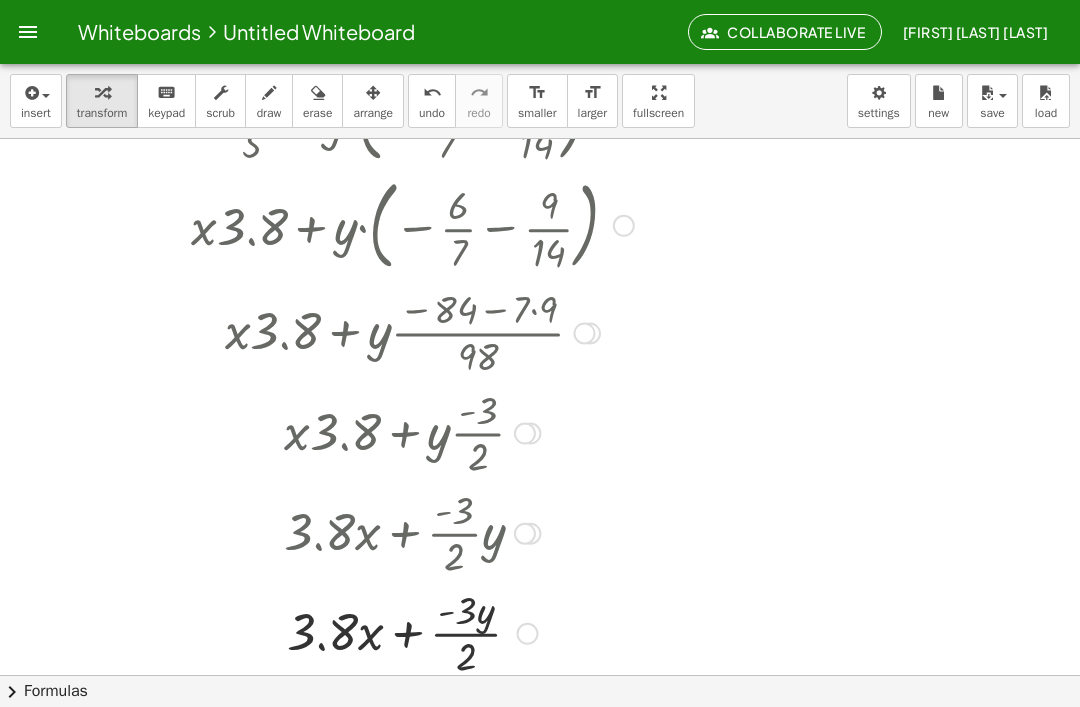 click at bounding box center [412, 532] 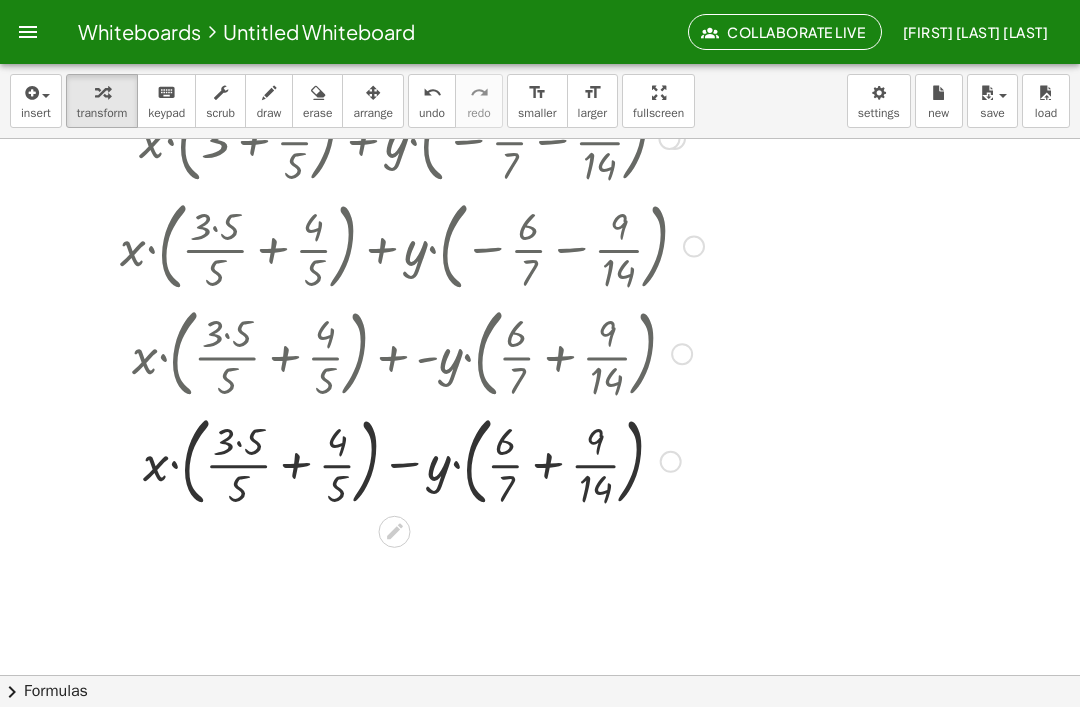 scroll, scrollTop: 342, scrollLeft: 0, axis: vertical 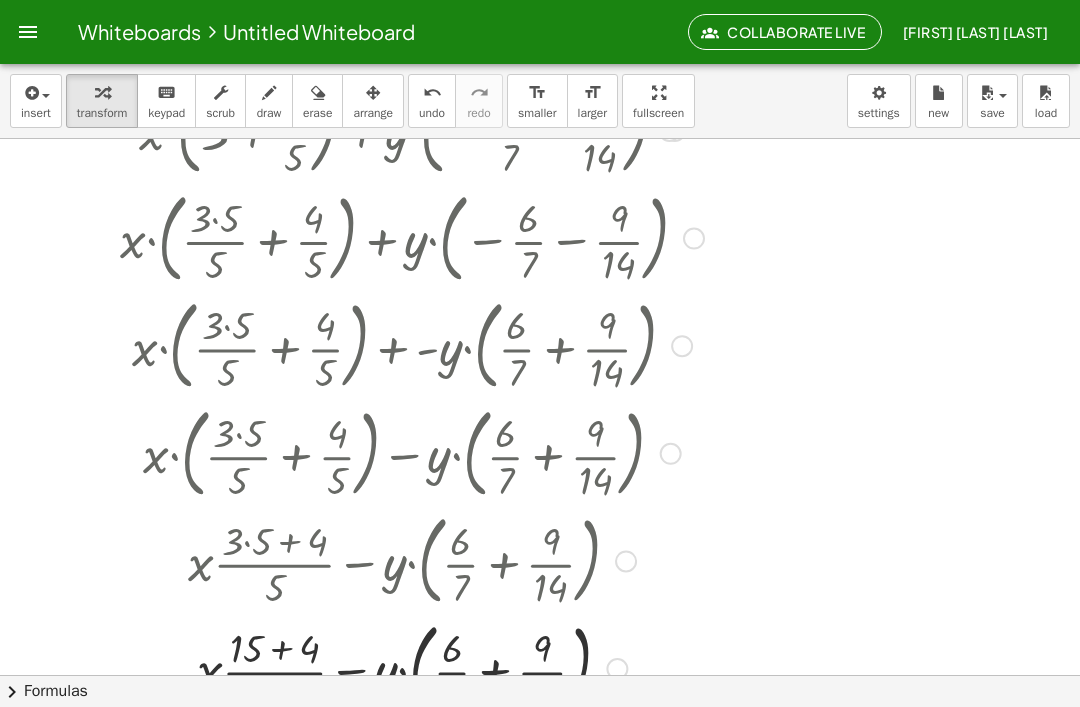 click at bounding box center [411, 560] 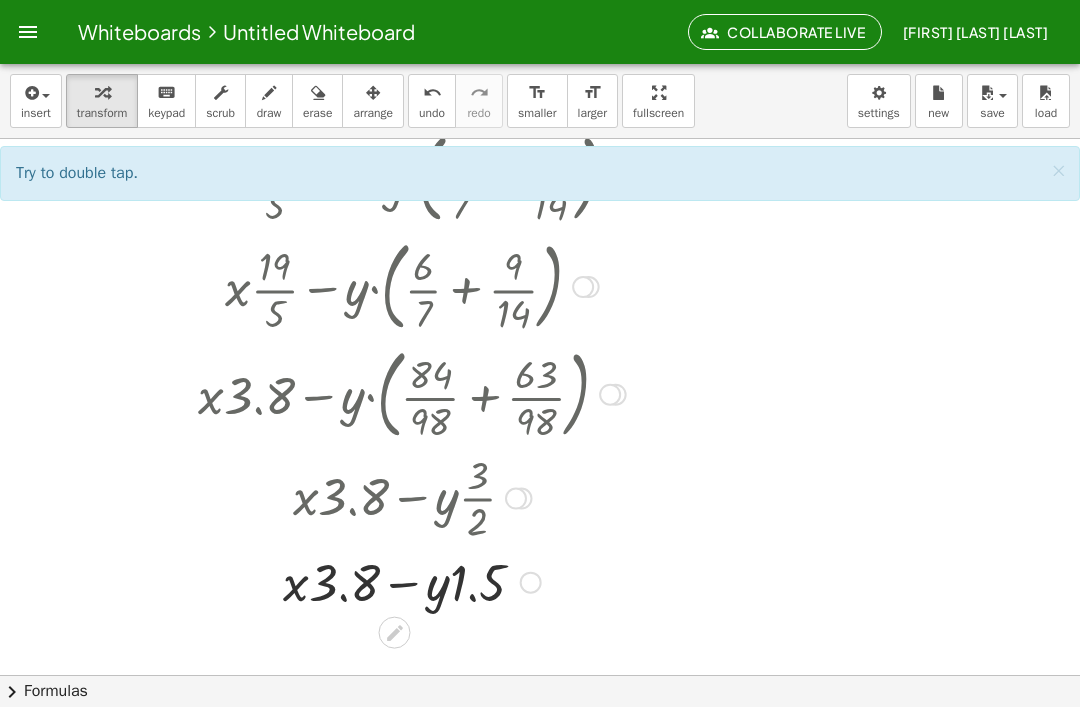 scroll, scrollTop: 731, scrollLeft: 0, axis: vertical 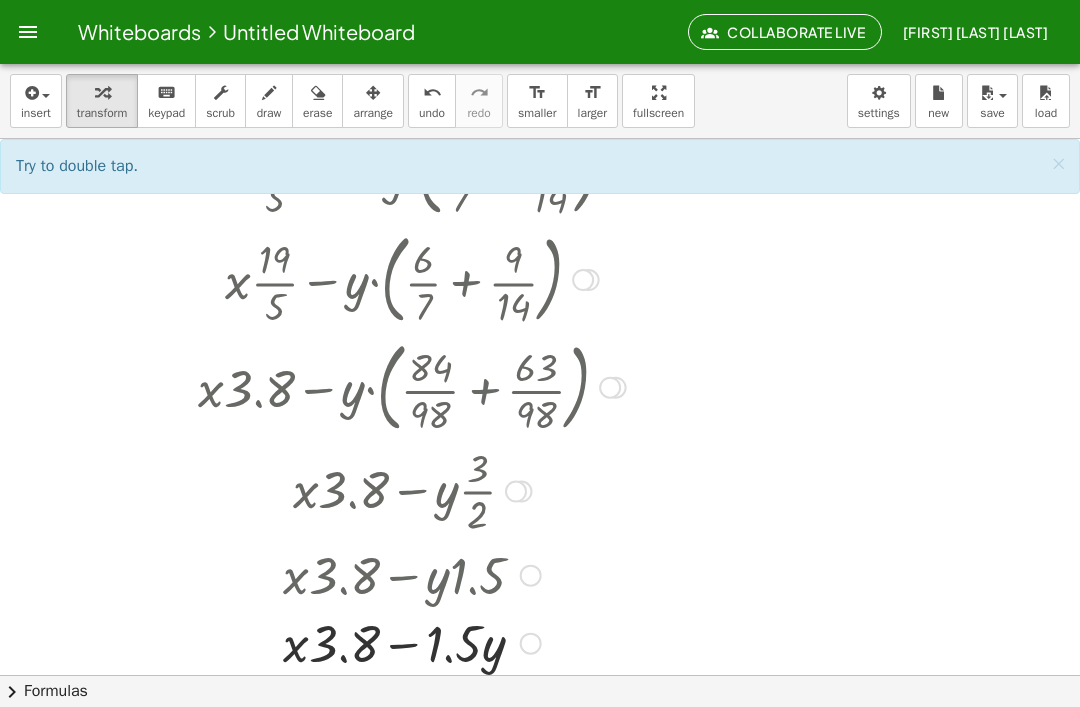 click at bounding box center (412, 574) 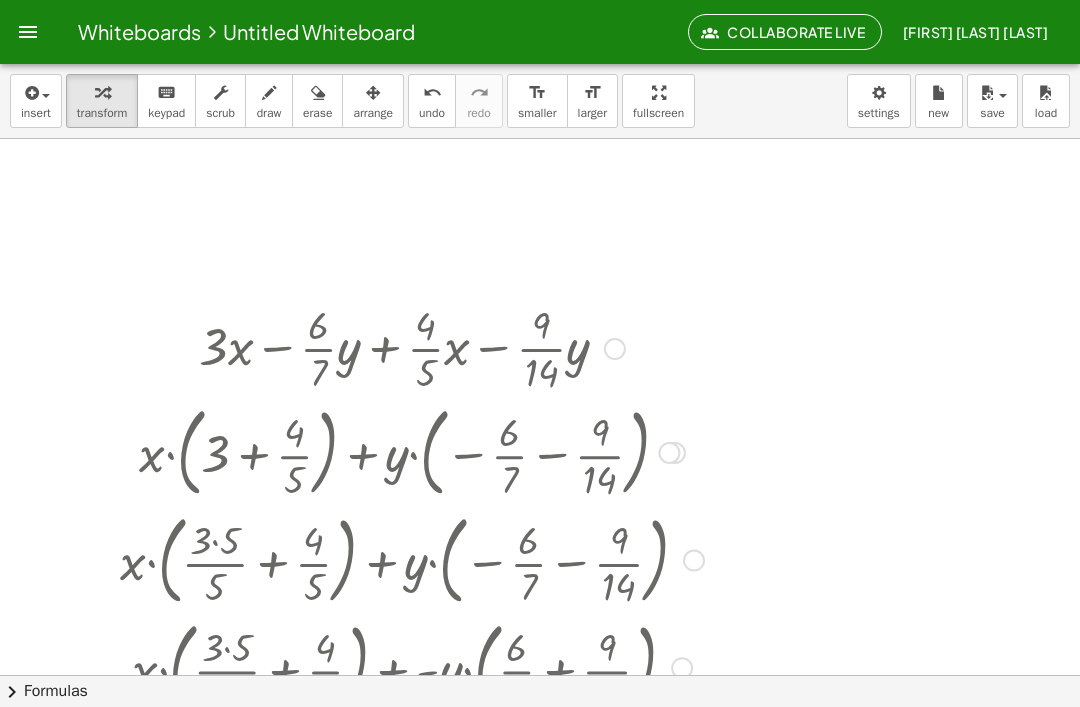 scroll, scrollTop: 0, scrollLeft: 0, axis: both 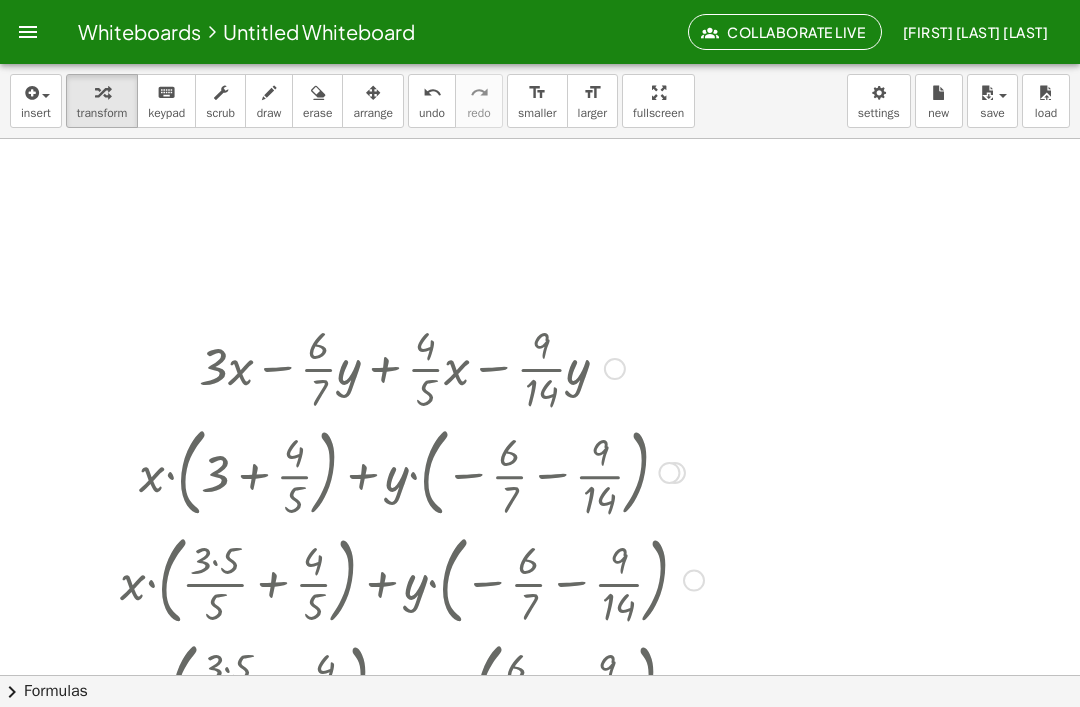 click on "Whiteboards" at bounding box center [139, 31] 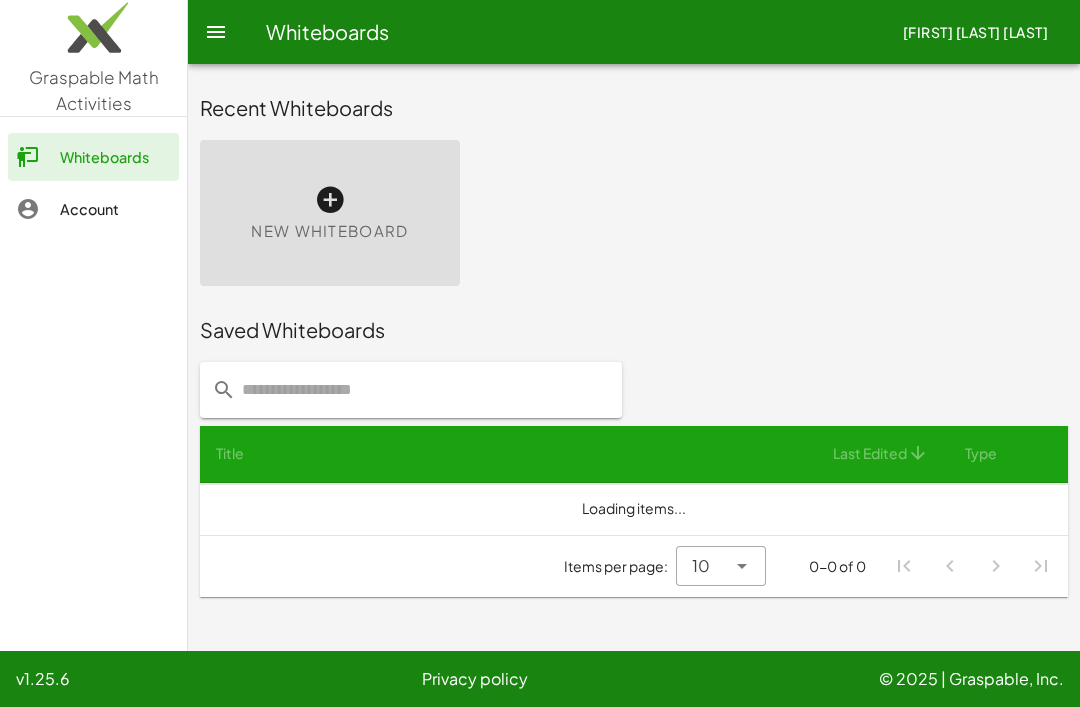 click on "New Whiteboard" at bounding box center [330, 213] 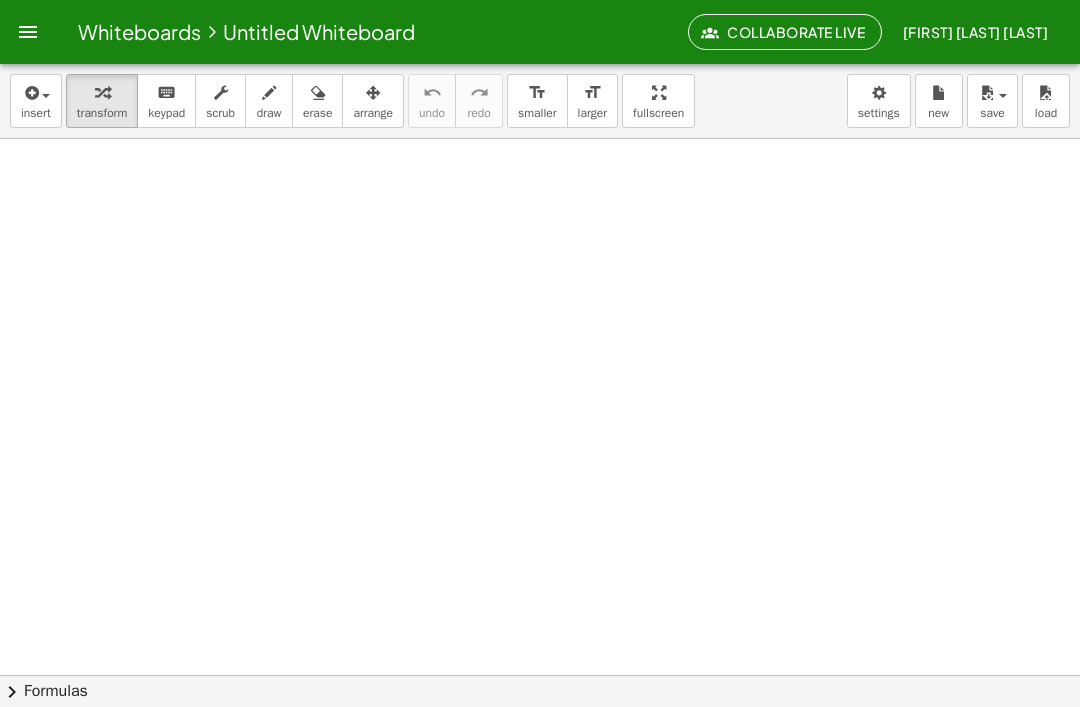 click at bounding box center (540, 803) 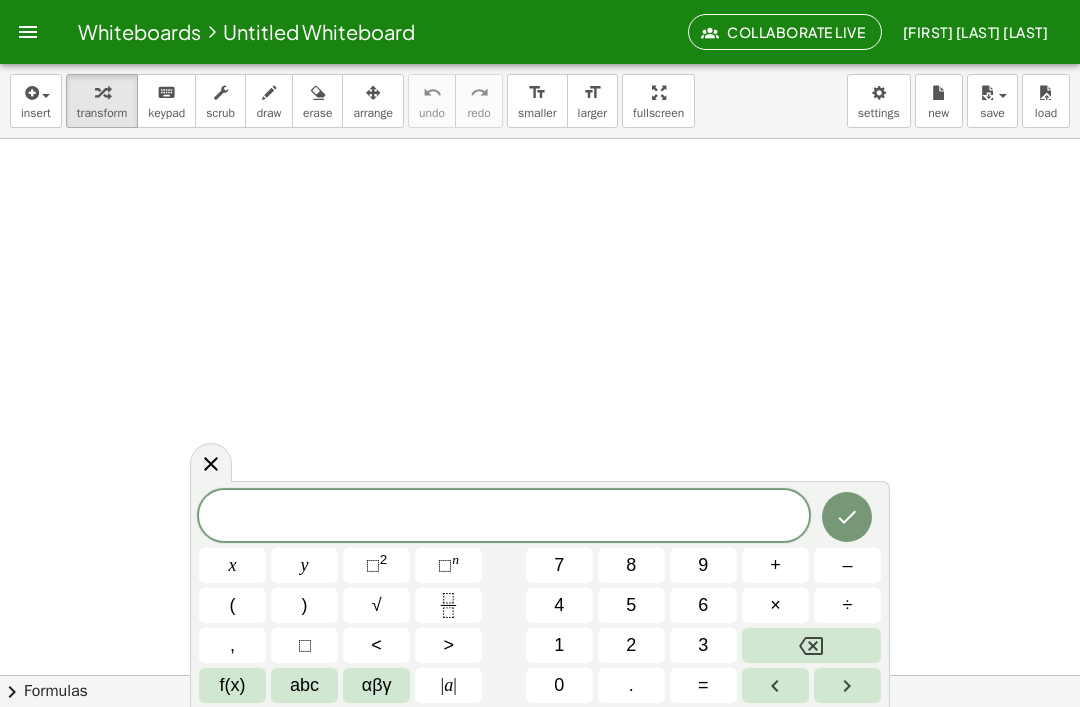 click on "4" at bounding box center (559, 605) 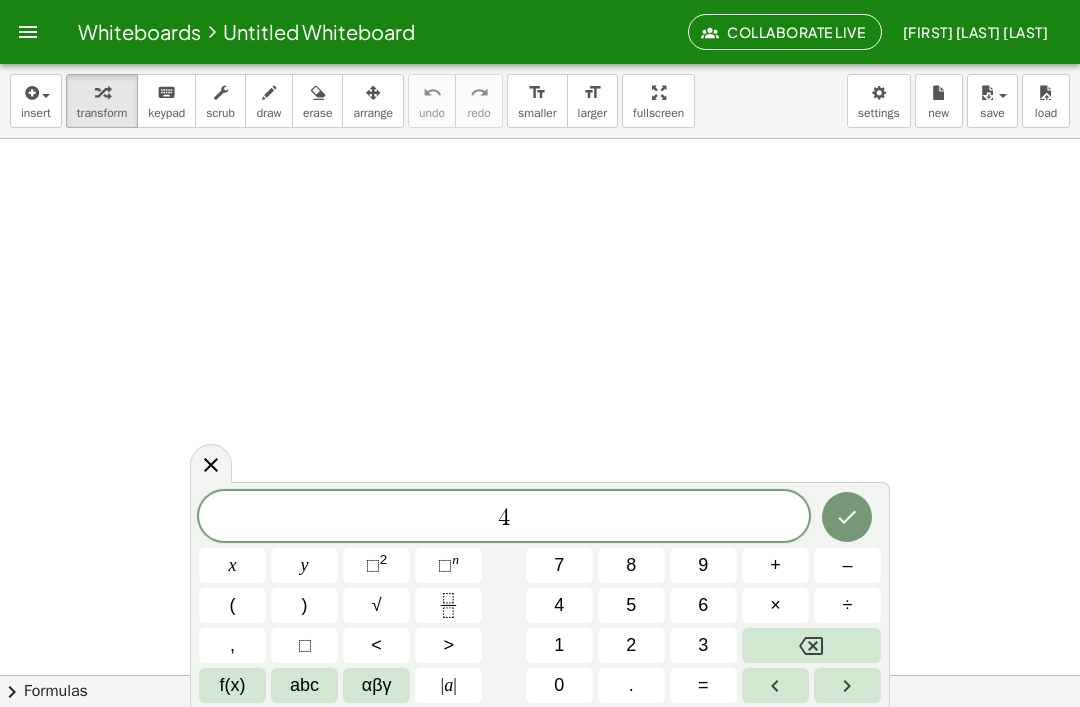 click at bounding box center [448, 605] 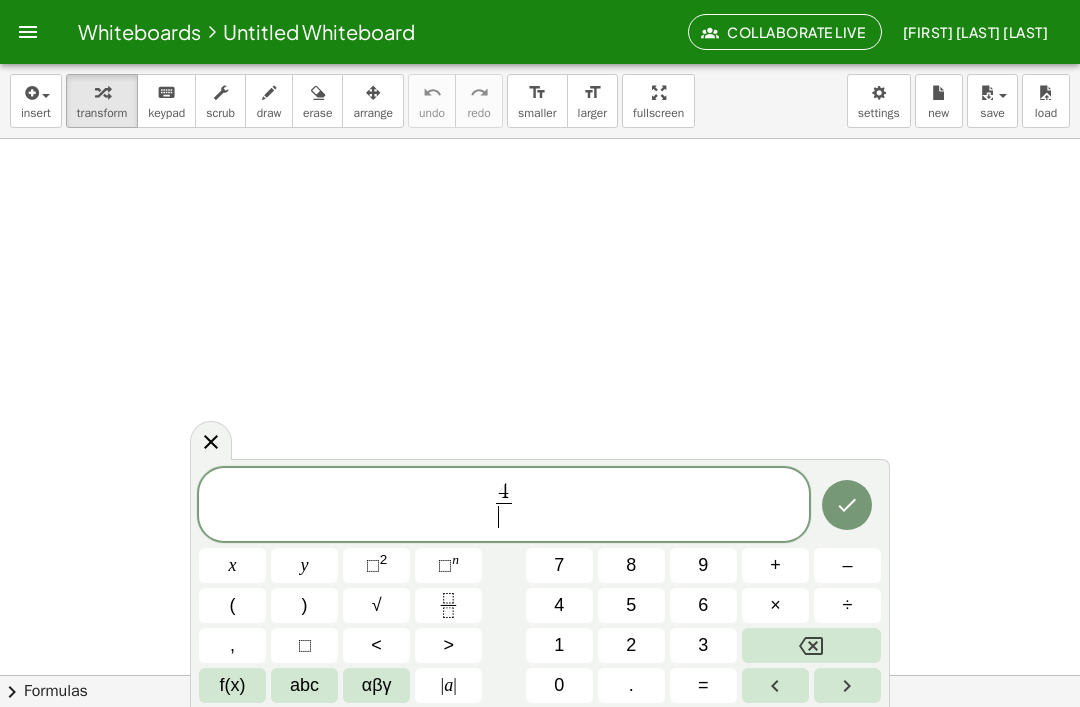 click on "5" at bounding box center (631, 605) 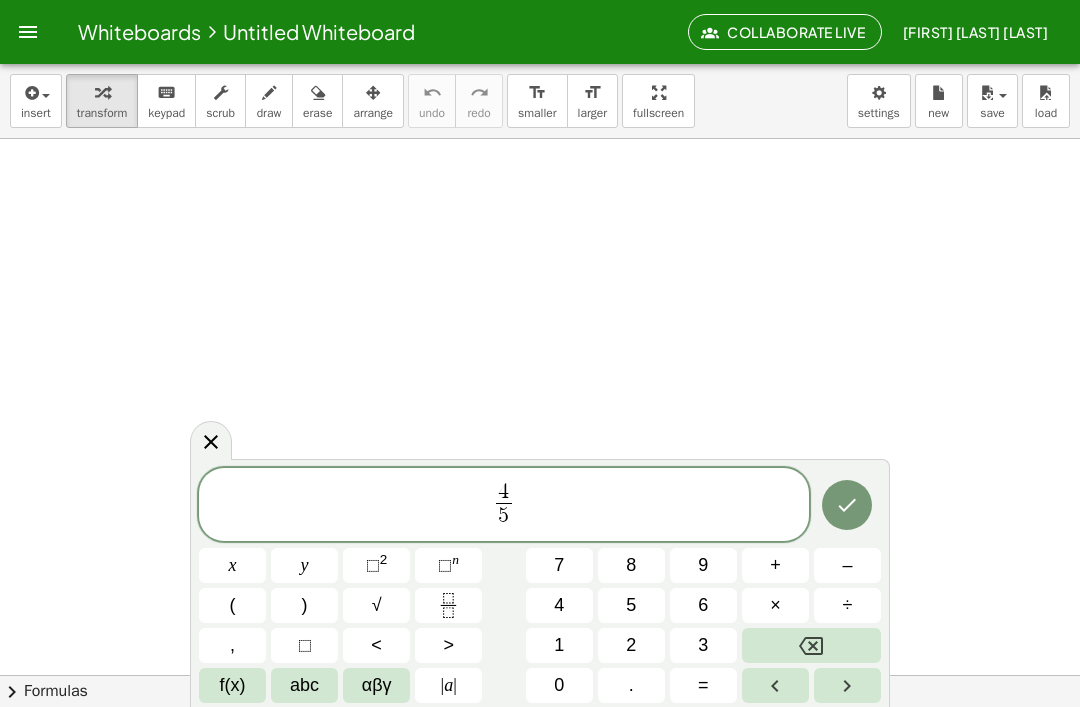 click 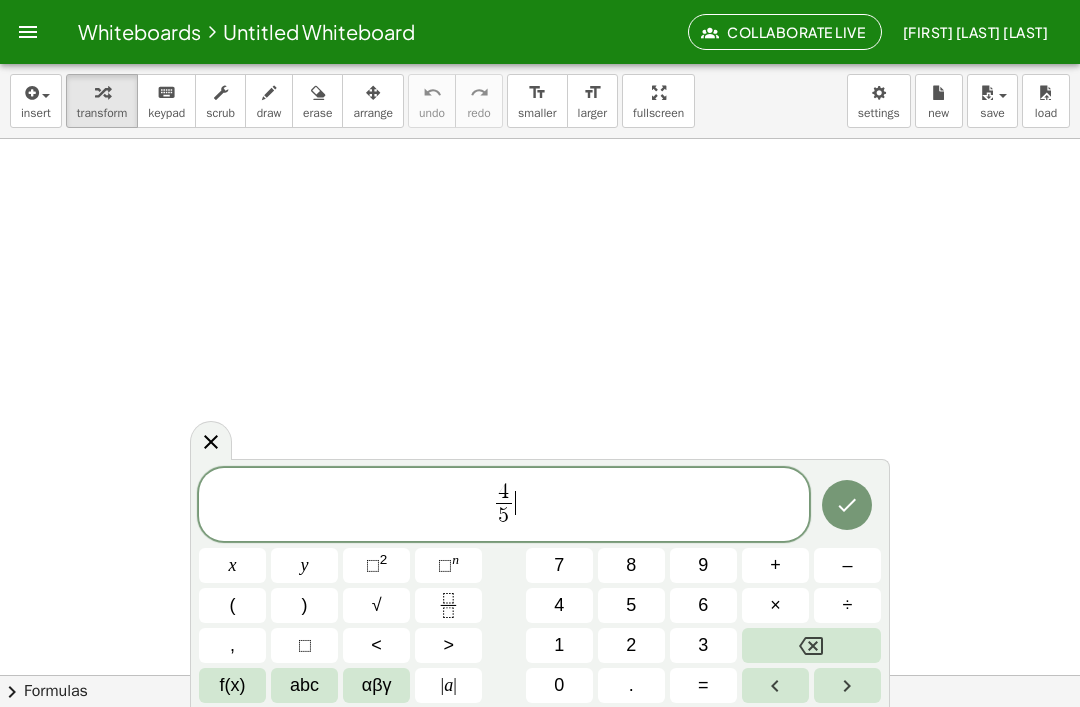 click on "(" at bounding box center [233, 605] 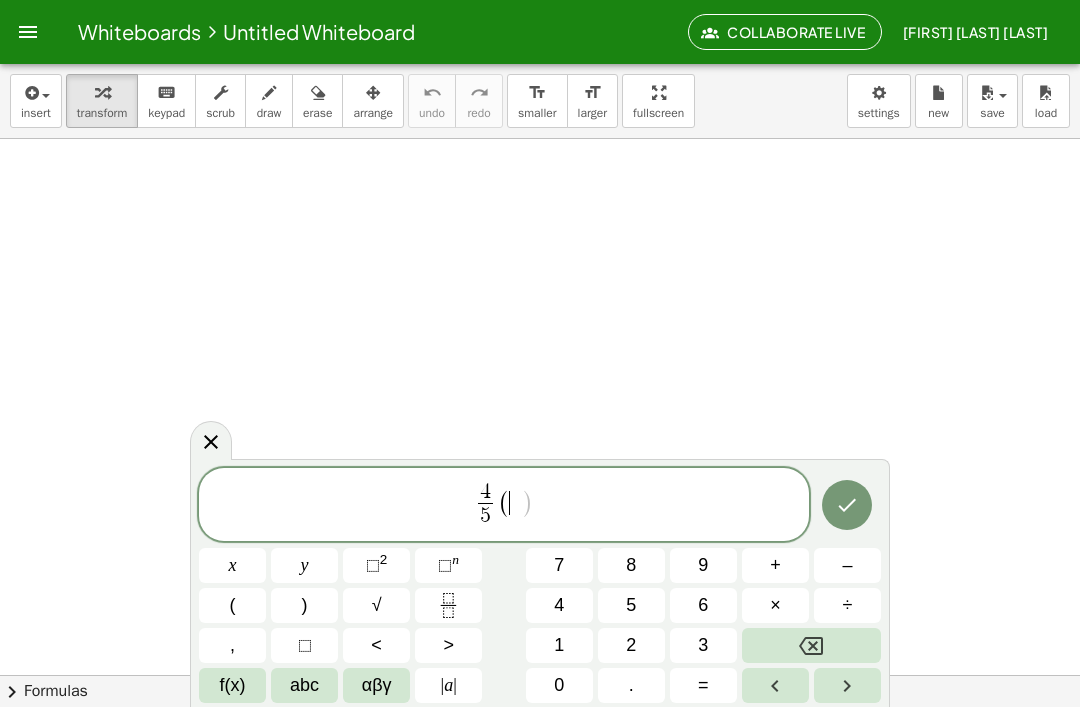 click on "2" at bounding box center (631, 645) 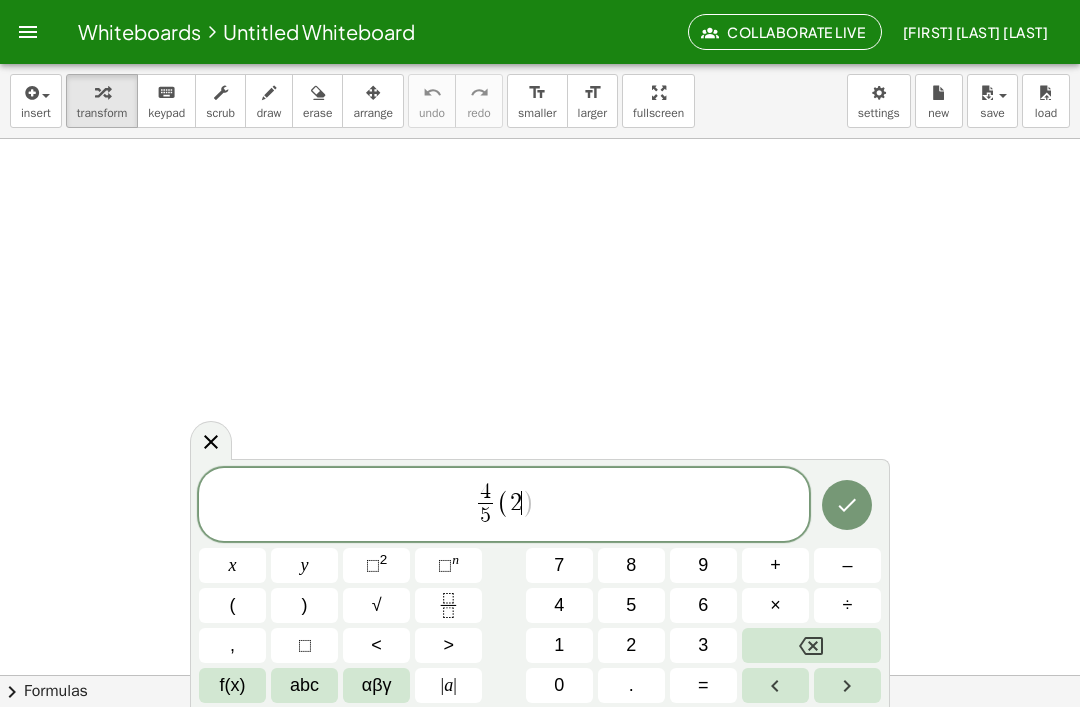 click on "(" at bounding box center (232, 605) 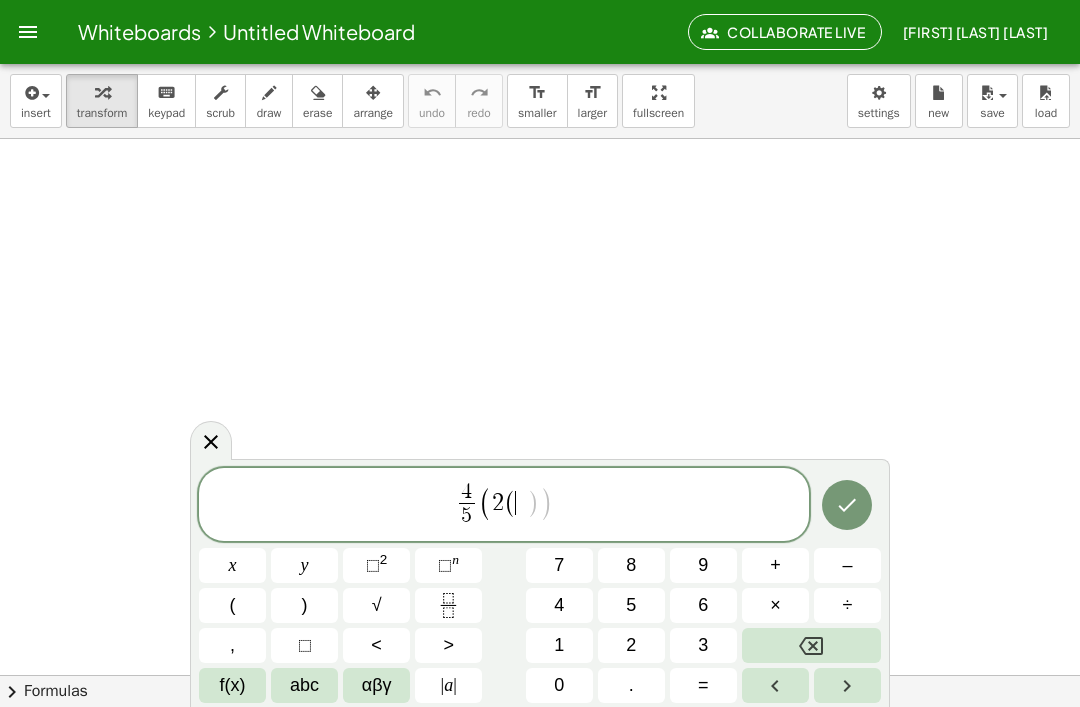 click on "1" at bounding box center (559, 645) 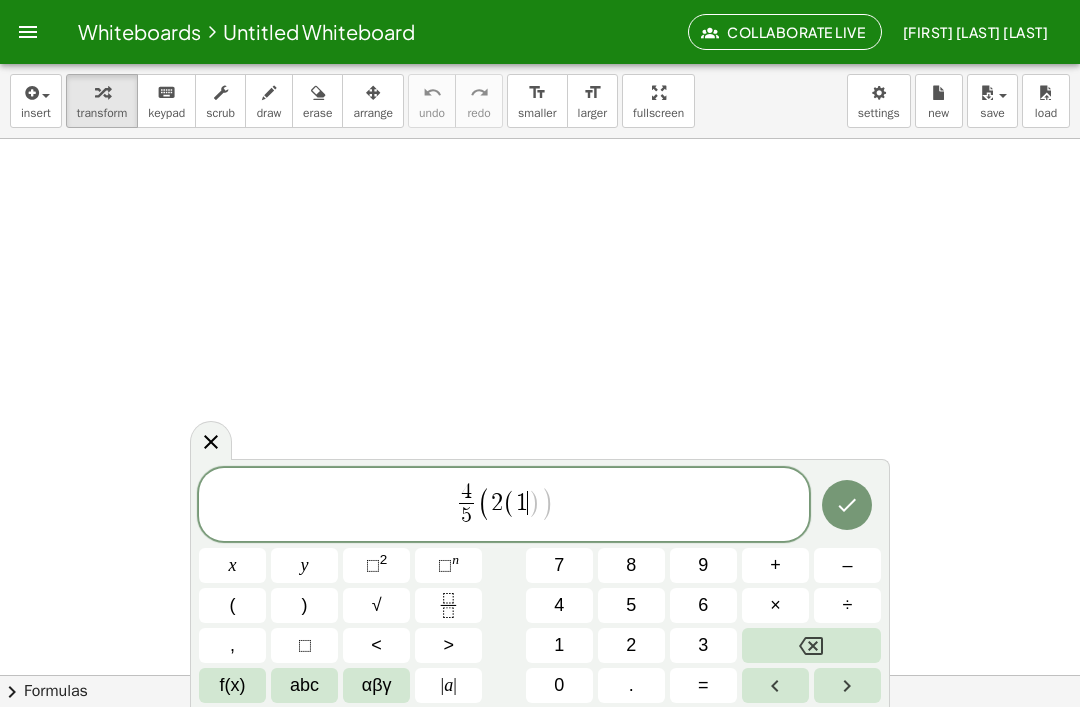 click on "1" at bounding box center (559, 645) 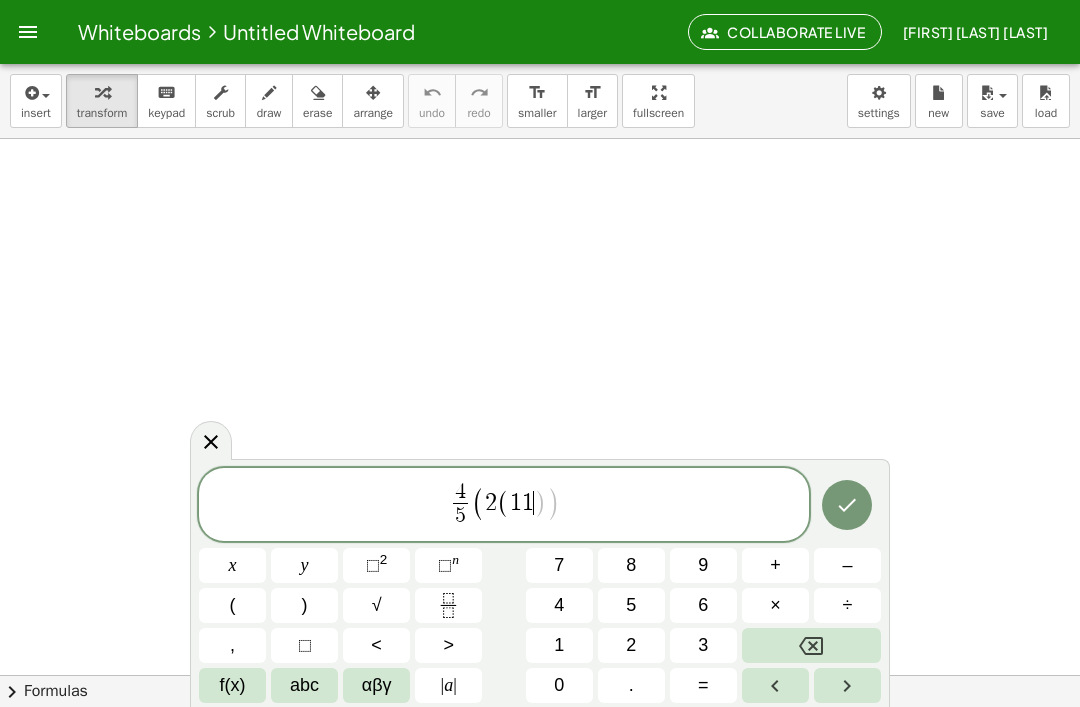 click on "x" at bounding box center [232, 565] 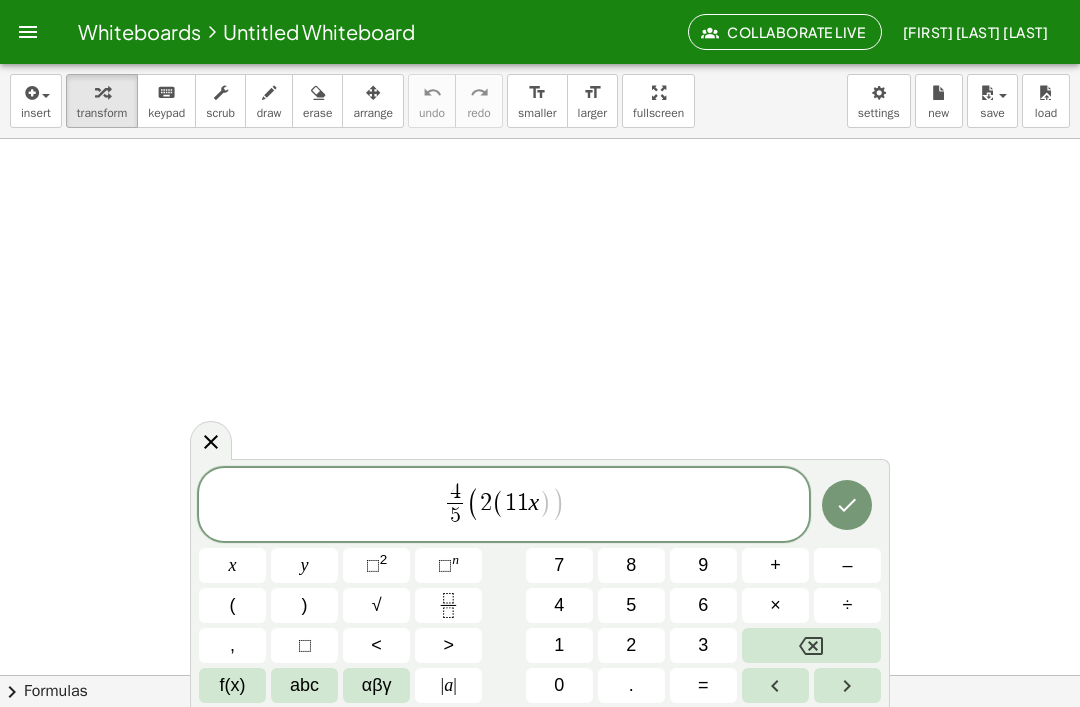 click on "+" at bounding box center [775, 565] 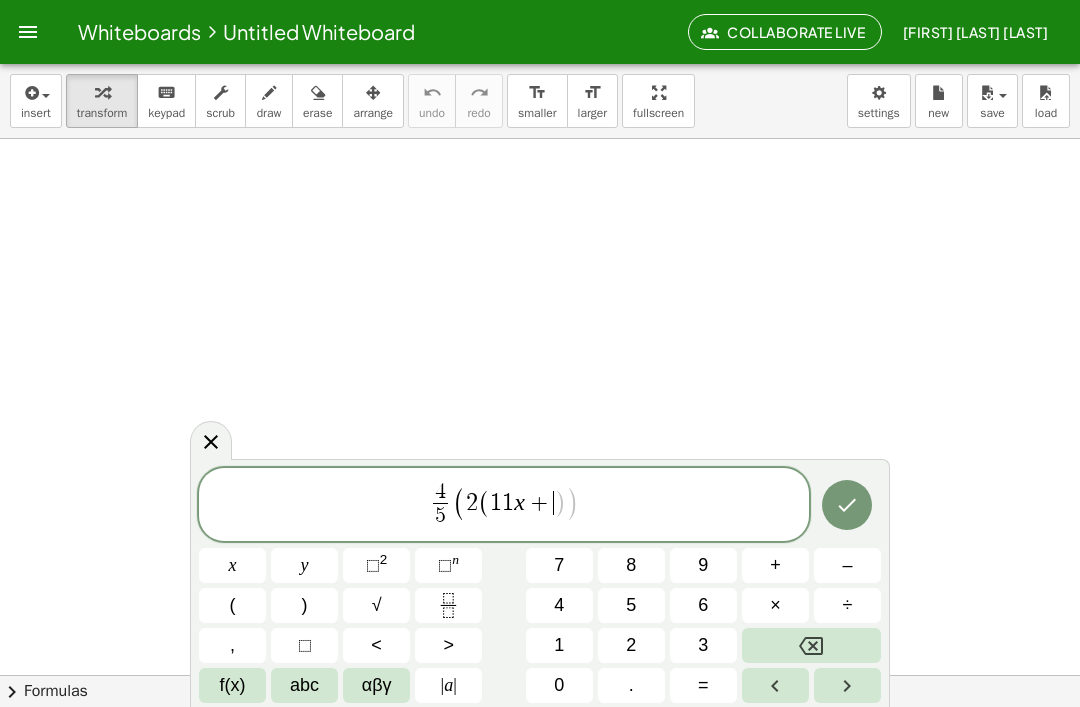 click on "7" at bounding box center [559, 565] 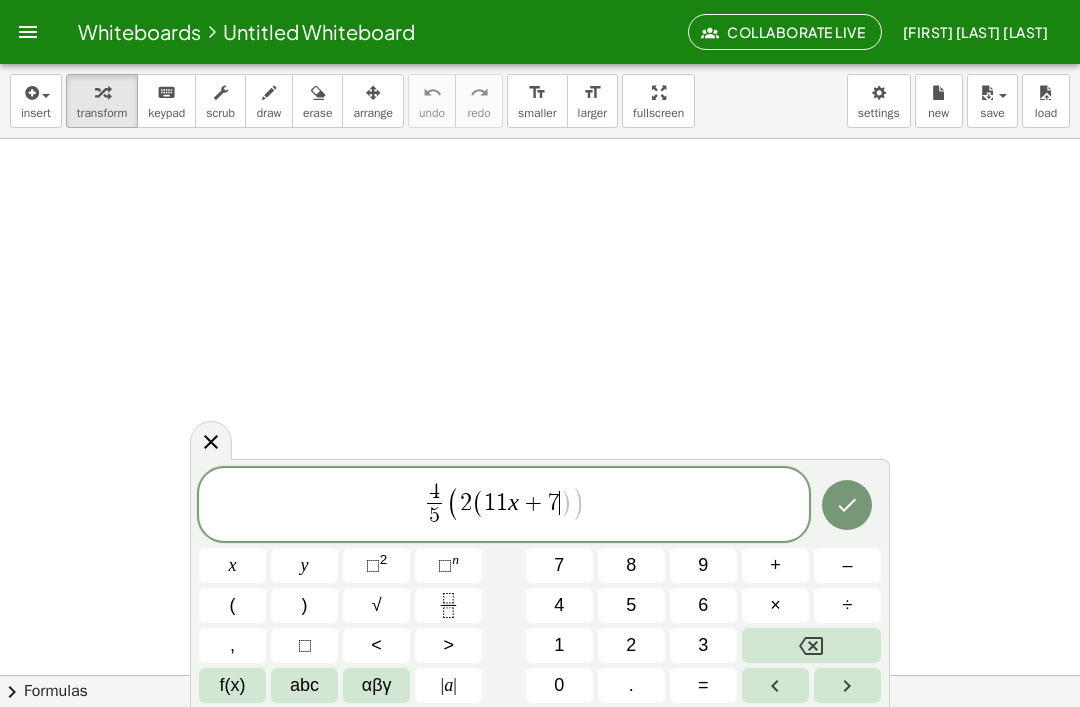 click on ")" at bounding box center (304, 605) 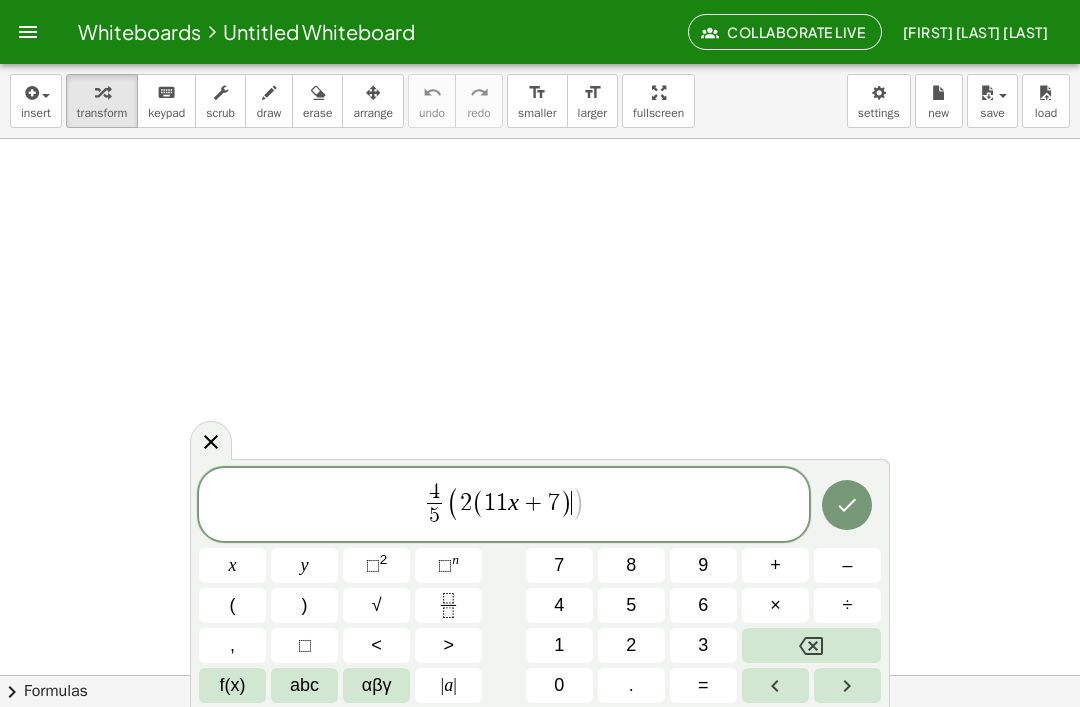 click on "–" at bounding box center (847, 565) 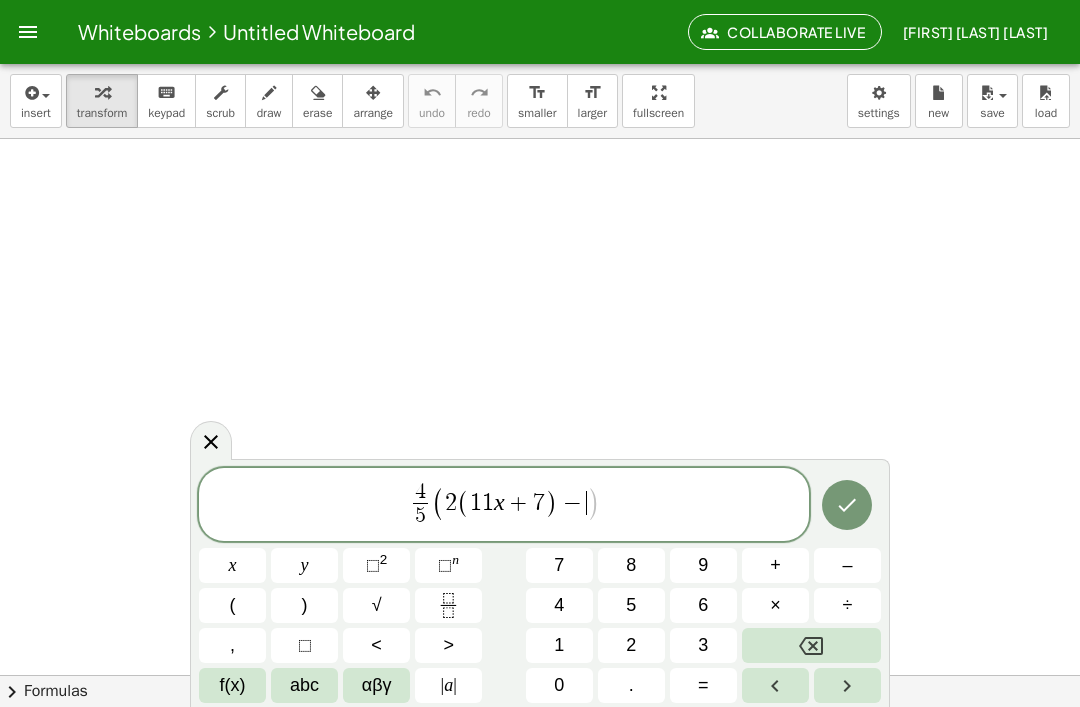 click on "4" at bounding box center (559, 605) 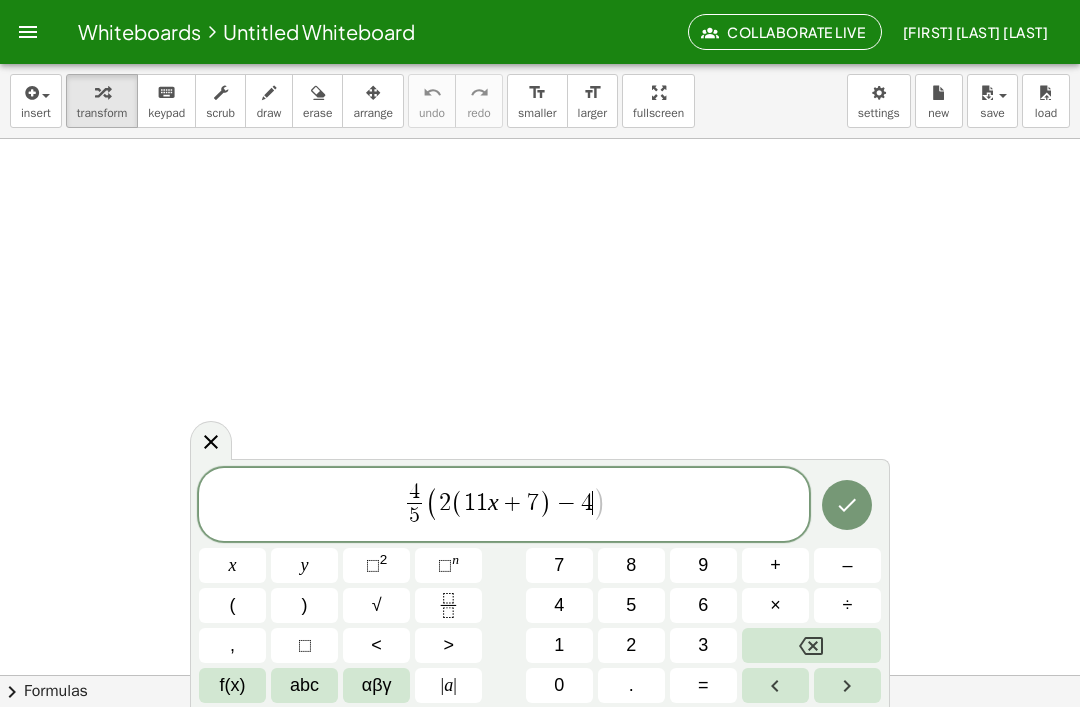 click on "+" at bounding box center (775, 565) 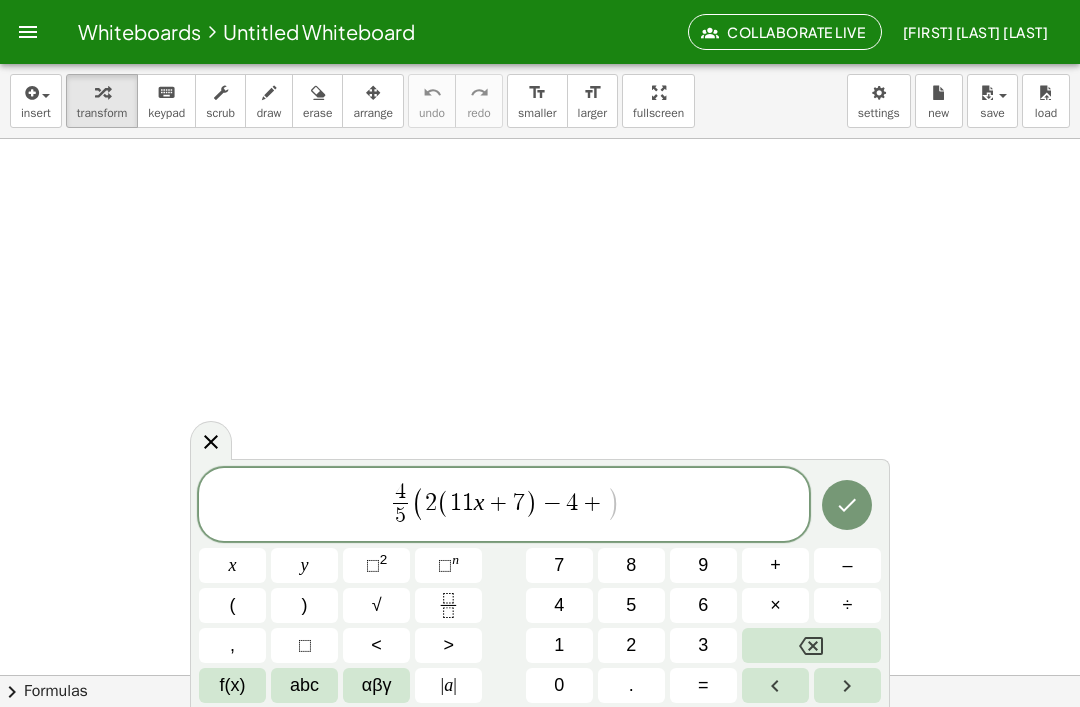 click on "2" at bounding box center (631, 645) 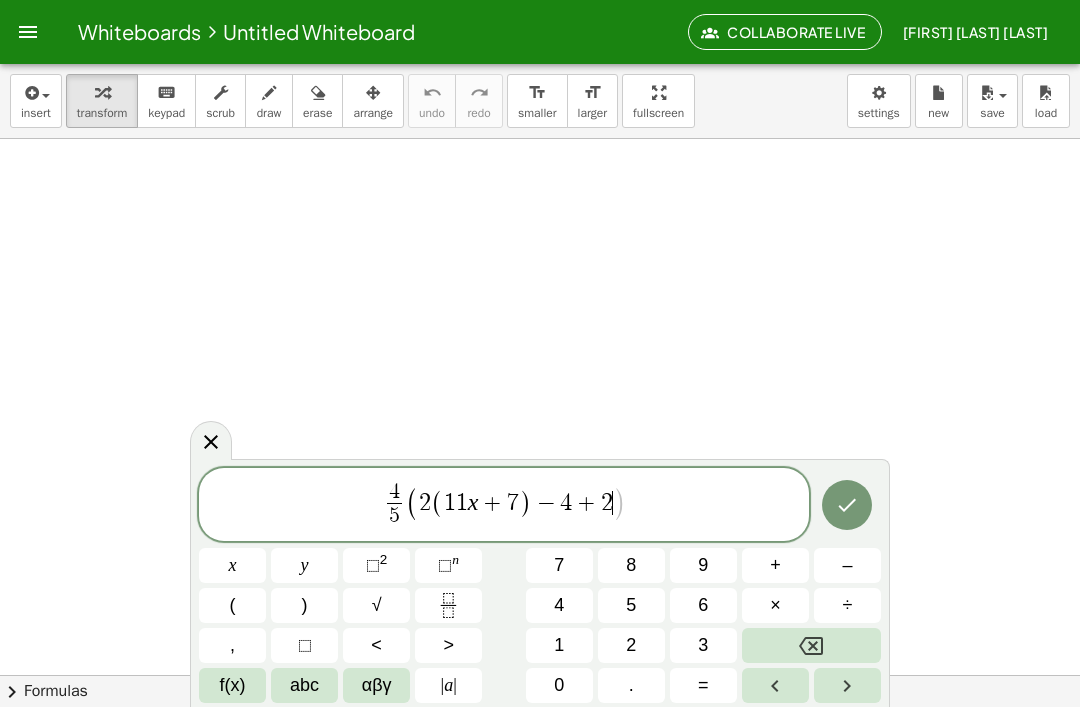 click on "3" at bounding box center (703, 645) 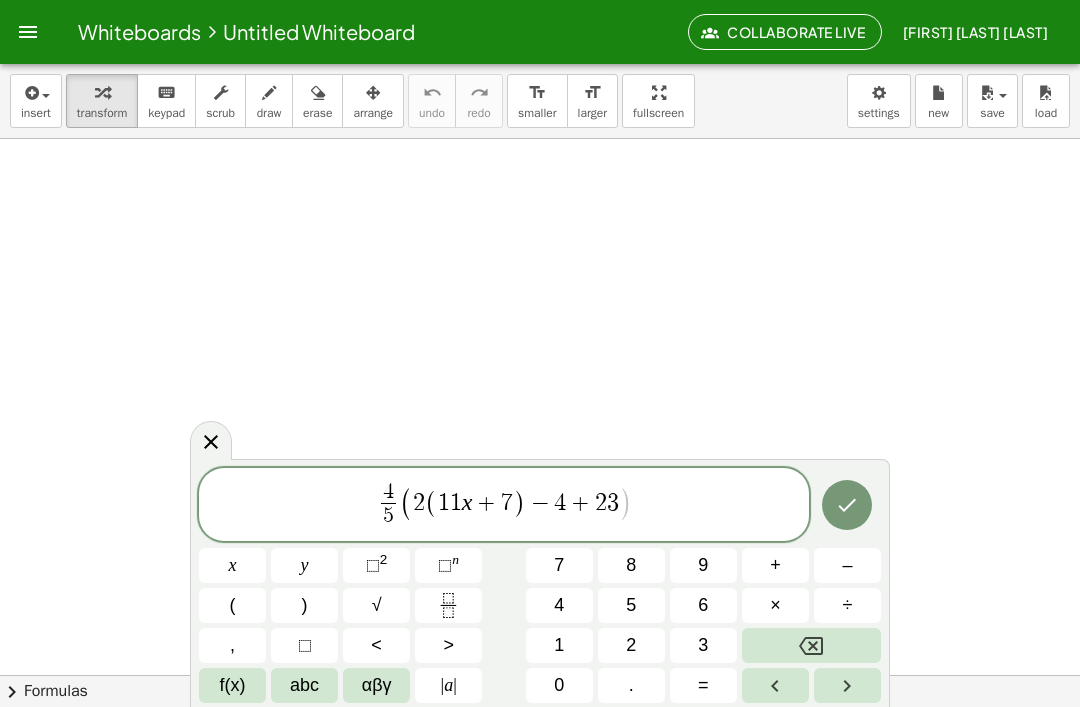 click on "x" at bounding box center [232, 565] 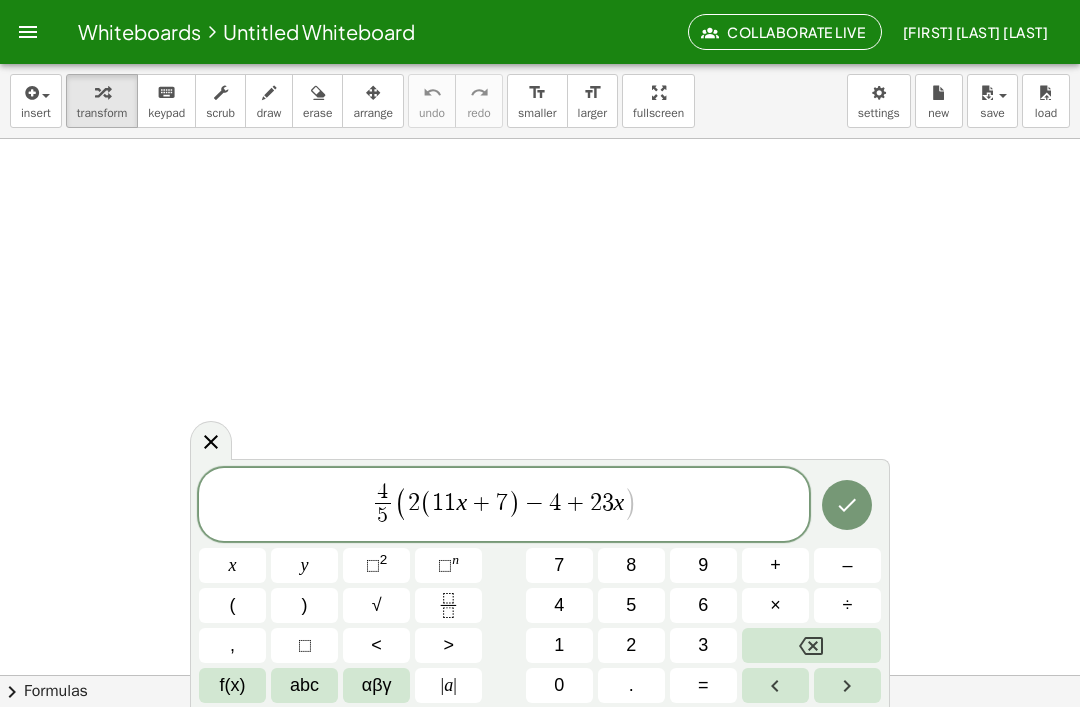 click on ")" at bounding box center [304, 605] 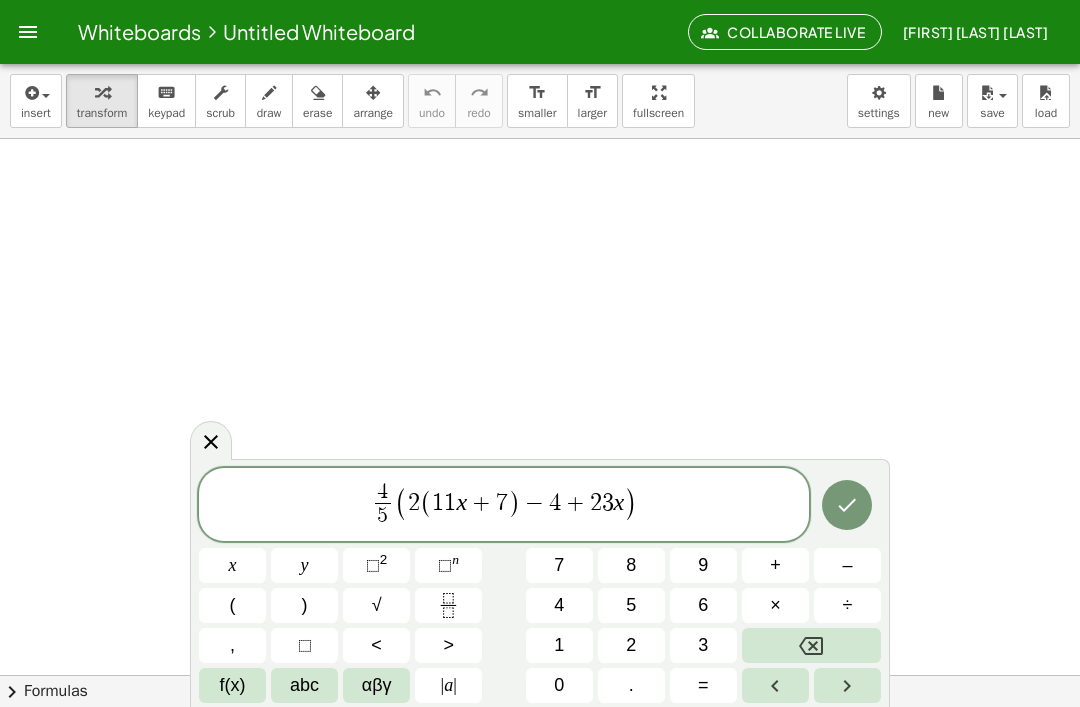 click at bounding box center [847, 505] 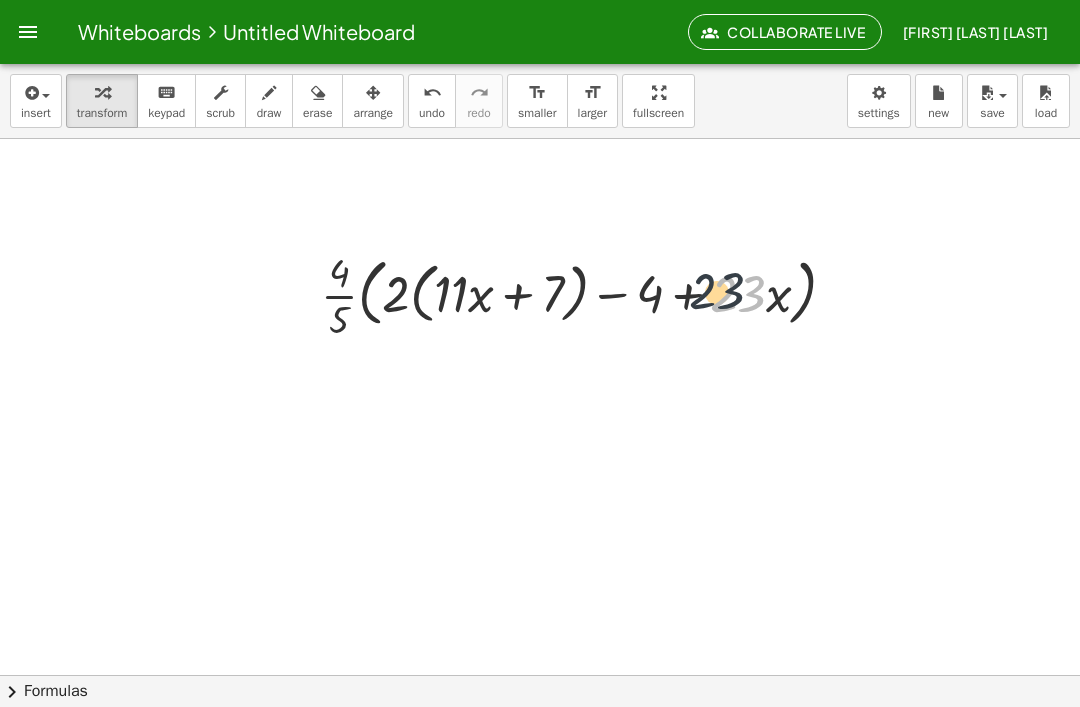 scroll, scrollTop: 305, scrollLeft: 0, axis: vertical 